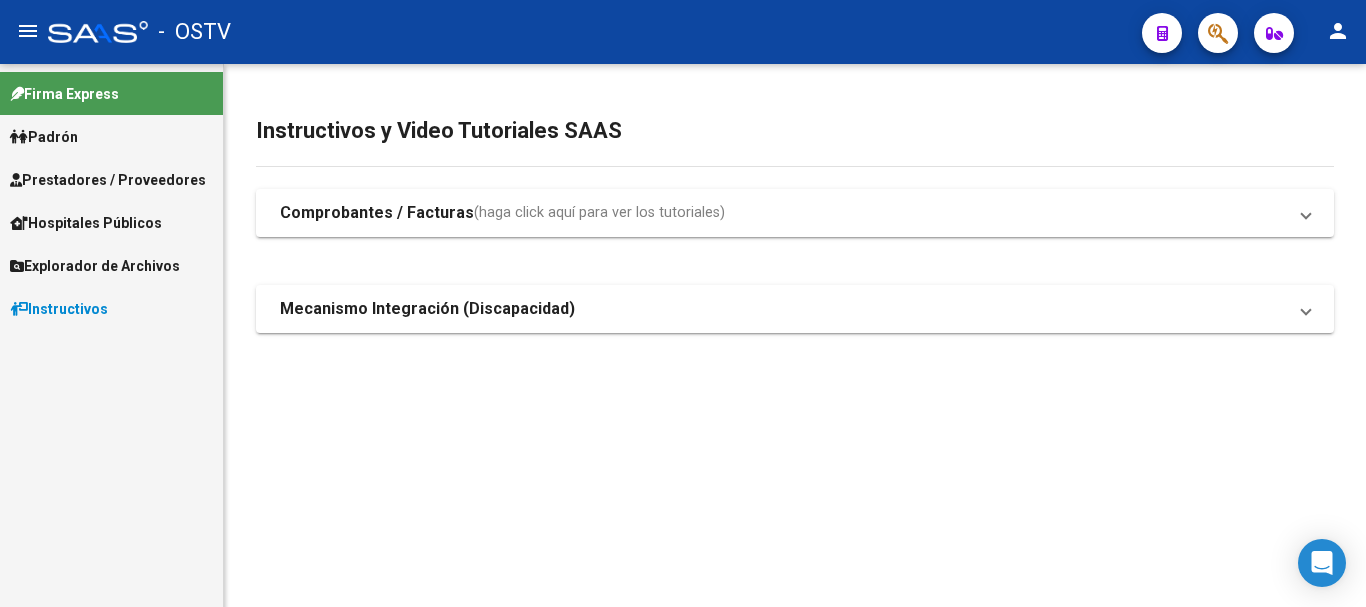 scroll, scrollTop: 0, scrollLeft: 0, axis: both 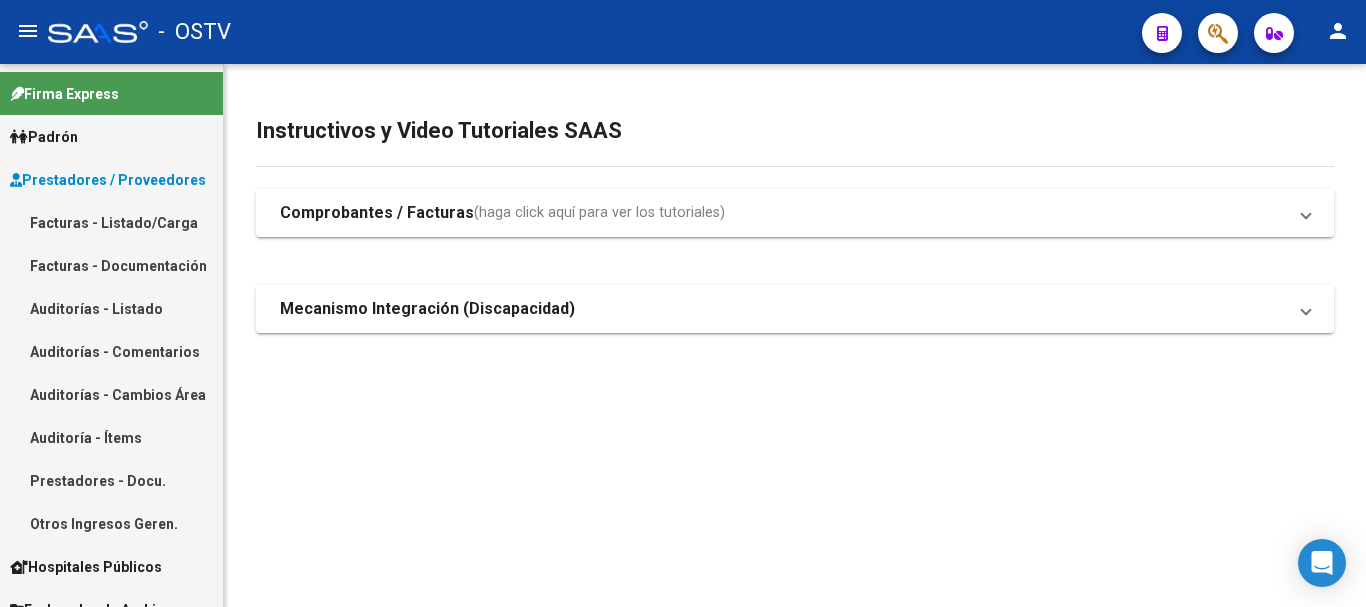 click on "Auditorías - Listado" at bounding box center (111, 308) 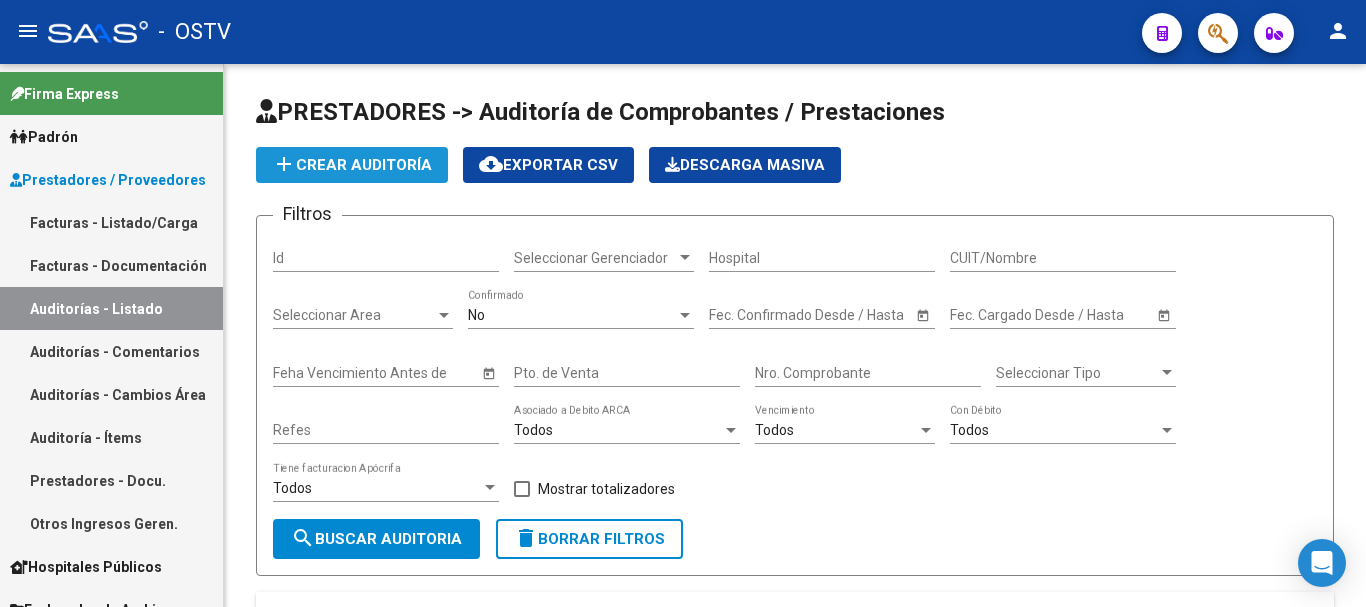 click on "add  Crear Auditoría" 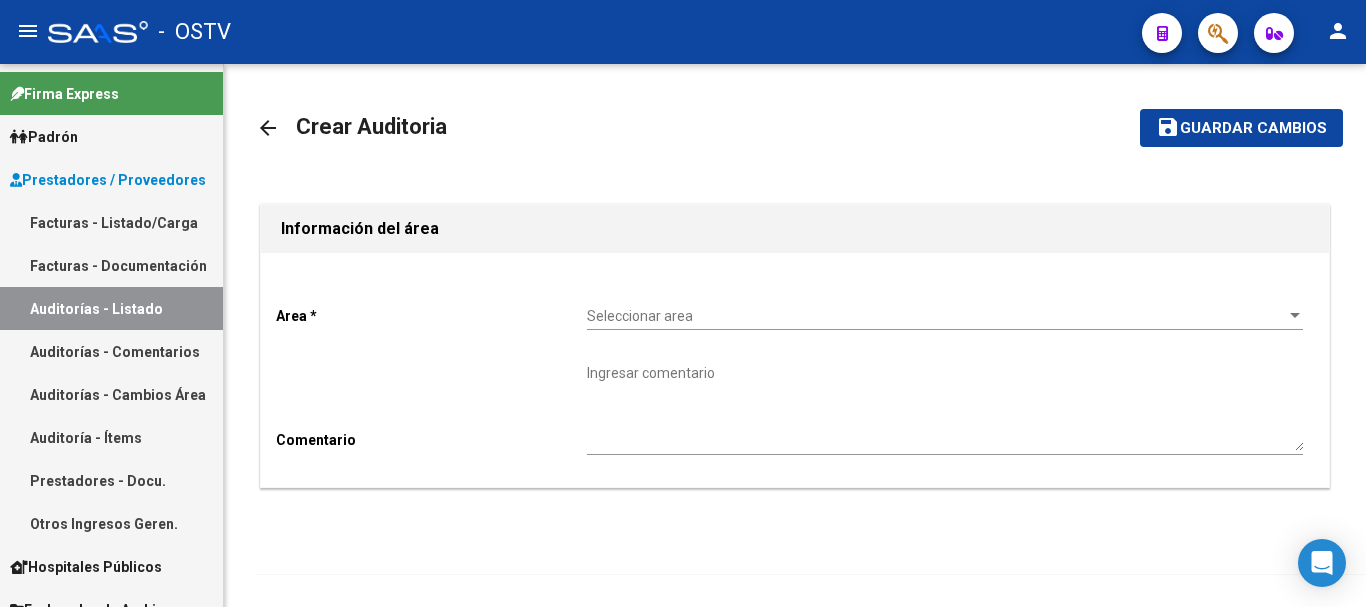 click on "Seleccionar area" at bounding box center (936, 316) 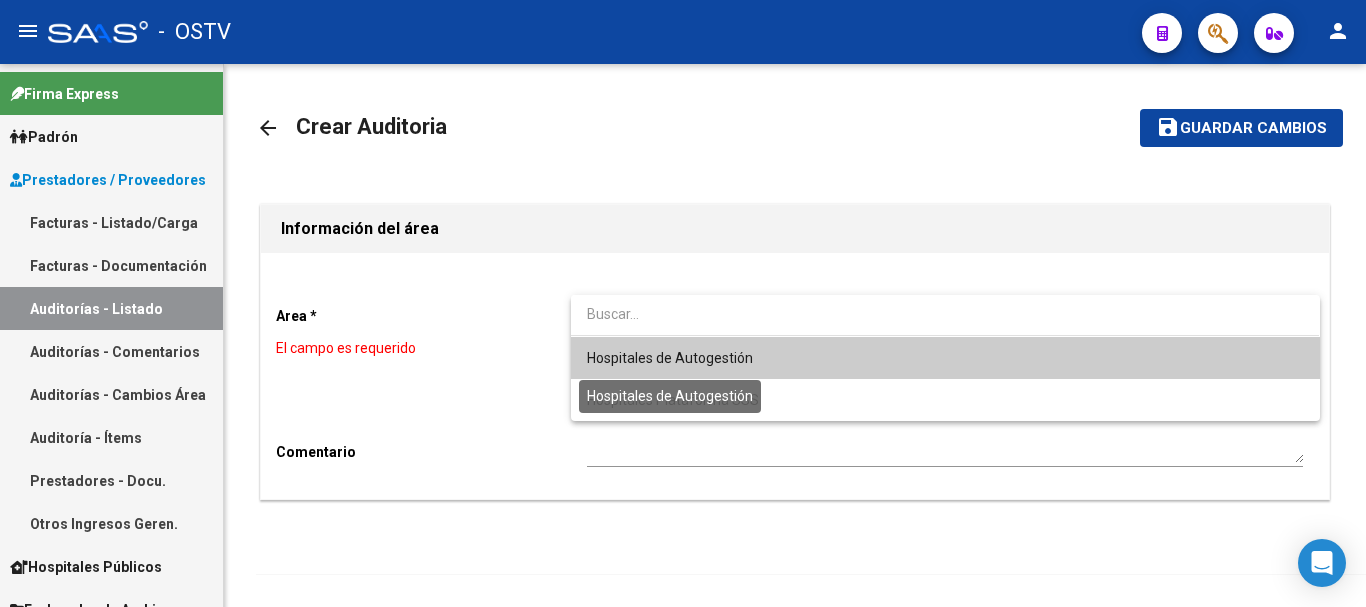click on "Hospitales de Autogestión" at bounding box center [670, 358] 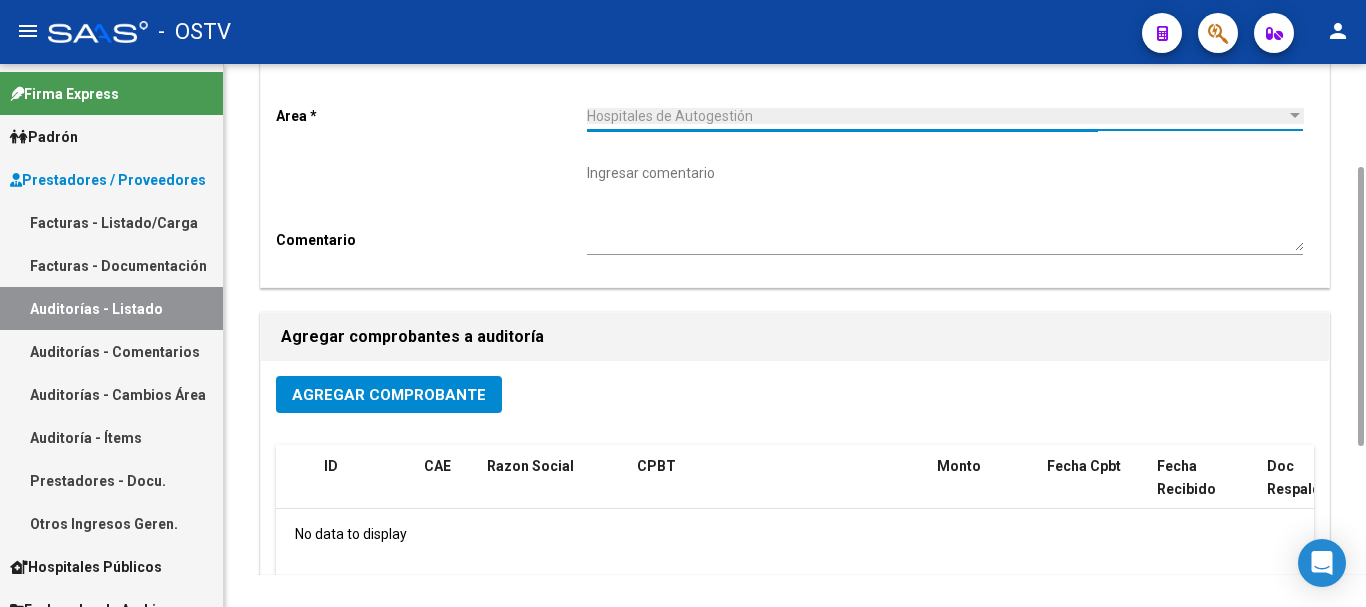scroll, scrollTop: 400, scrollLeft: 0, axis: vertical 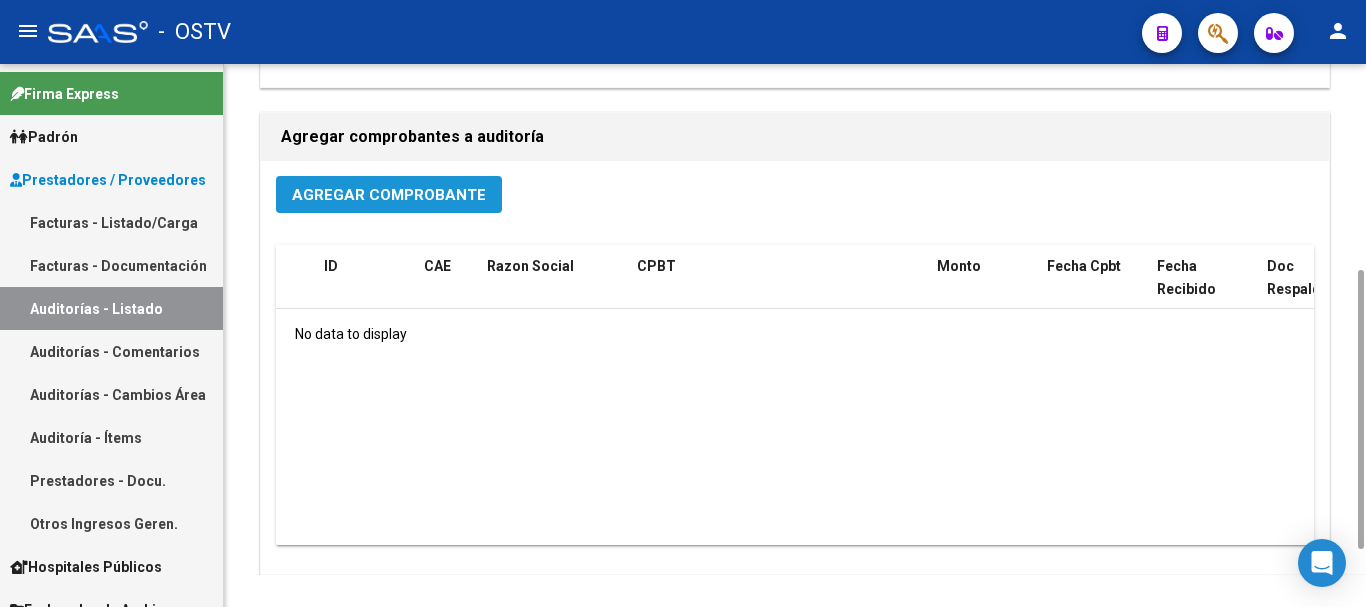 click on "Agregar Comprobante" 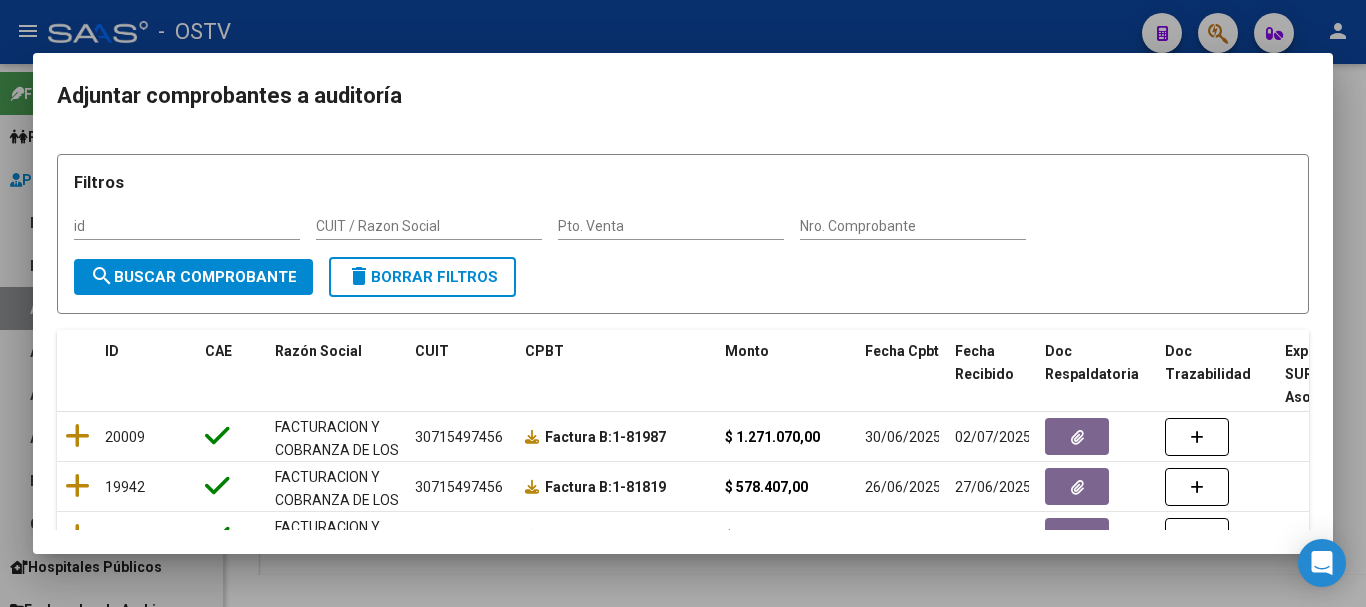 click on "Nro. Comprobante" at bounding box center [913, 234] 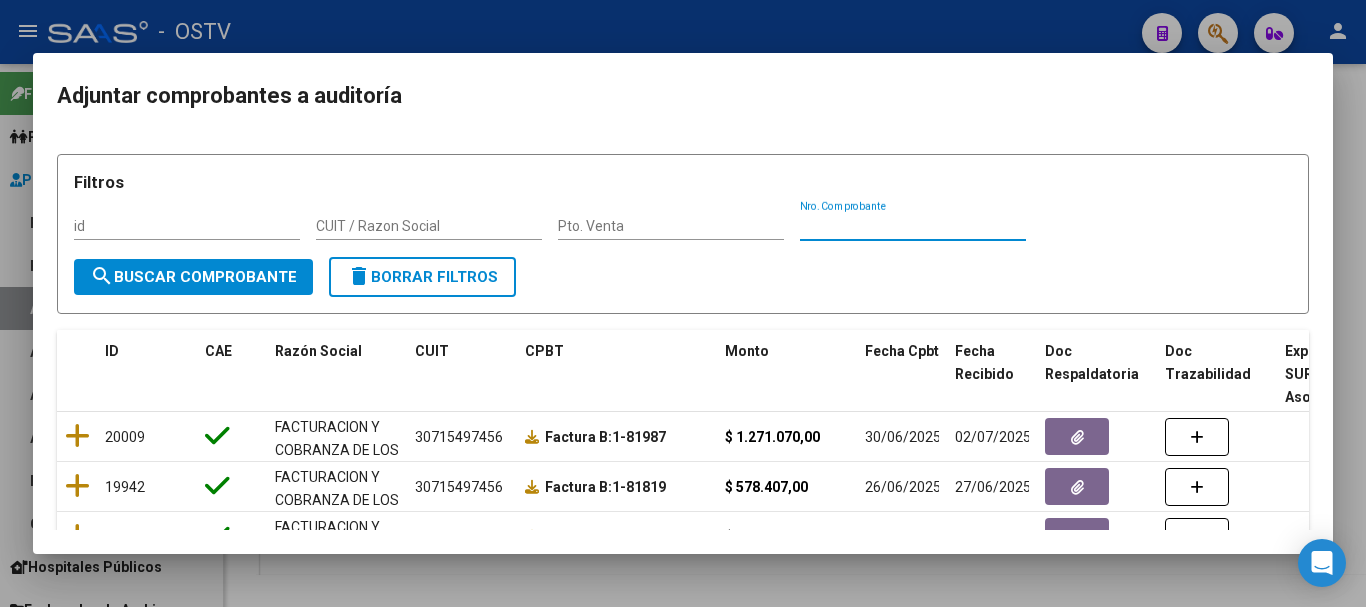 paste on "158978" 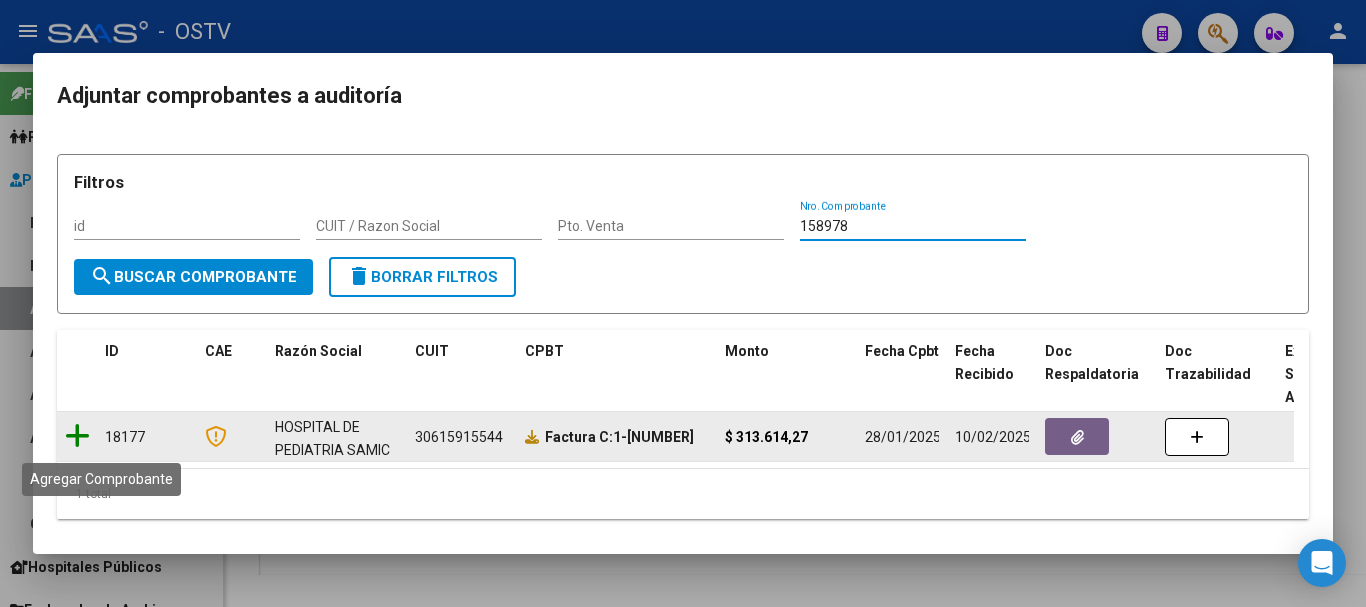 type on "158978" 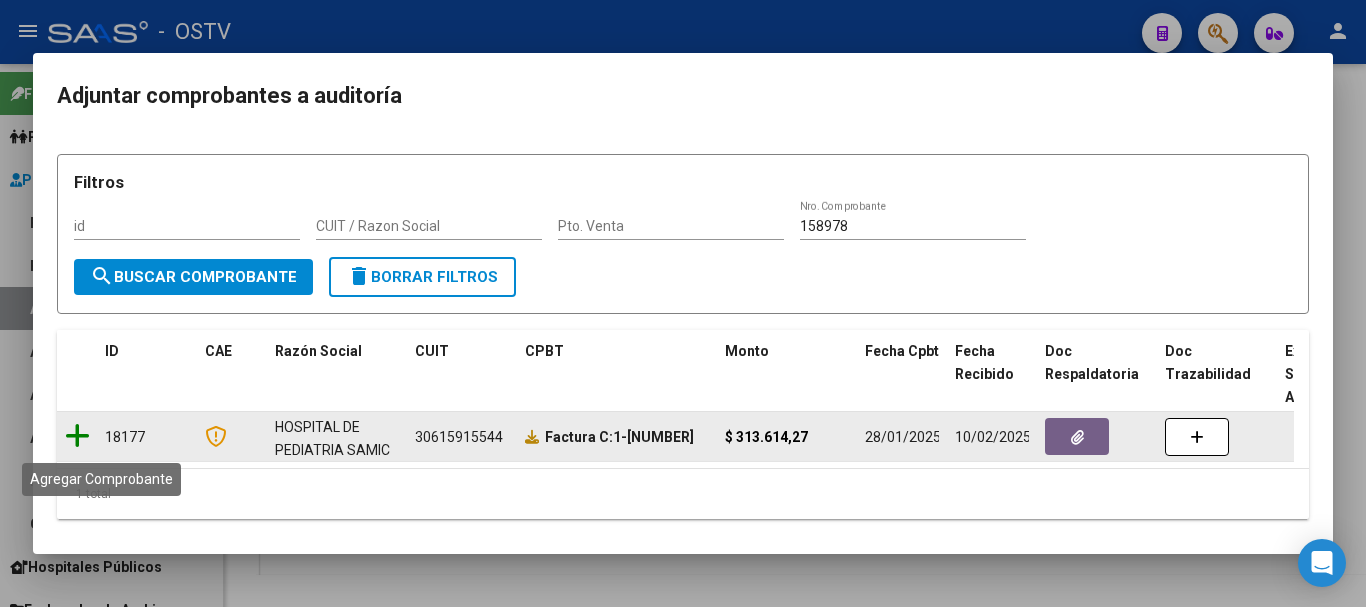 click 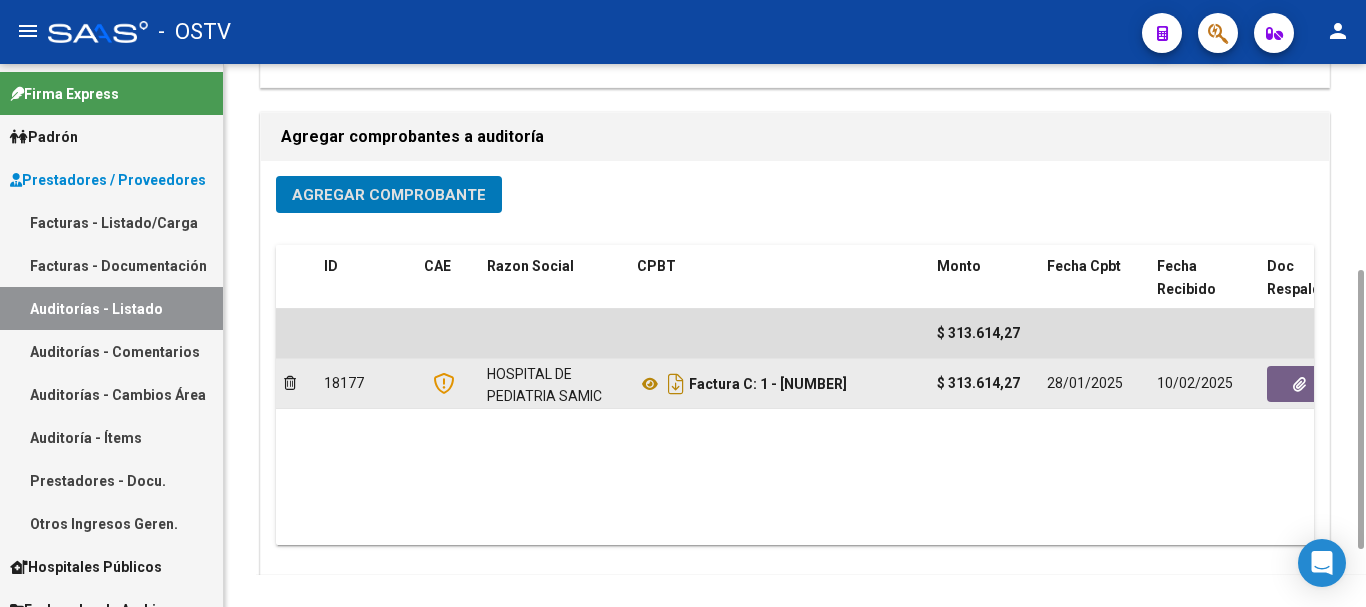 click 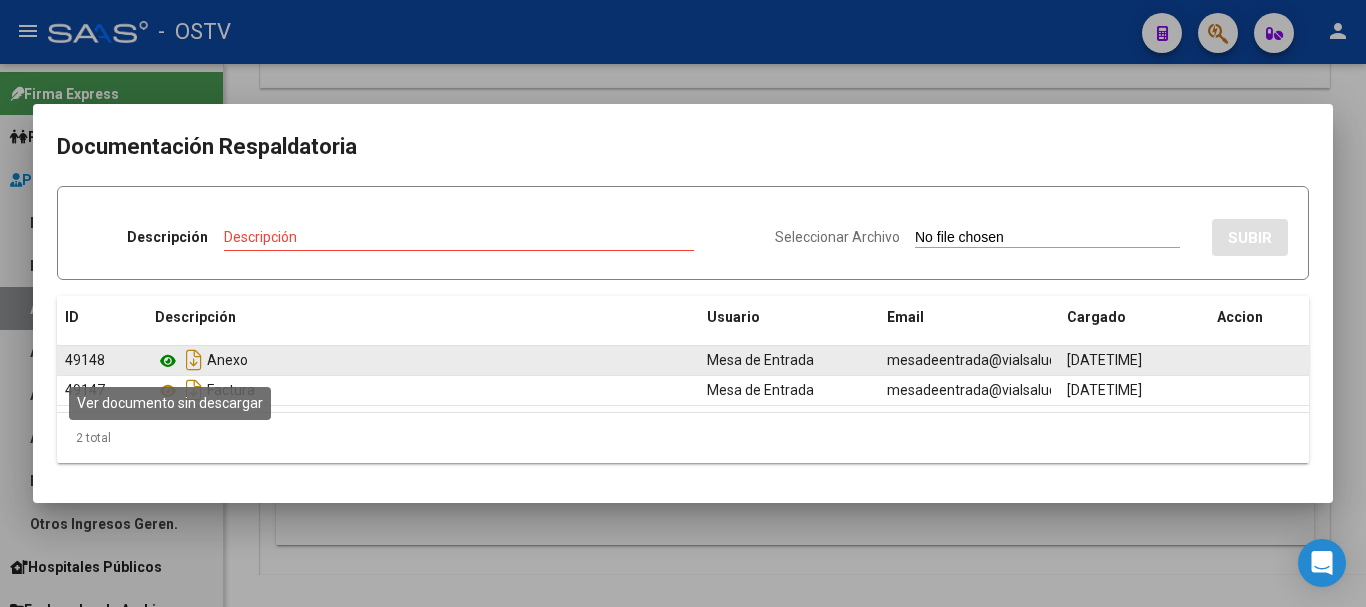 click 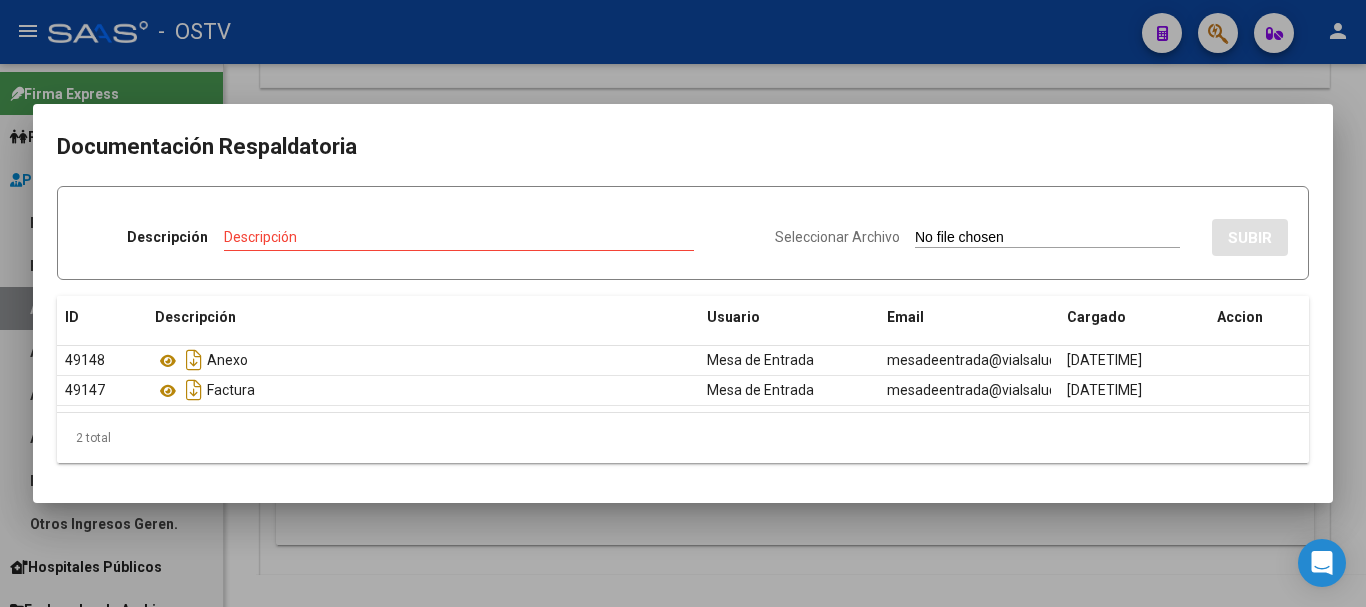 click at bounding box center [683, 303] 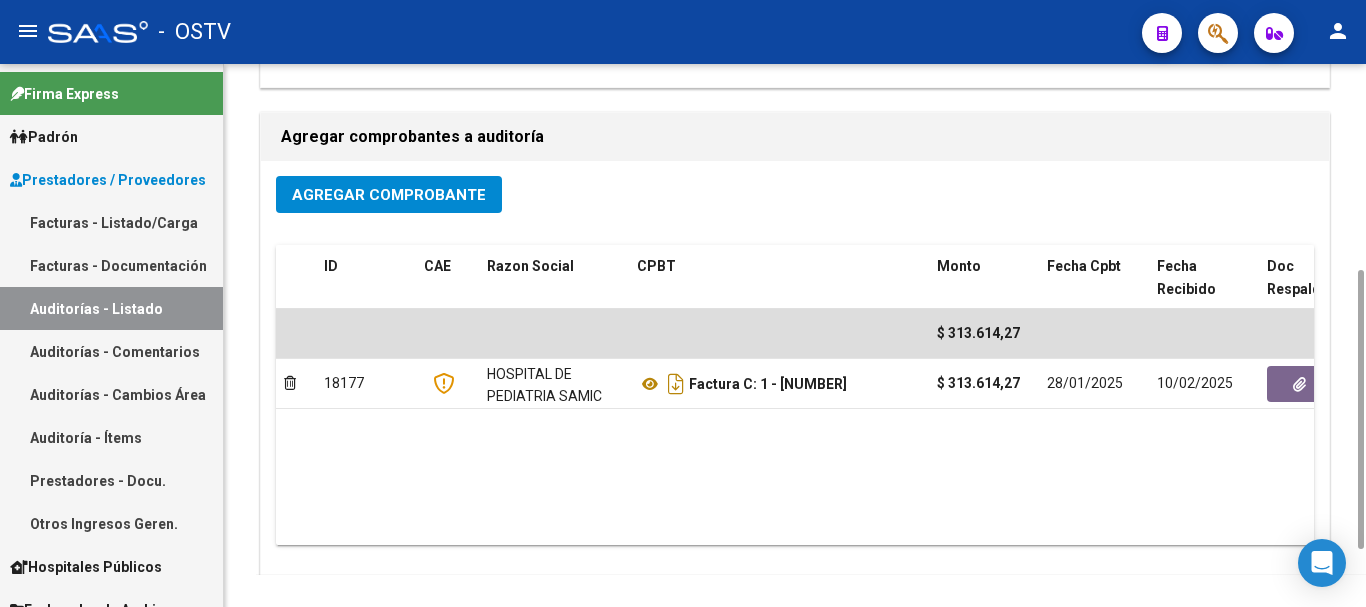 scroll, scrollTop: 0, scrollLeft: 0, axis: both 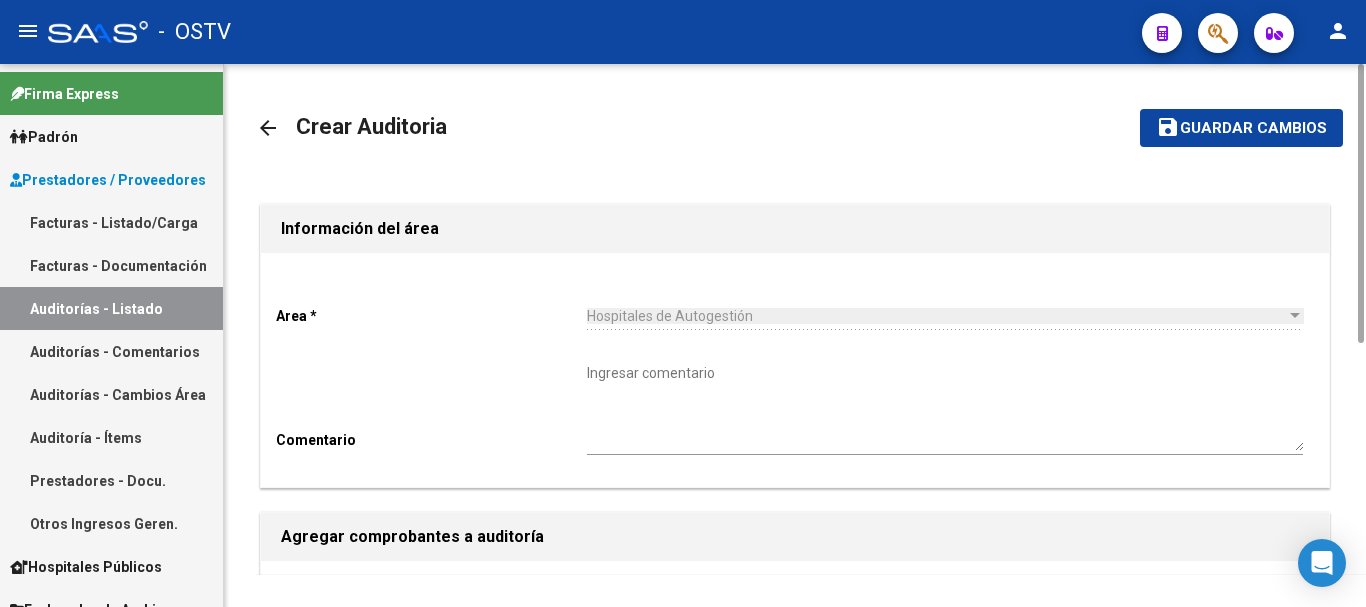 click on "save" 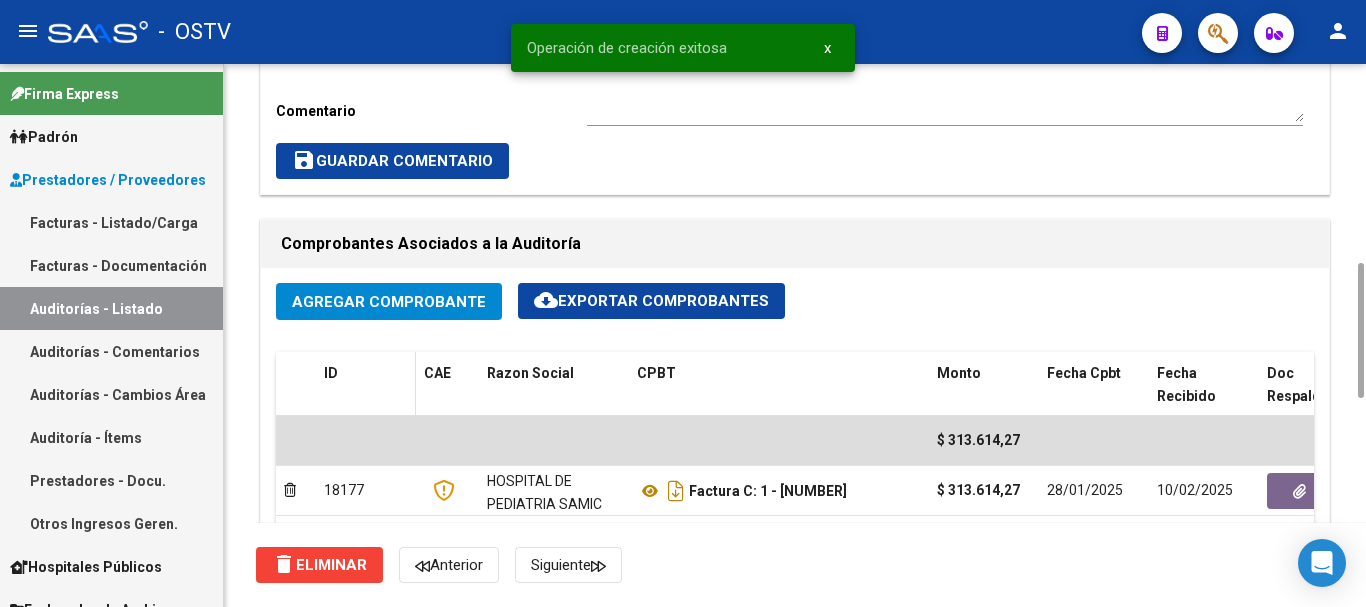 scroll, scrollTop: 1200, scrollLeft: 0, axis: vertical 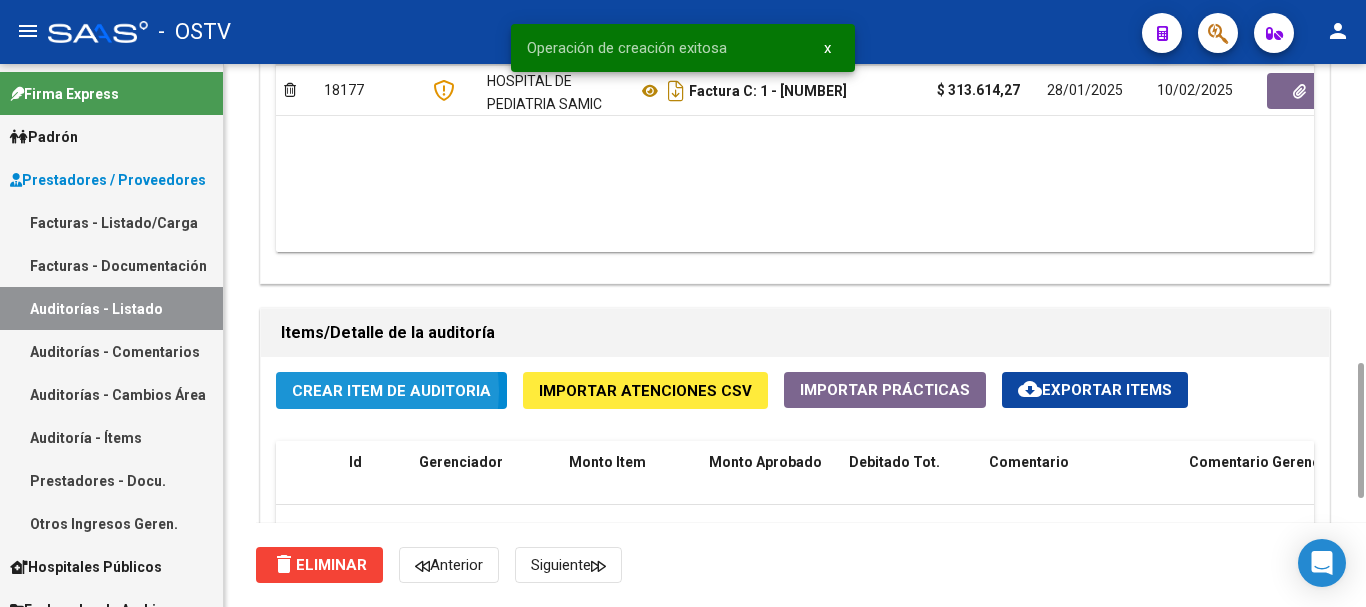 click on "Crear Item de Auditoria" 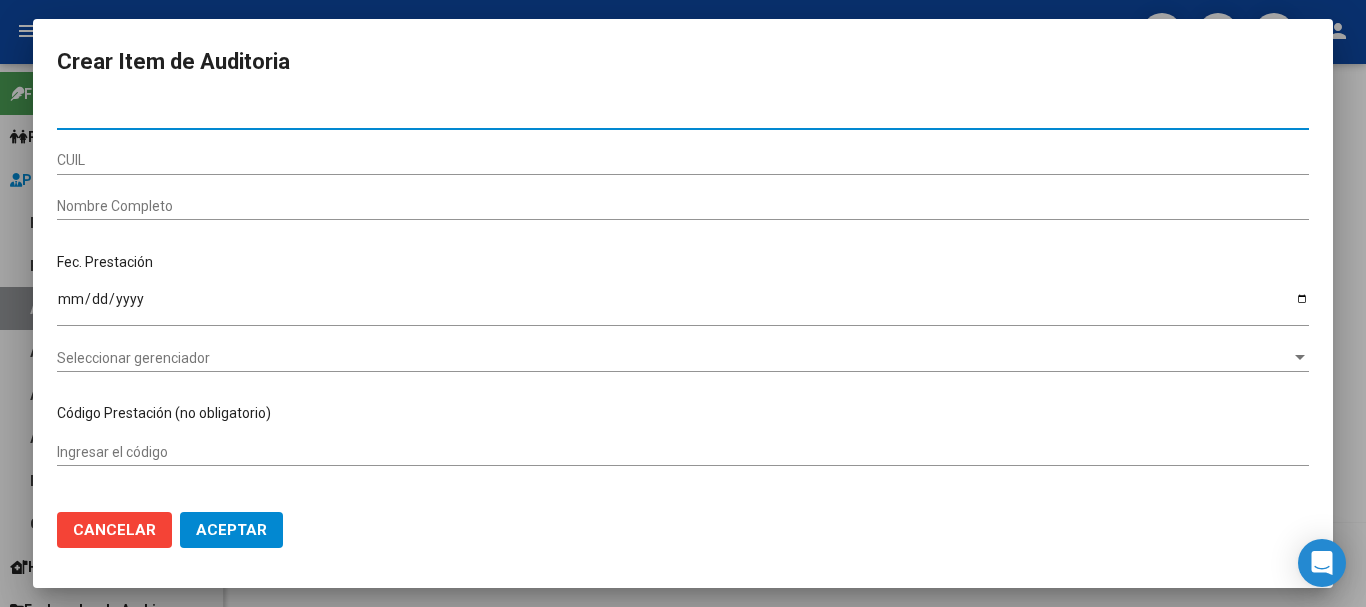 paste on "[NUMBER]" 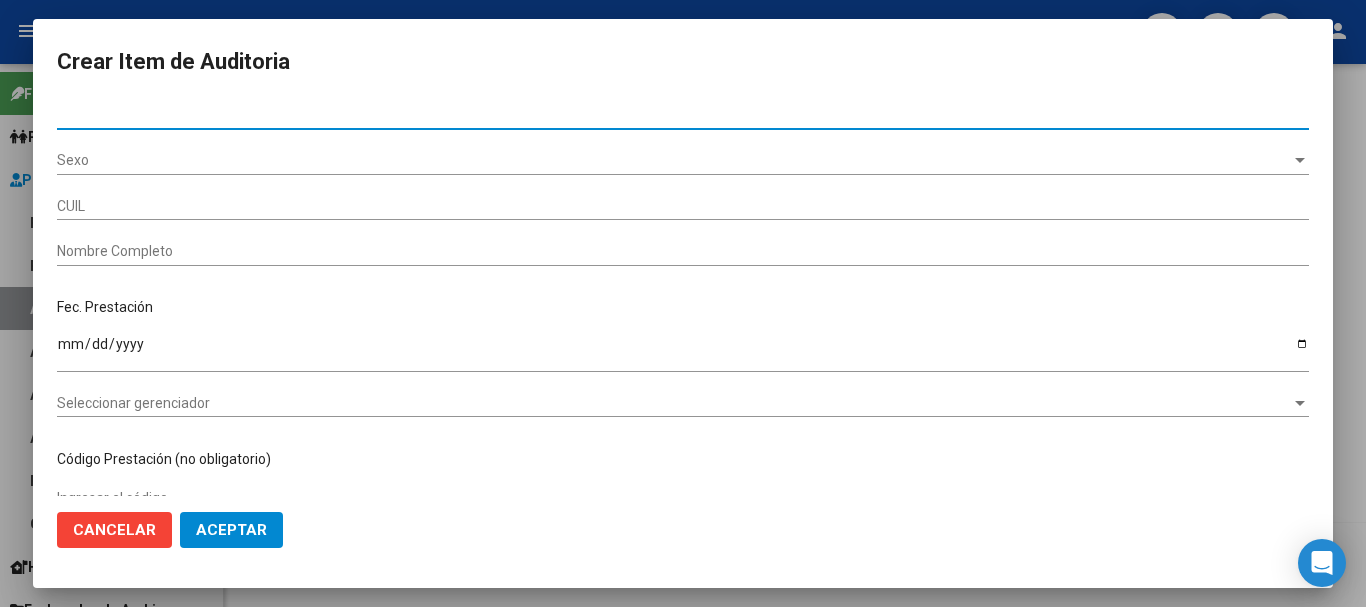 type on "[NUMBER]" 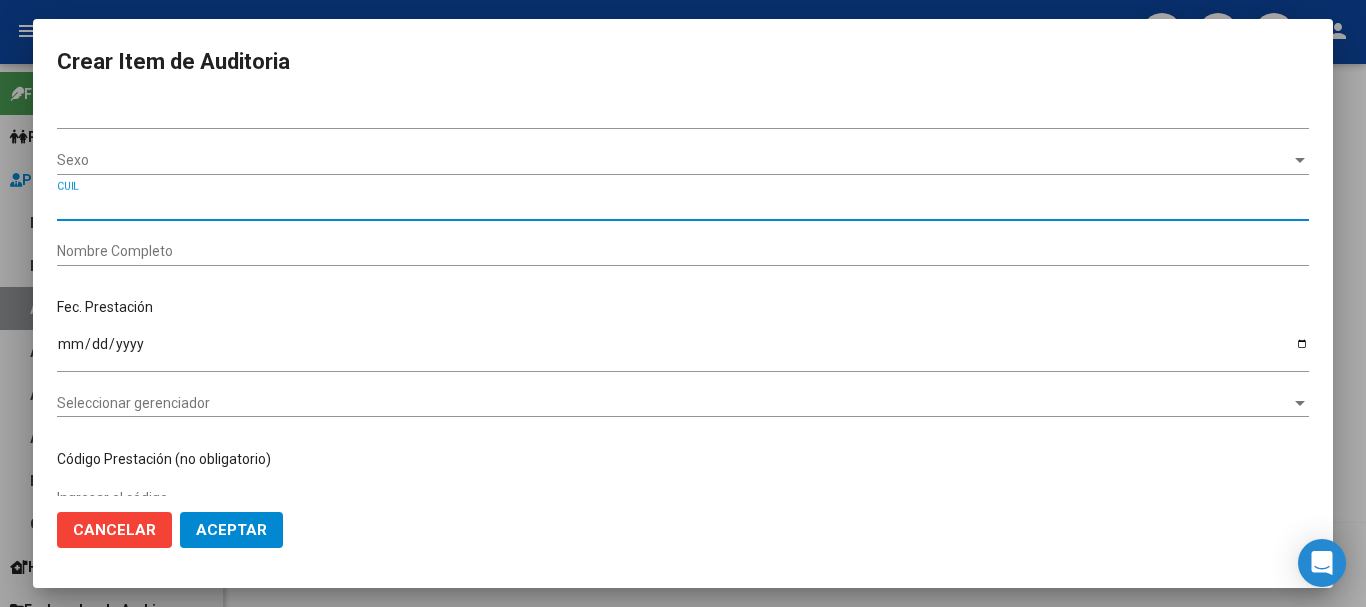 type on "[DOCUMENT_ID]" 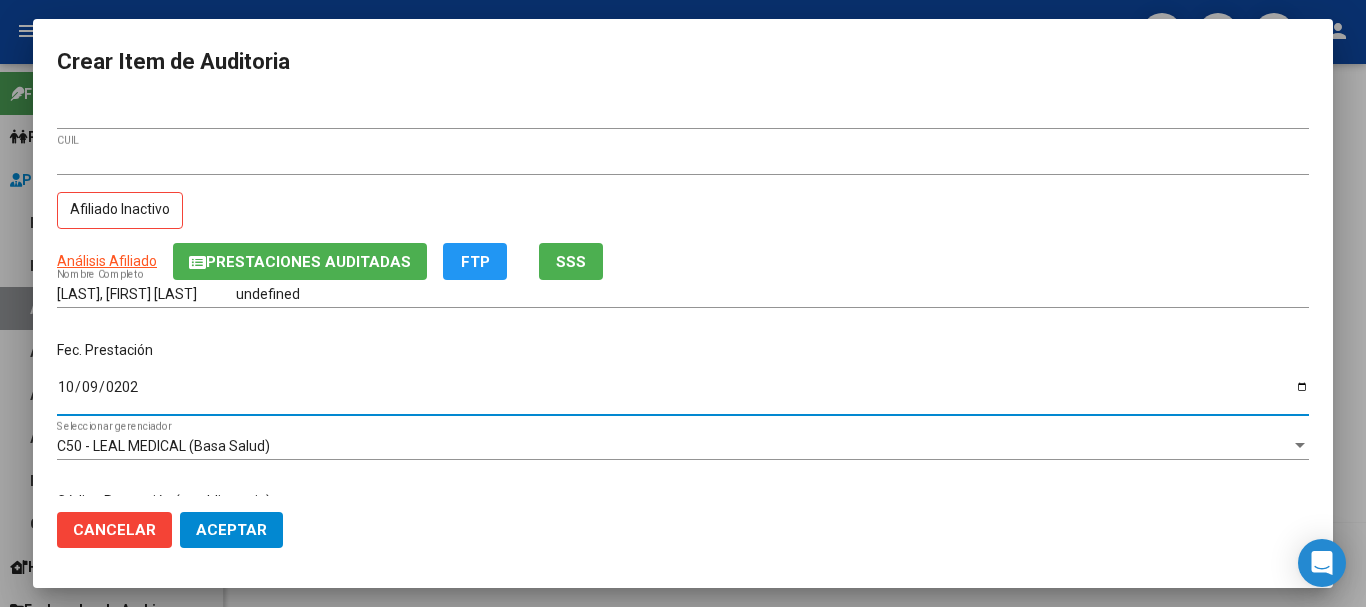 type on "[DATE]" 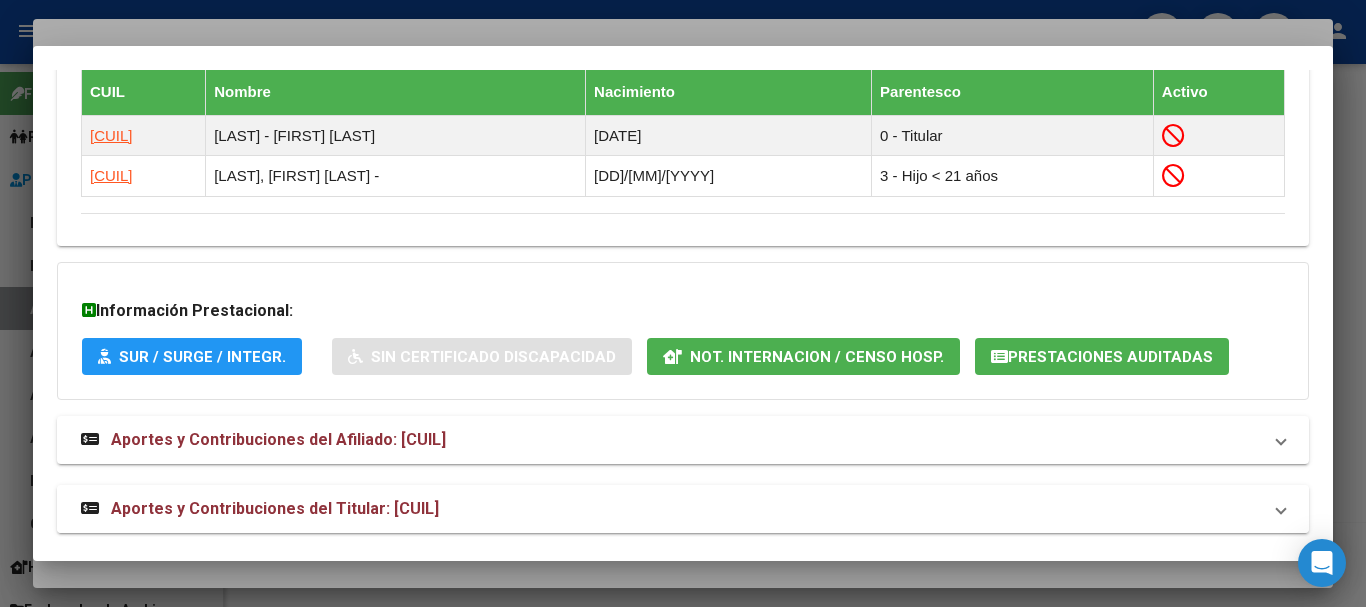 scroll, scrollTop: 1195, scrollLeft: 0, axis: vertical 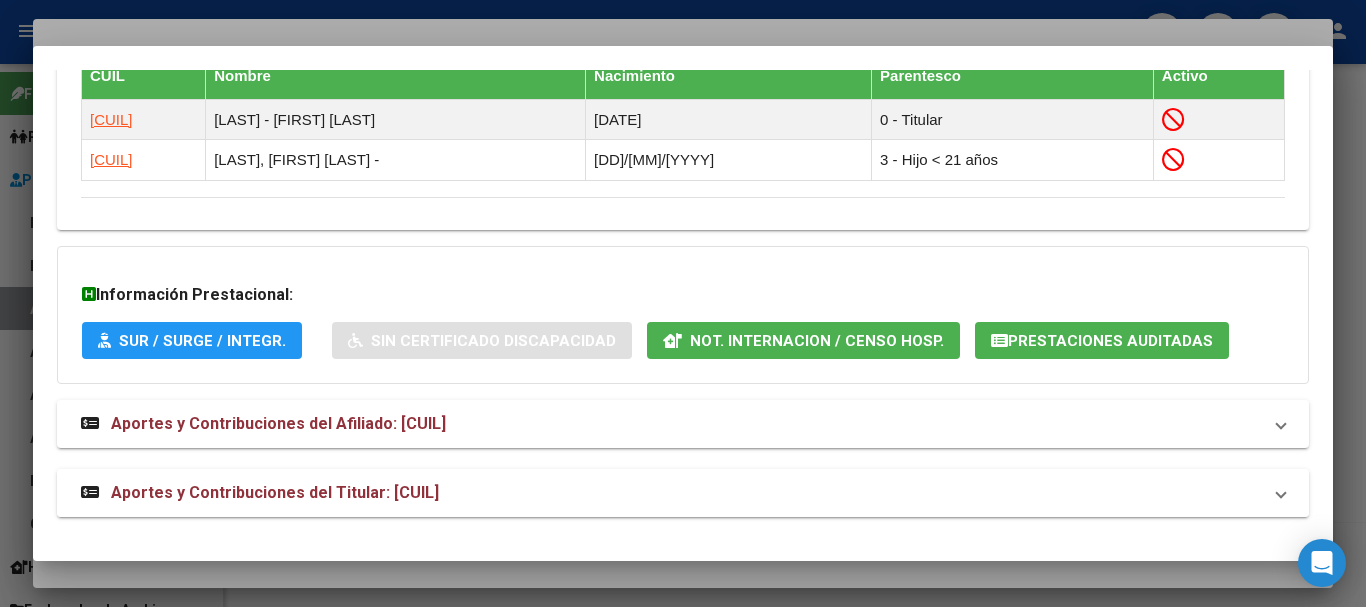click on "Aportes y Contribuciones del Titular: [CUIL]" at bounding box center (275, 492) 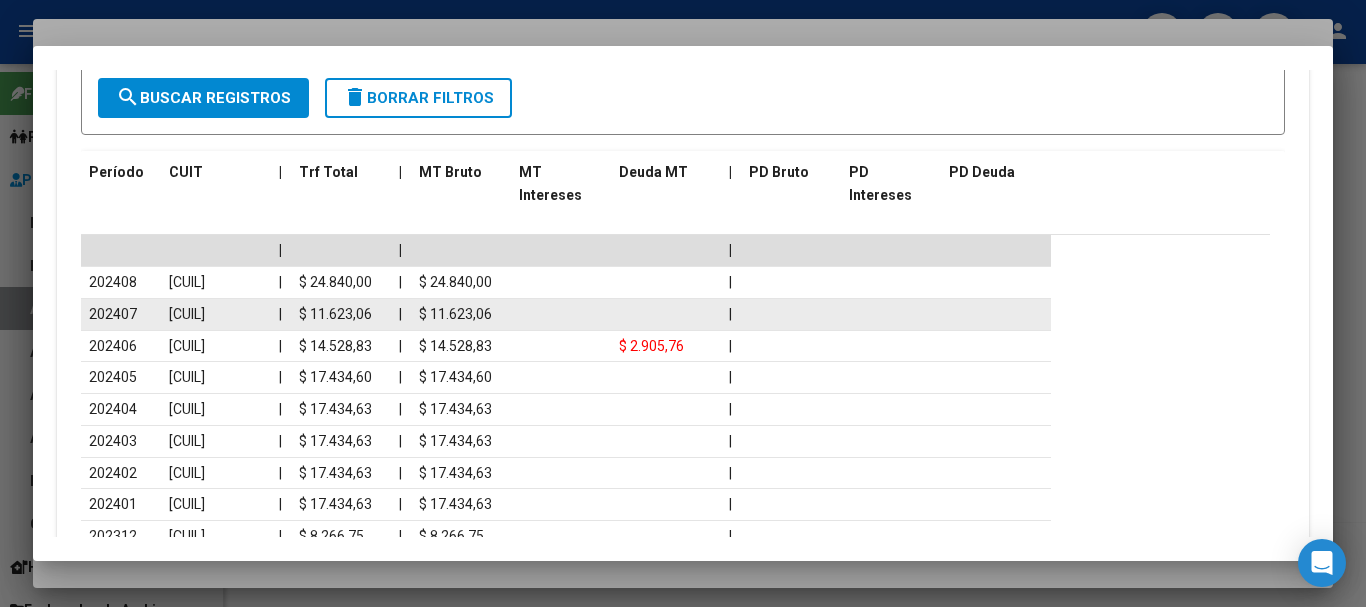 scroll, scrollTop: 1913, scrollLeft: 0, axis: vertical 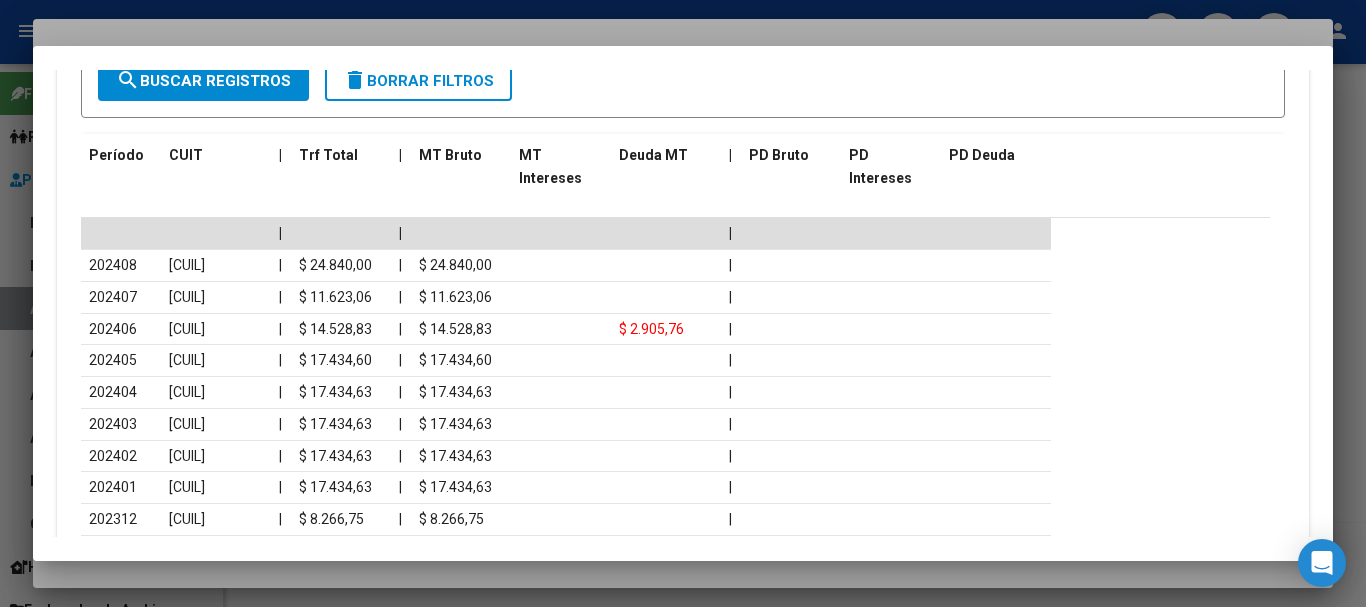click at bounding box center [683, 303] 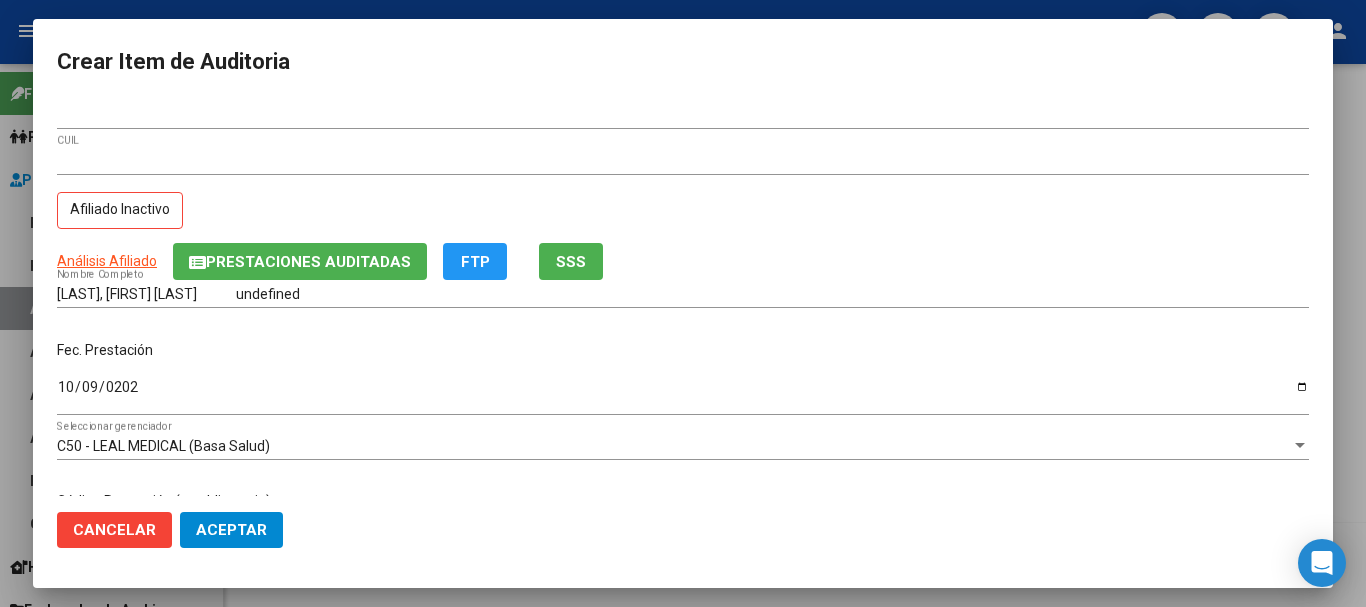 click on "Análisis Afiliado" at bounding box center [107, 261] 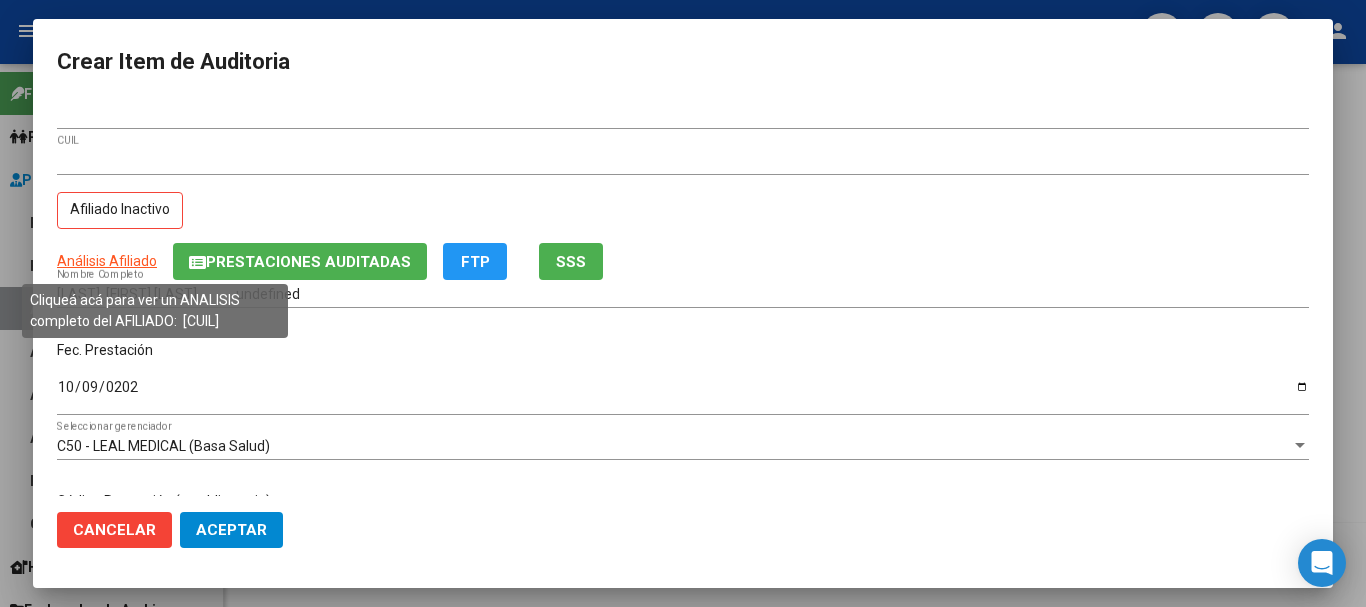 click on "Análisis Afiliado" at bounding box center [107, 261] 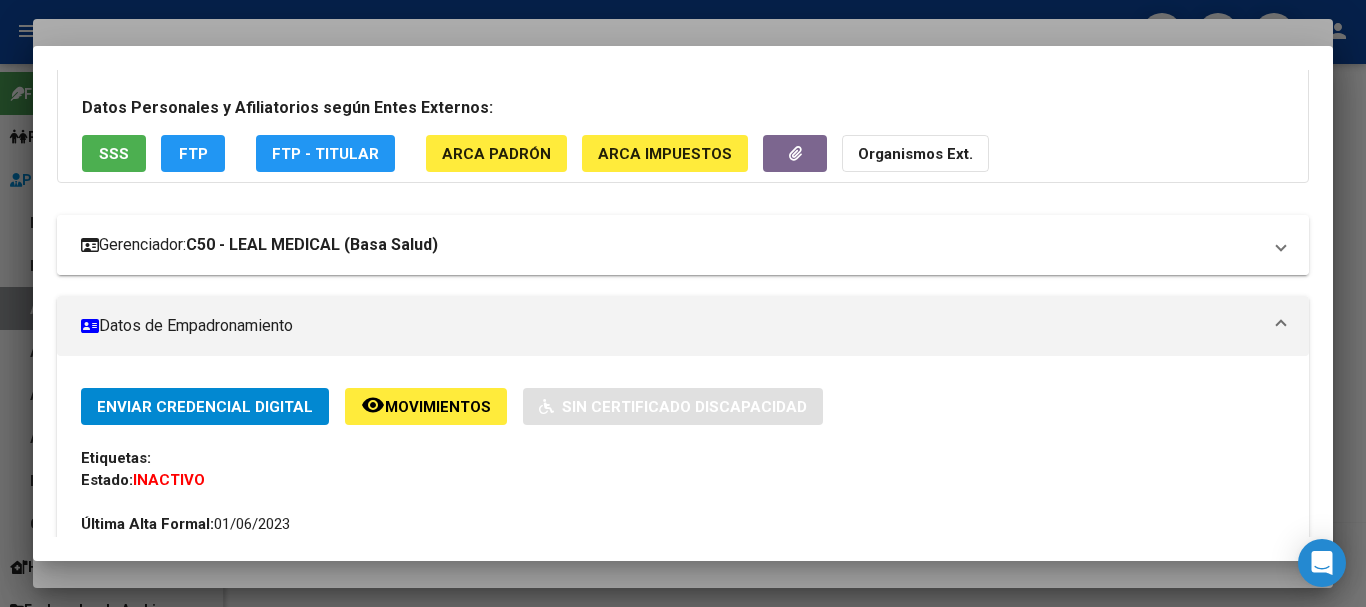 scroll, scrollTop: 0, scrollLeft: 0, axis: both 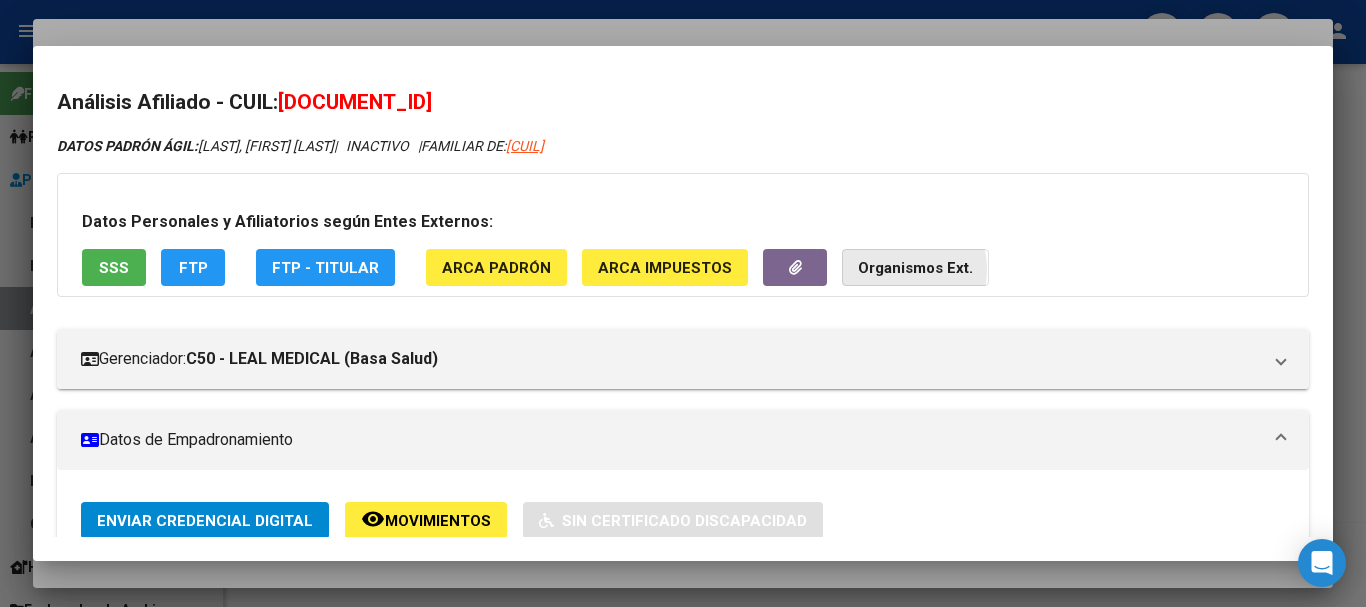click on "Organismos Ext." 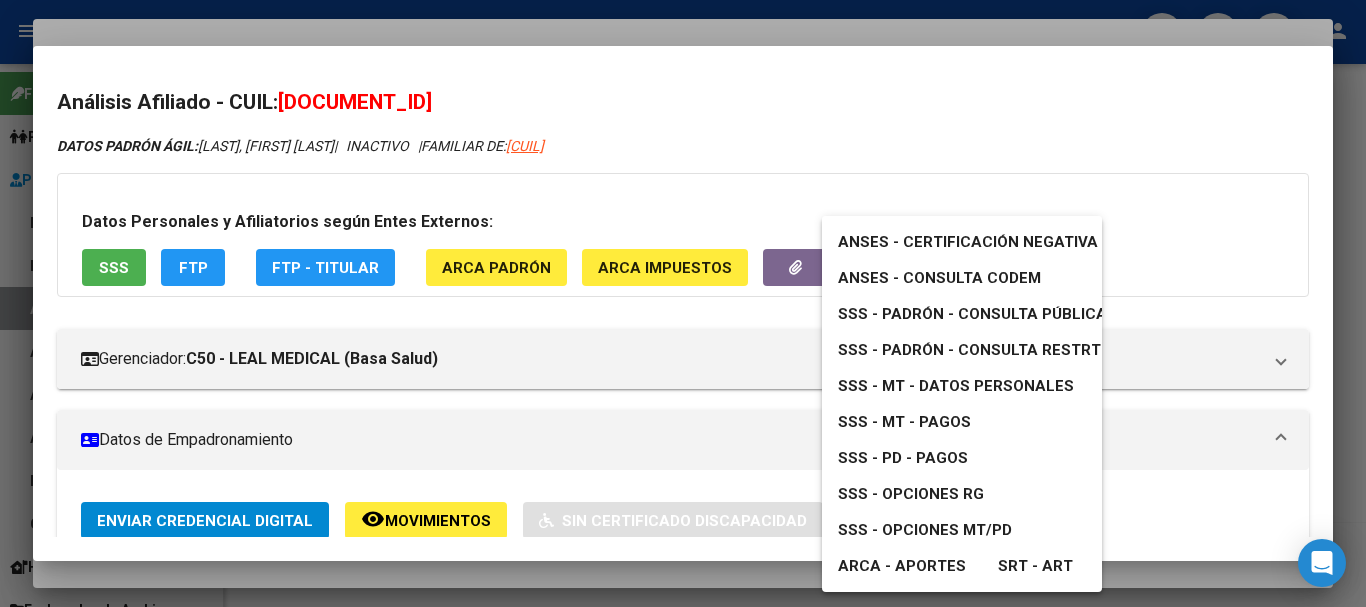 click on "SSS - Padrón - Consulta Pública" at bounding box center (972, 314) 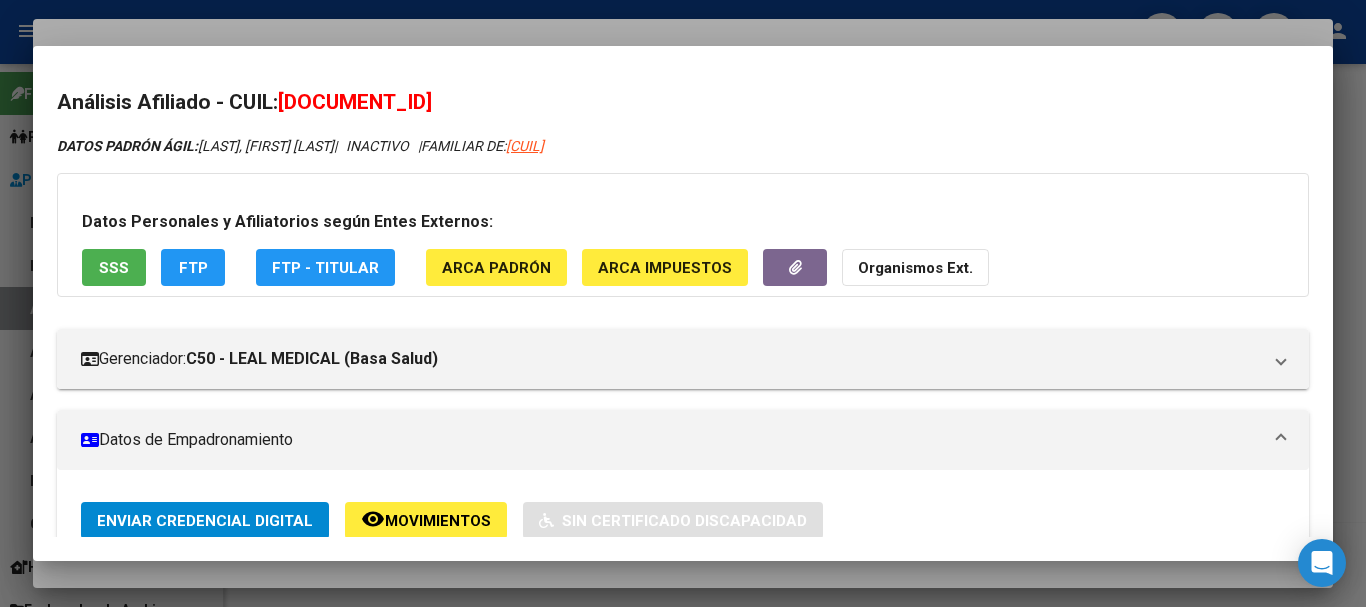 click at bounding box center [683, 303] 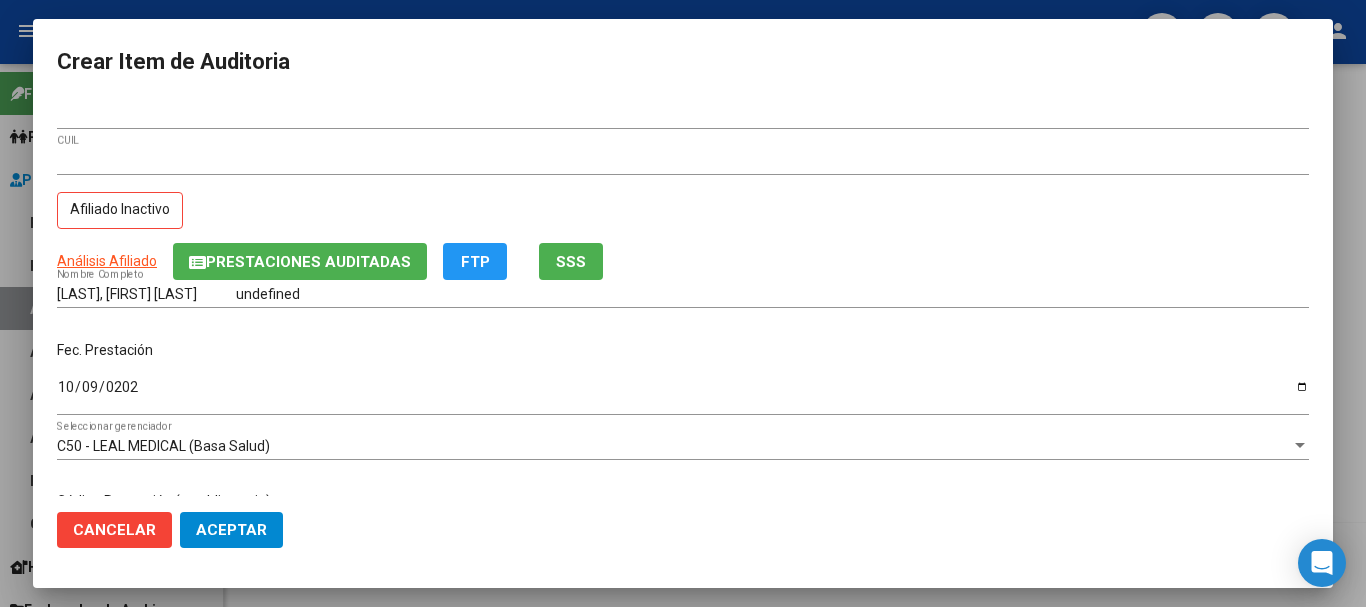 click on "[CUIL] CUIL" at bounding box center [683, 161] 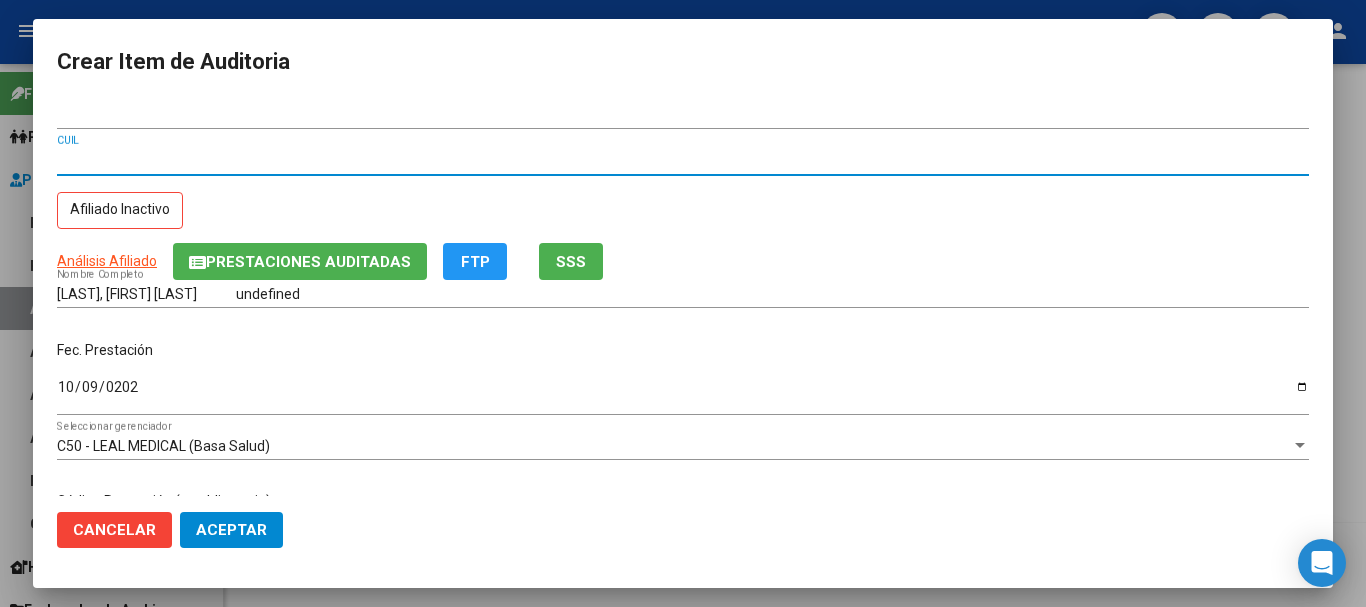 type 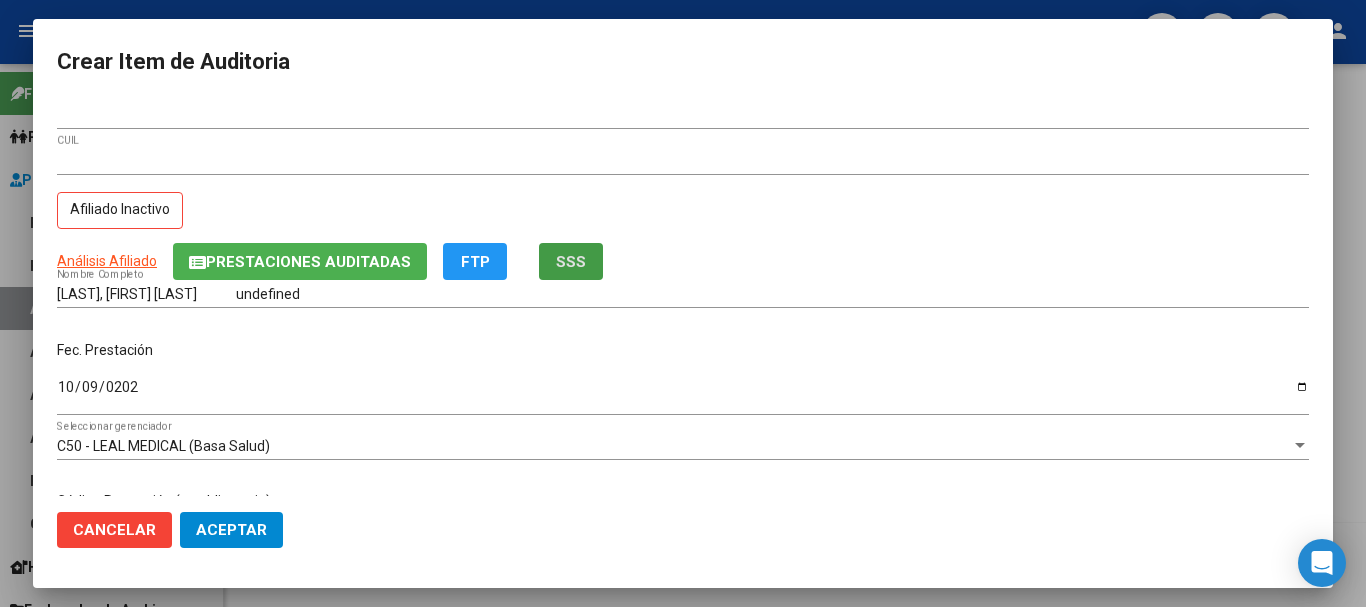 type 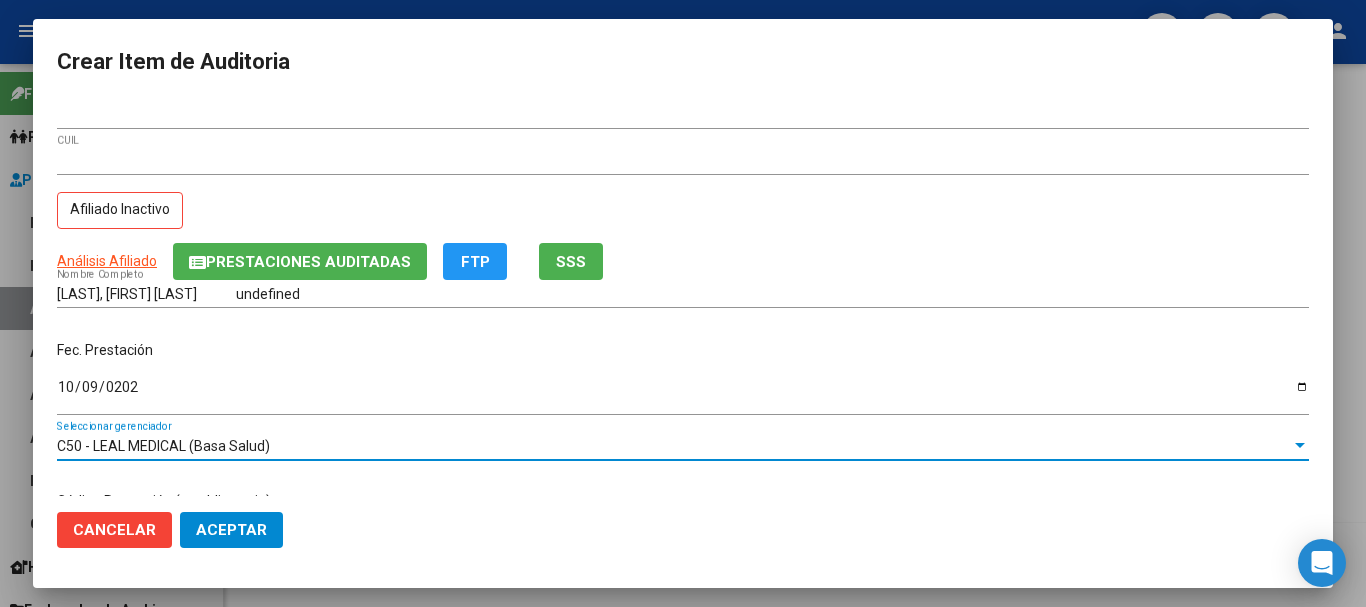 scroll, scrollTop: 242, scrollLeft: 0, axis: vertical 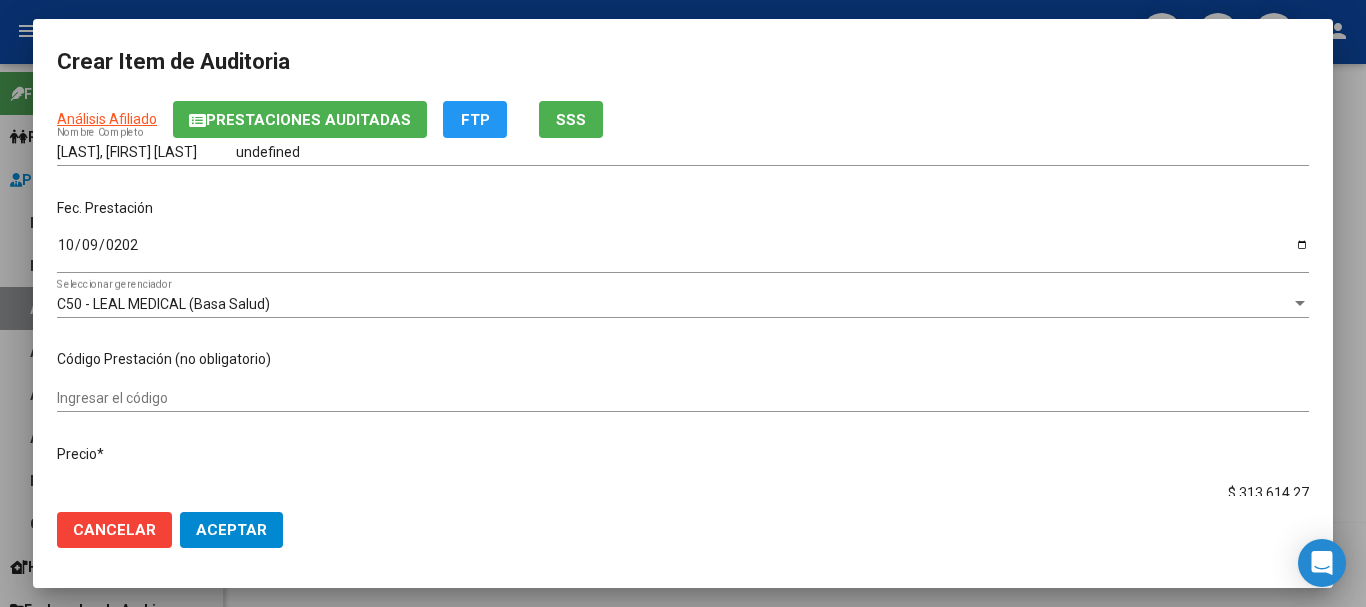 type on "$ 0,08" 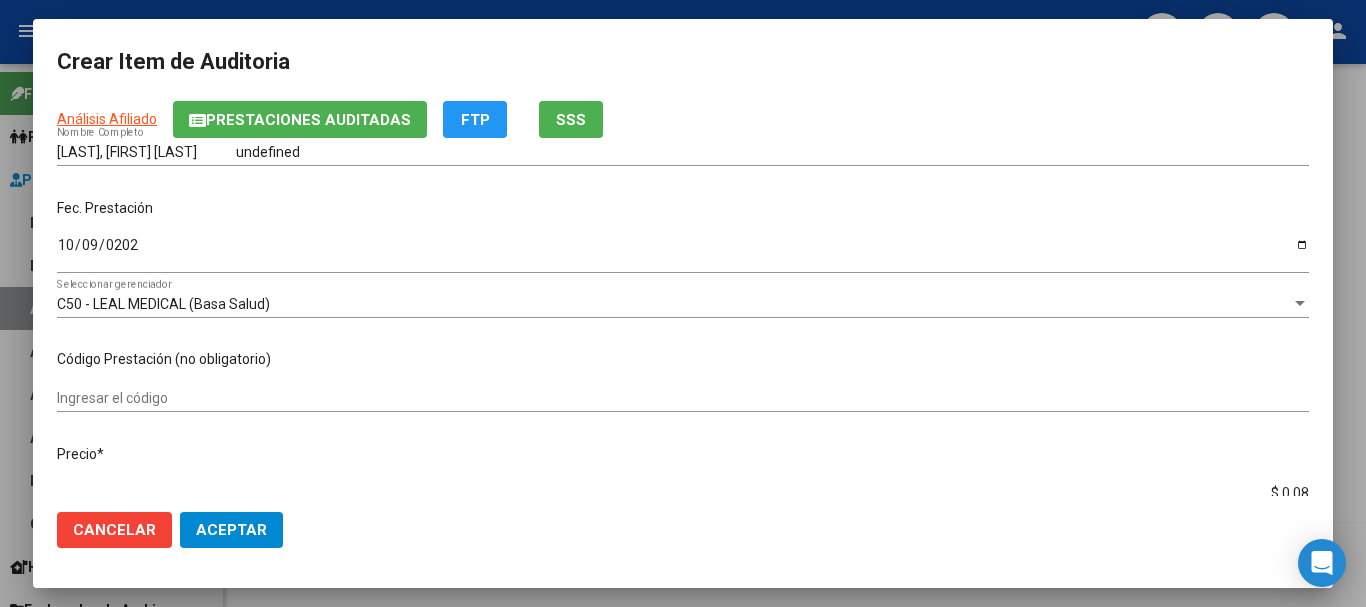 type on "$ 0,84" 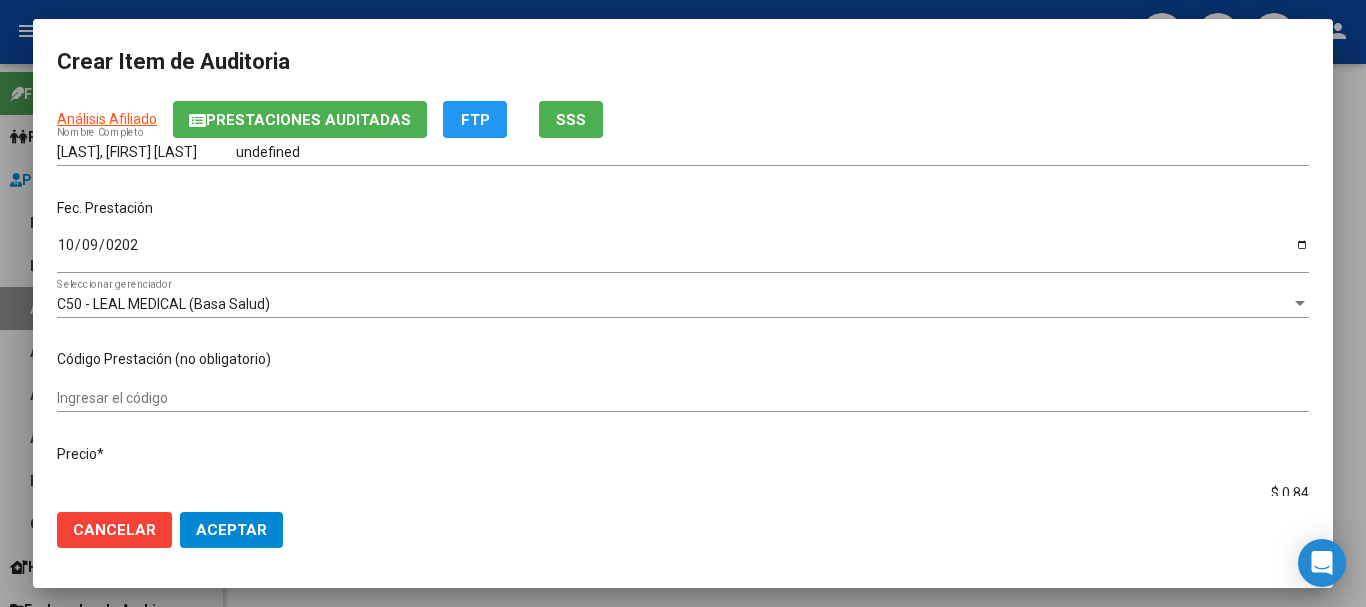 type on "$ 0,84" 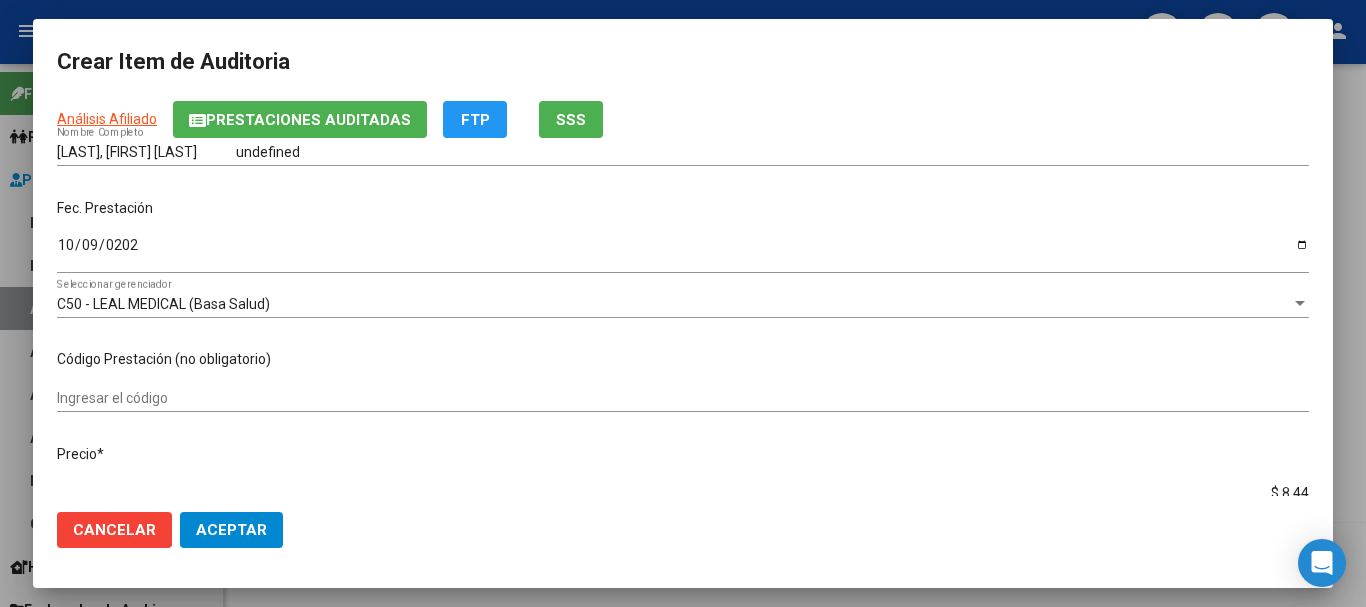 type on "$ 0,84" 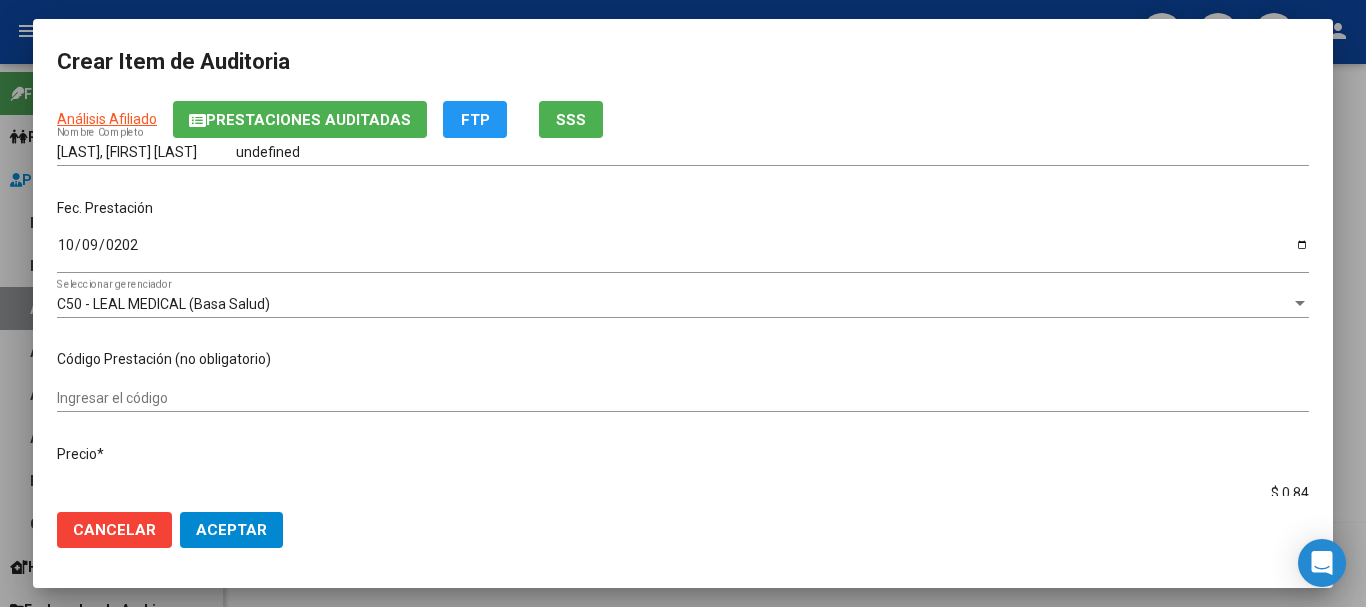type on "$ 0,08" 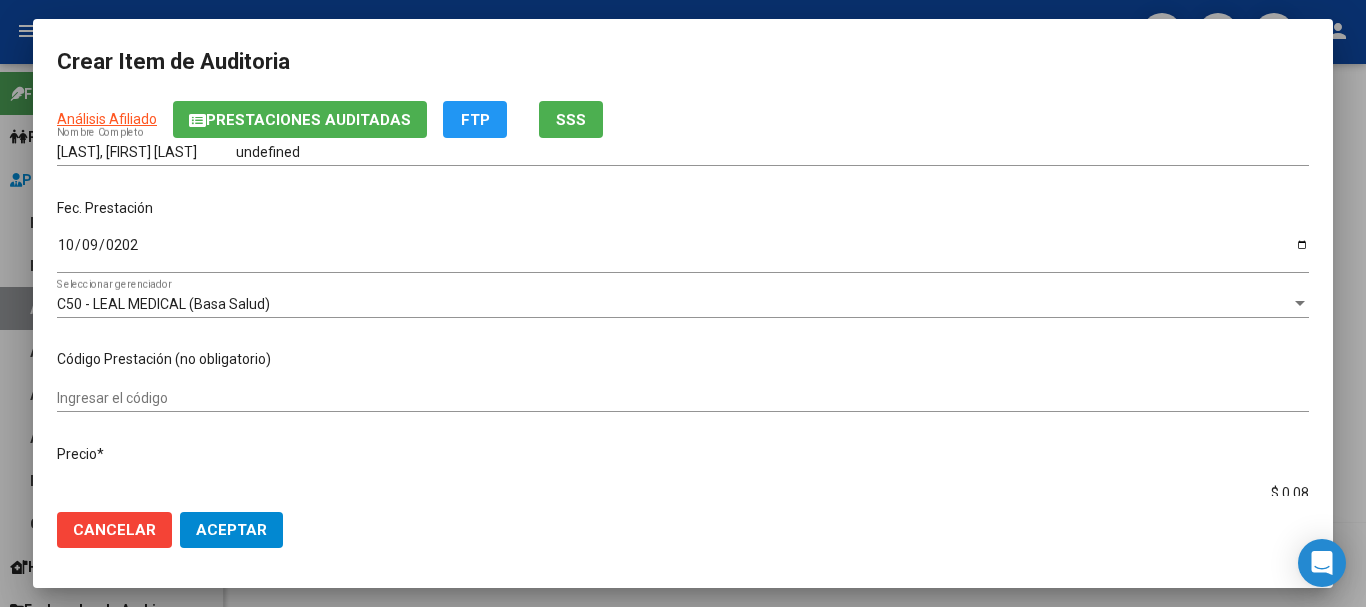 type on "$ 0,88" 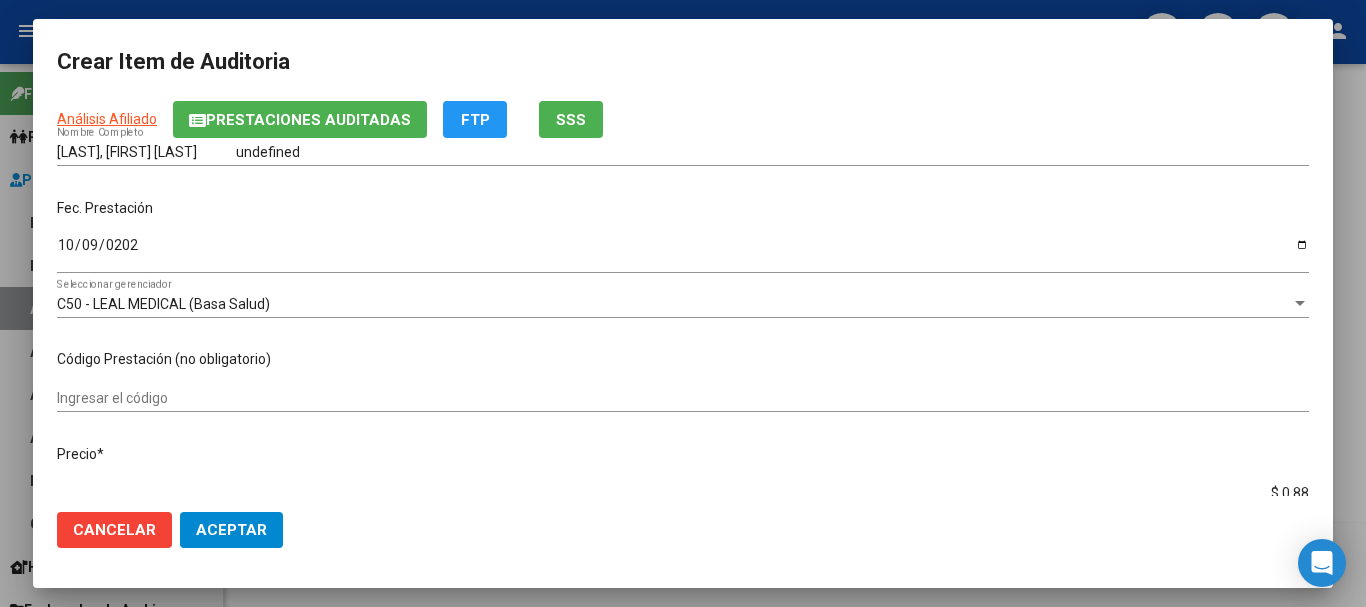 type on "$ 8,84" 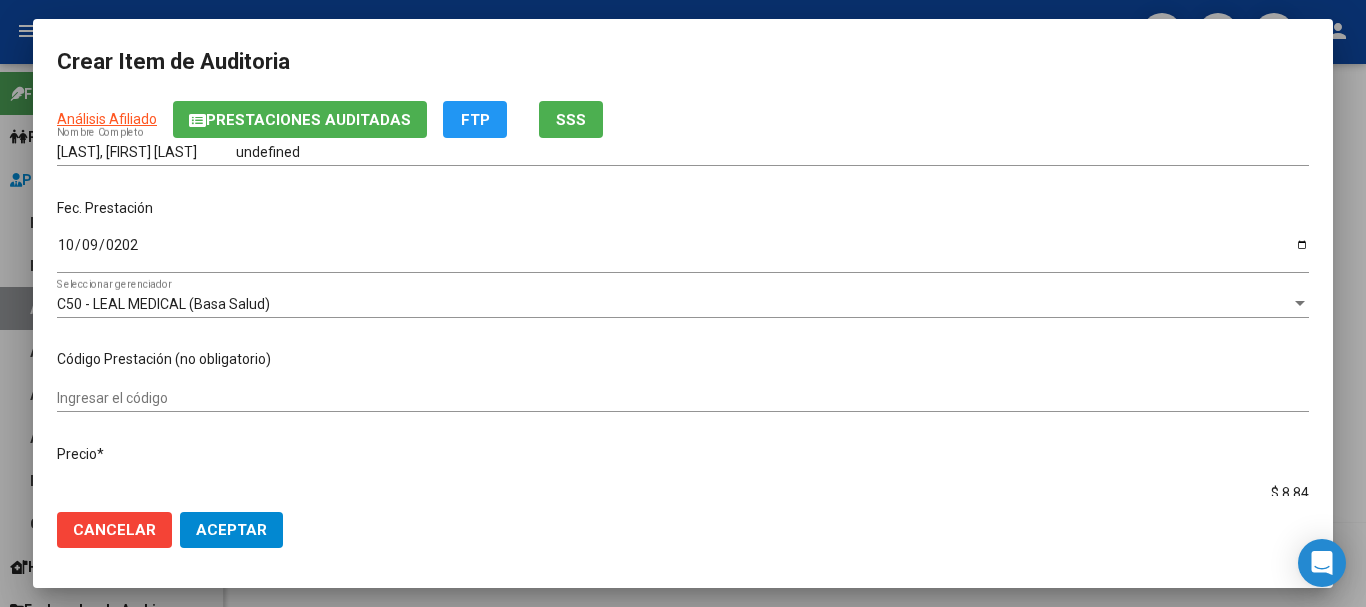 type on "$ 88,48" 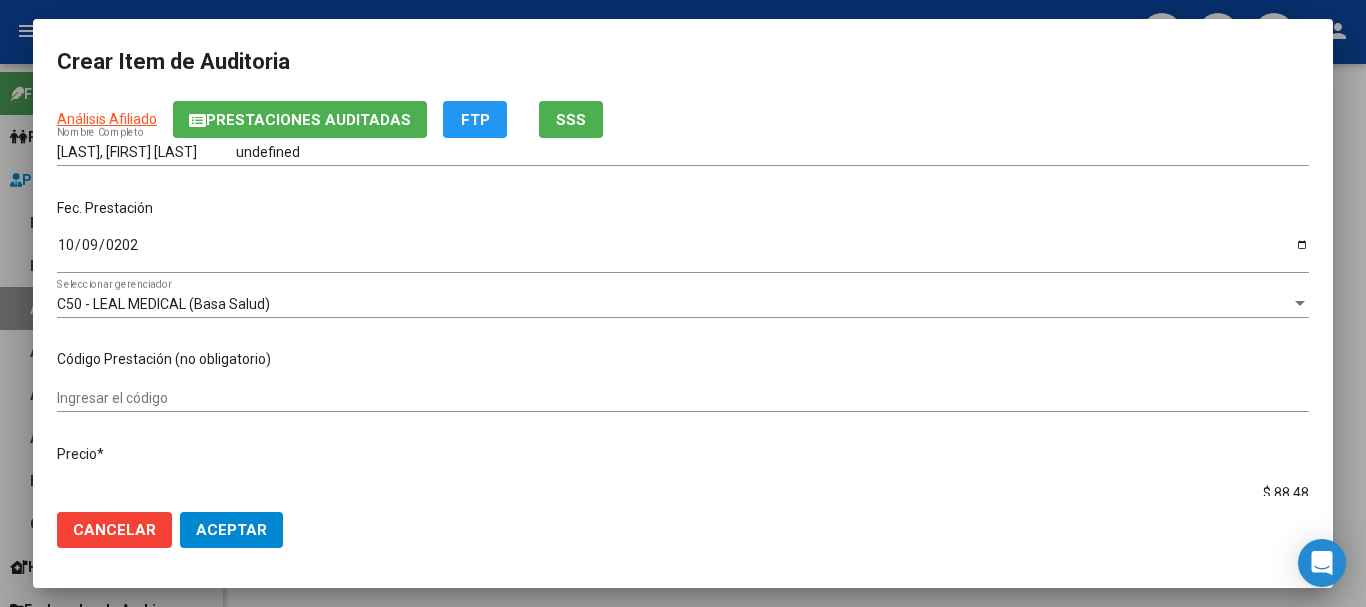 type on "$ 884,88" 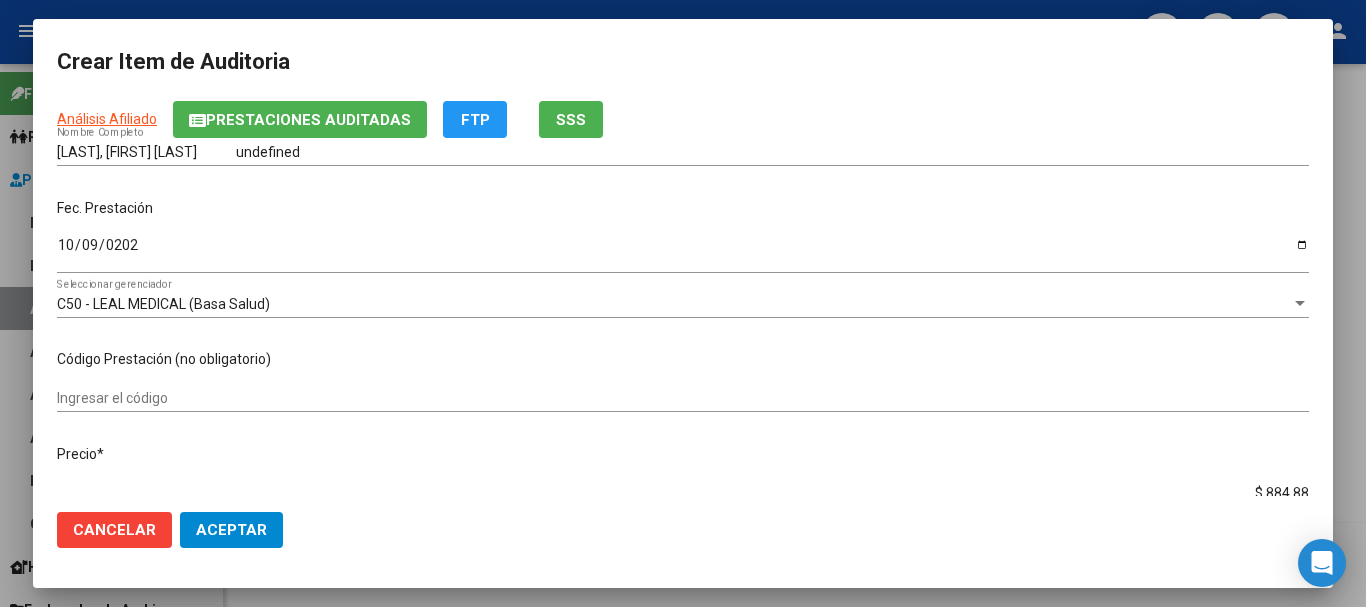 type on "$ 8.848,89" 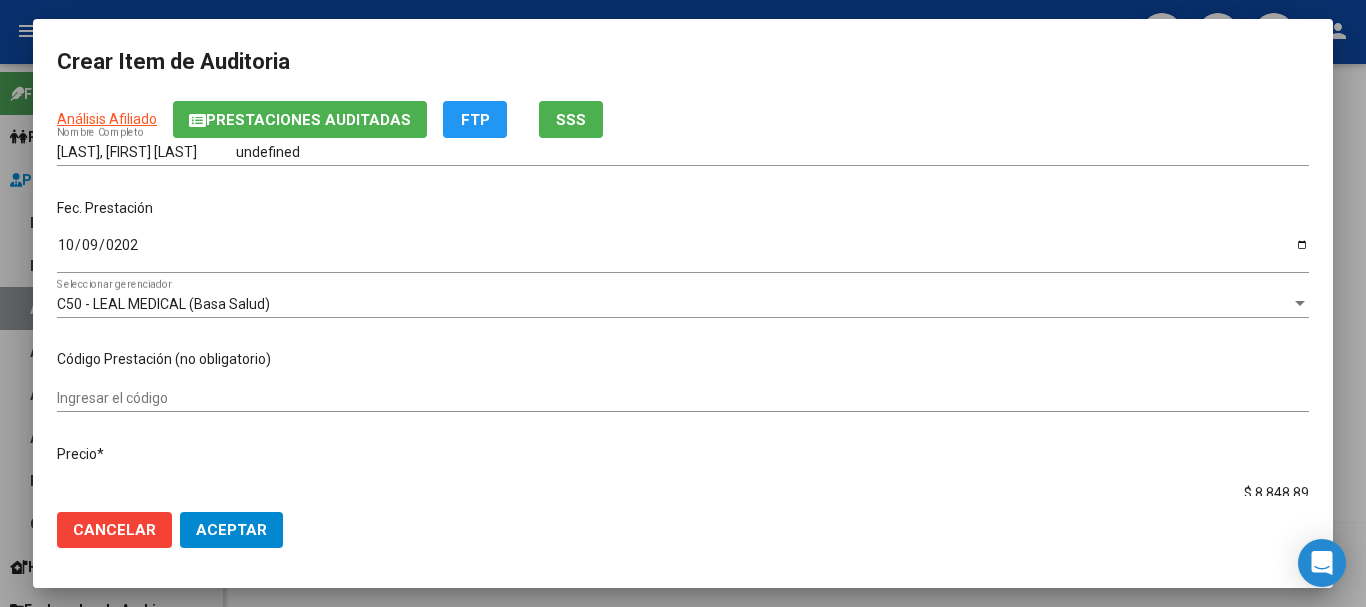 scroll, scrollTop: 431, scrollLeft: 0, axis: vertical 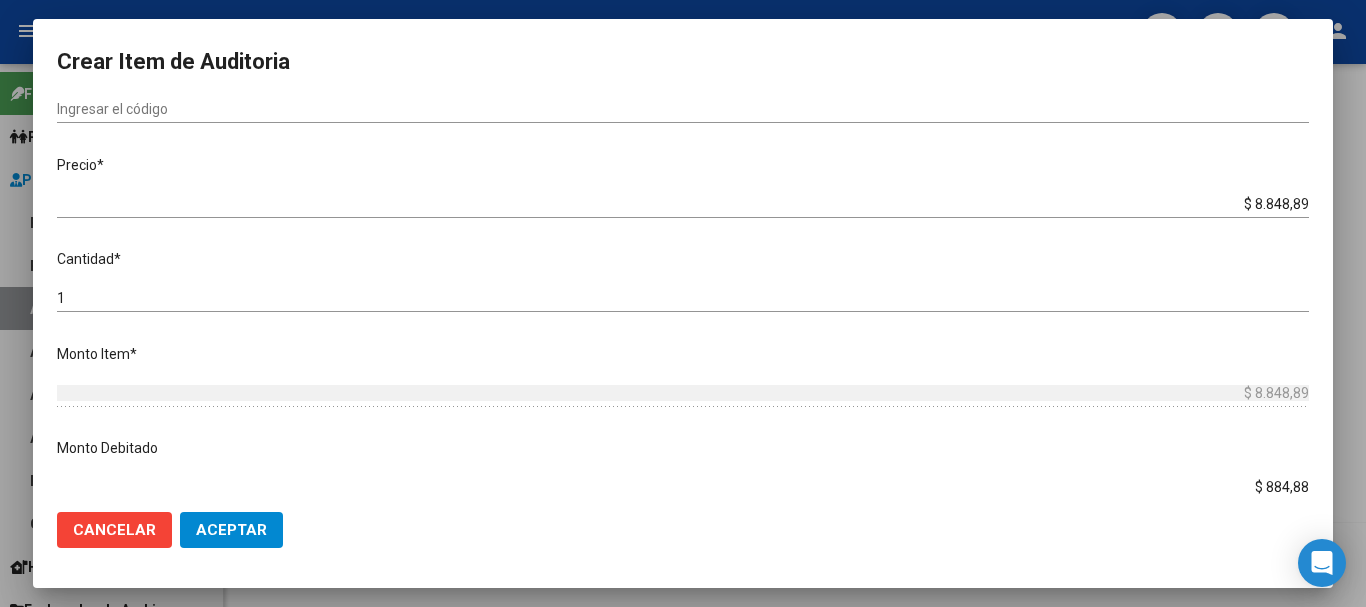 type on "$ 8.848,89" 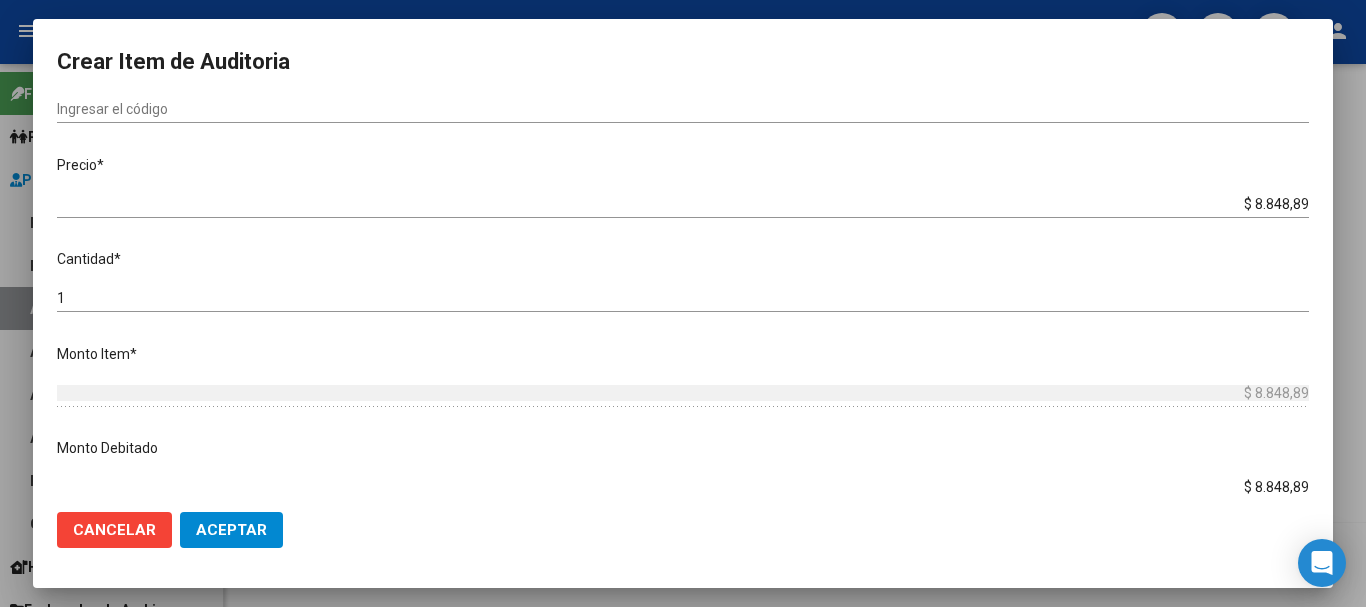 scroll, scrollTop: 715, scrollLeft: 0, axis: vertical 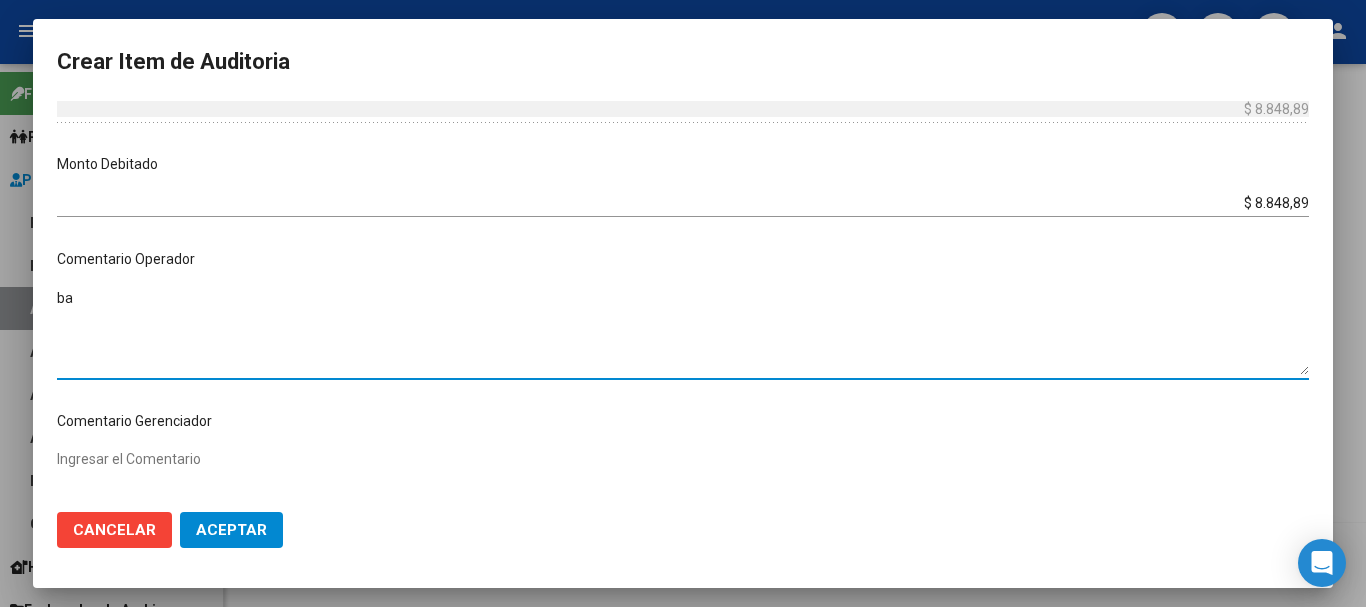 type on "b" 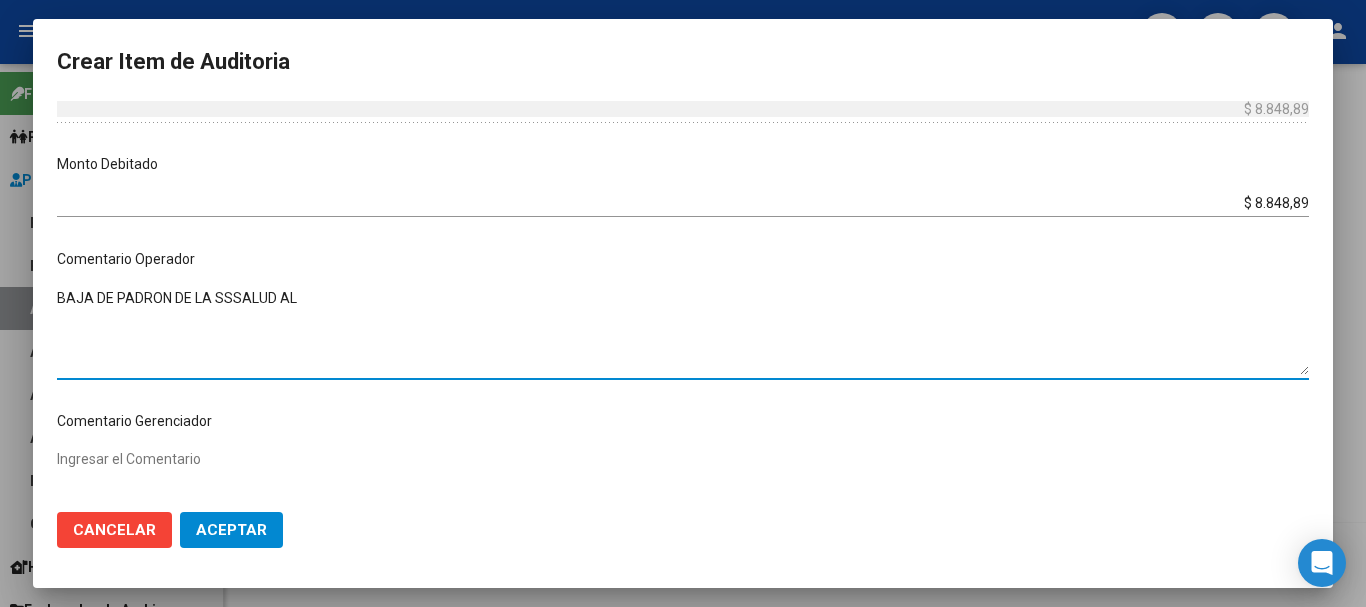 paste on "[DATE]	MONOTRIBUTISTA INF.AFIP" 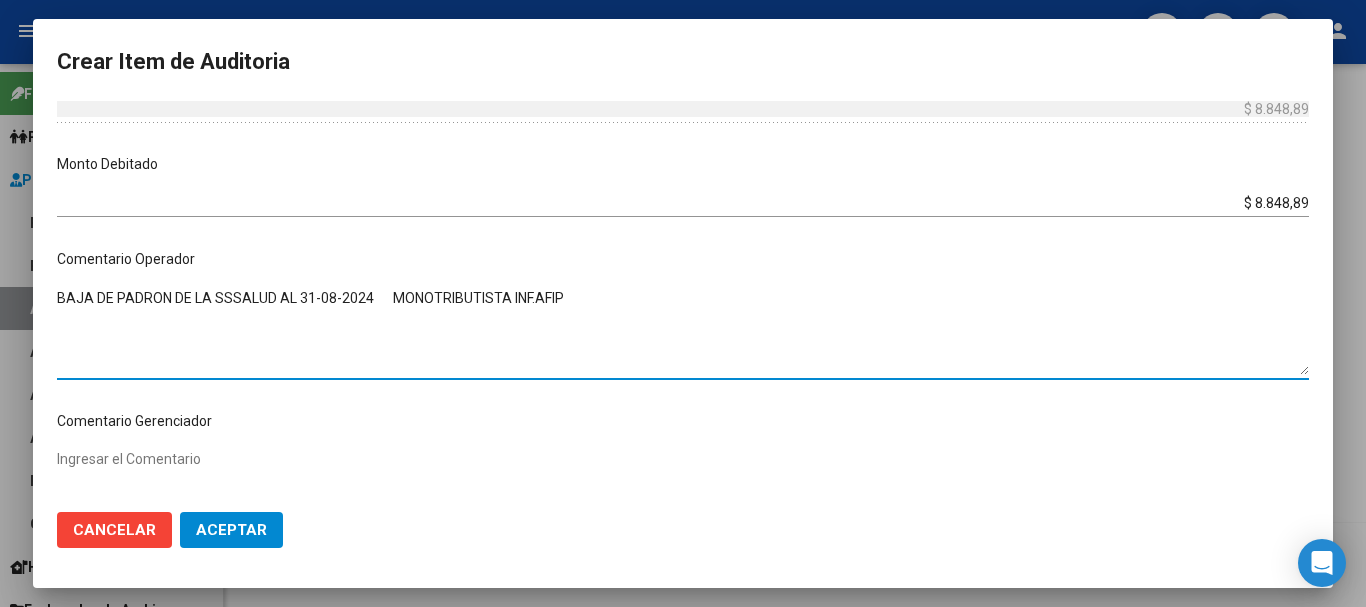 type on "BAJA DE PADRON DE LA SSSALUD AL 31-08-2024	MONOTRIBUTISTA INF.AFIP" 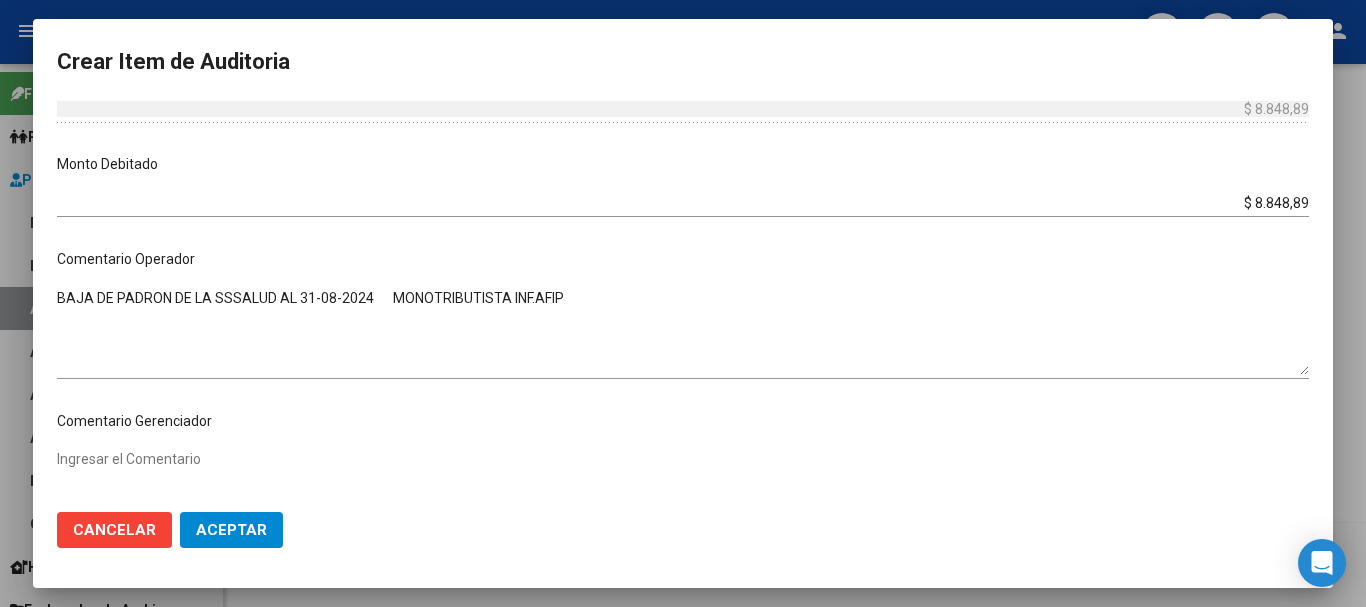 scroll, scrollTop: 1128, scrollLeft: 0, axis: vertical 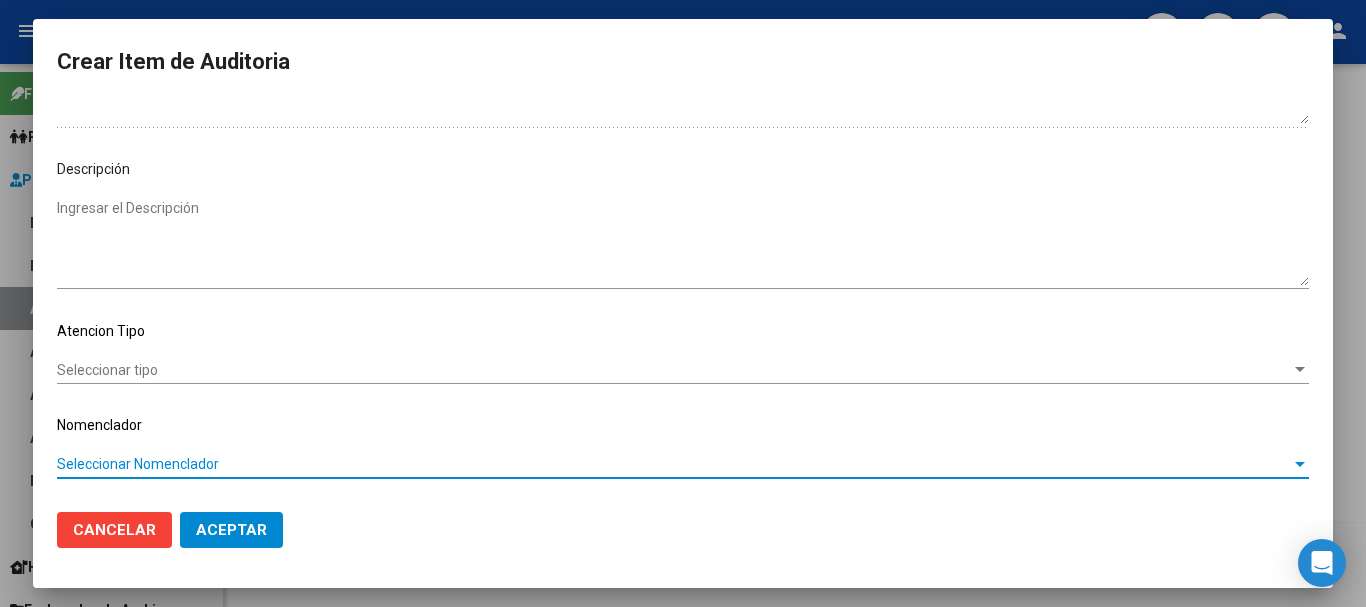 type 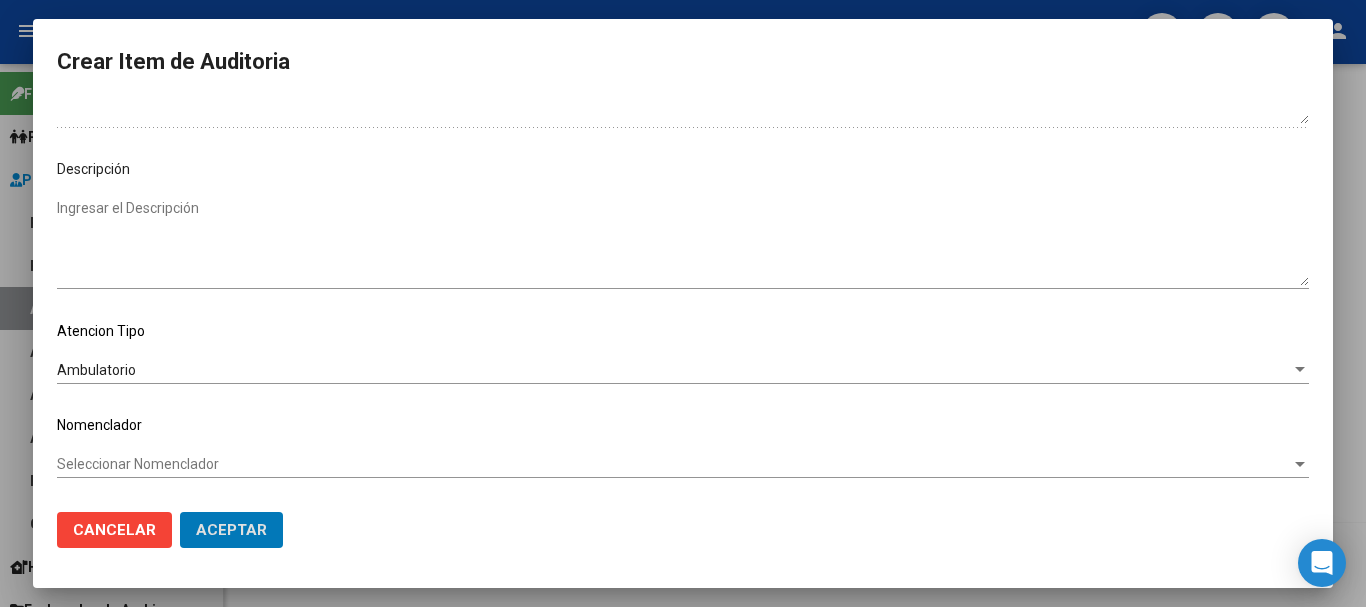 type 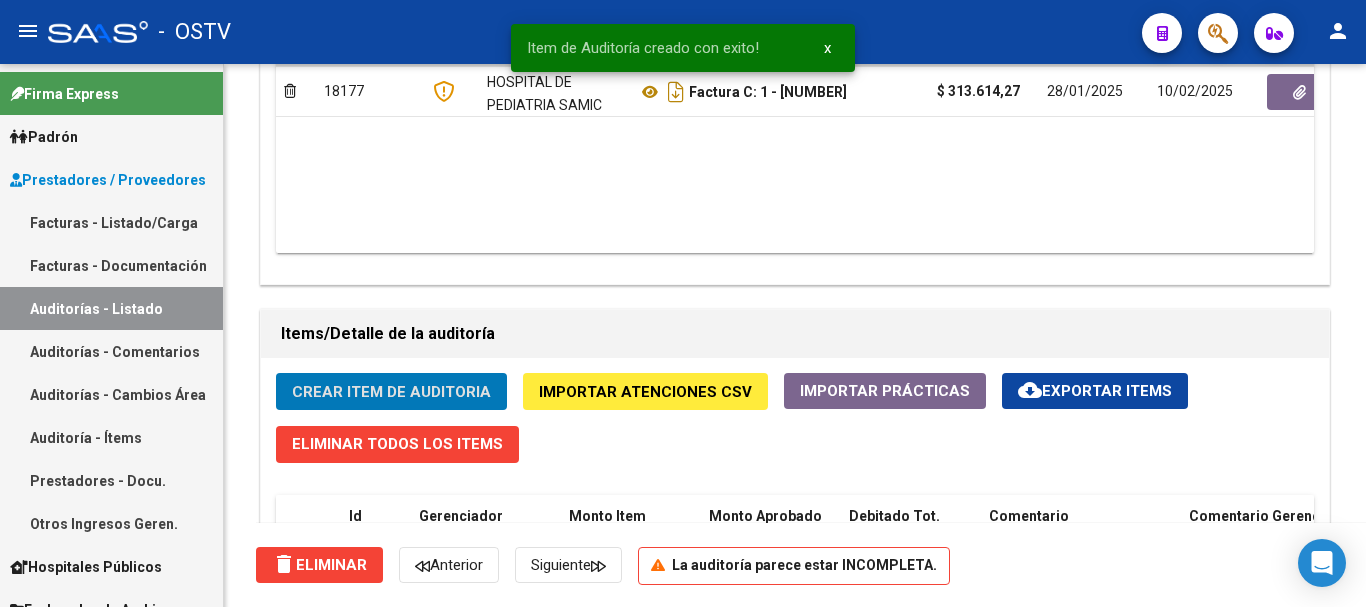 click on "Crear Item de Auditoria" 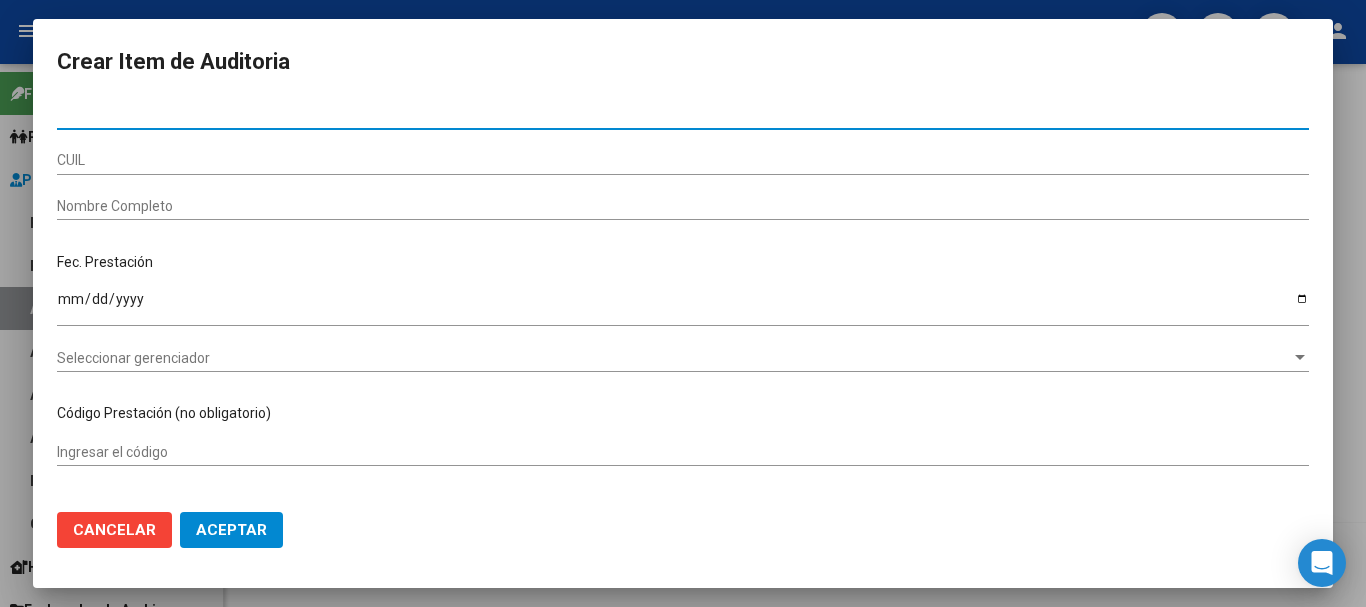 paste on "52791089" 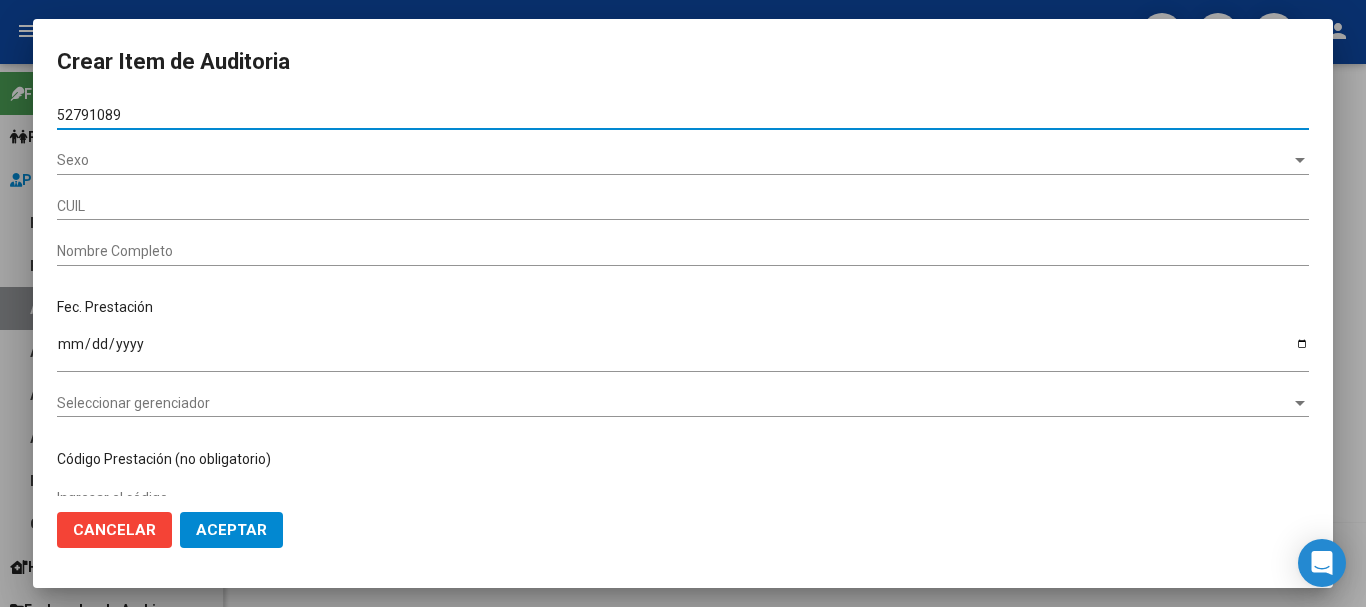 type on "52791089" 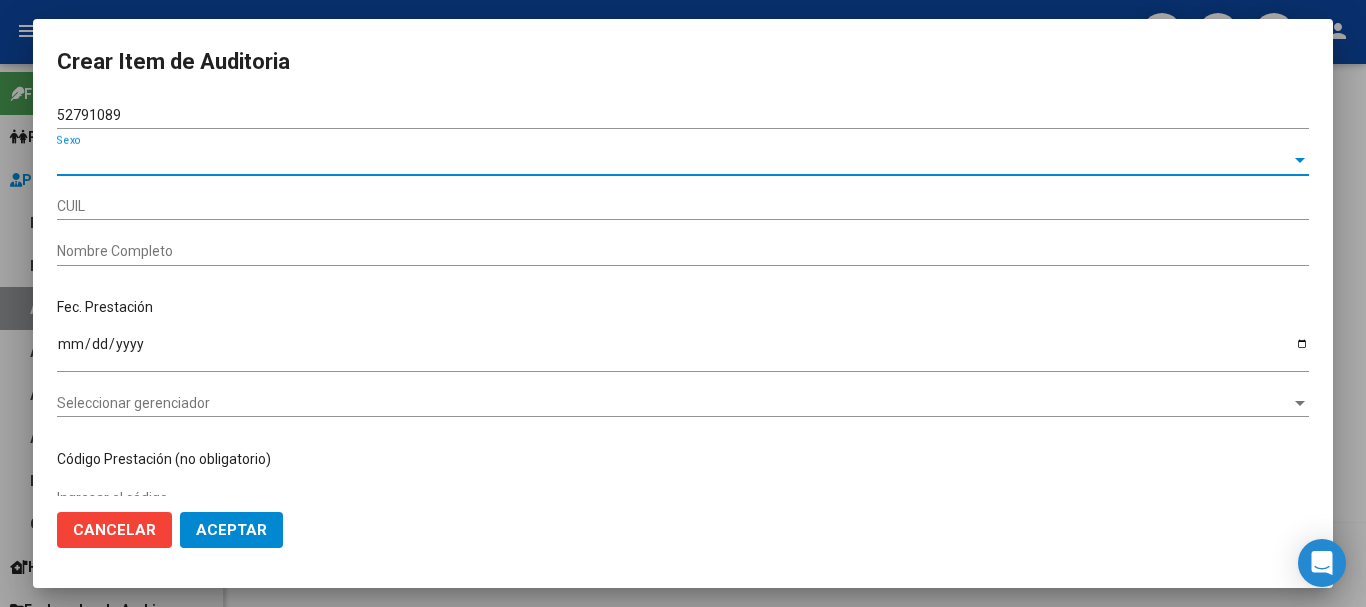 type on "[CUIL]" 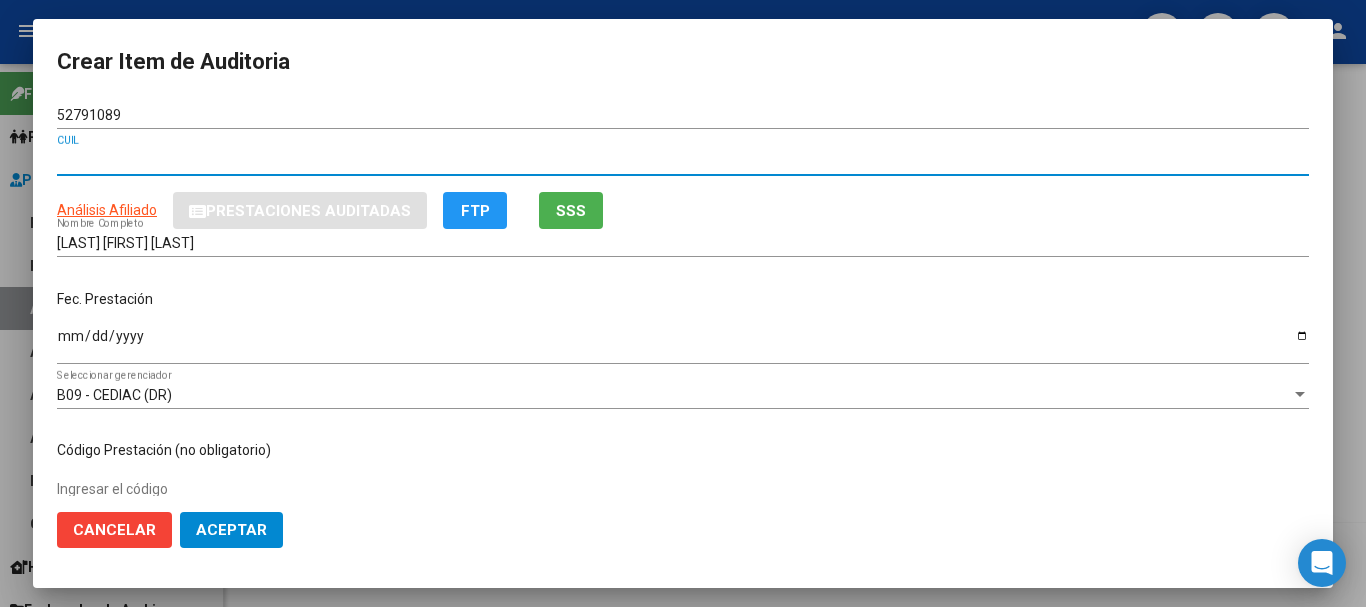 type 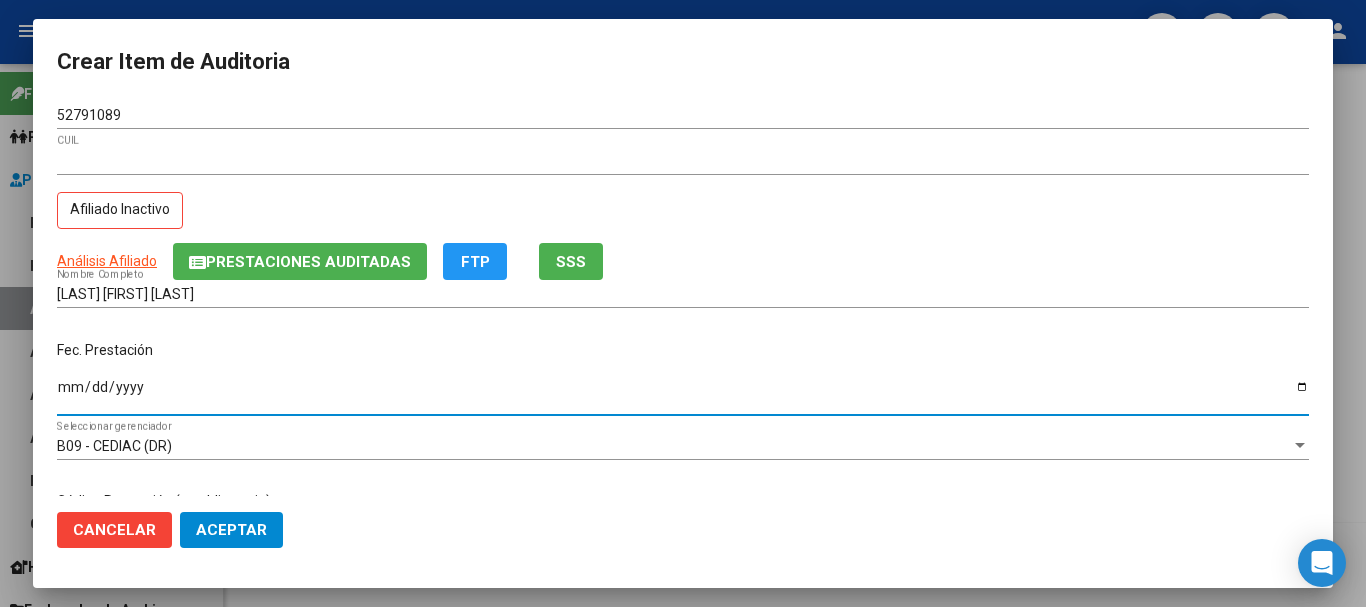 type on "[DATE]" 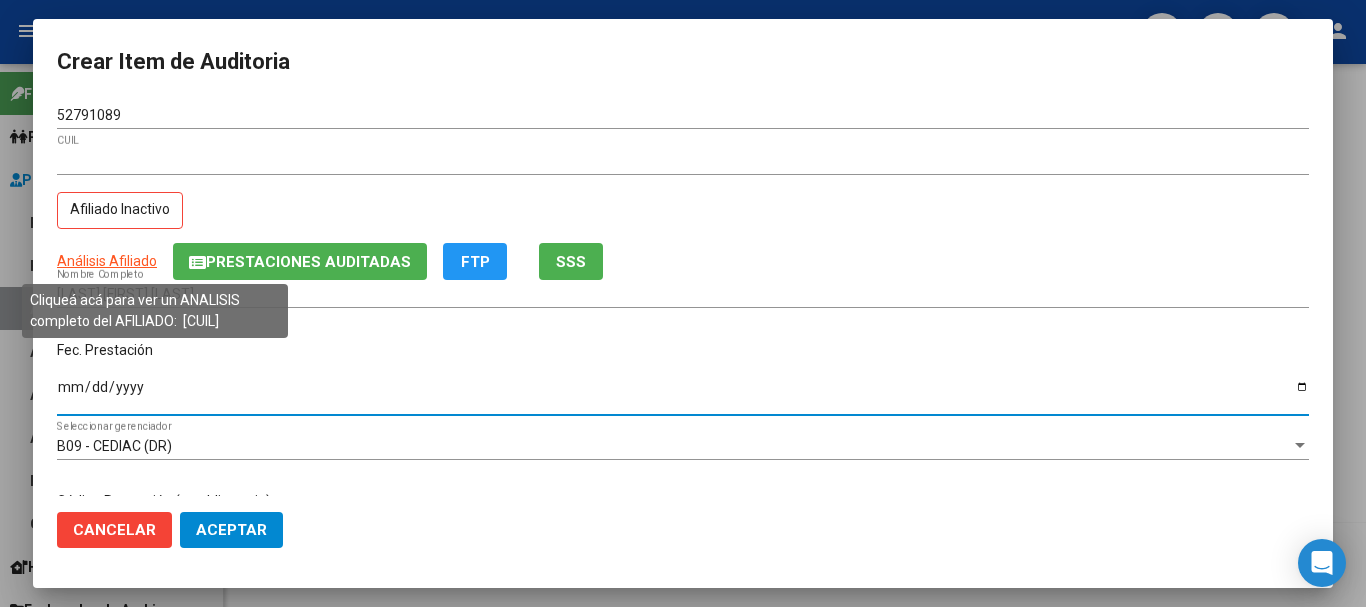 click on "Análisis Afiliado" at bounding box center (107, 261) 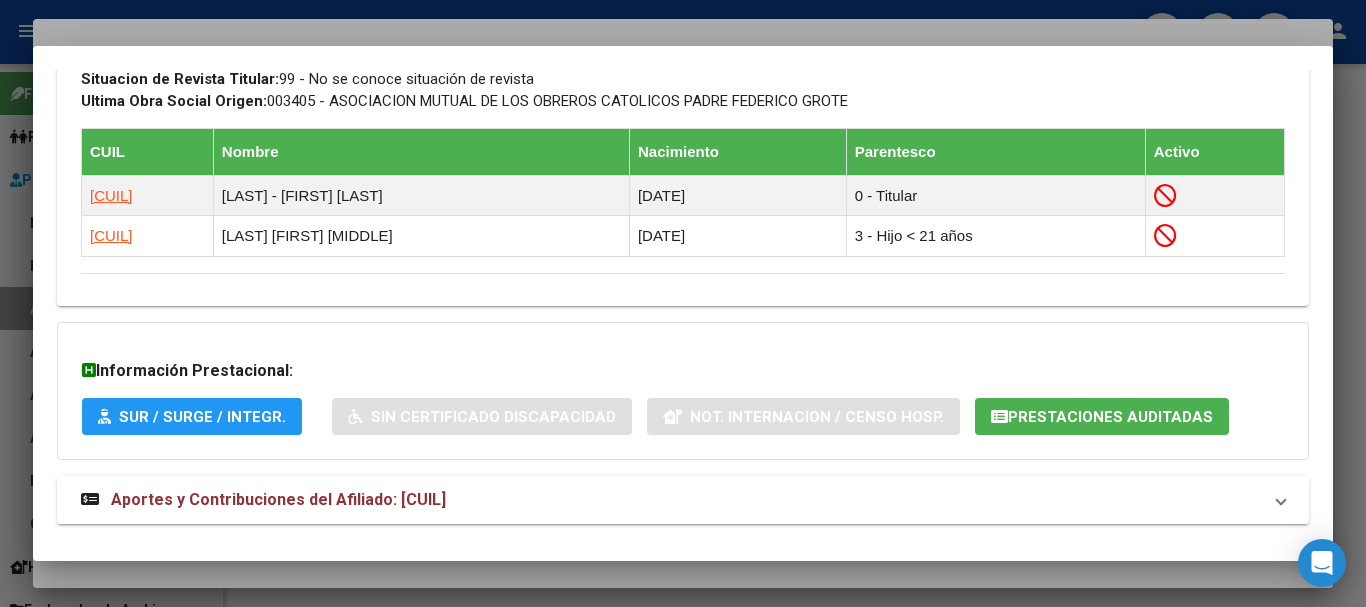 scroll, scrollTop: 1217, scrollLeft: 0, axis: vertical 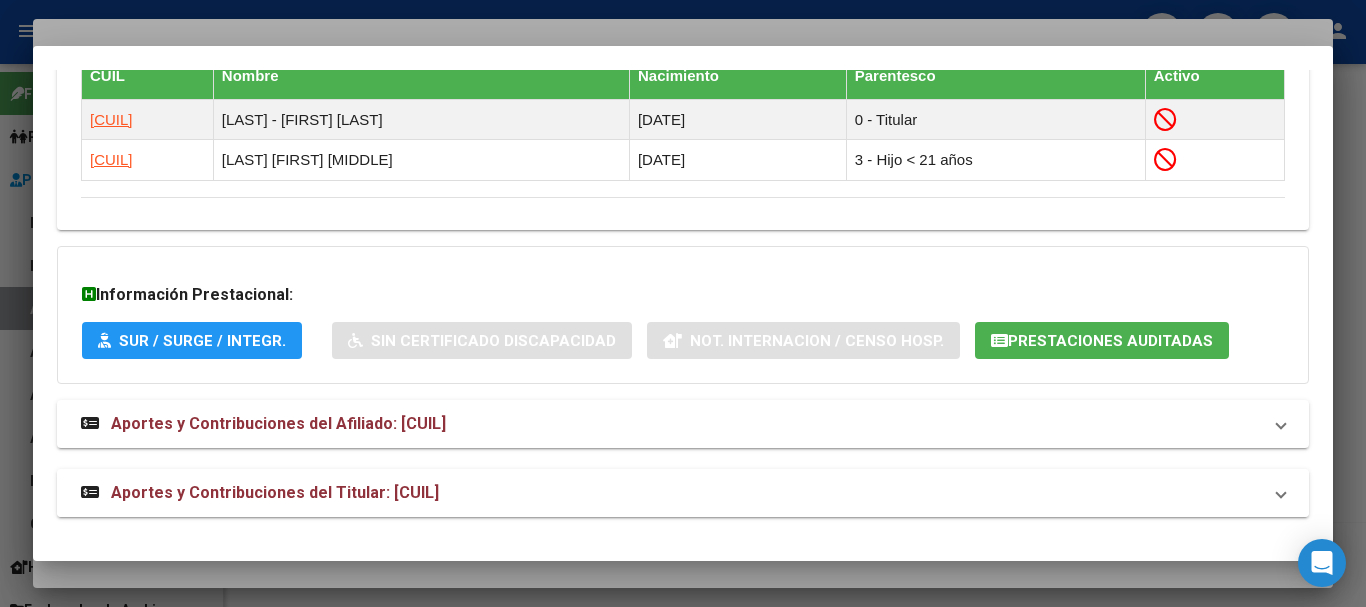 click on "Aportes y Contribuciones del Titular: [CUIL]" at bounding box center [671, 493] 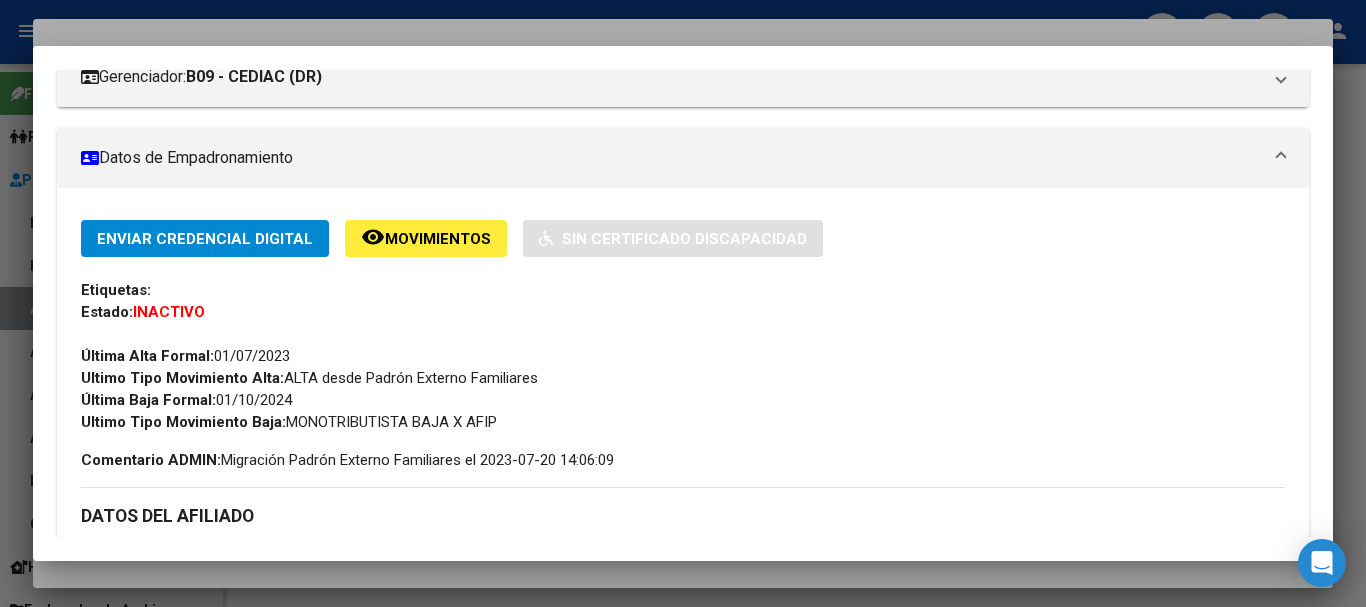 scroll, scrollTop: 0, scrollLeft: 0, axis: both 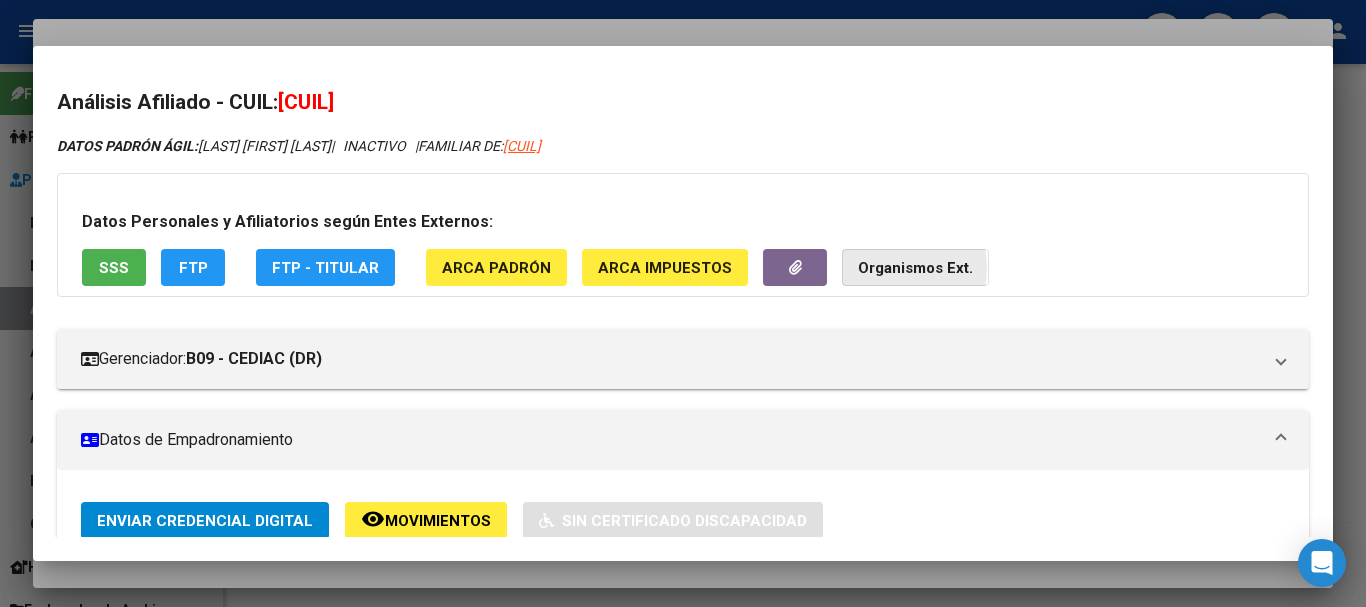 click on "Organismos Ext." 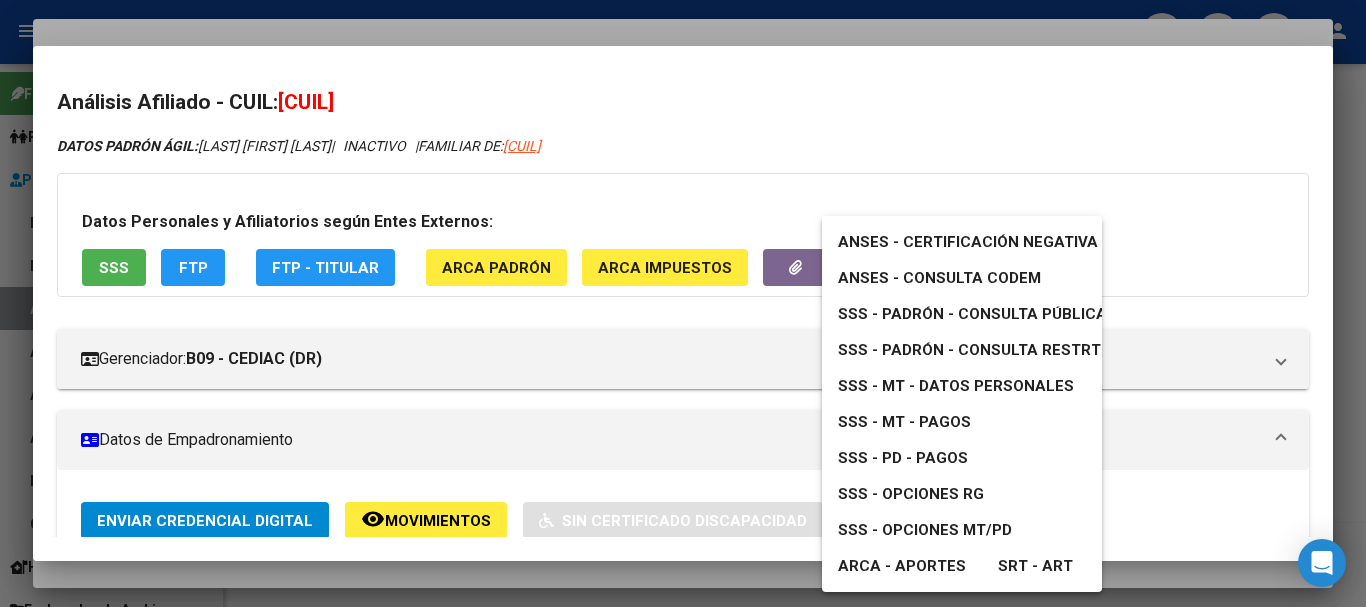 click on "SSS - Padrón - Consulta Pública" at bounding box center [972, 314] 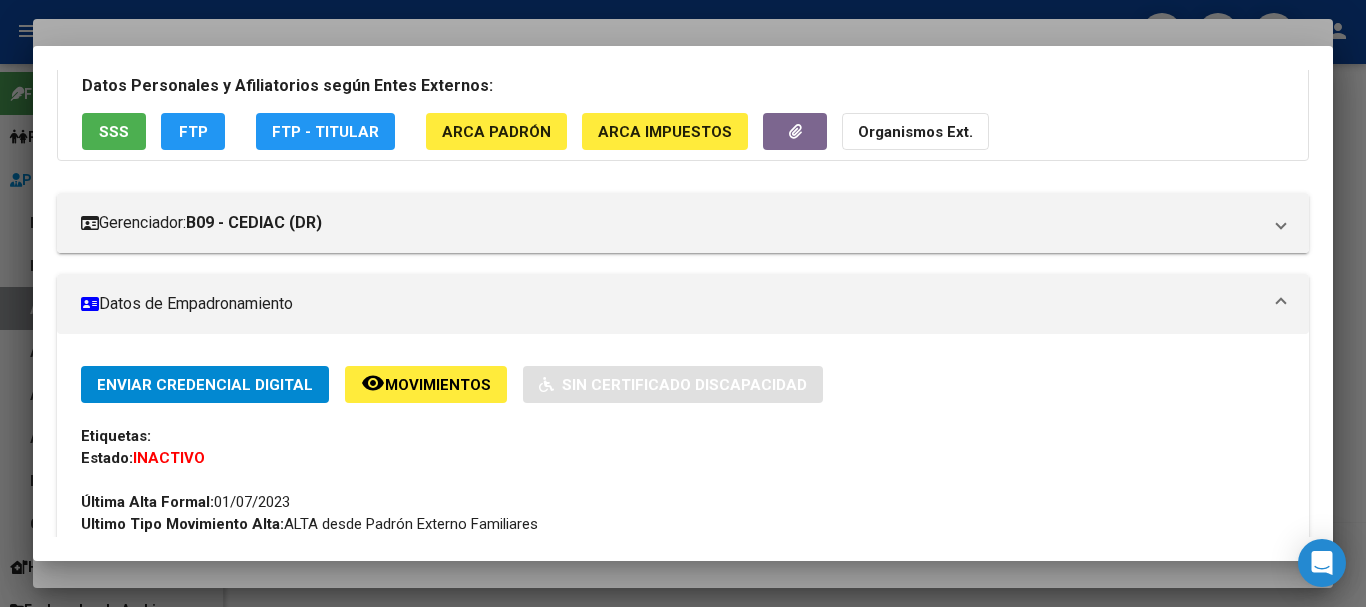 scroll, scrollTop: 0, scrollLeft: 0, axis: both 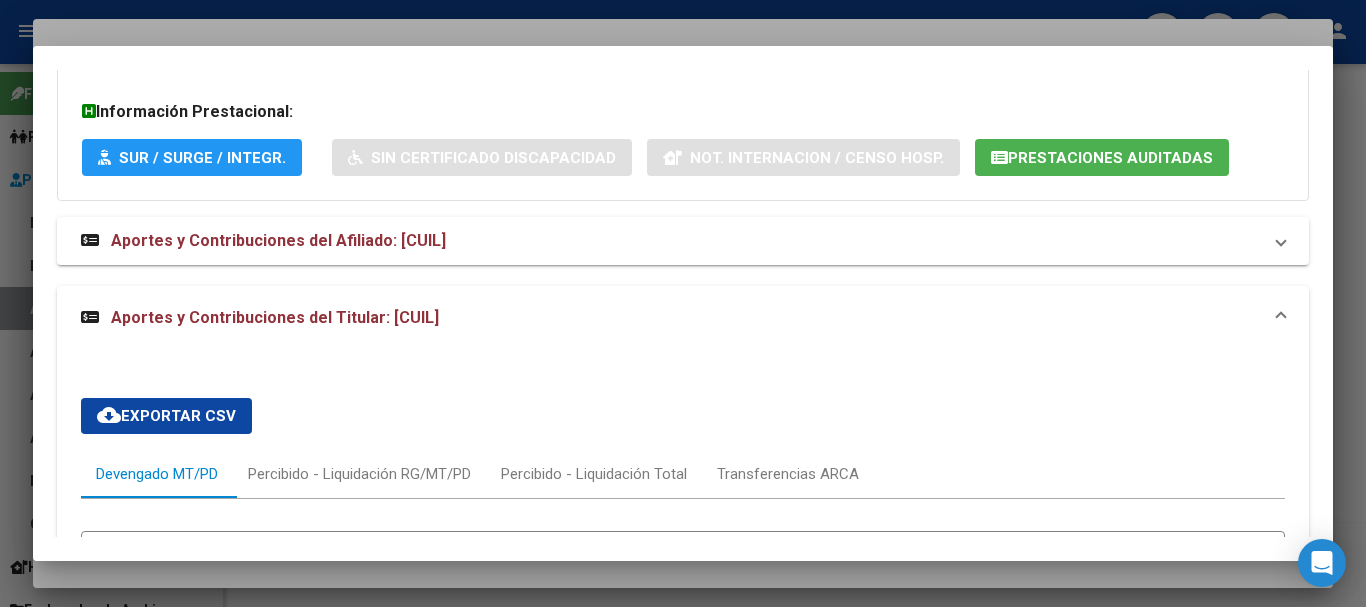 click on "Prestaciones Auditadas" 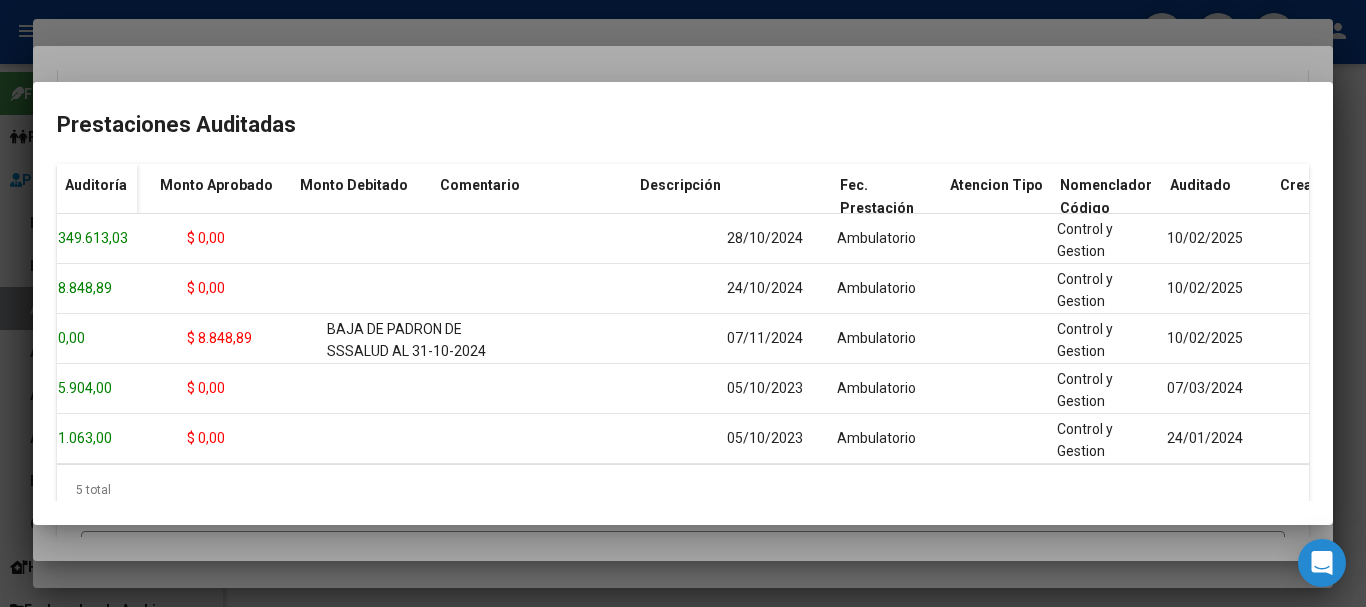 scroll, scrollTop: 0, scrollLeft: 0, axis: both 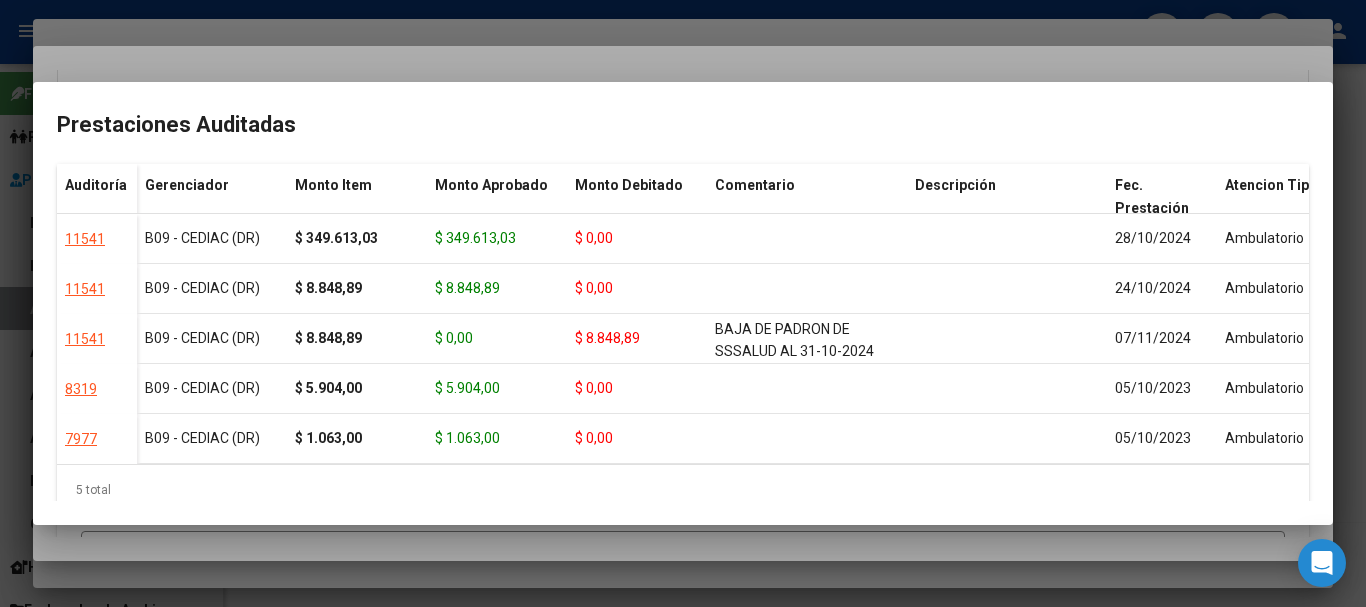 click at bounding box center (683, 303) 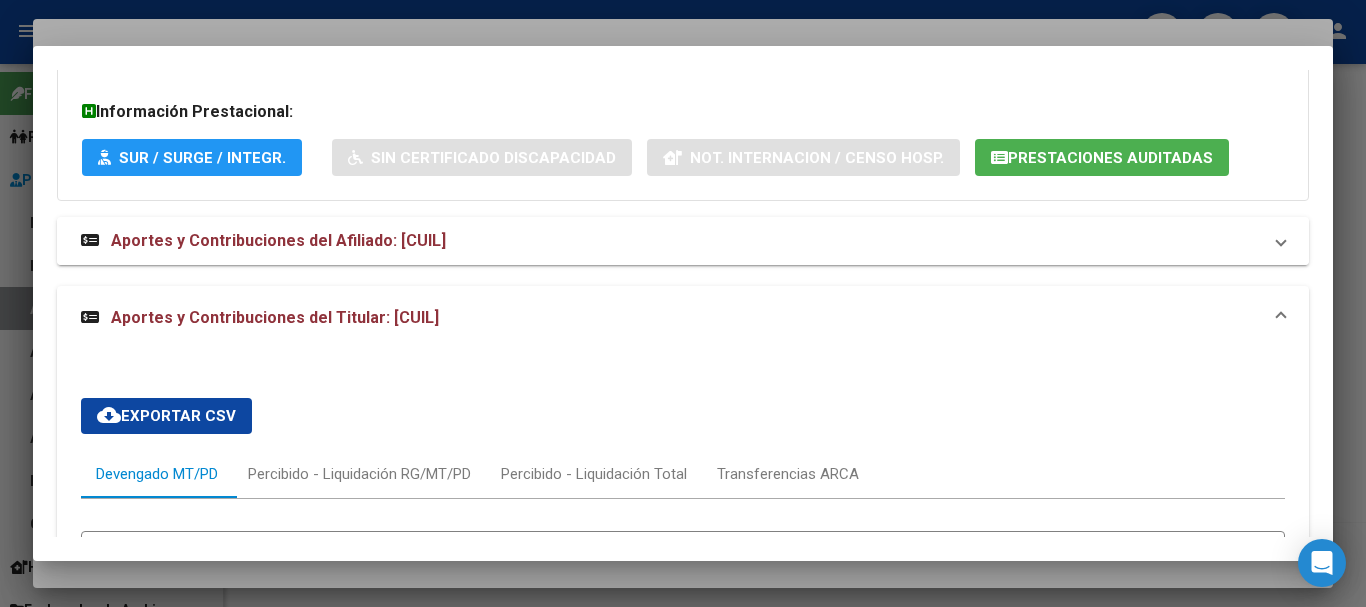 click on "Aportes y Contribuciones del Afiliado: [CUIL]" at bounding box center (683, 241) 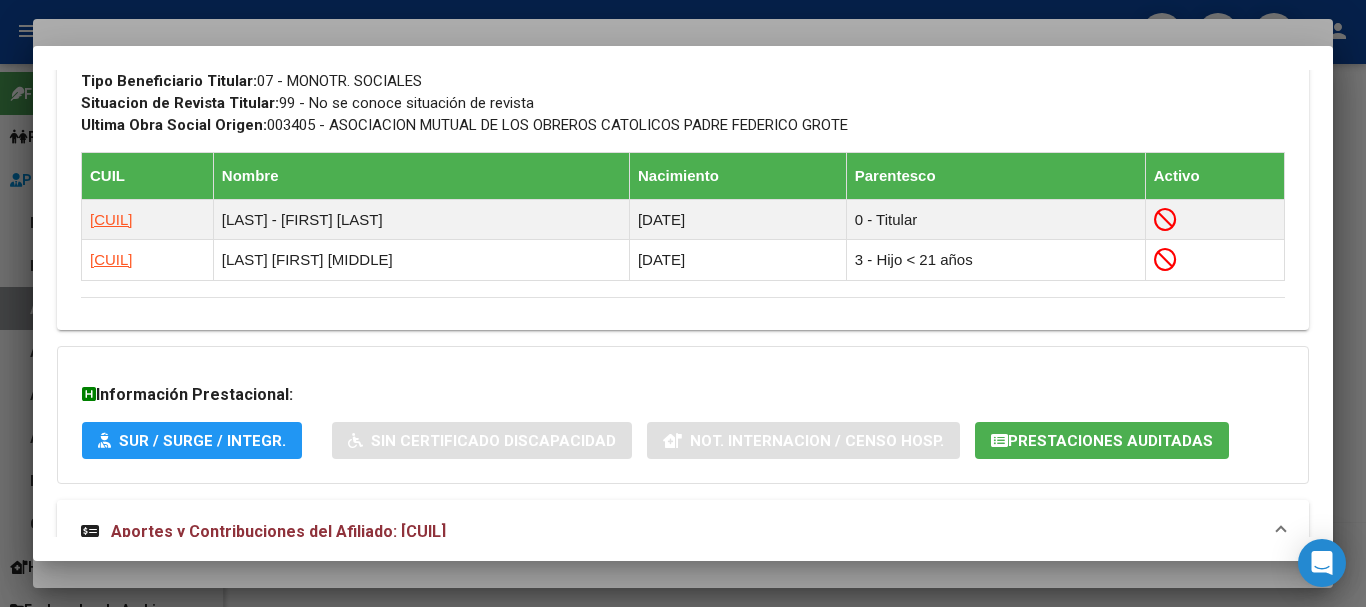 scroll, scrollTop: 1000, scrollLeft: 0, axis: vertical 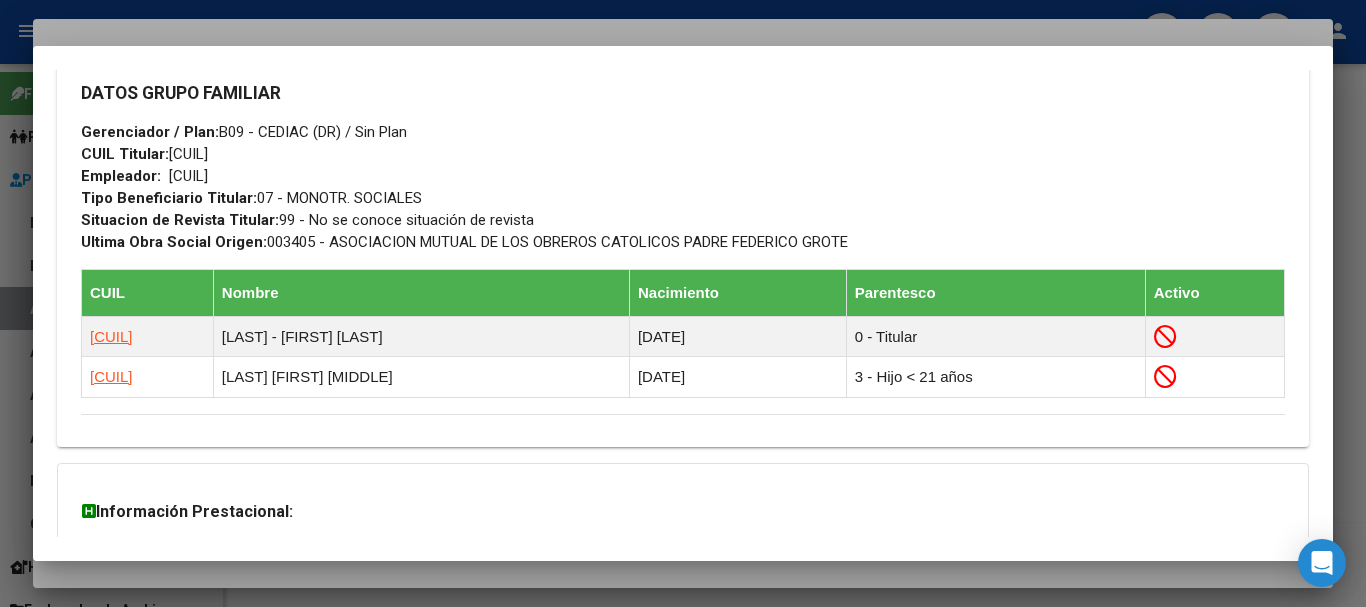 click at bounding box center (683, 303) 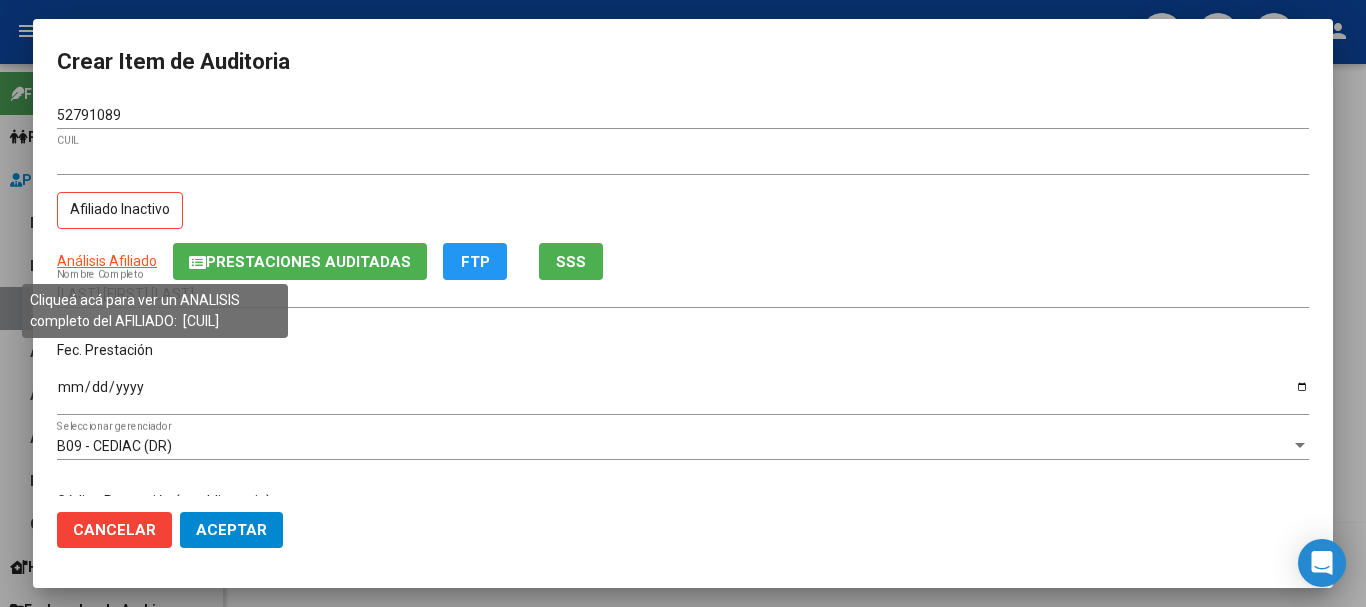click on "Análisis Afiliado" at bounding box center [107, 261] 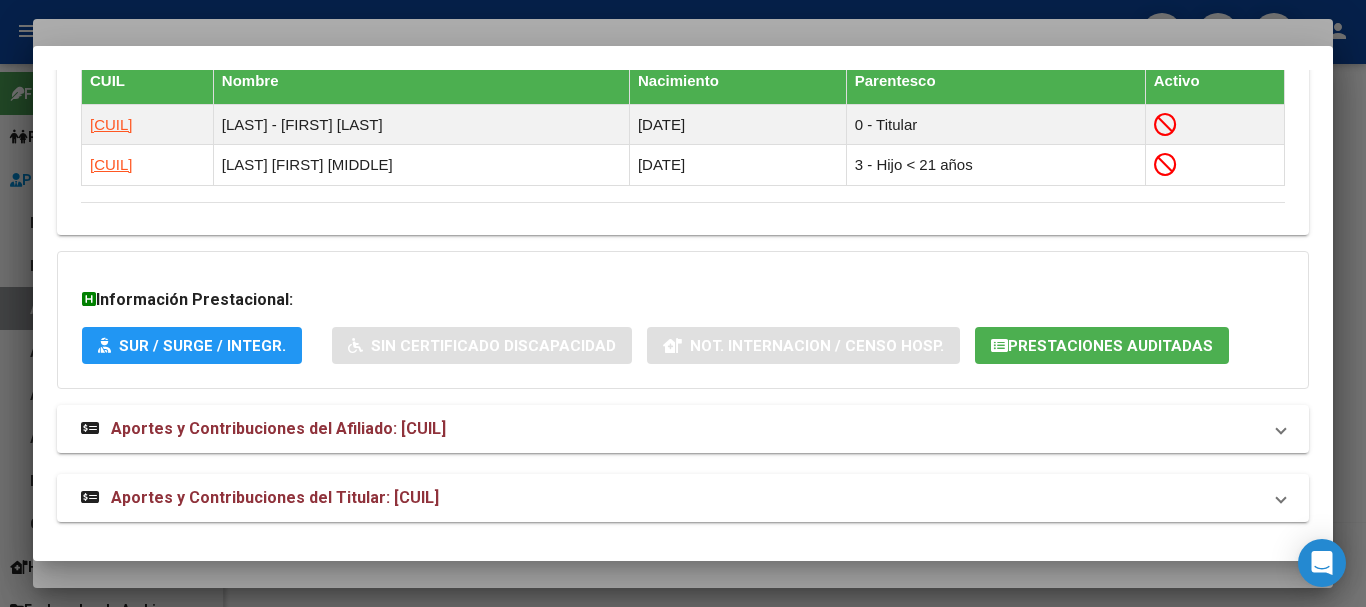 scroll, scrollTop: 1217, scrollLeft: 0, axis: vertical 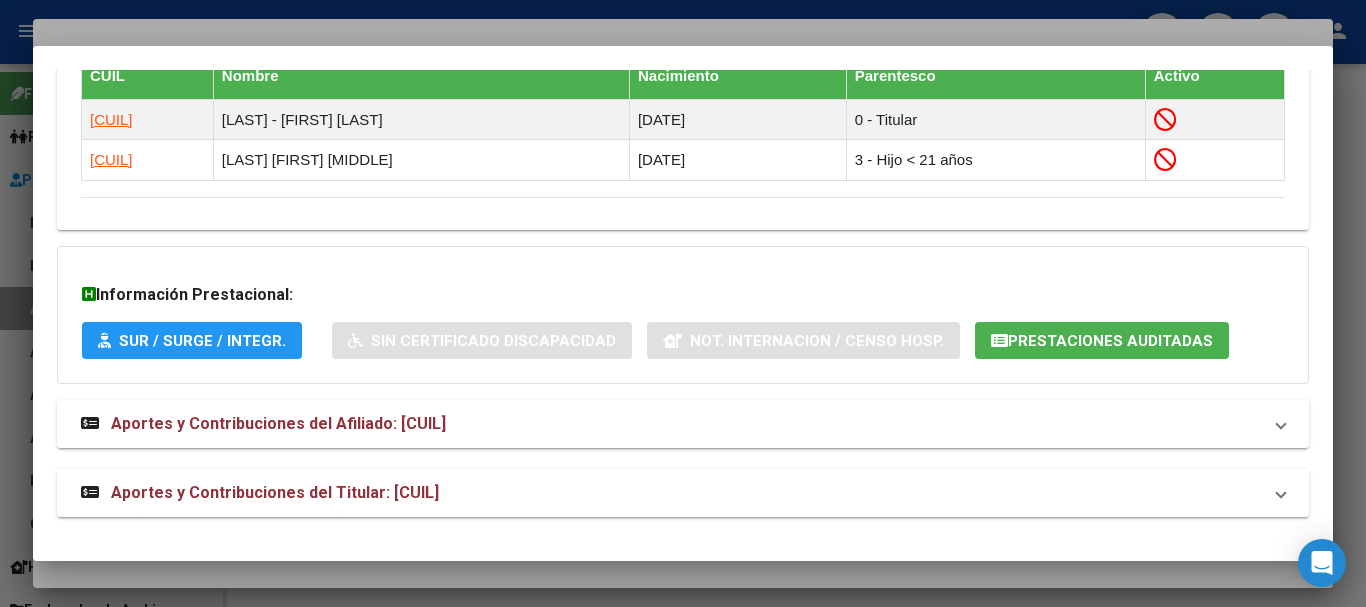 click on "Aportes y Contribuciones del Titular: [CUIL]" at bounding box center (683, 493) 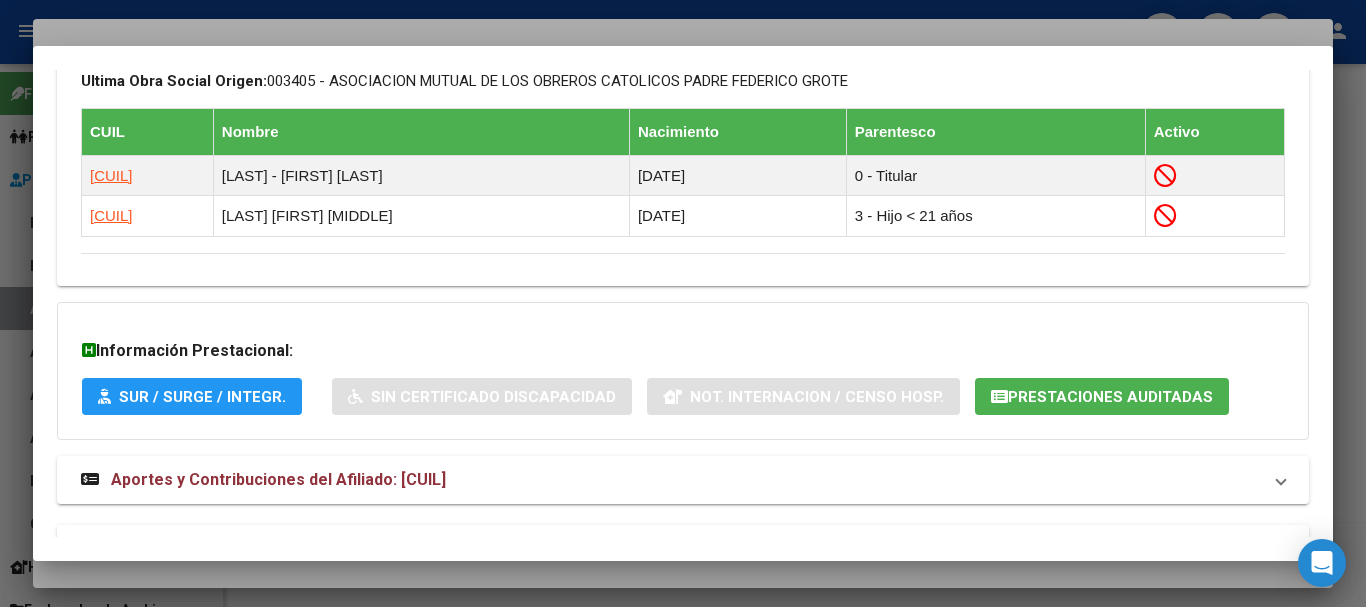 scroll, scrollTop: 1109, scrollLeft: 0, axis: vertical 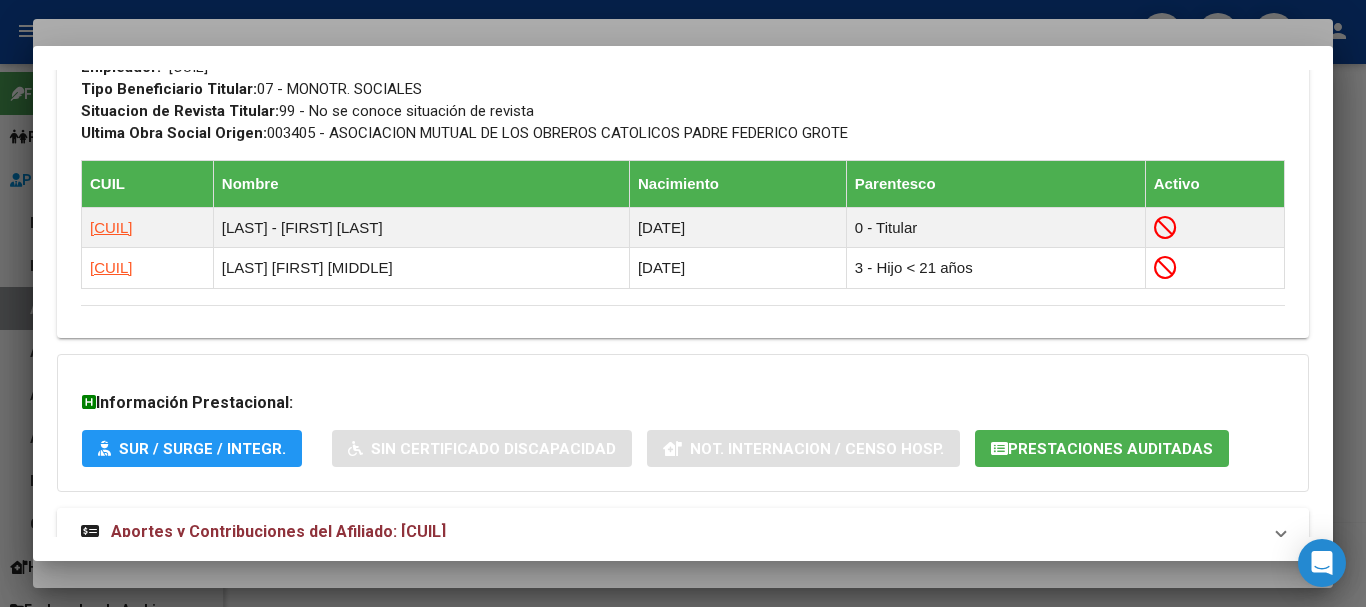 click on "Aportes y Contribuciones del Afiliado: [CUIL]" at bounding box center [278, 531] 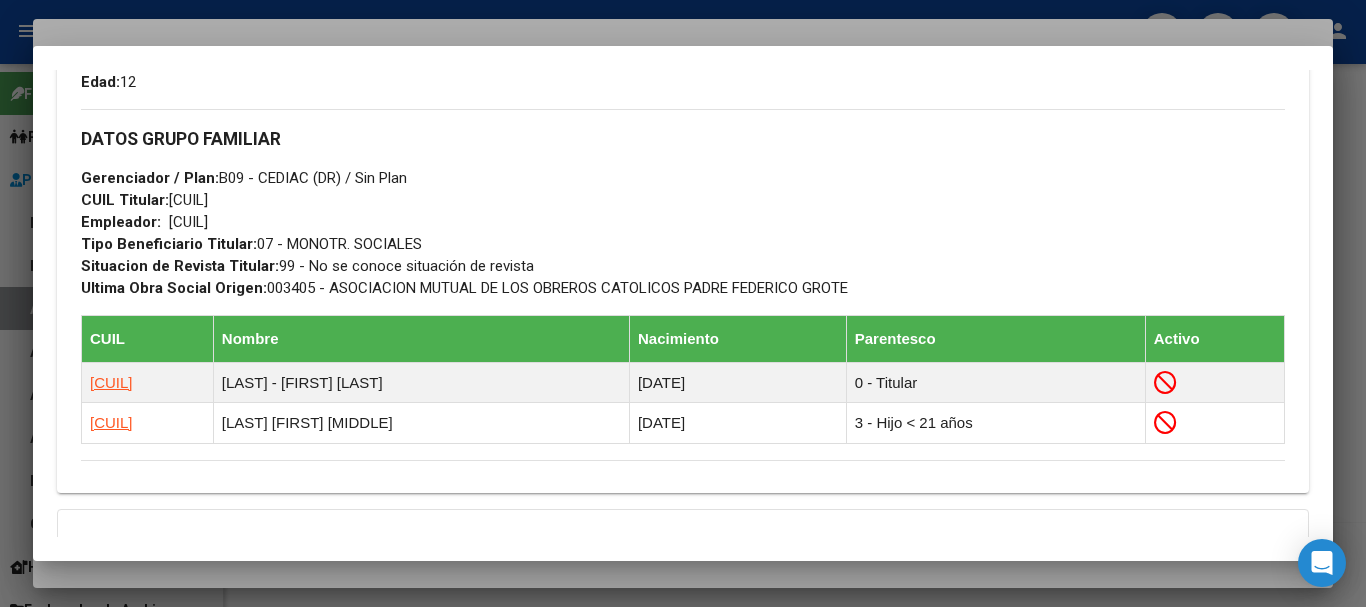 scroll, scrollTop: 1000, scrollLeft: 0, axis: vertical 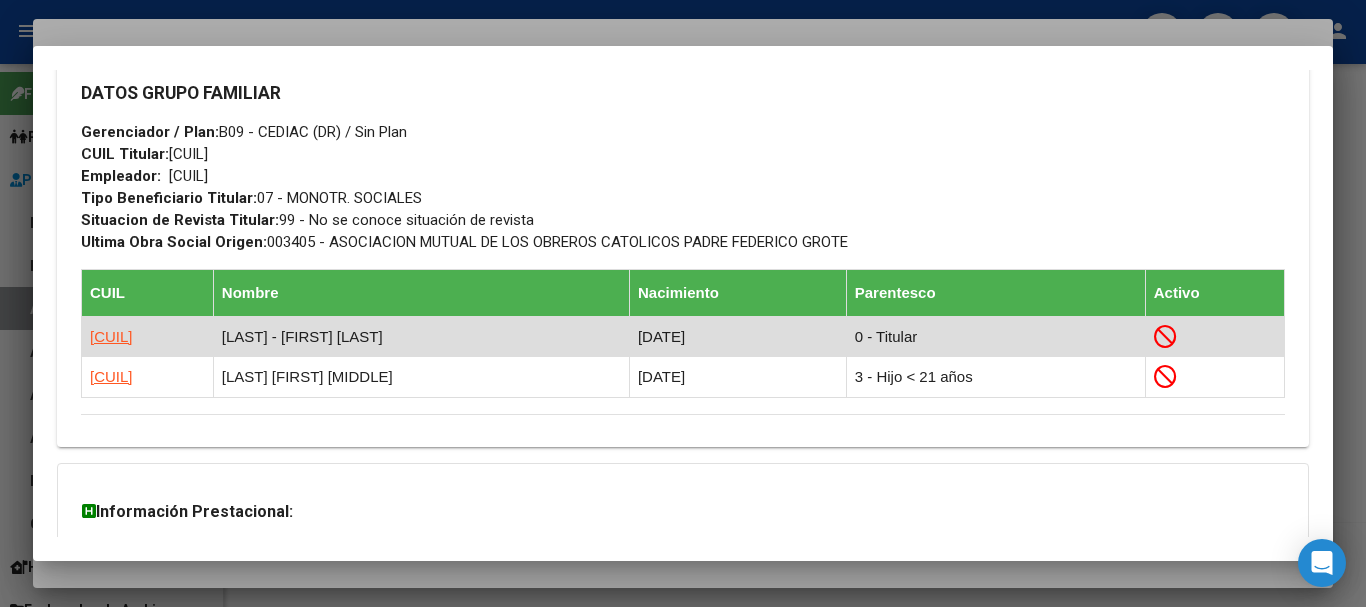 click on "[LAST] - [FIRST] [LAST]" at bounding box center (421, 337) 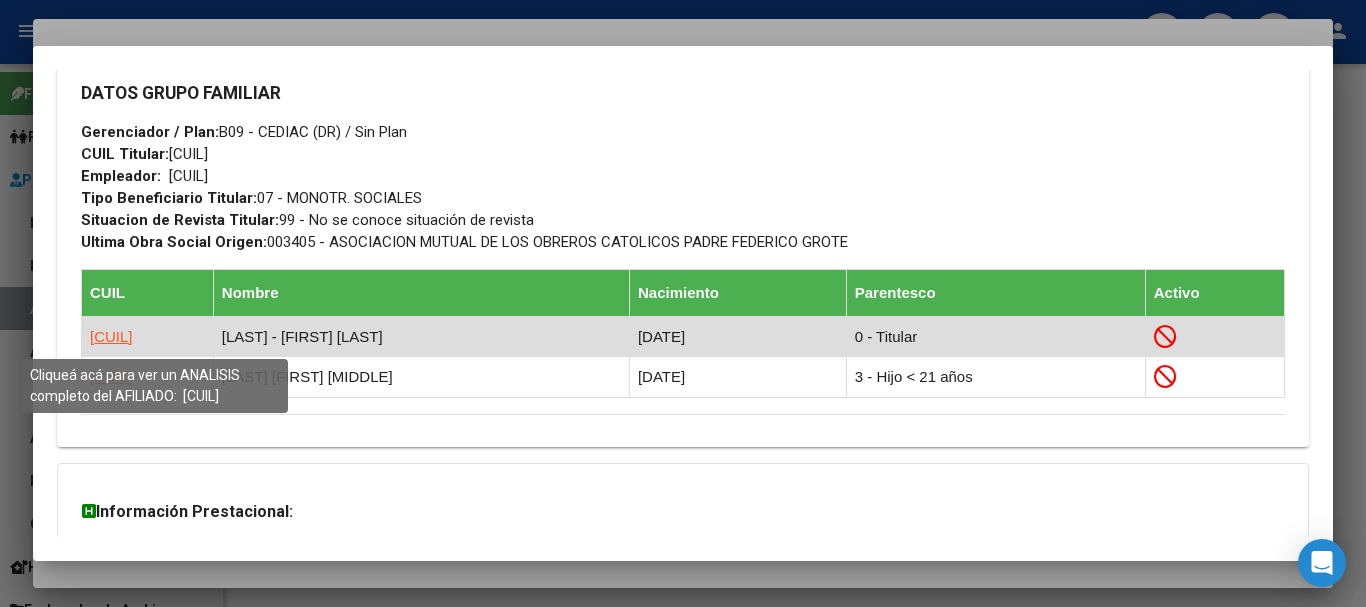 click on "[CUIL]" at bounding box center (111, 336) 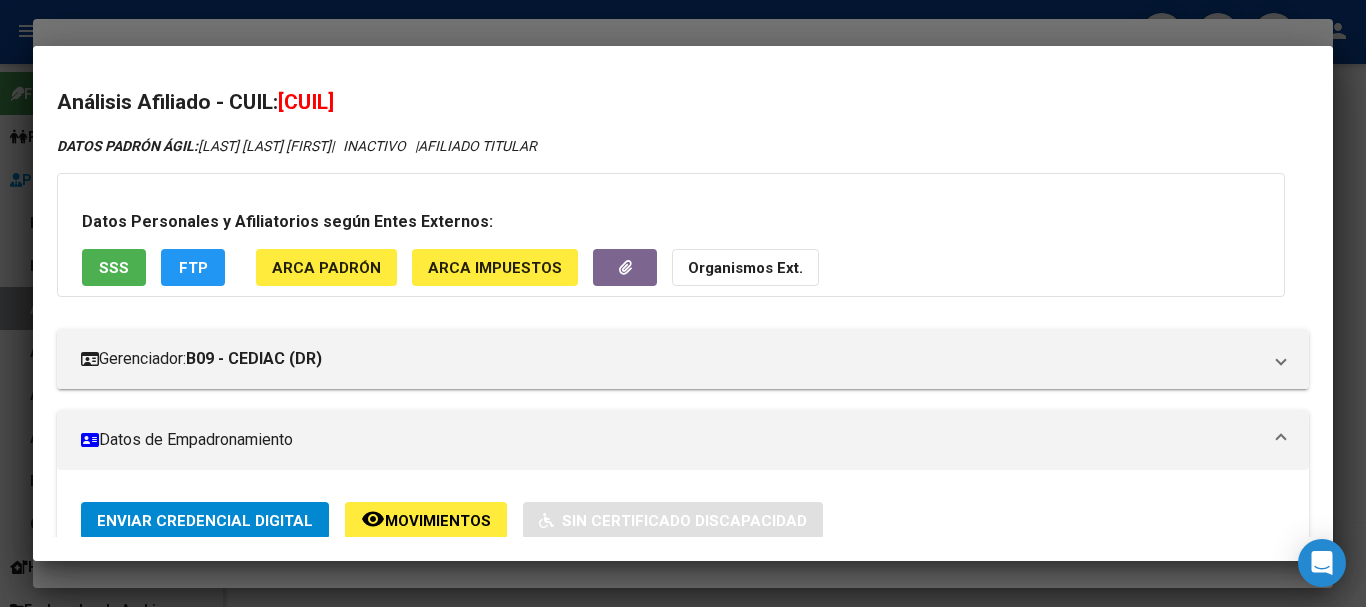 click on "Organismos Ext." 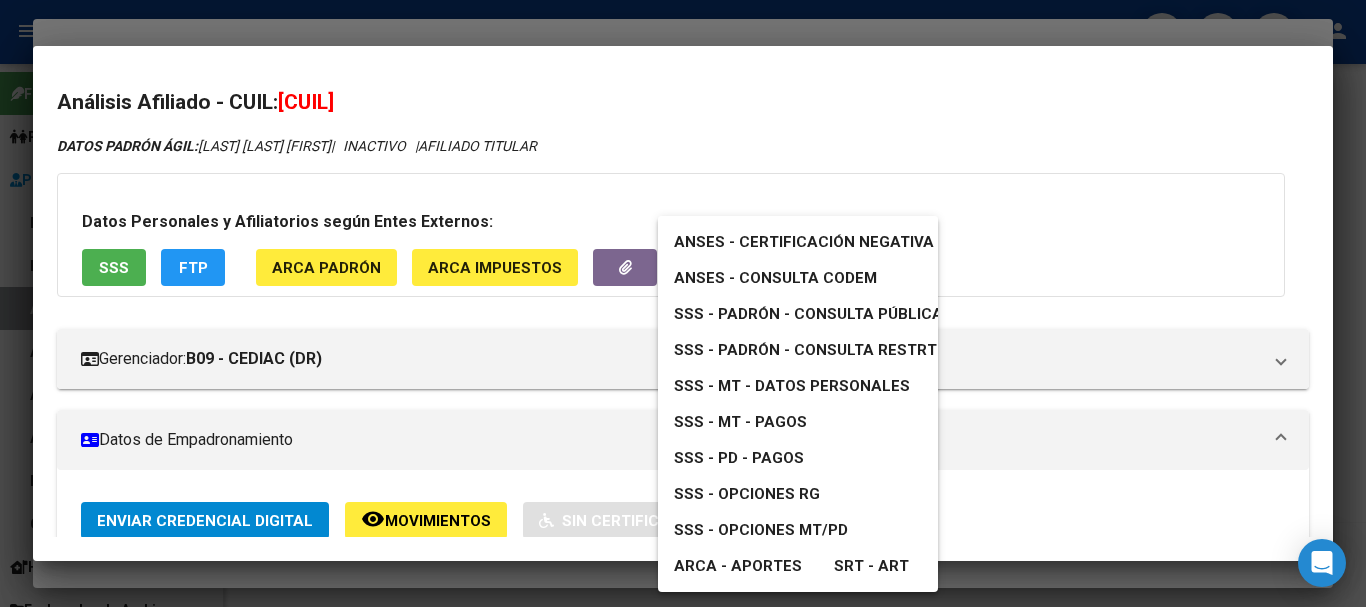 click on "SSS - MT - Datos Personales" at bounding box center (792, 386) 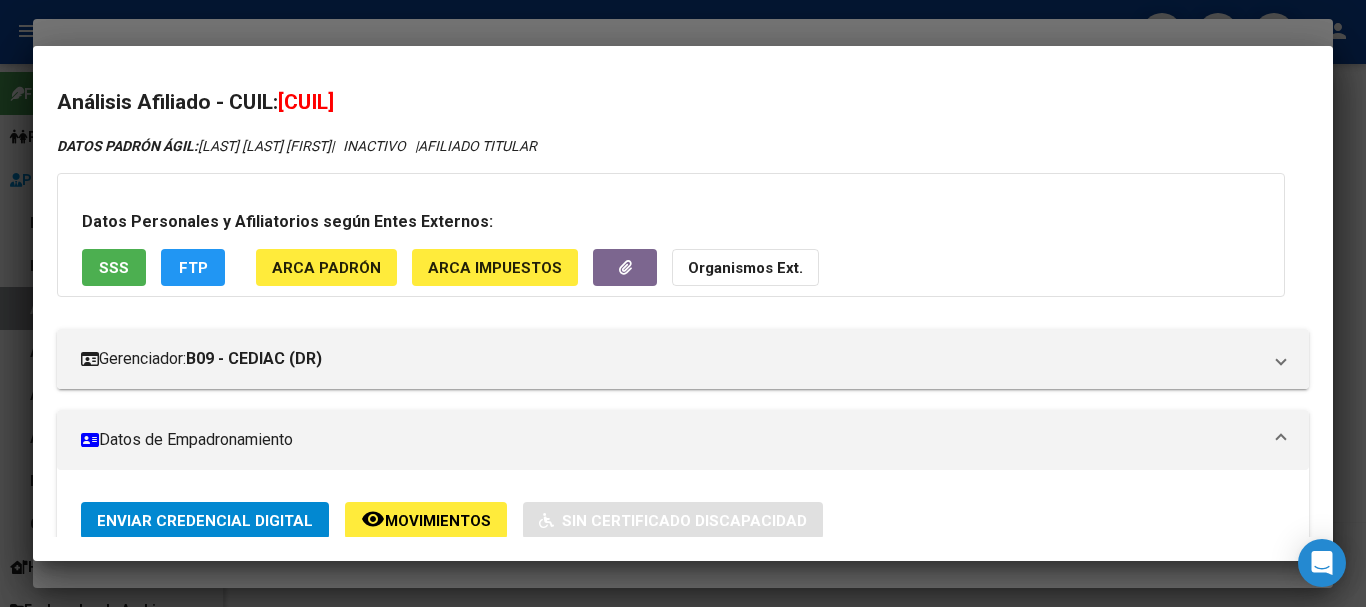 click at bounding box center (683, 303) 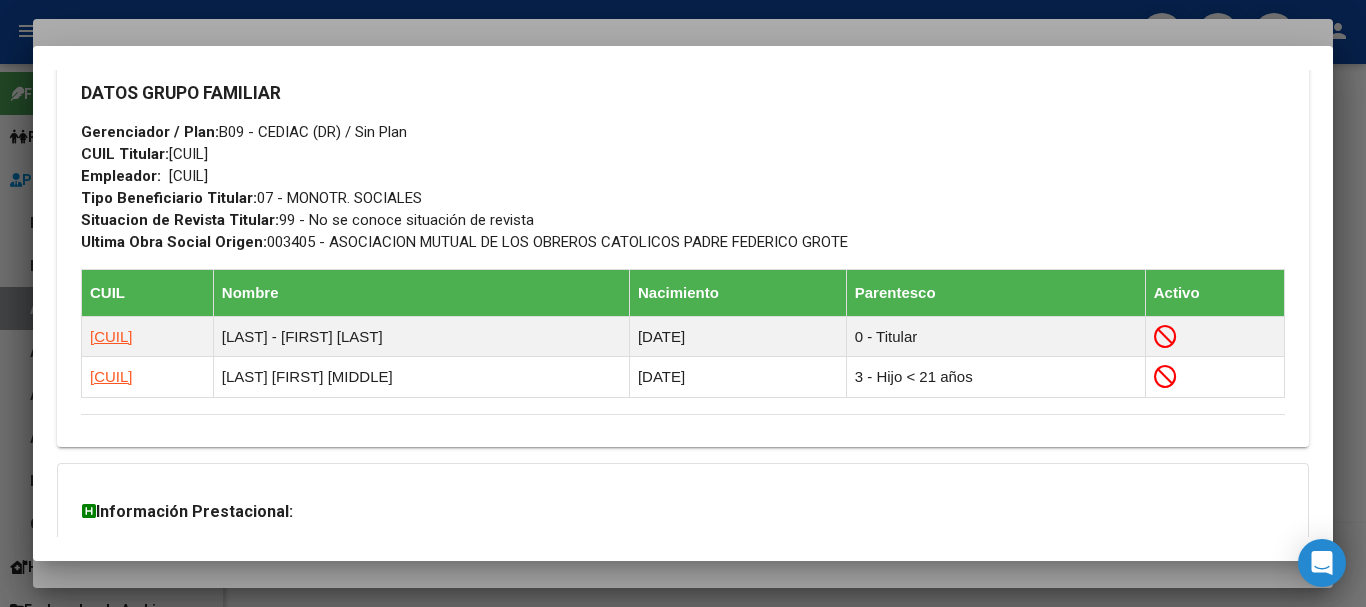 click at bounding box center (683, 303) 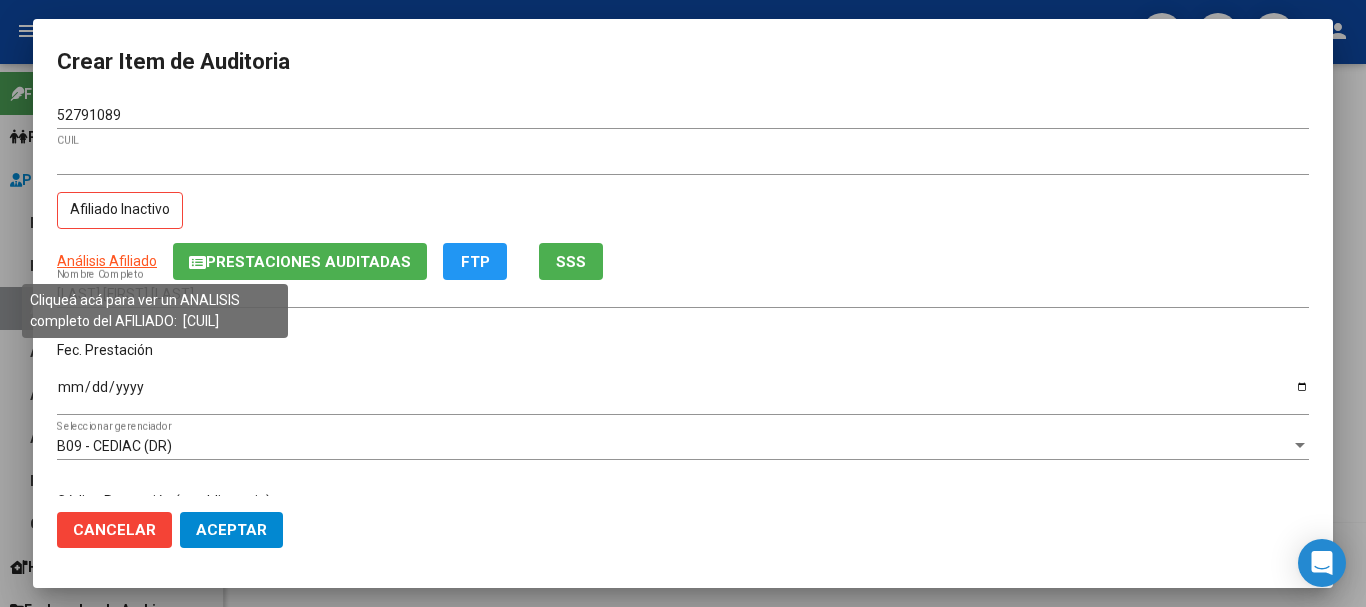click on "Análisis Afiliado" at bounding box center (107, 261) 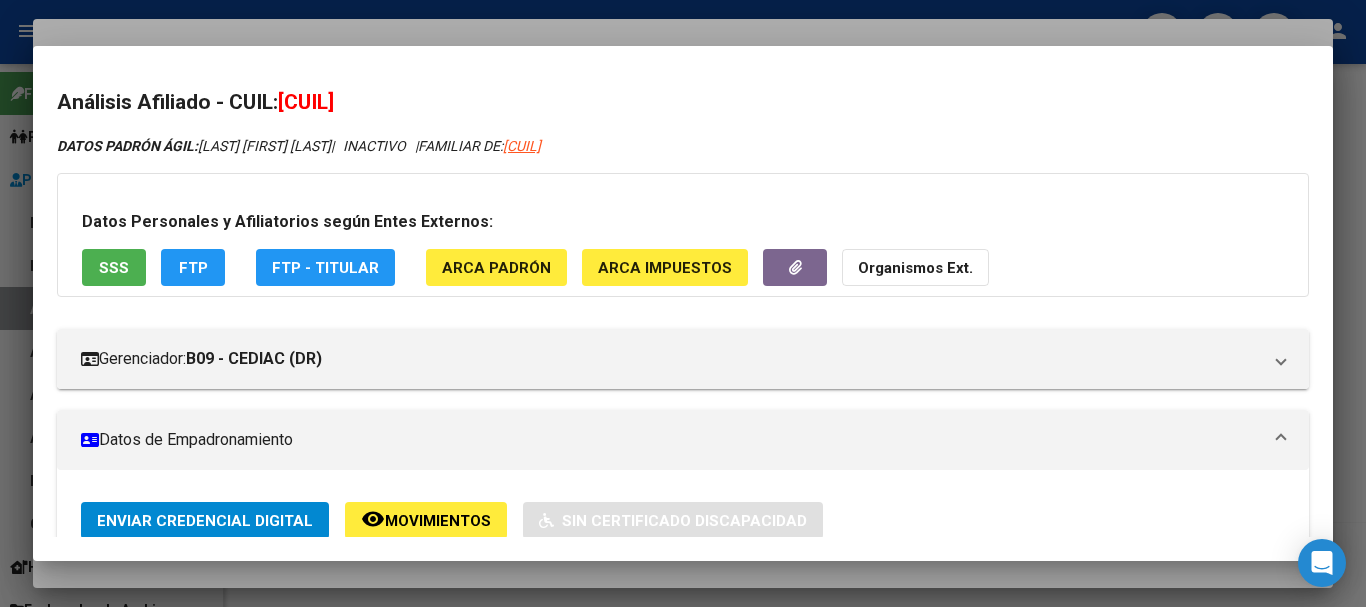click on "Organismos Ext." 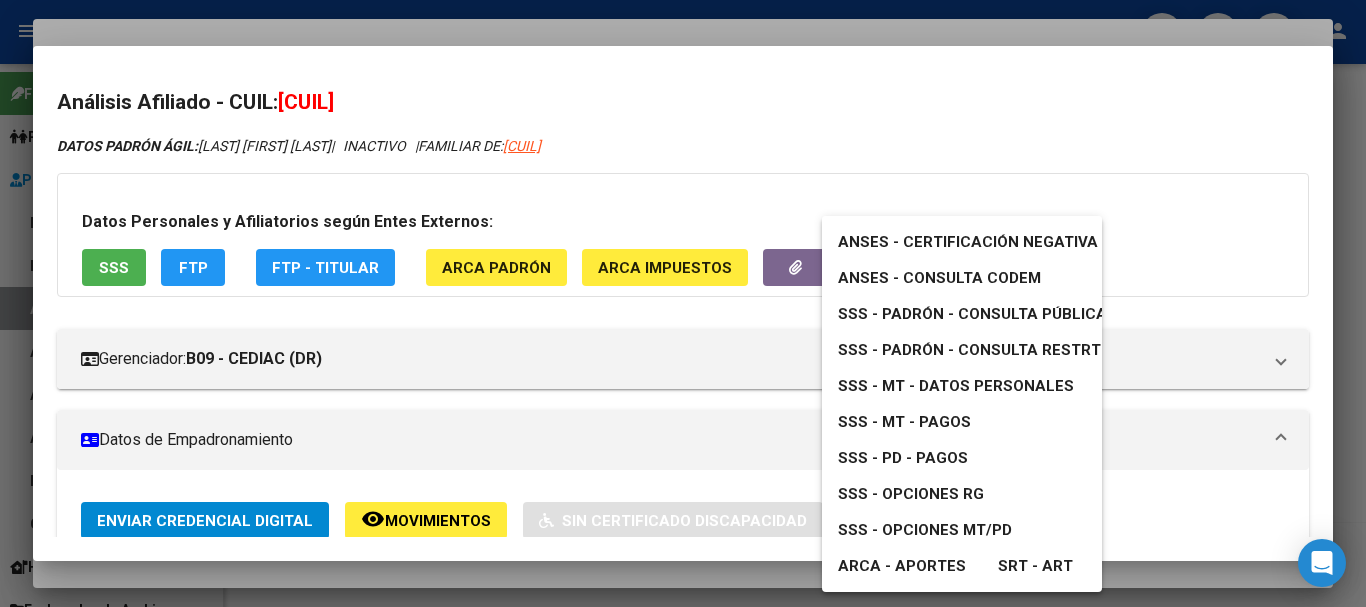 click on "SSS - Padrón - Consulta Pública" at bounding box center [972, 314] 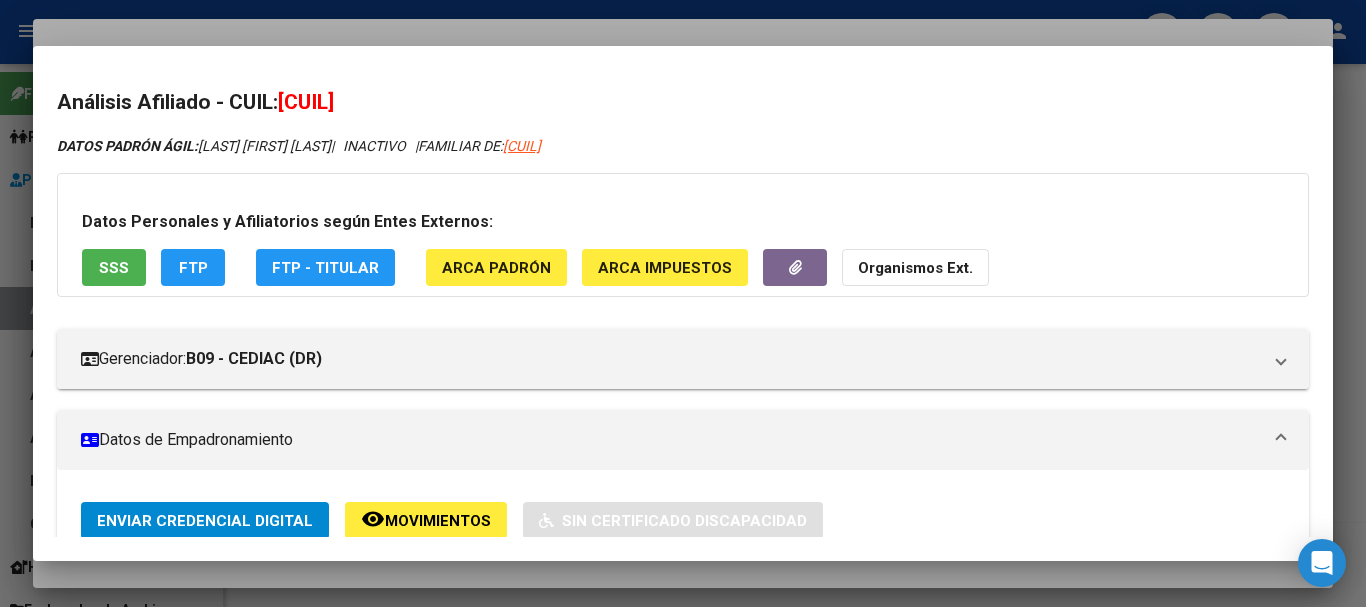 click at bounding box center (683, 303) 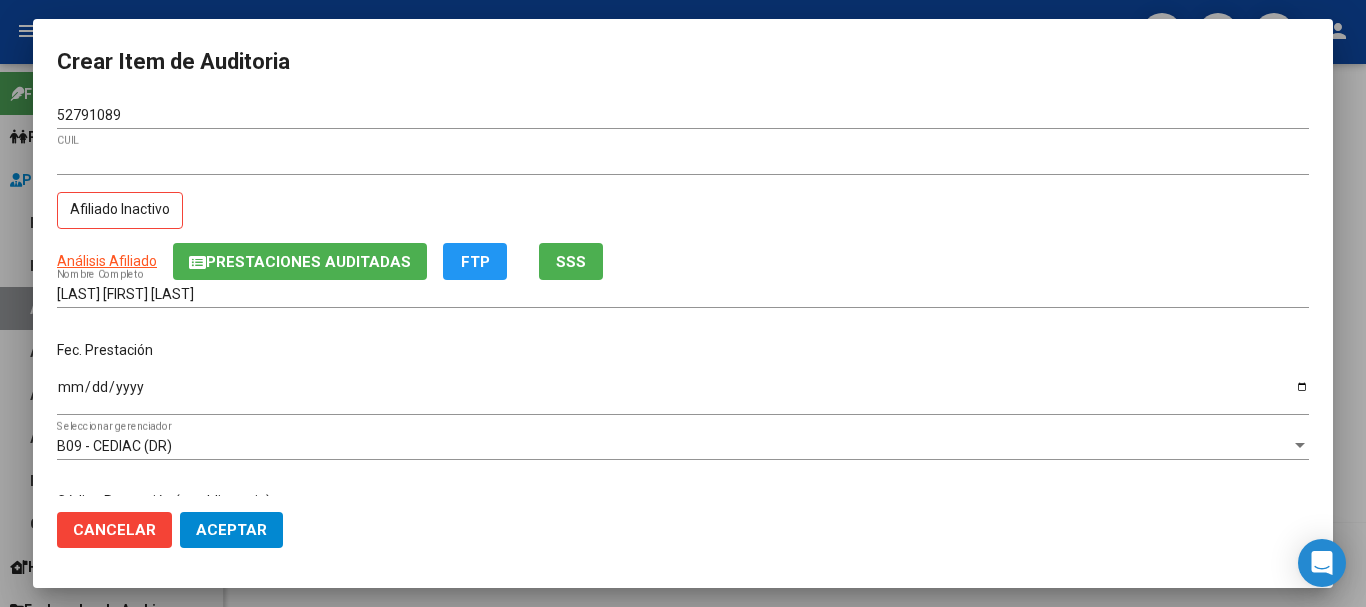 click on "[CUIL] CUIL   Afiliado Inactivo" at bounding box center (683, 195) 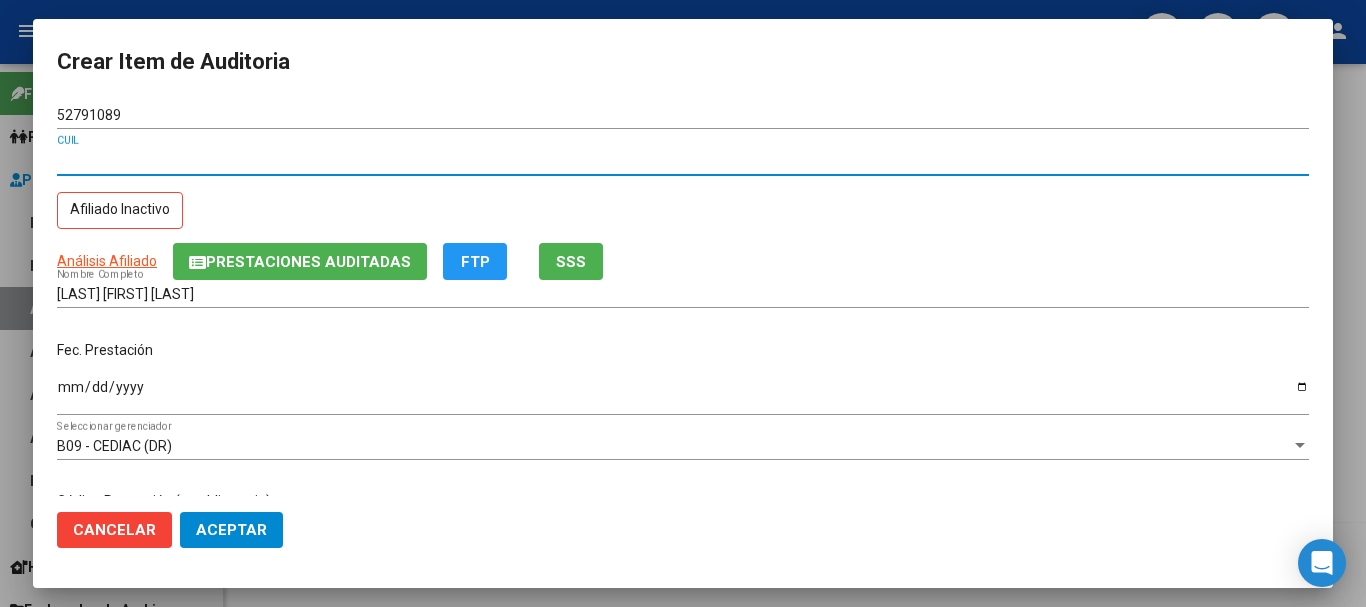 type 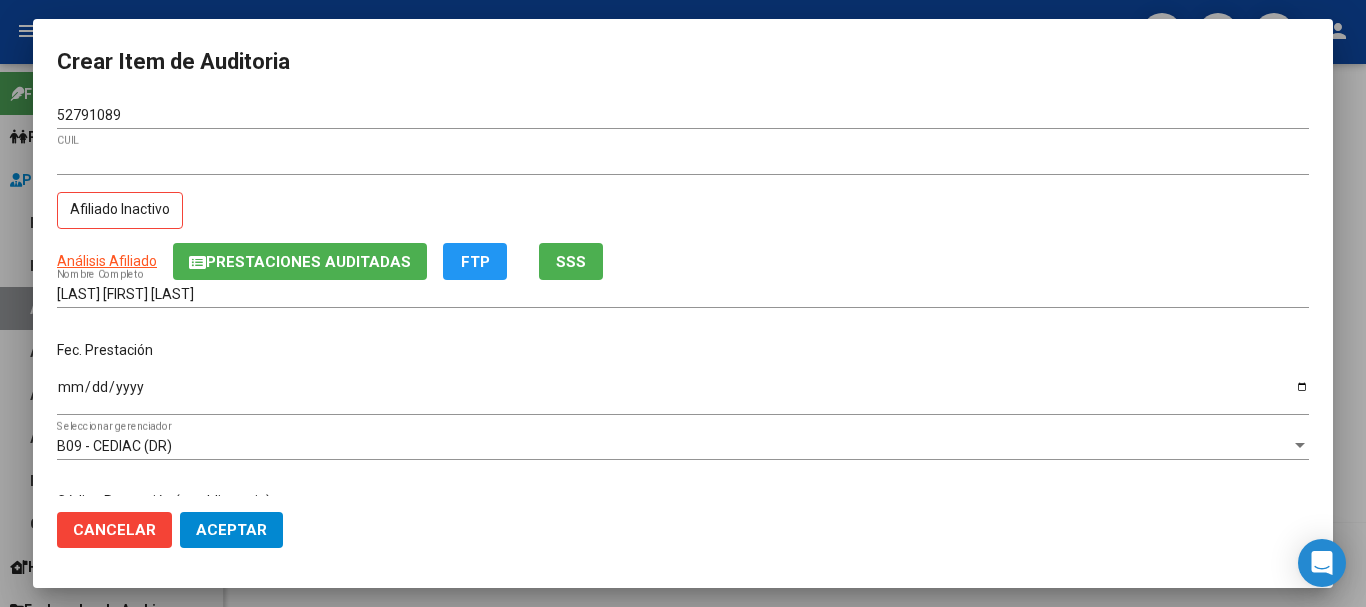 scroll, scrollTop: 242, scrollLeft: 0, axis: vertical 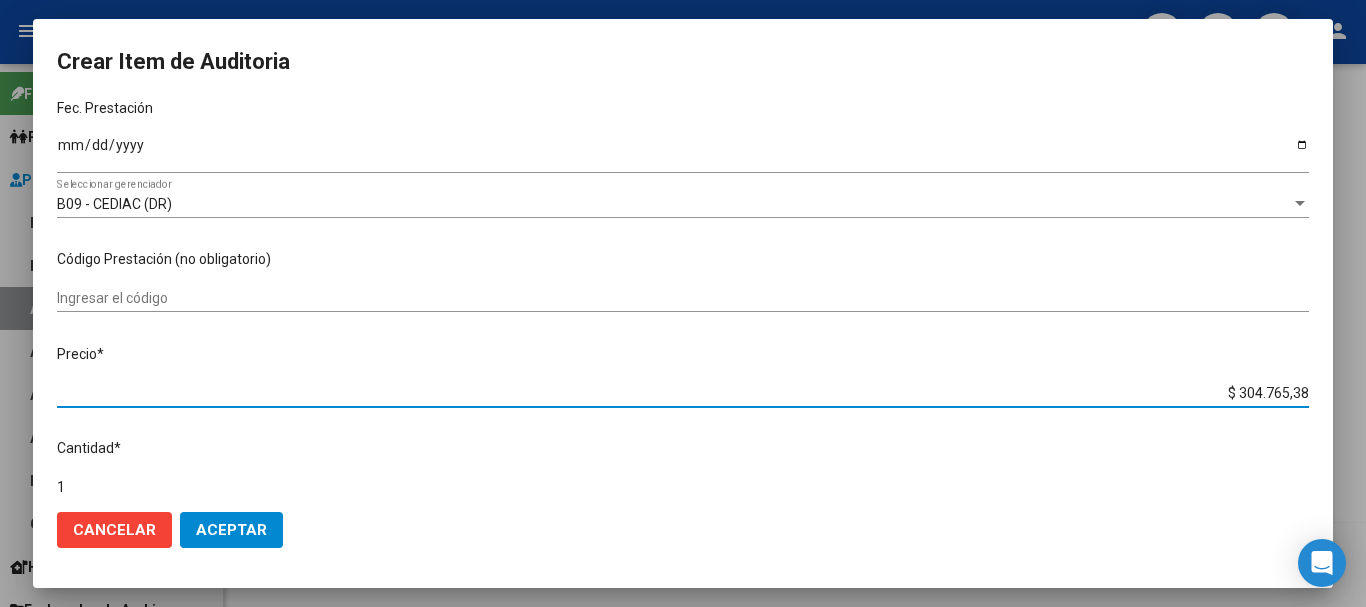 type on "$ 0,03" 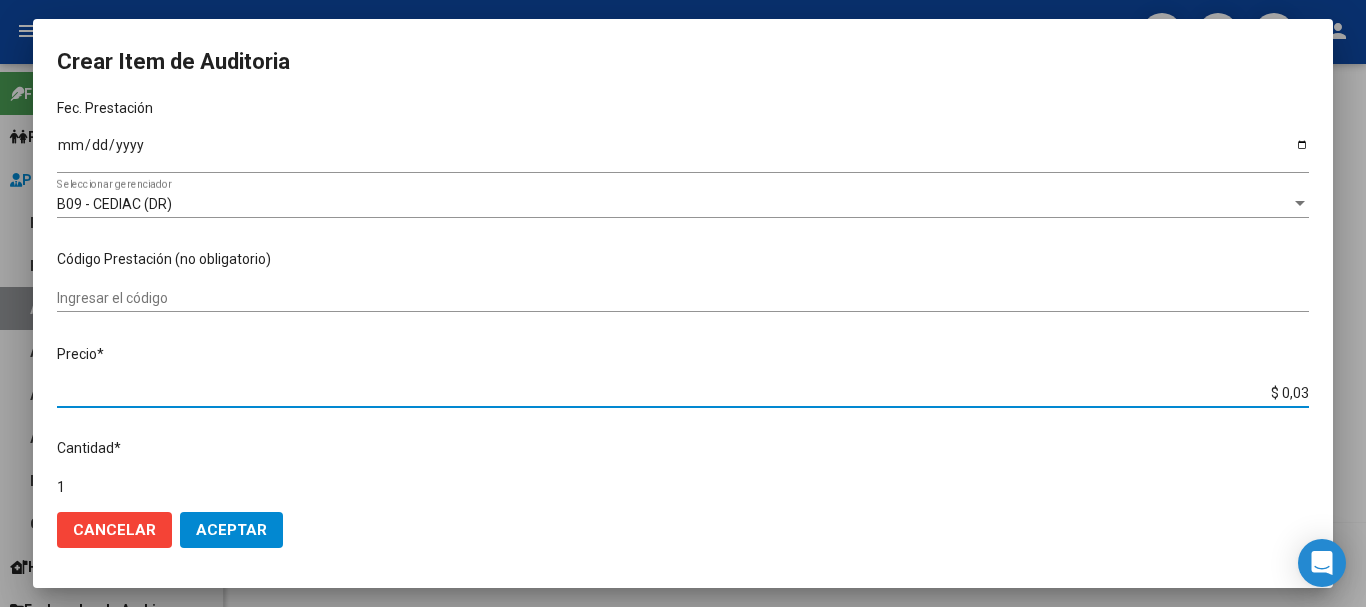 type on "$ 0,30" 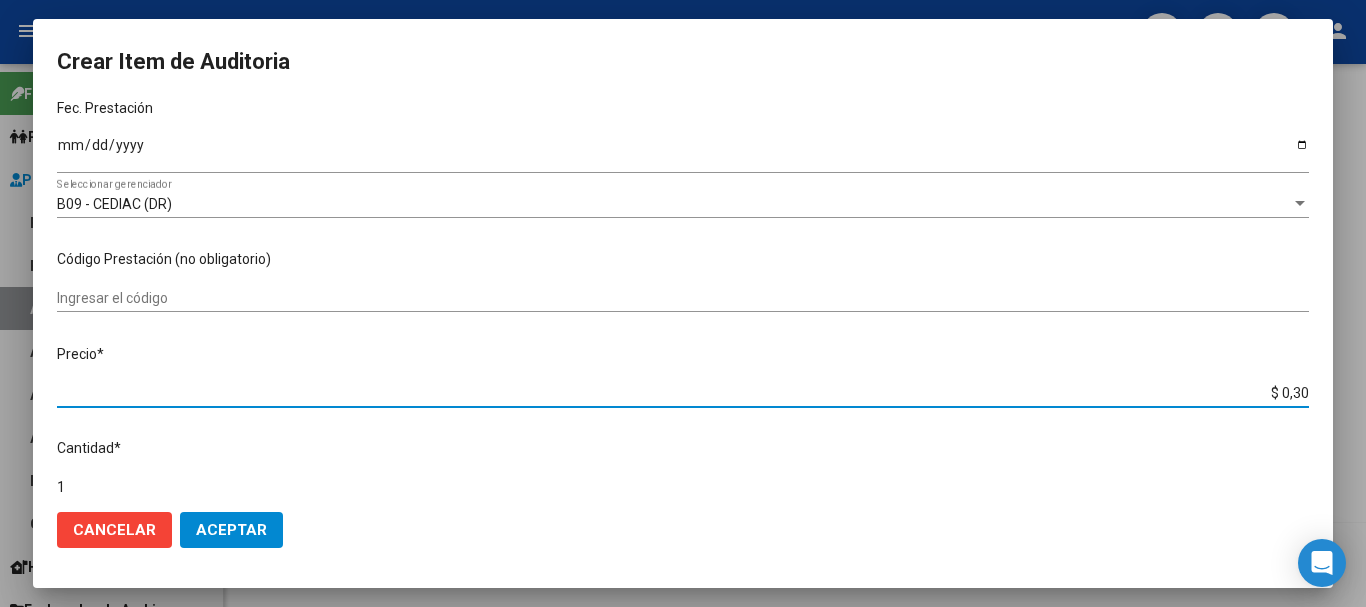 type on "$ 3,05" 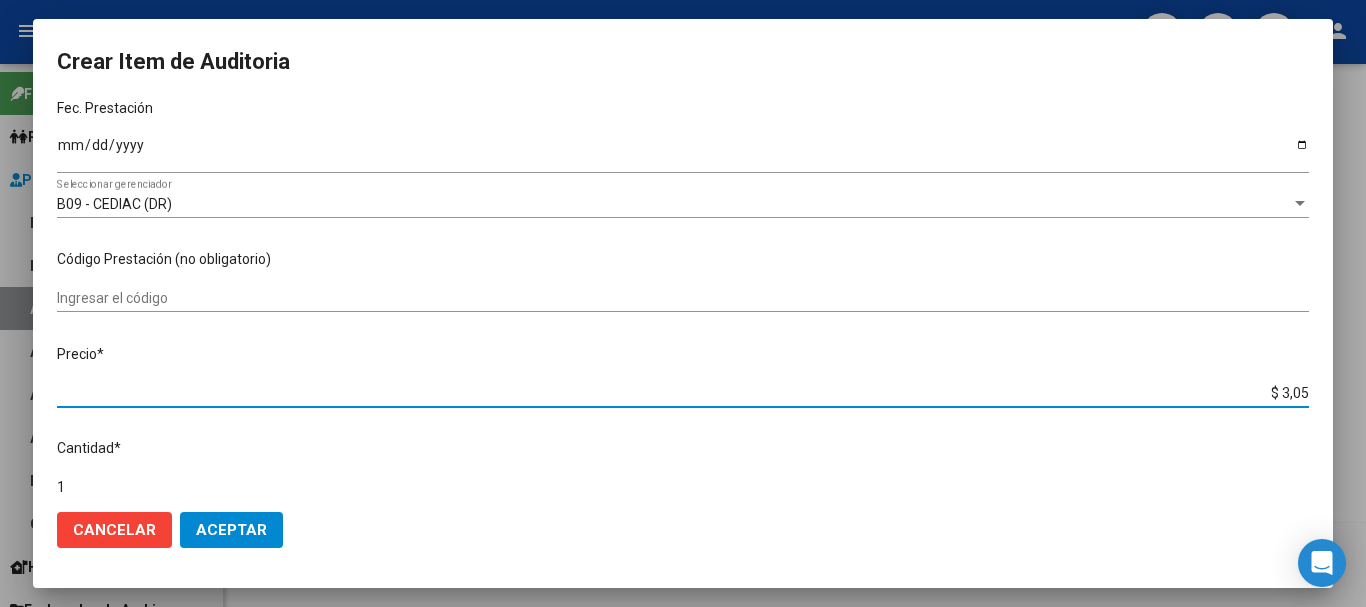 type on "$ 30,57" 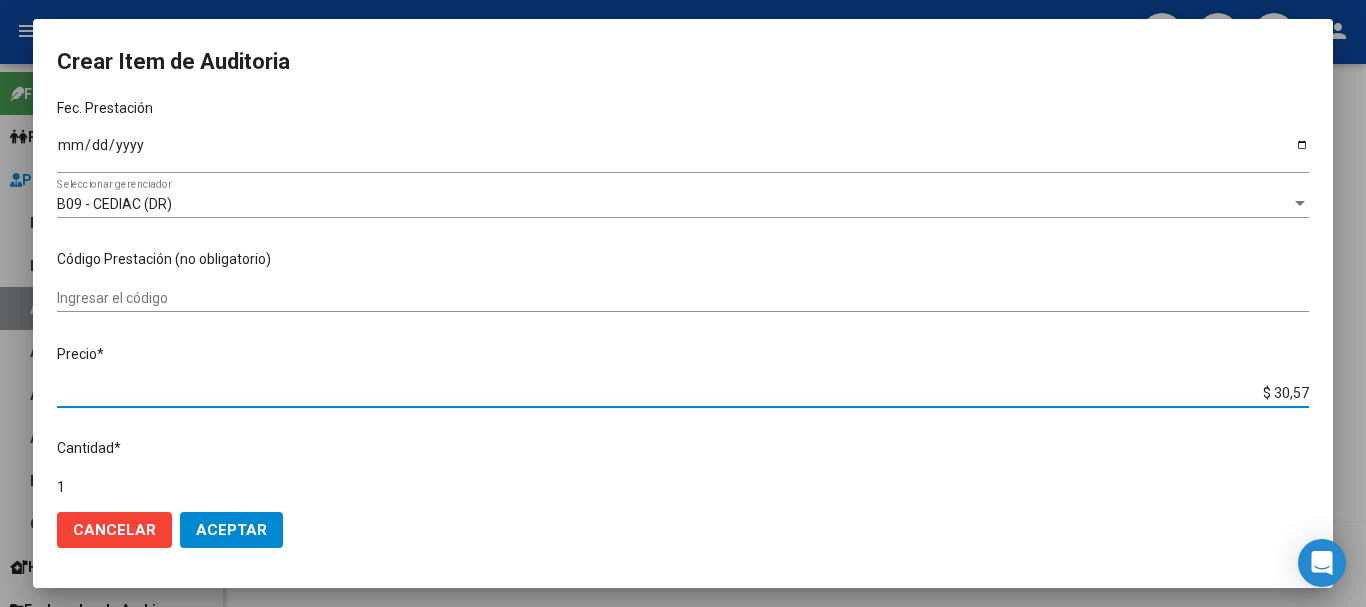 type on "$ 305,74" 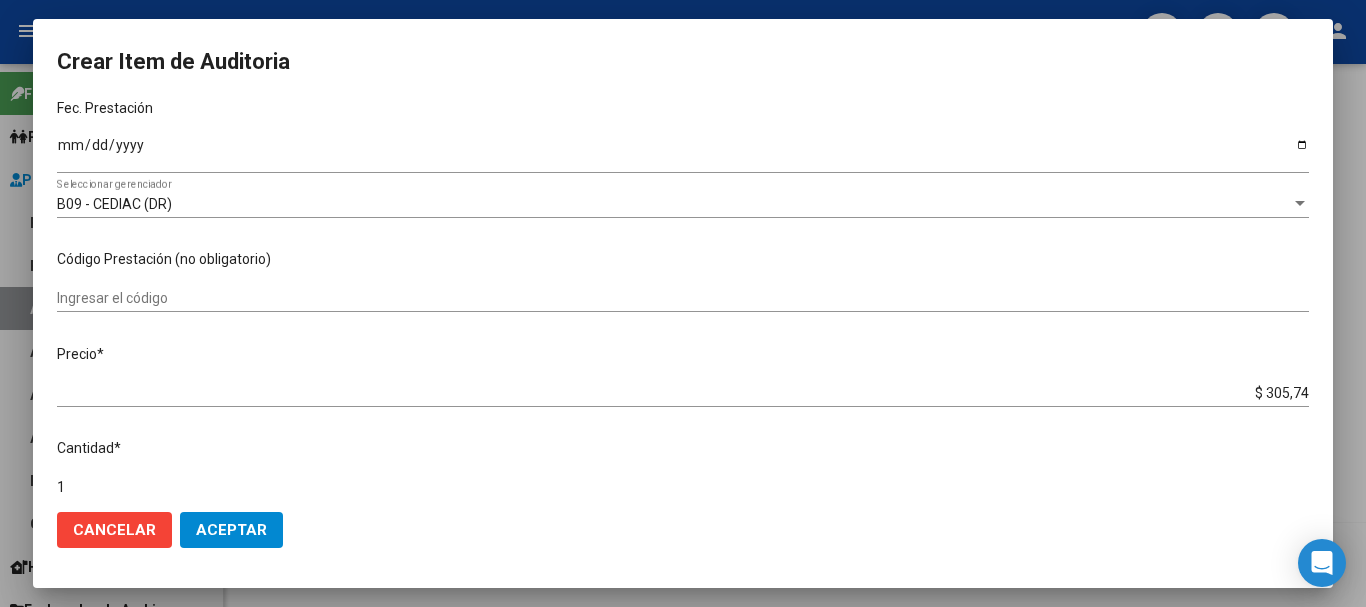 type on "$ 3.057,46" 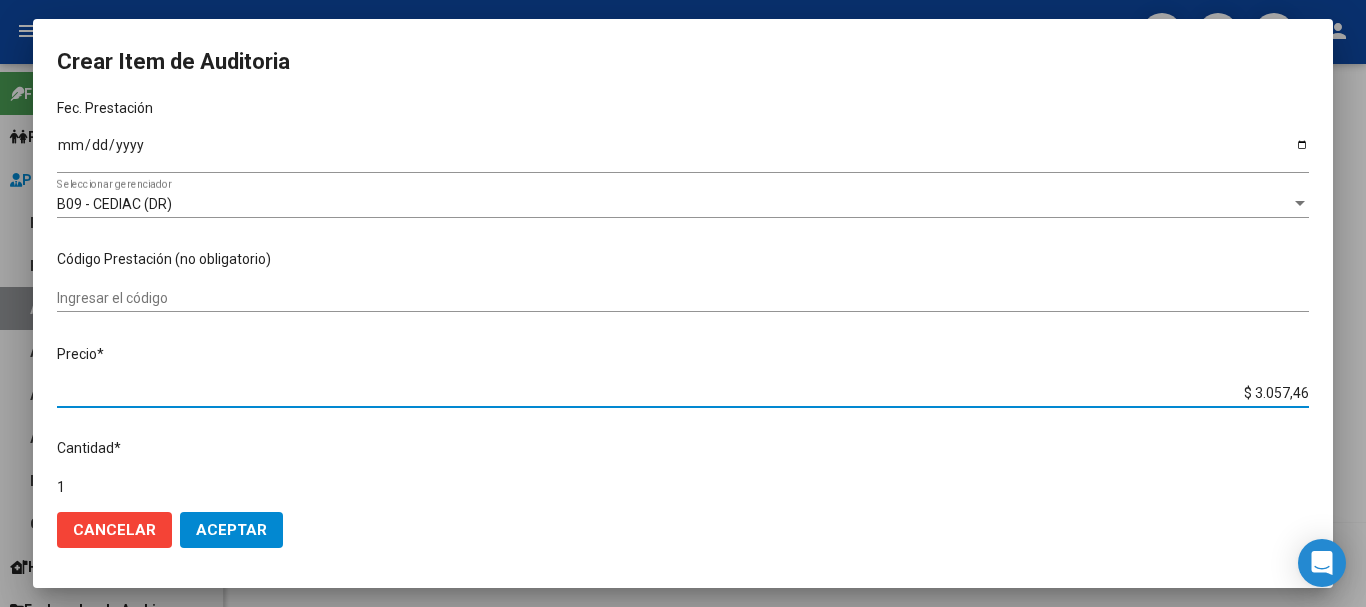 type on "$ 30.574,66" 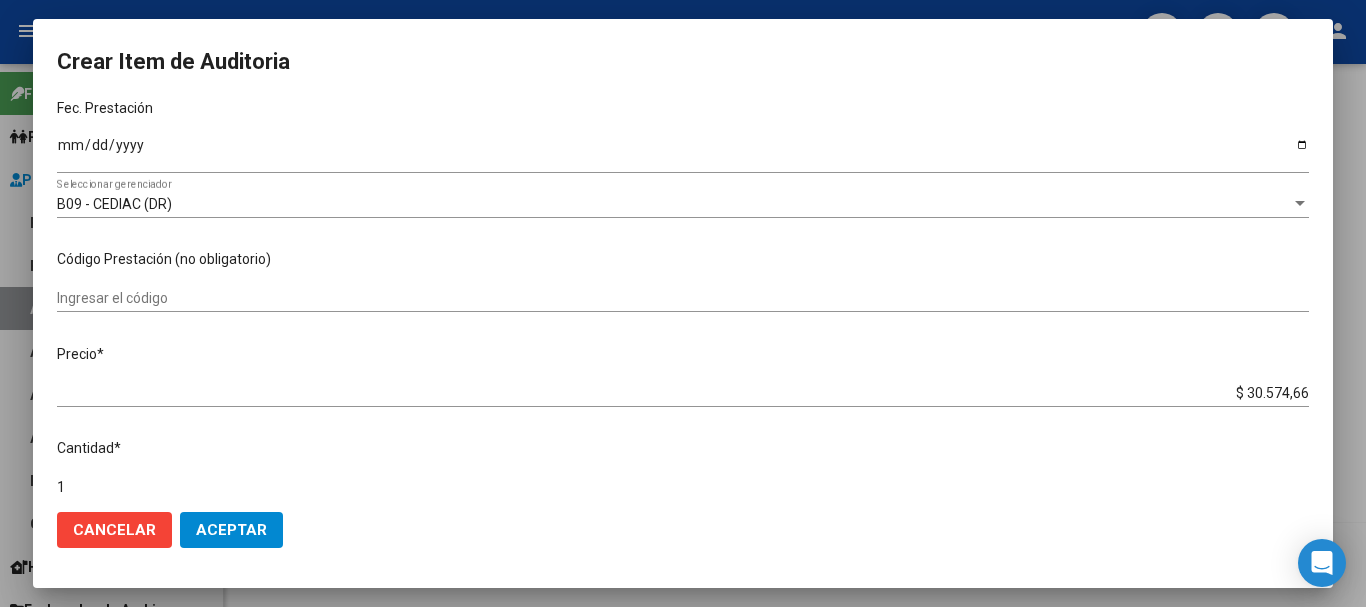 scroll, scrollTop: 620, scrollLeft: 0, axis: vertical 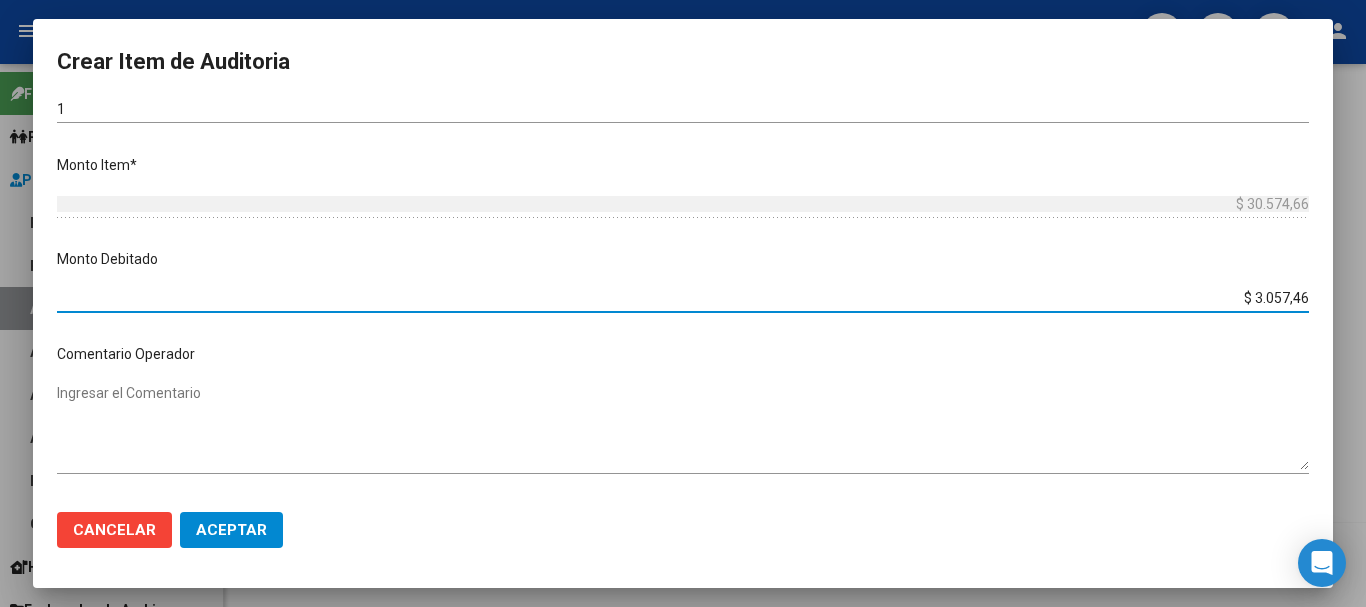 type on "$ 30.574,66" 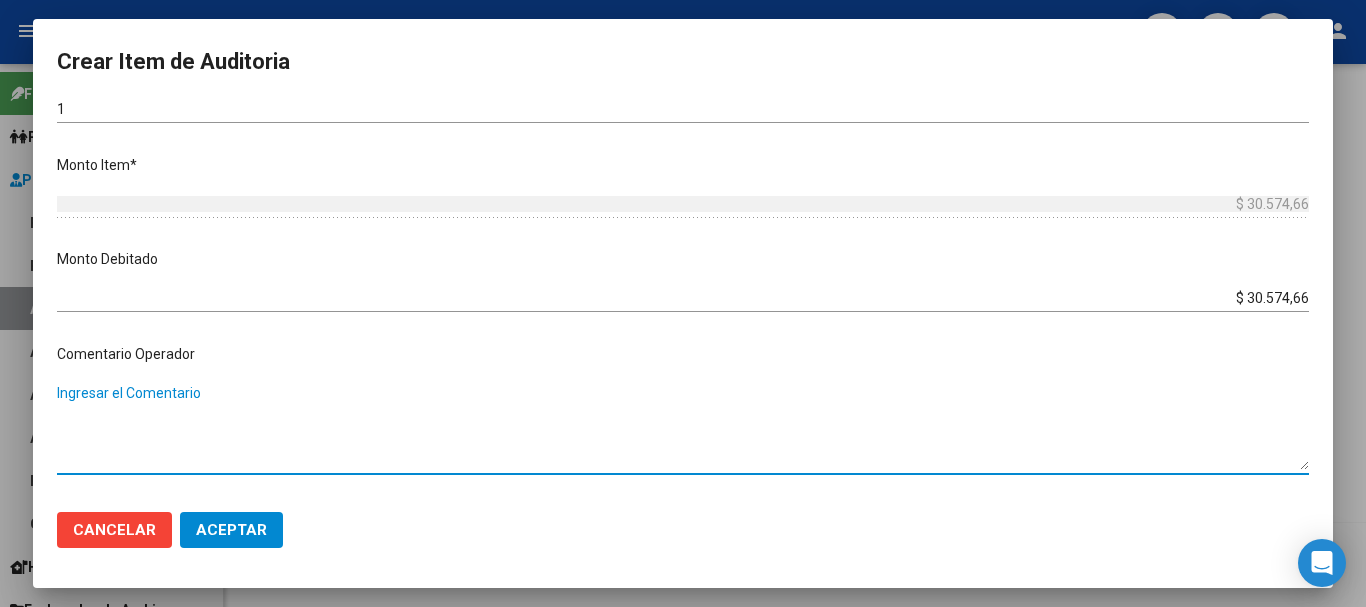 paste on "[DATE]	INFORMADA POR LA O.S" 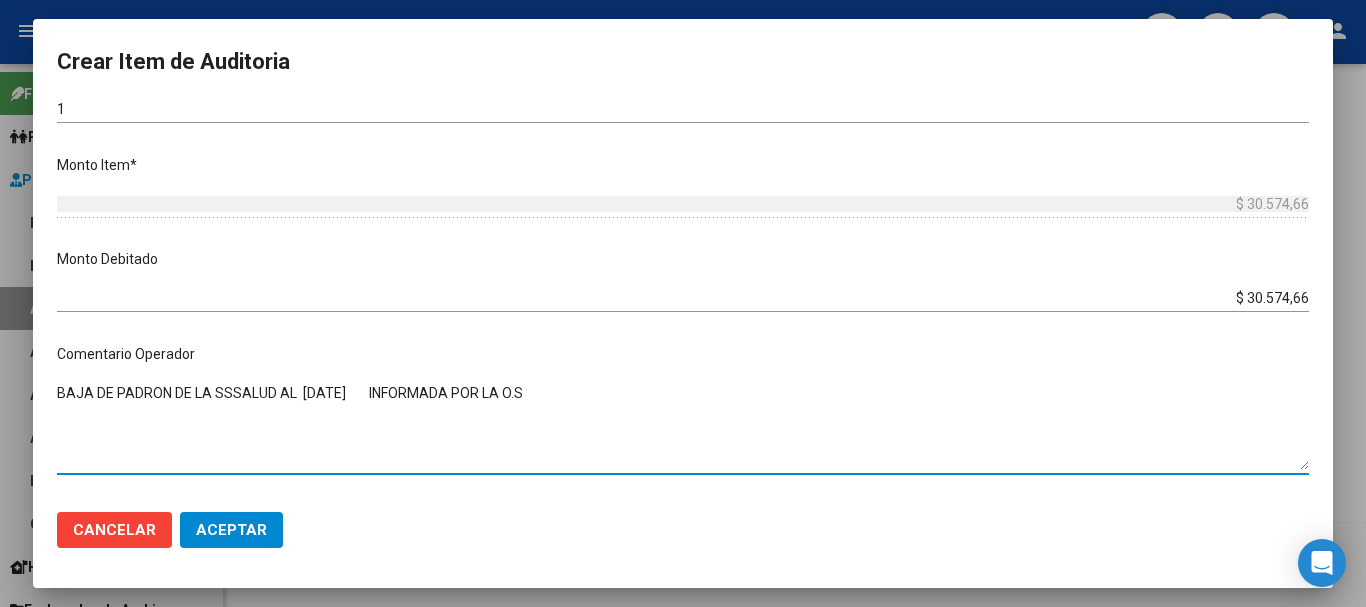 type on "BAJA DE PADRON DE LA SSSALUD AL  [DATE]	INFORMADA POR LA O.S" 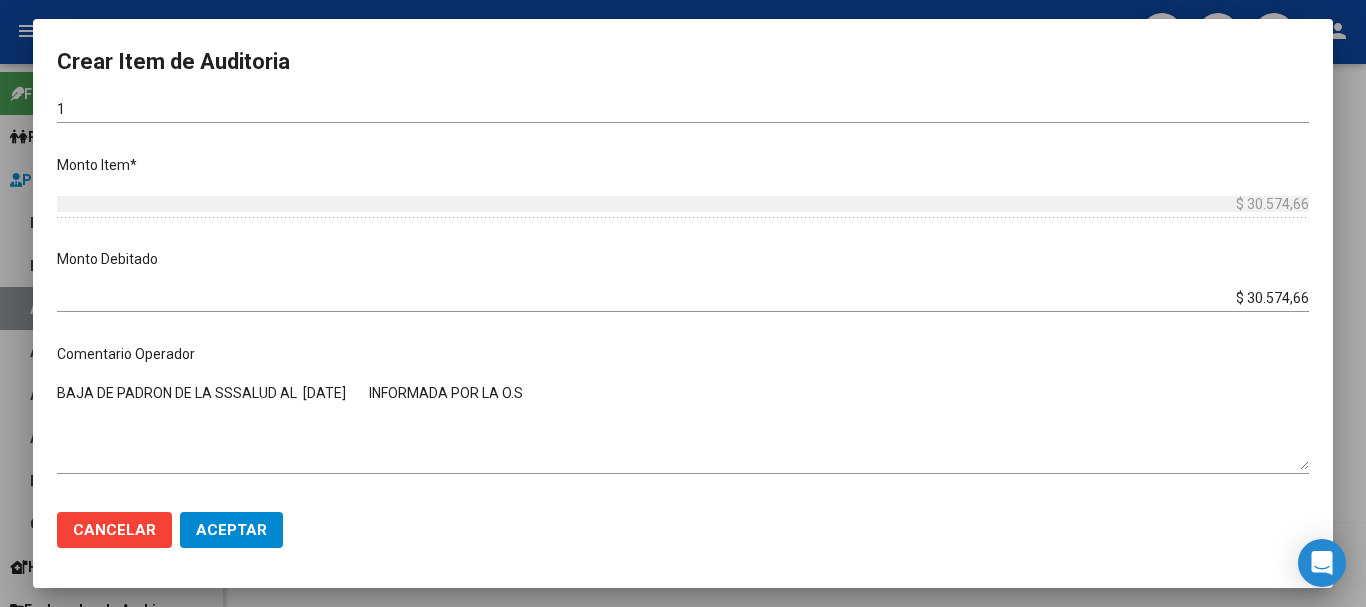 scroll, scrollTop: 1038, scrollLeft: 0, axis: vertical 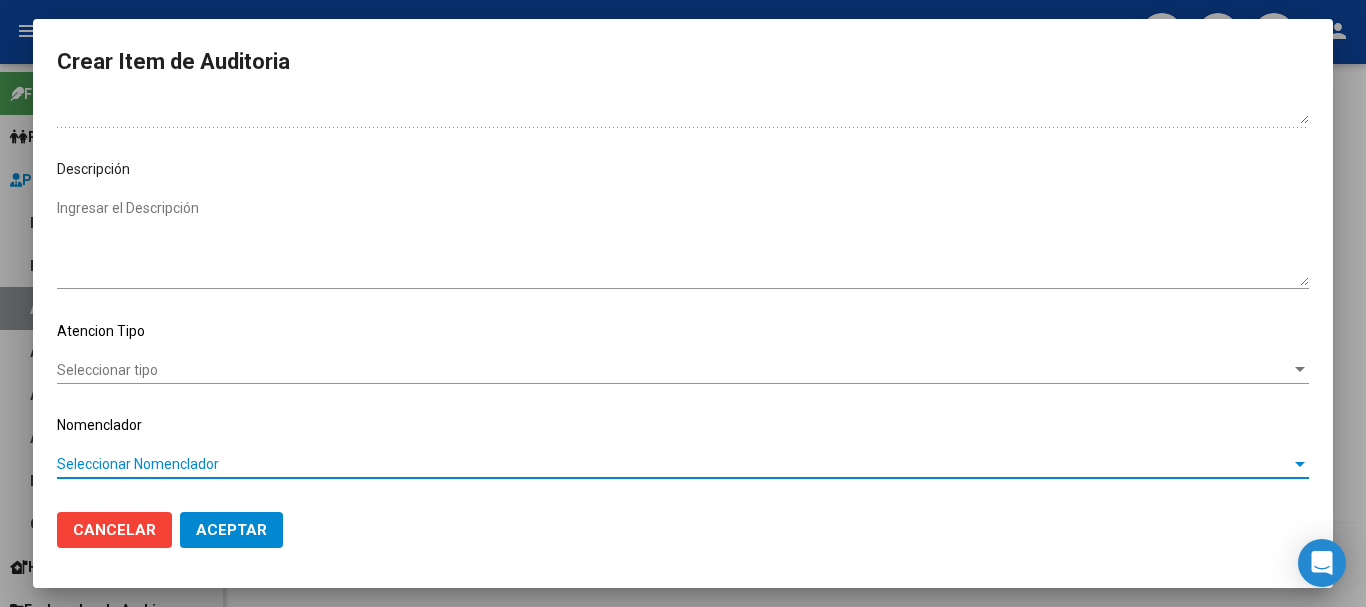 type 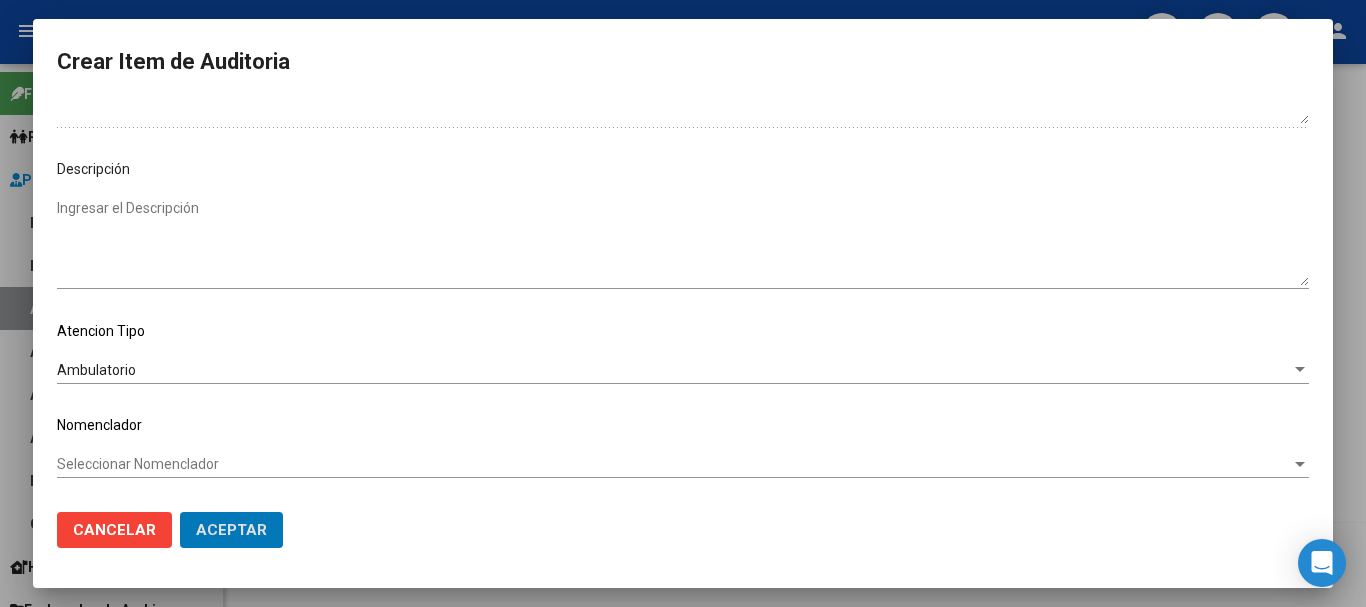 type 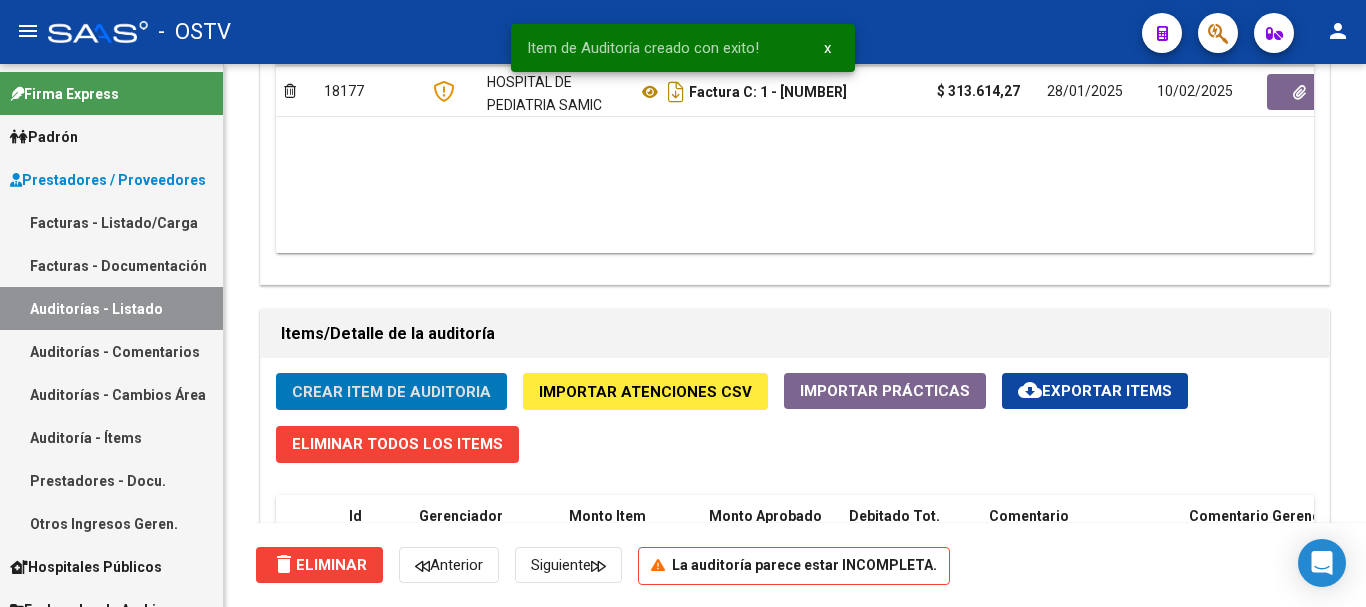 click on "Crear Item de Auditoria" 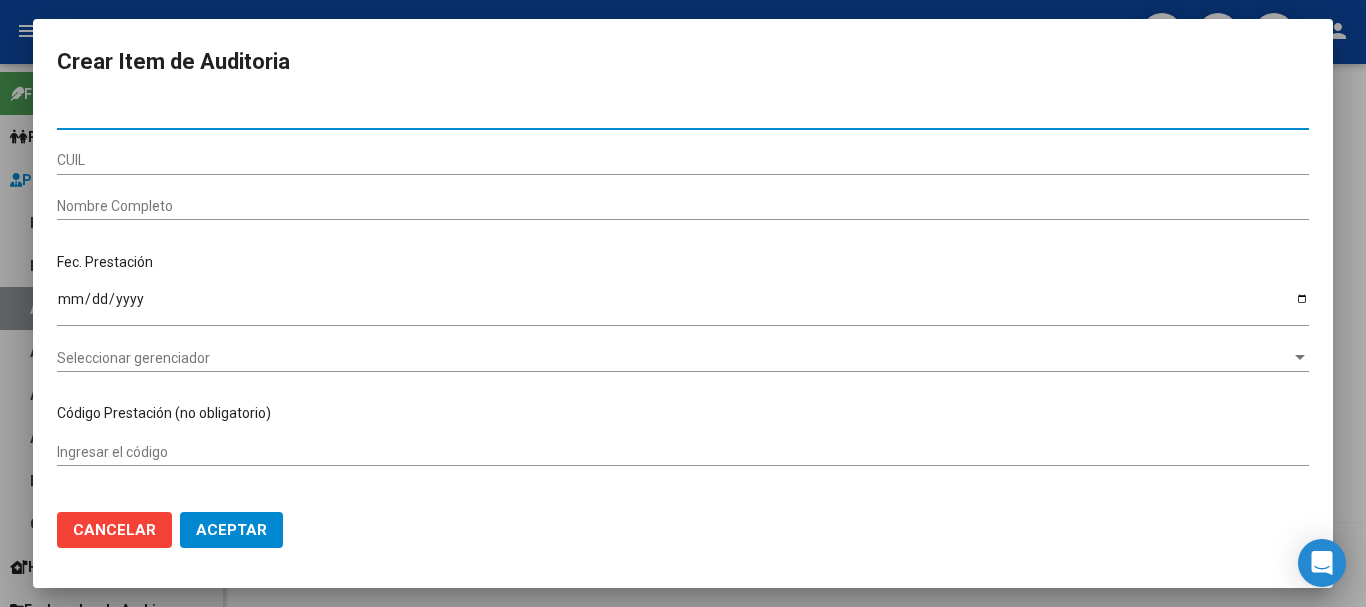paste on "[NUMBER]" 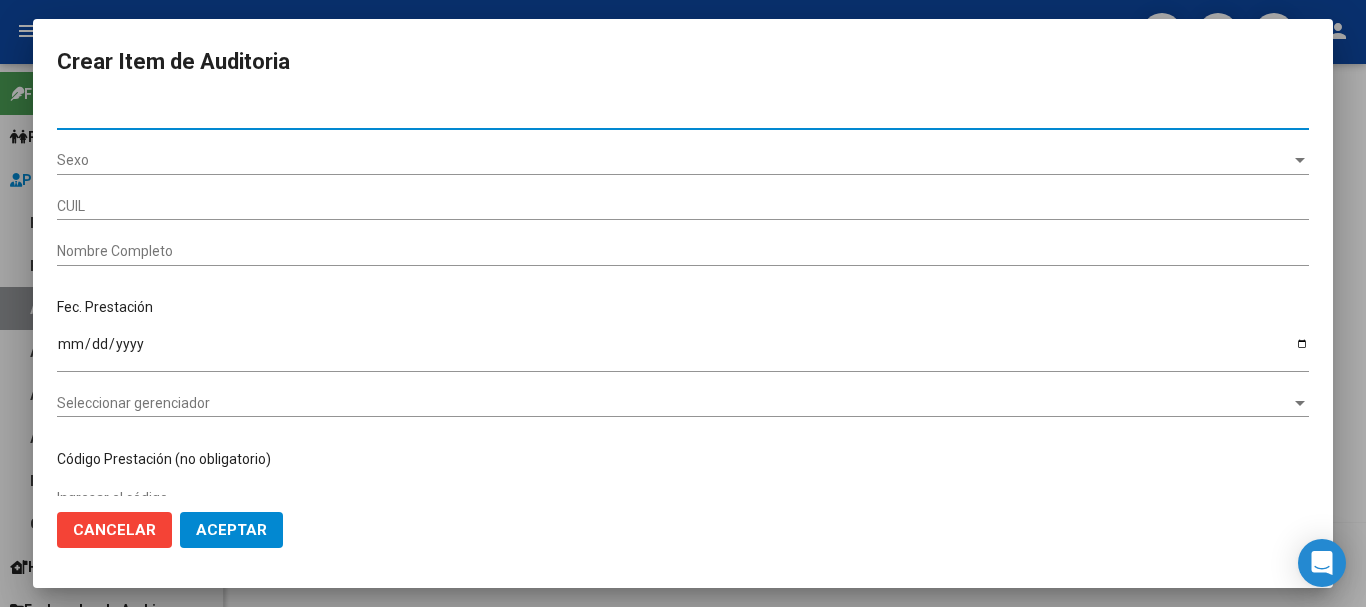 type on "[NUMBER]" 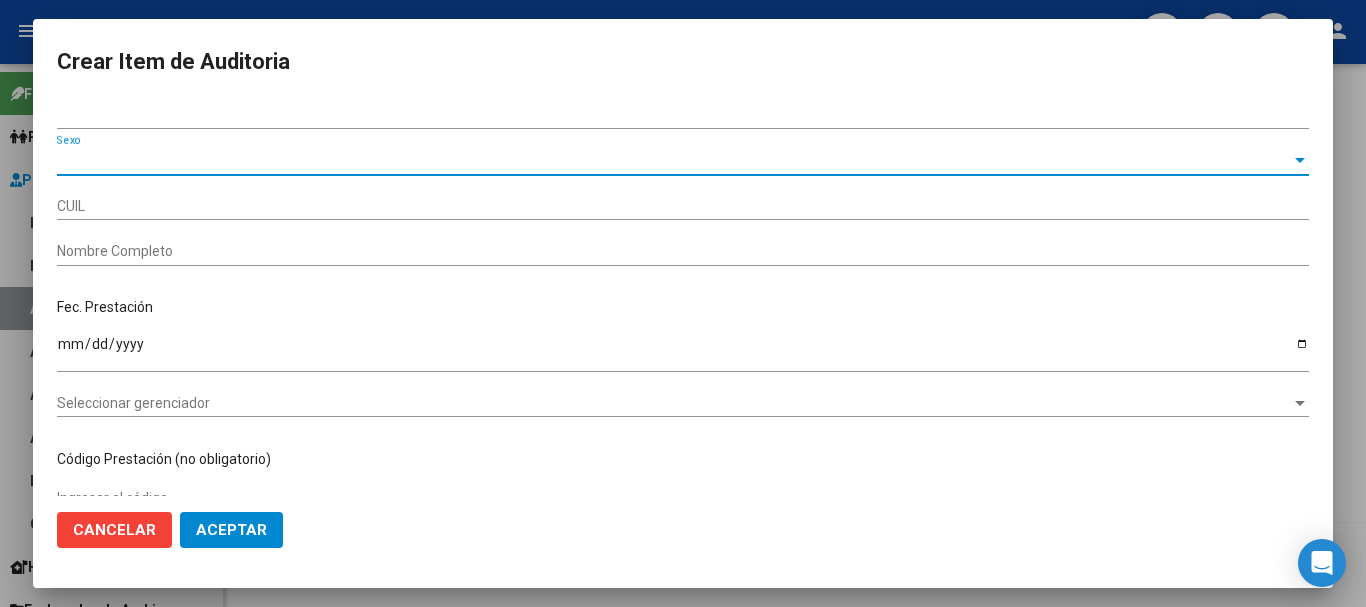 type on "[CUIL]" 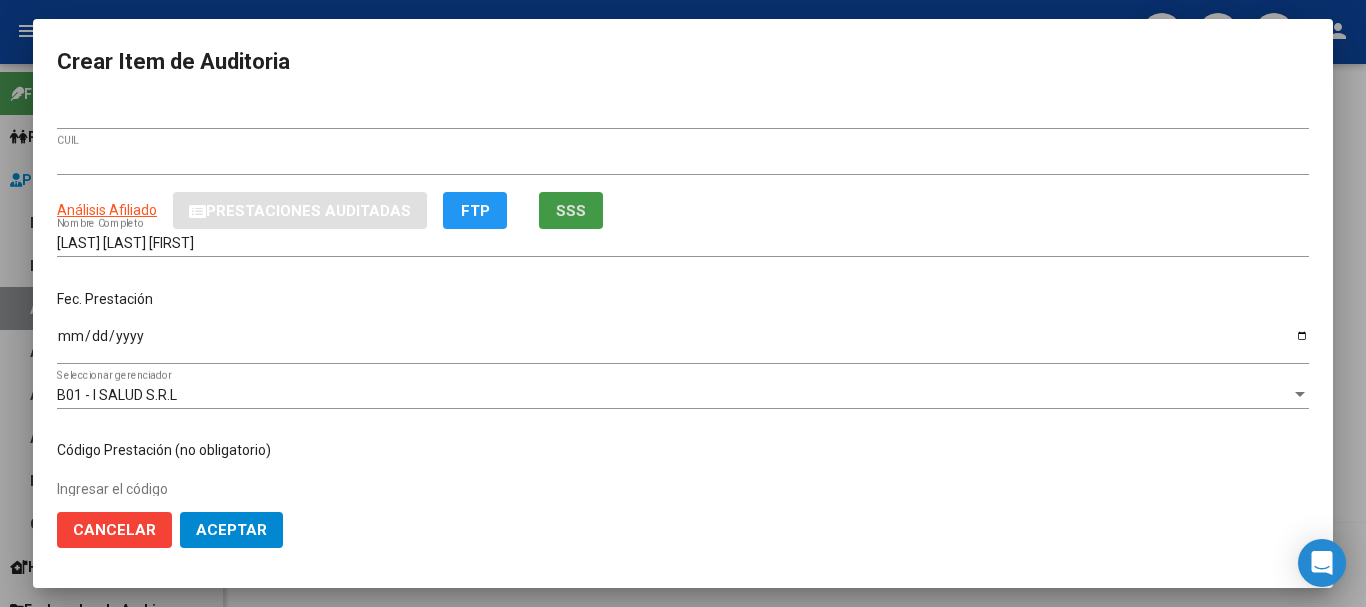 type 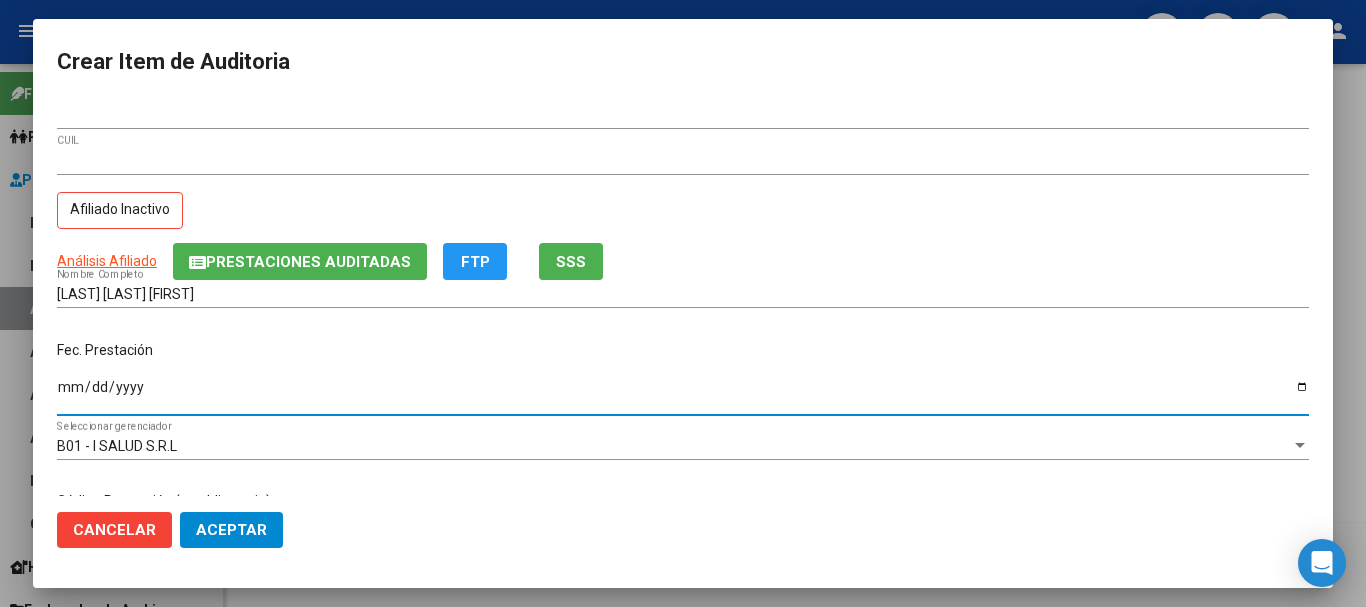 type on "[YYYY]-[MM]-[DD]" 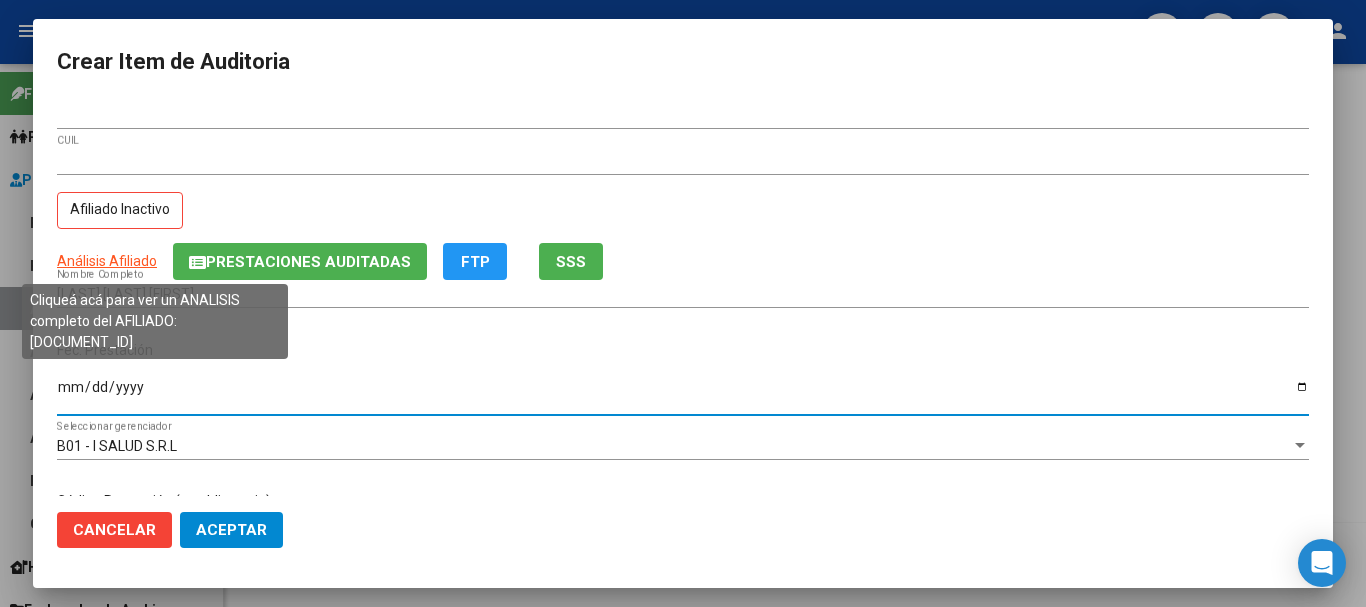 click on "Análisis Afiliado" at bounding box center [107, 261] 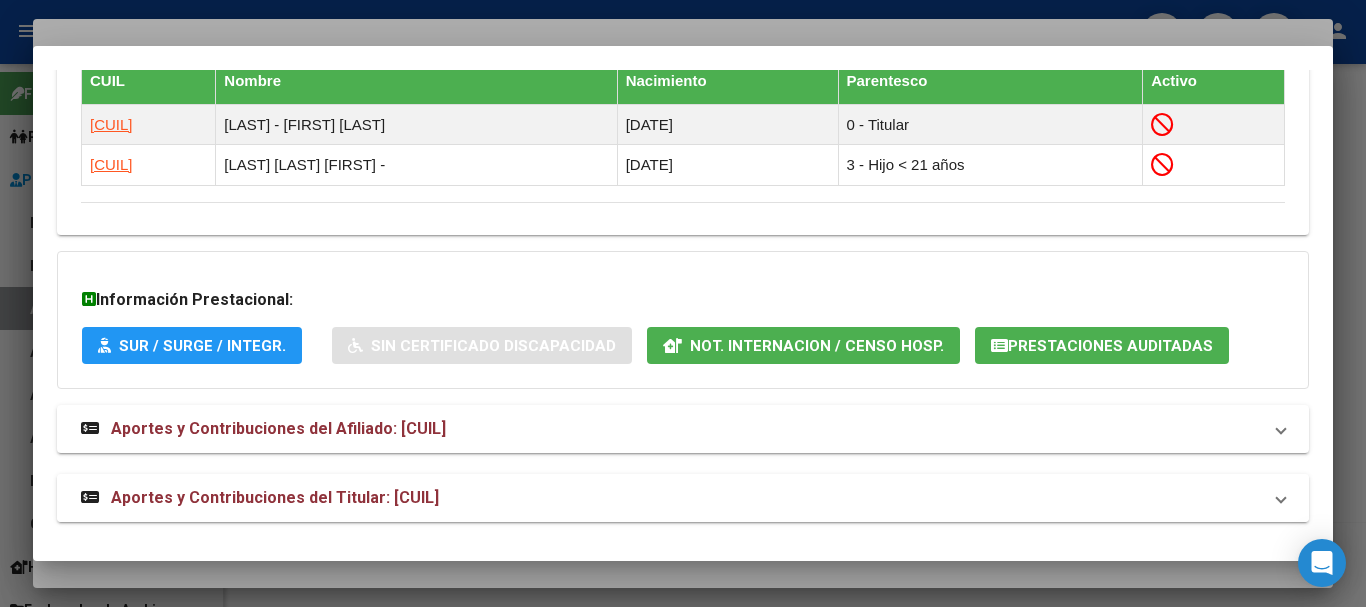 scroll, scrollTop: 1179, scrollLeft: 0, axis: vertical 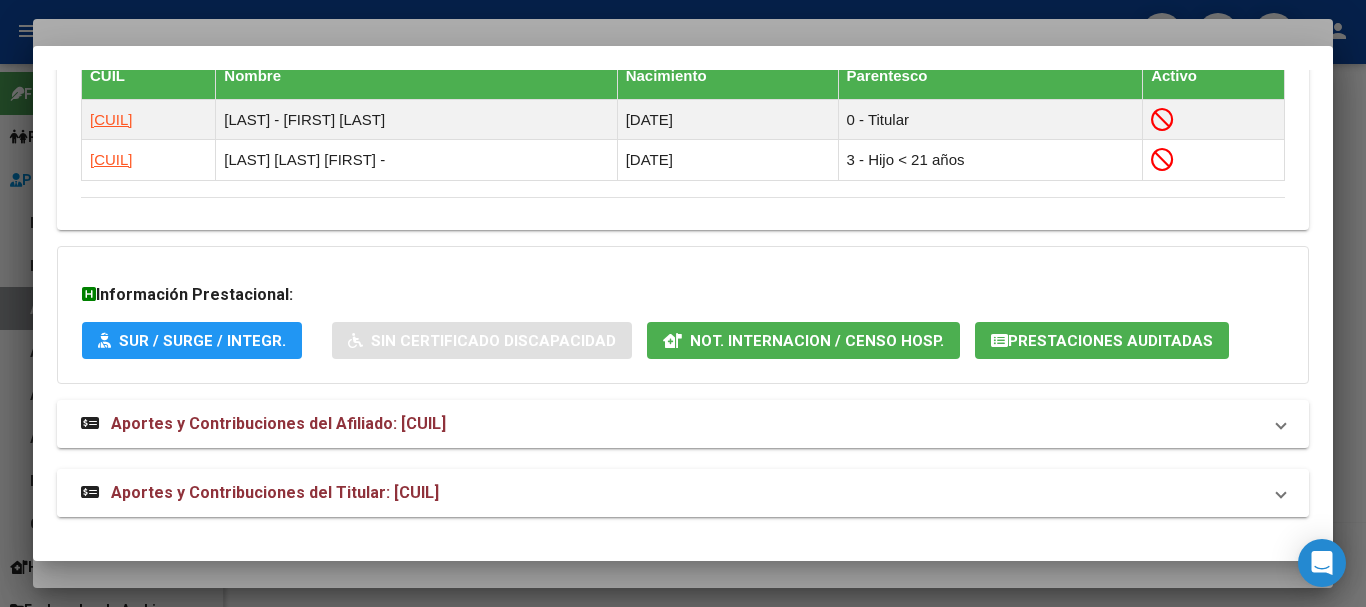 click on "Aportes y Contribuciones del Titular: [CUIL]" at bounding box center (275, 492) 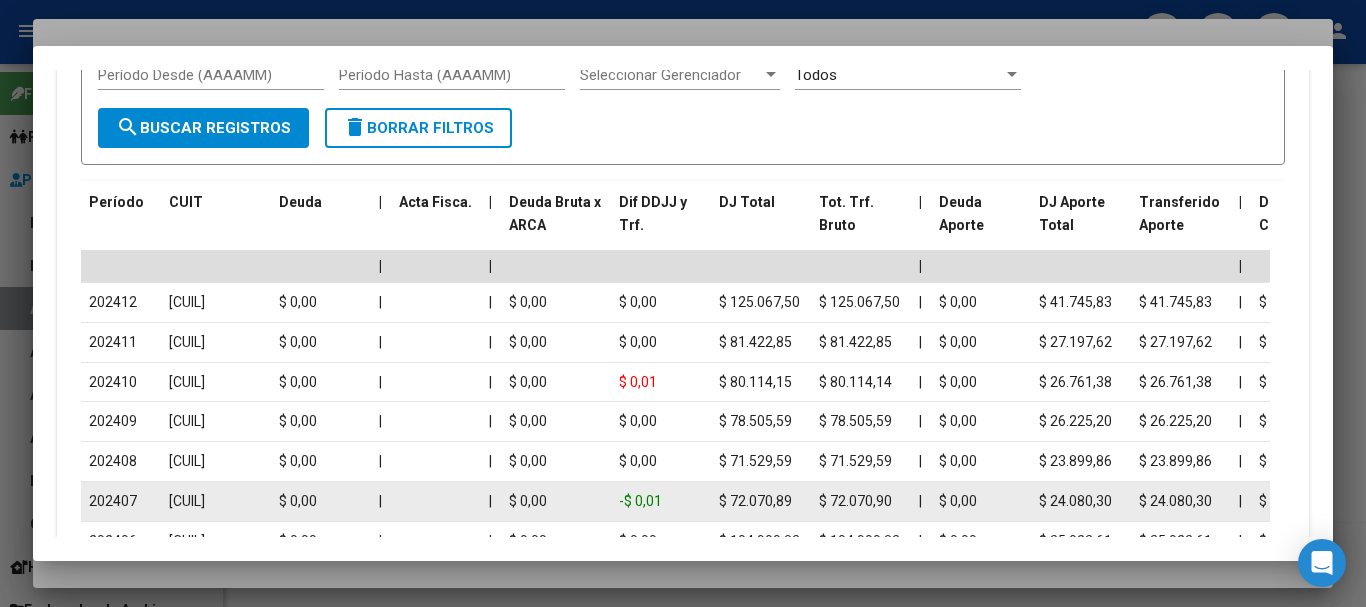 scroll, scrollTop: 1857, scrollLeft: 0, axis: vertical 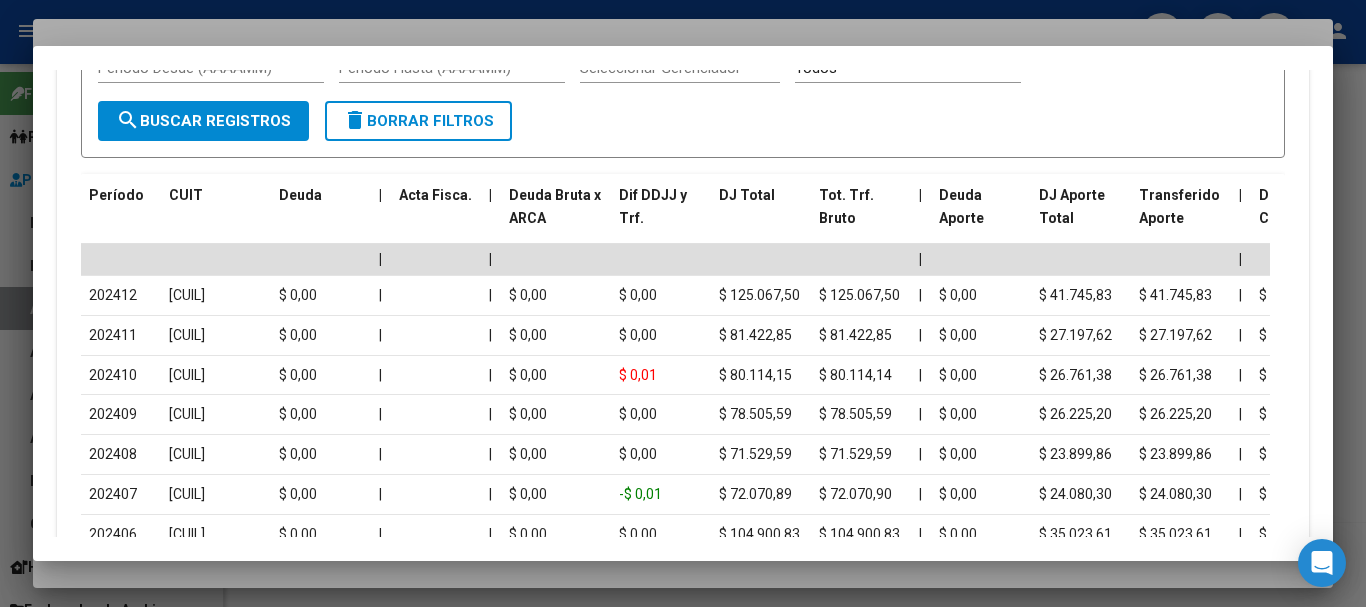 click at bounding box center (683, 303) 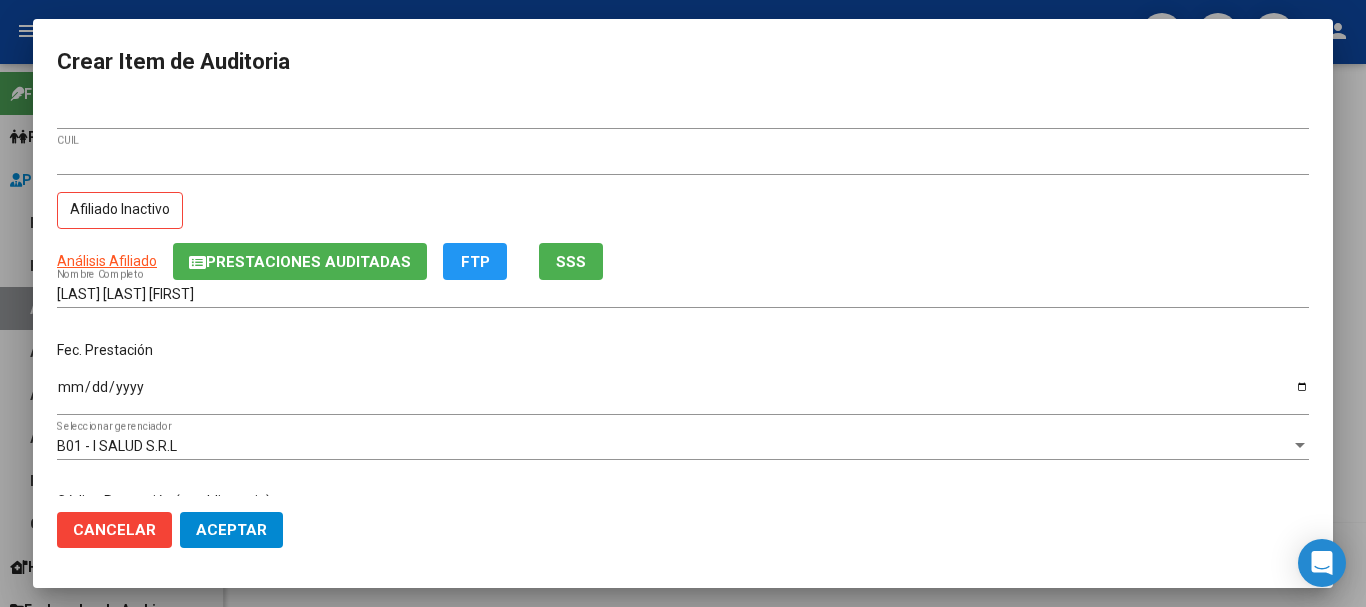 click on "[CUIL] CUIL" at bounding box center [683, 161] 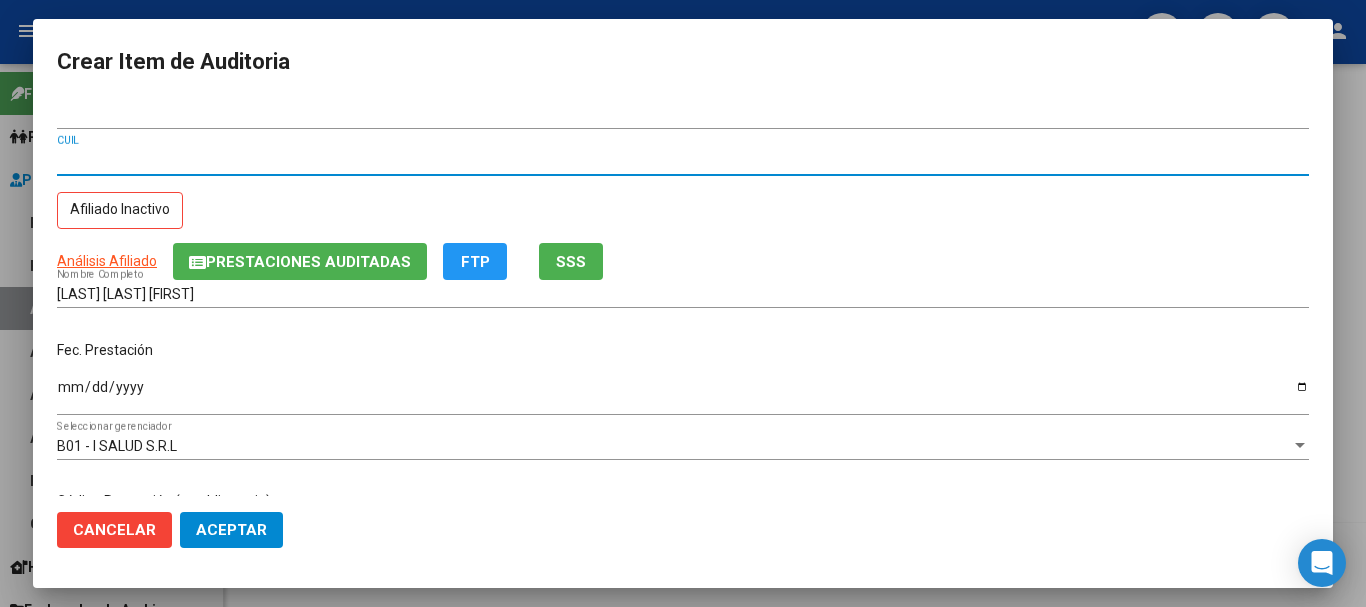 type 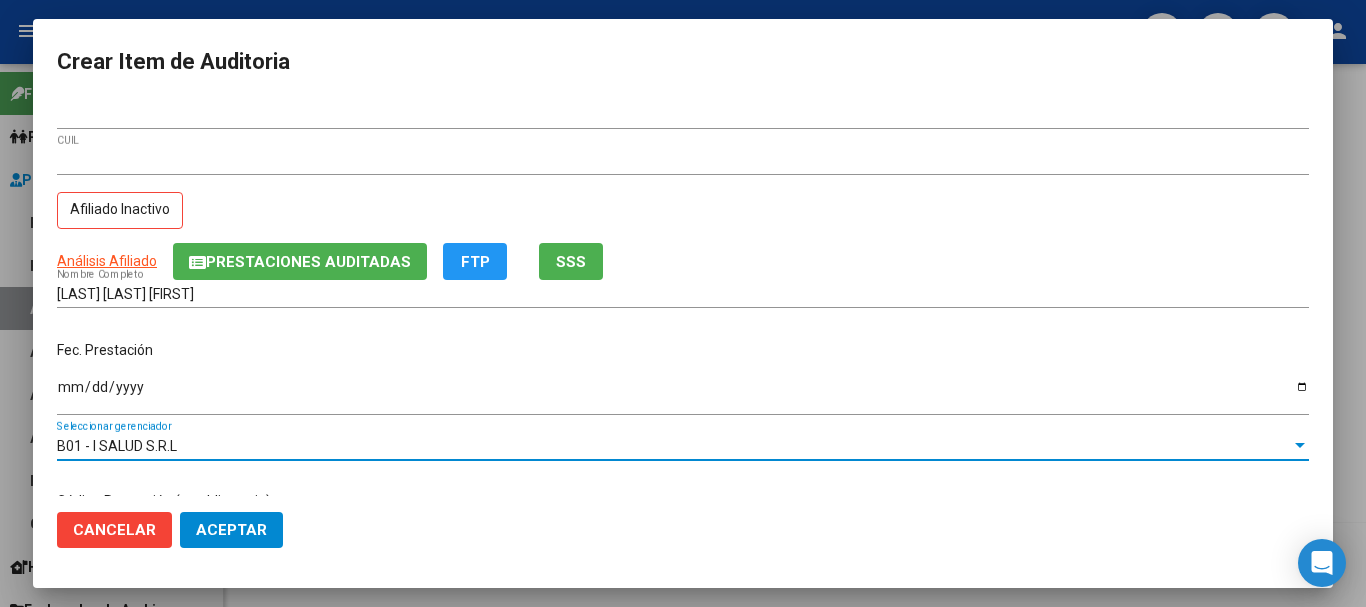 scroll, scrollTop: 242, scrollLeft: 0, axis: vertical 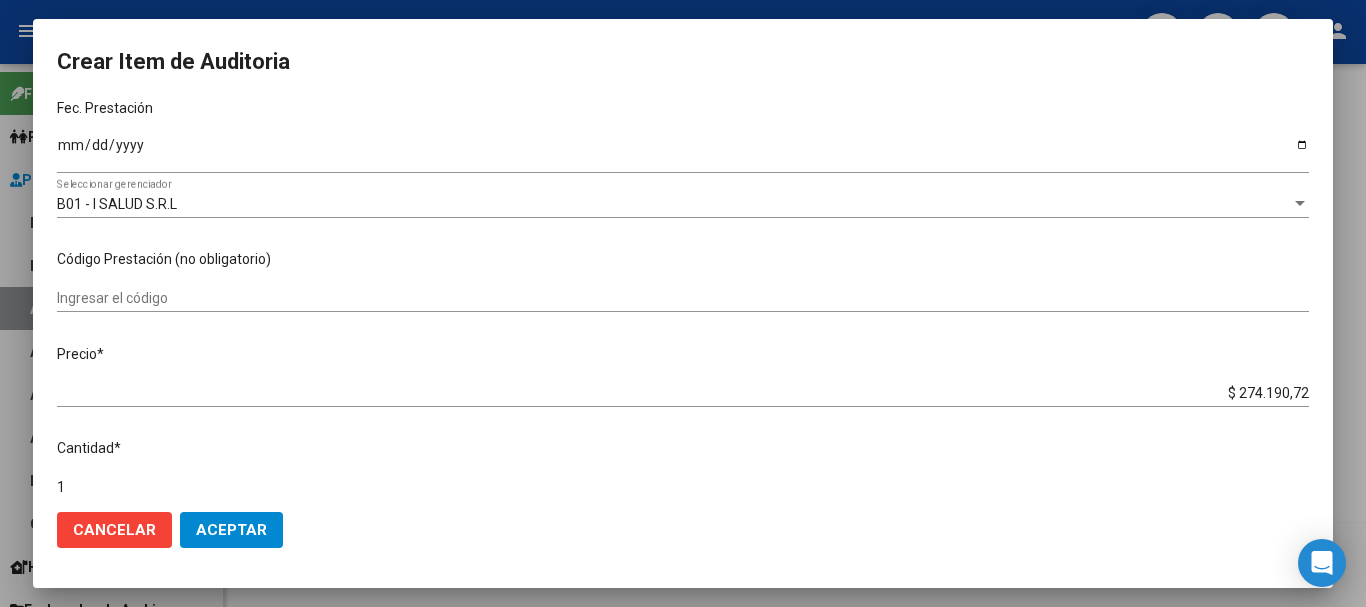 type on "$ 0,08" 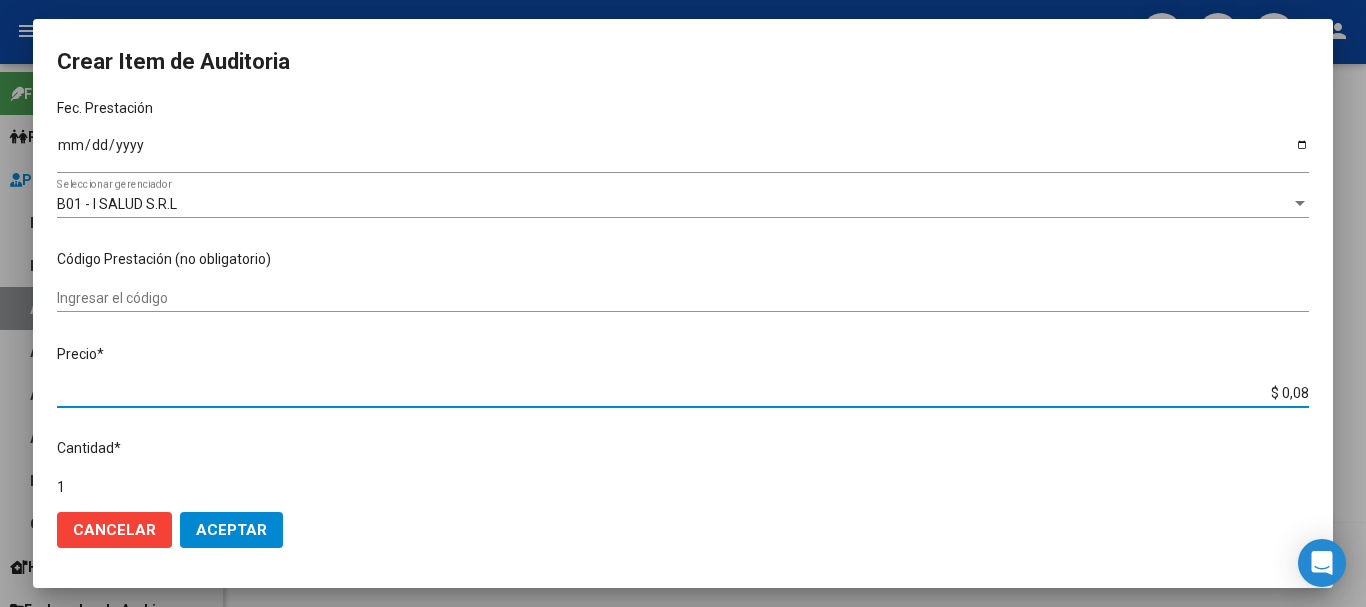 type on "$ 0,88" 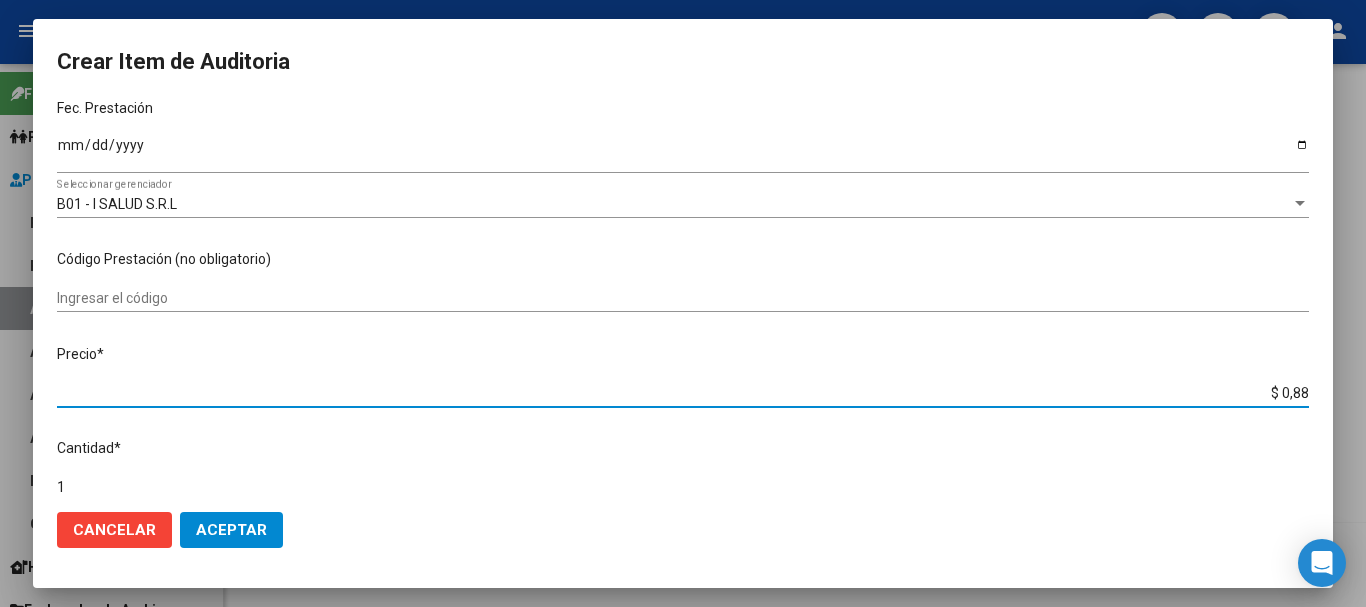 type on "$ 8,84" 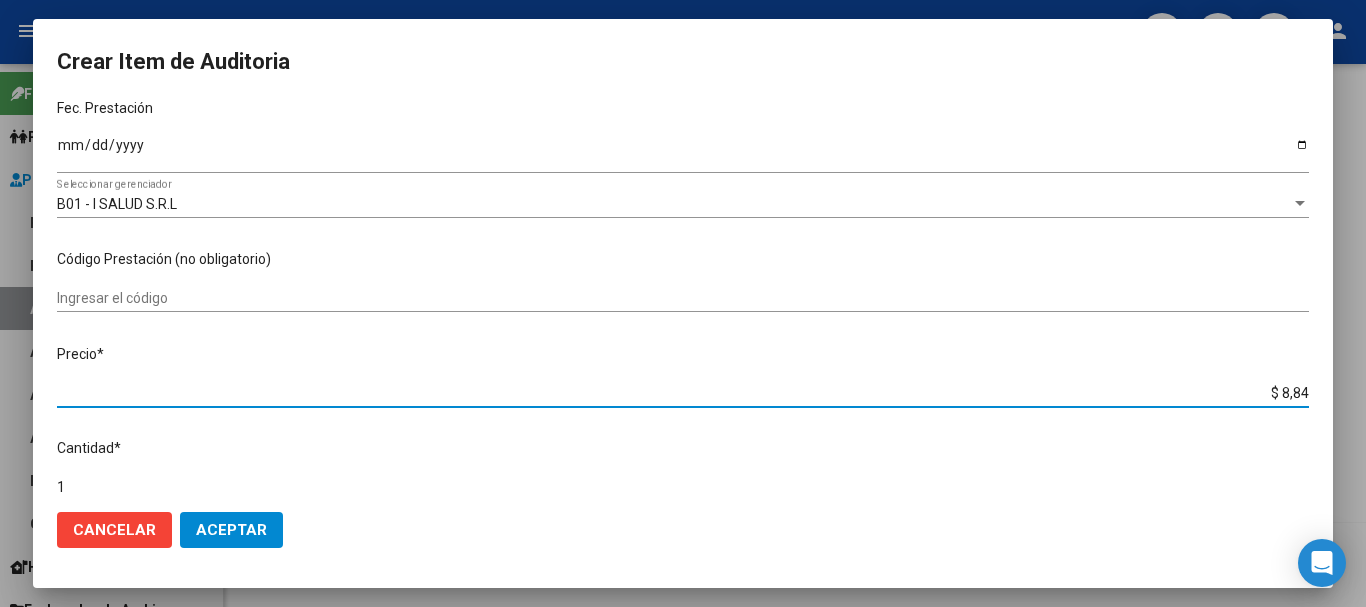 type on "$ 8,84" 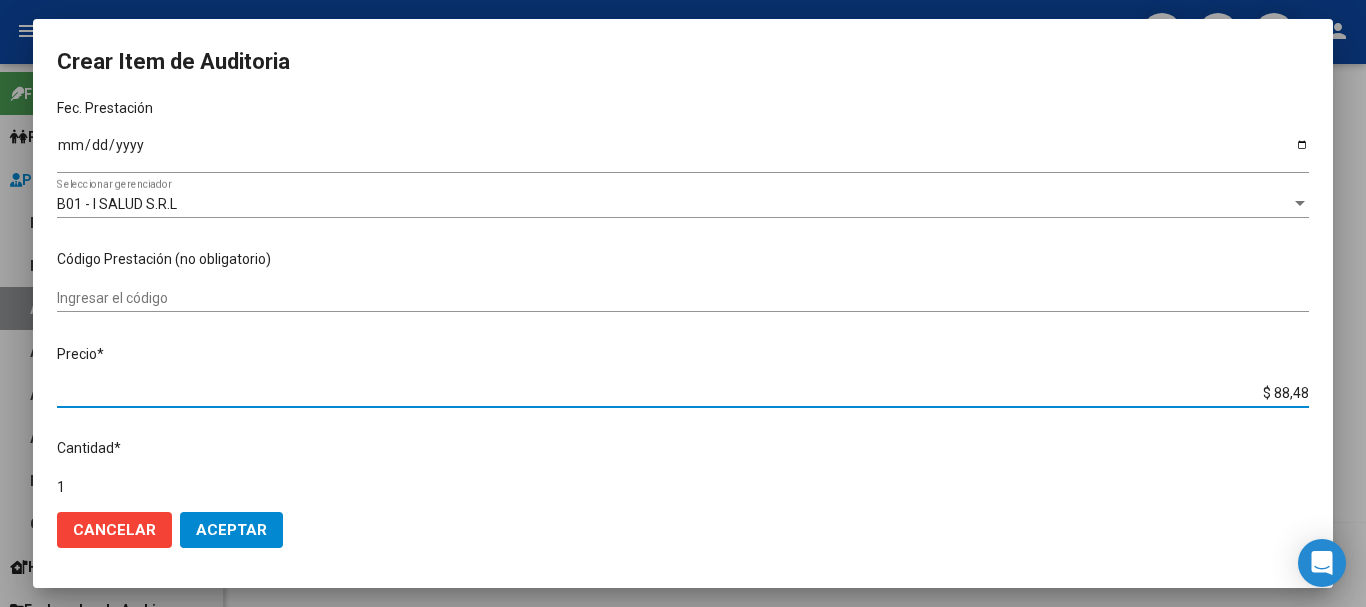 type on "$ 884,88" 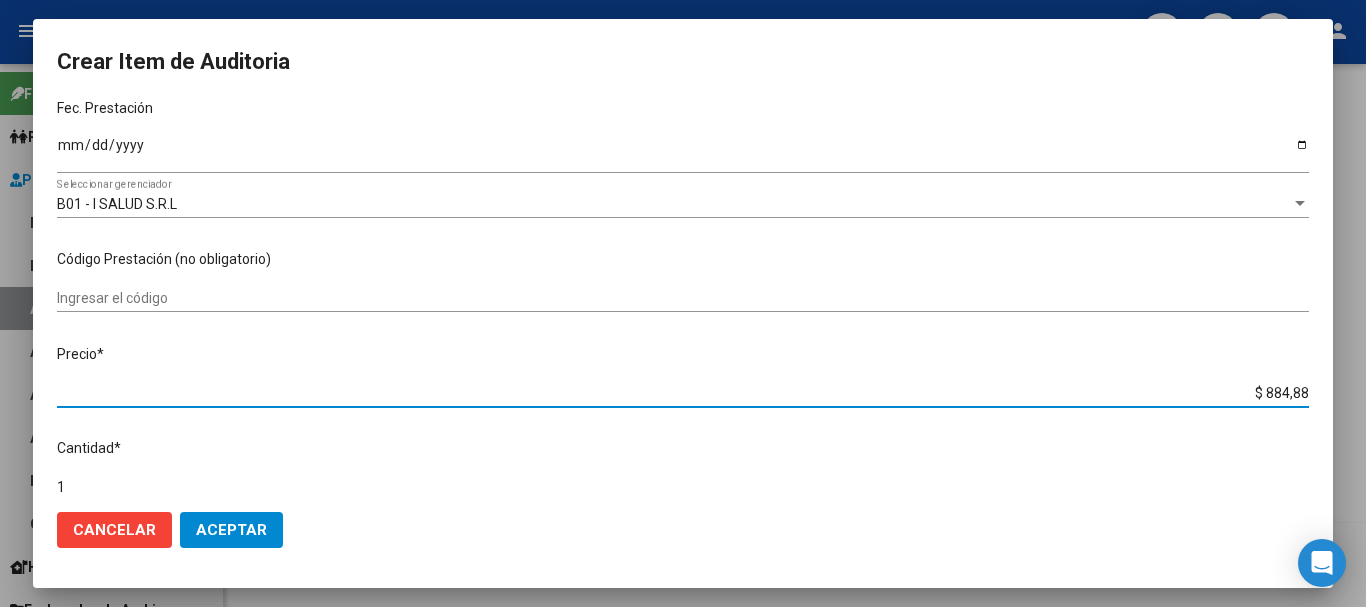 type on "$ 8.848,89" 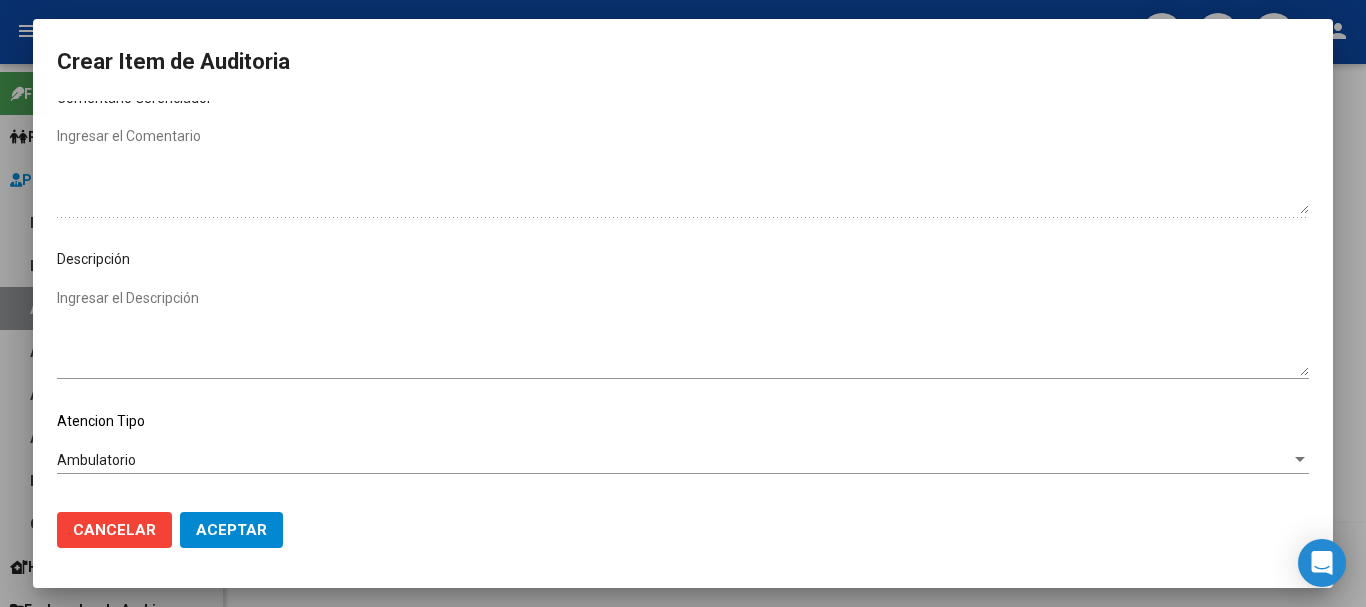 scroll, scrollTop: 1128, scrollLeft: 0, axis: vertical 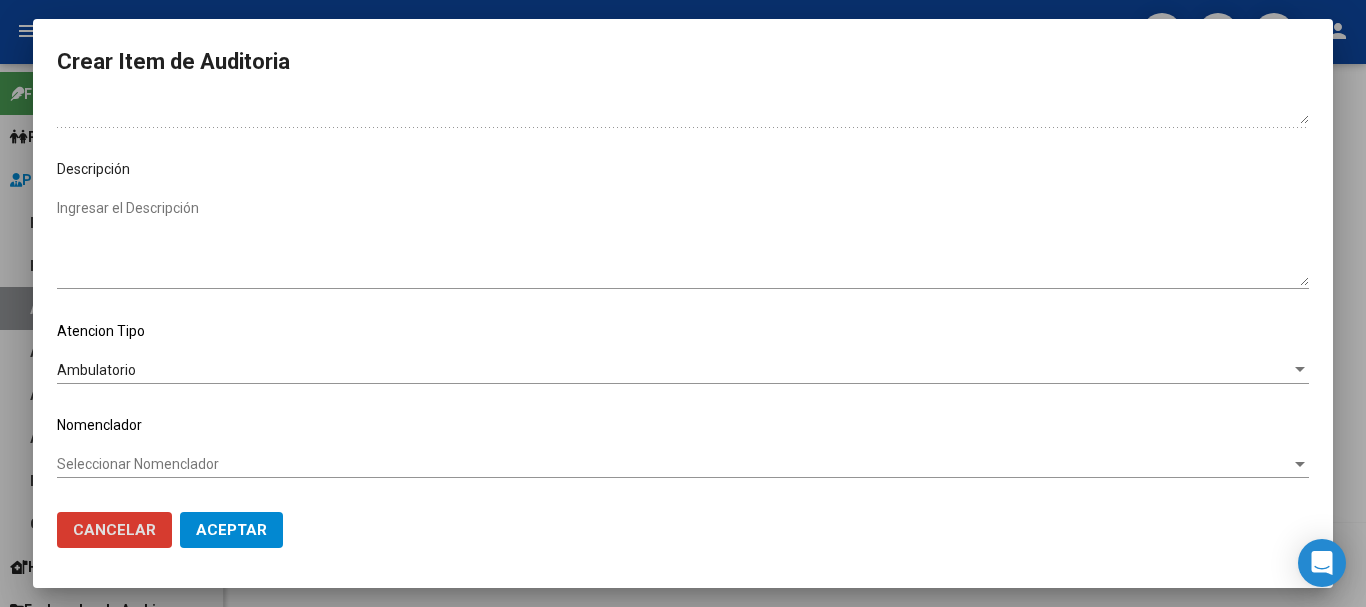 type 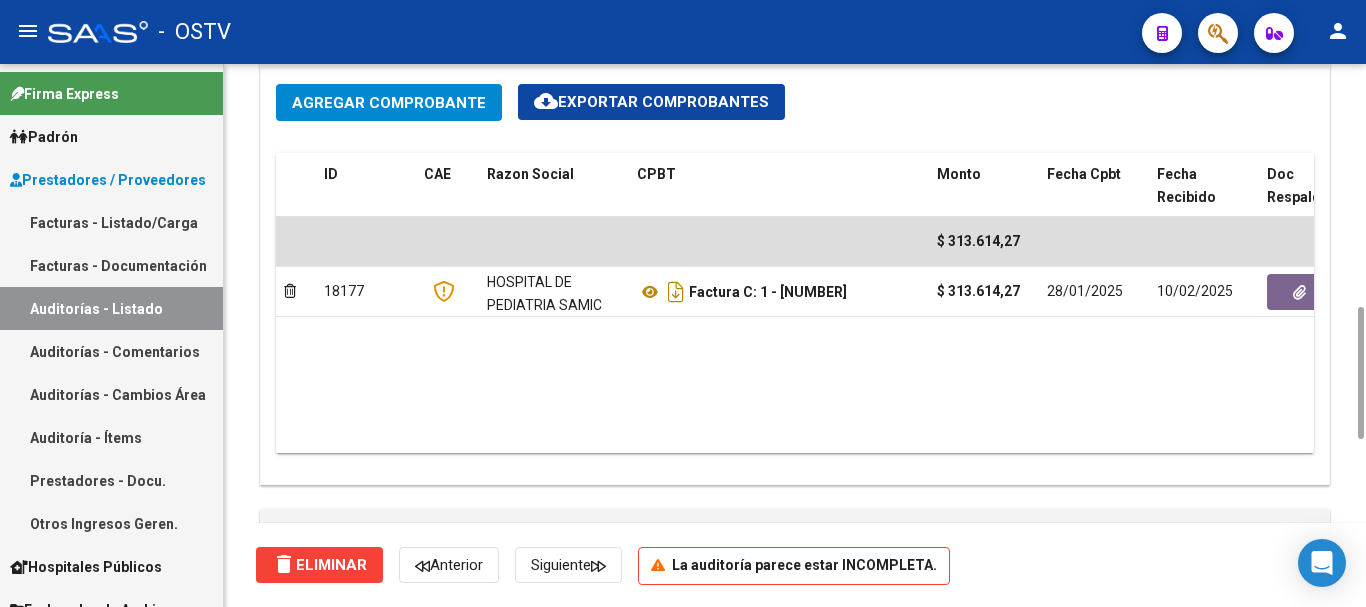 scroll, scrollTop: 1200, scrollLeft: 0, axis: vertical 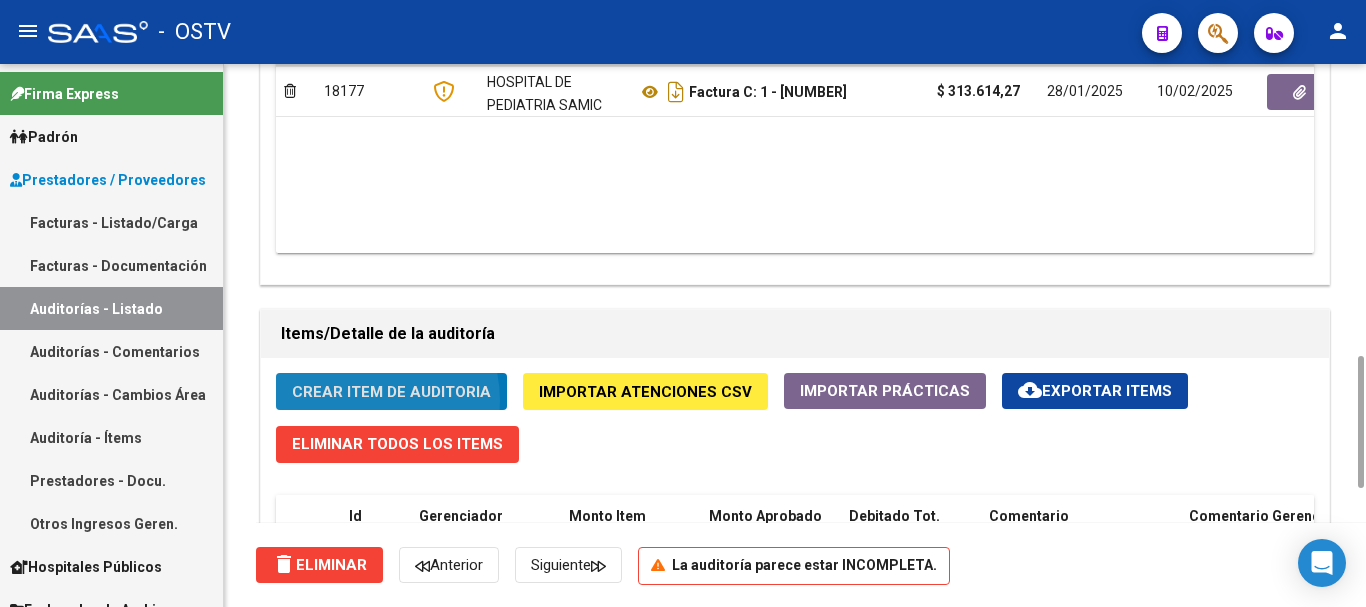 click on "Crear Item de Auditoria" 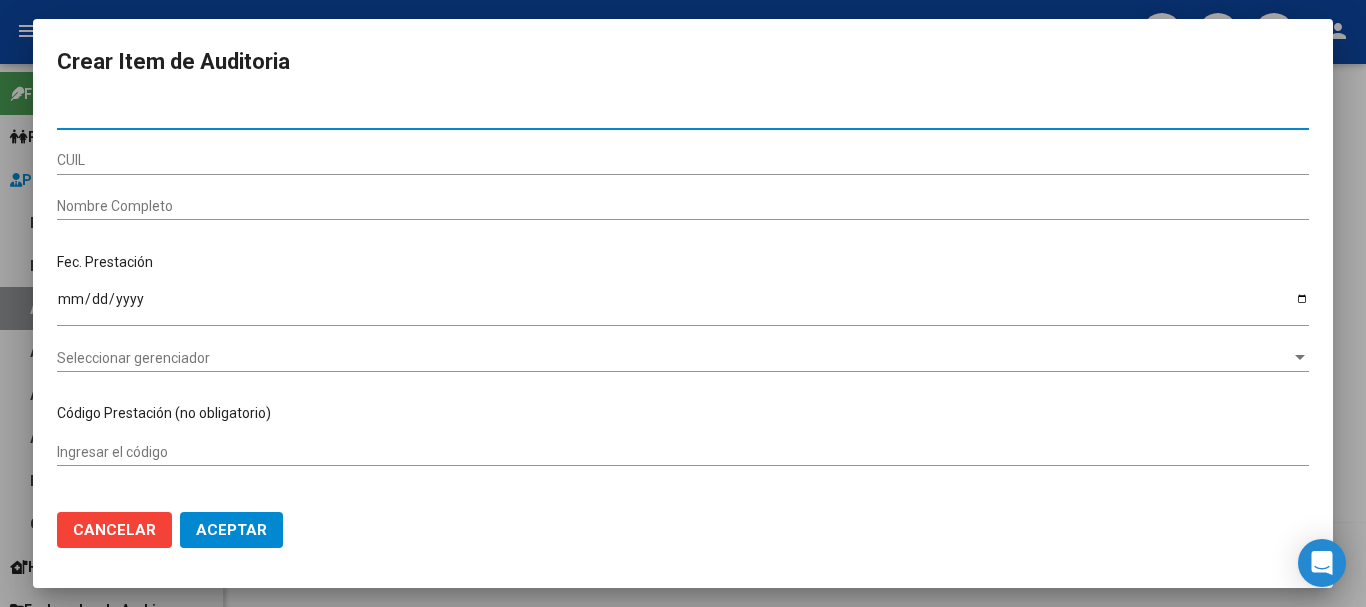 paste on "[NUMBER]" 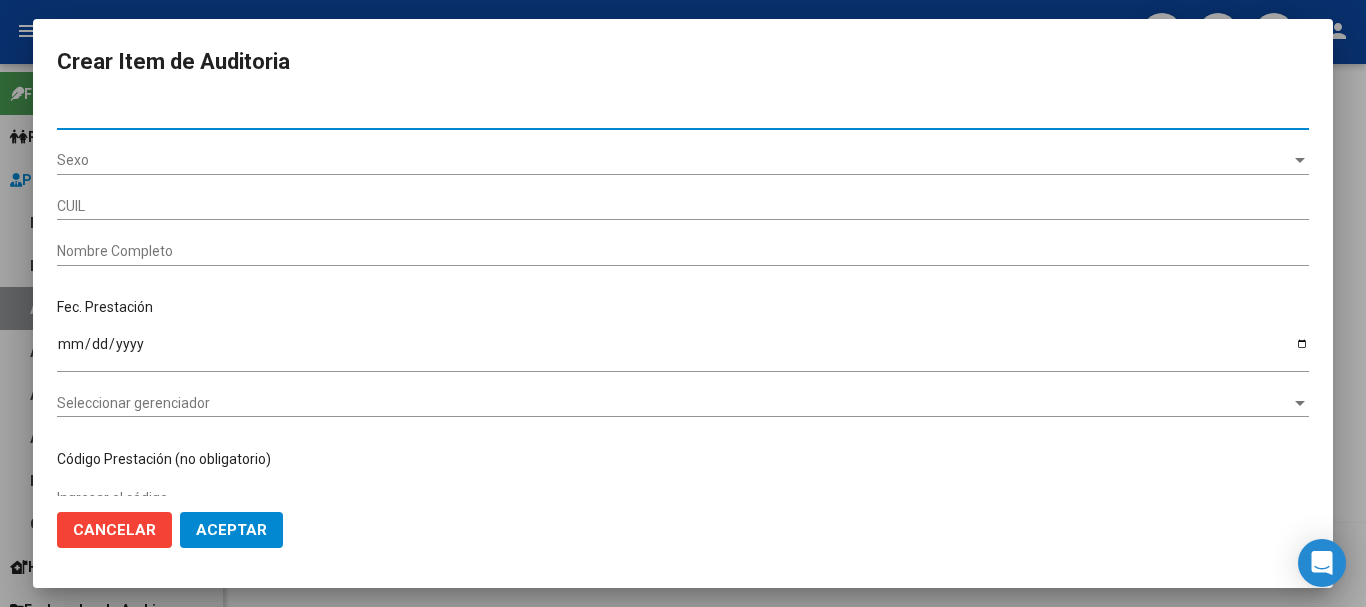 type on "[NUMBER]" 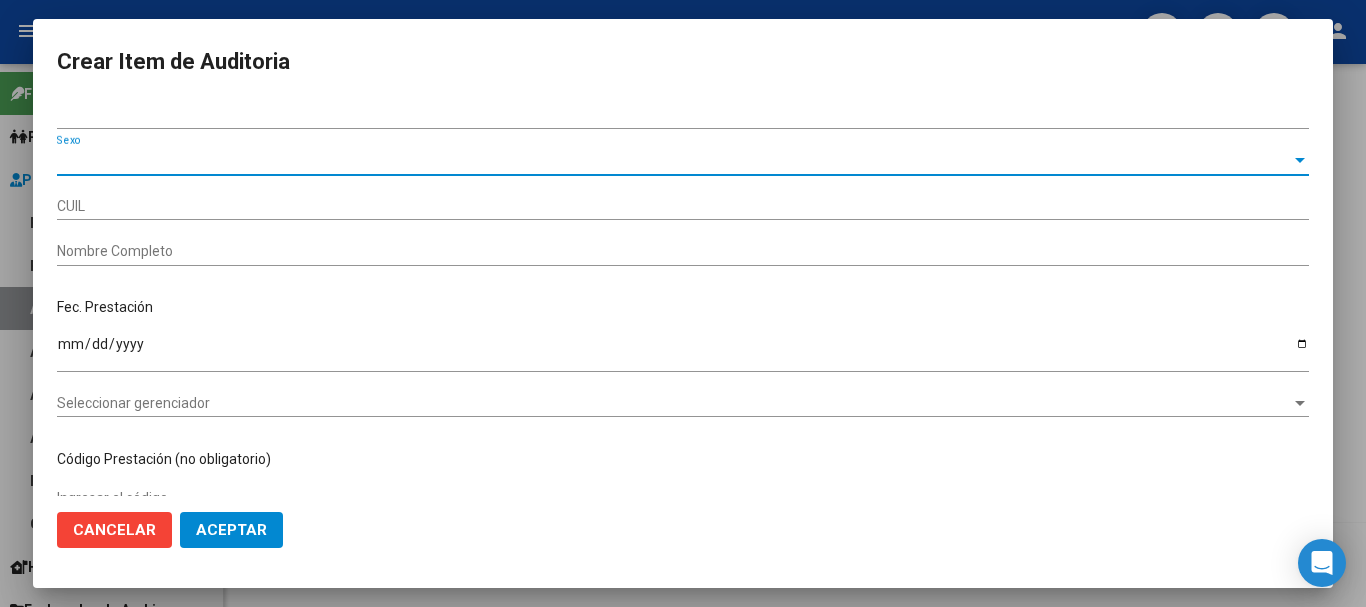 type on "[CUIL]" 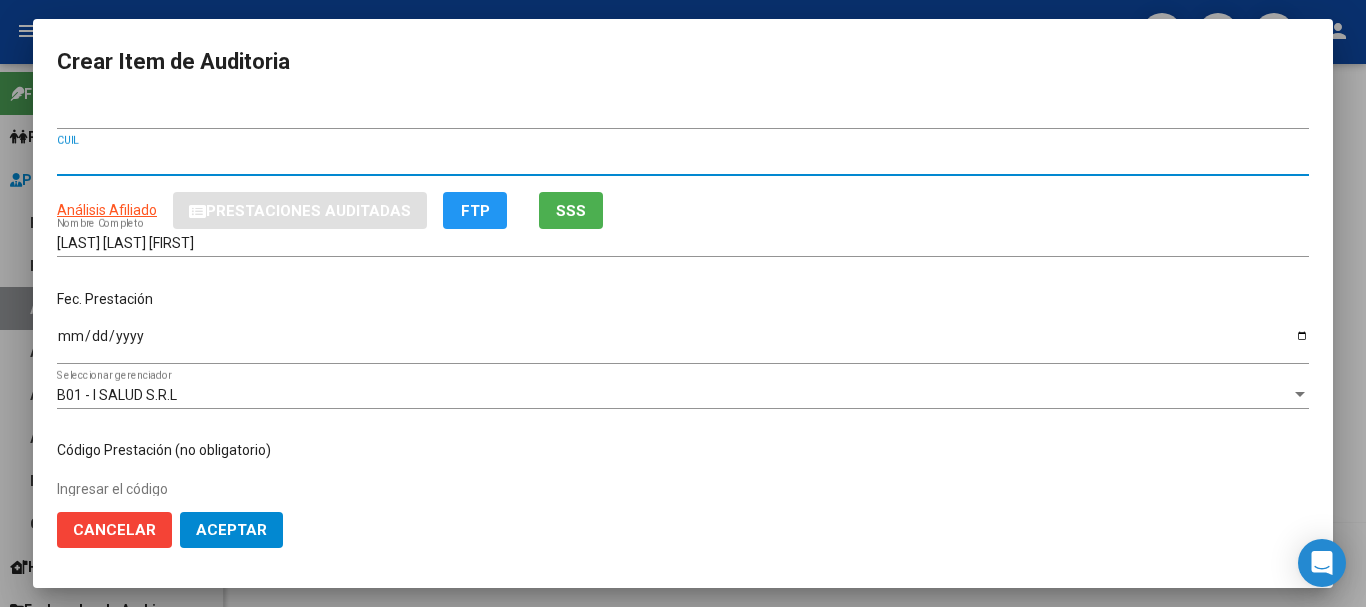 type 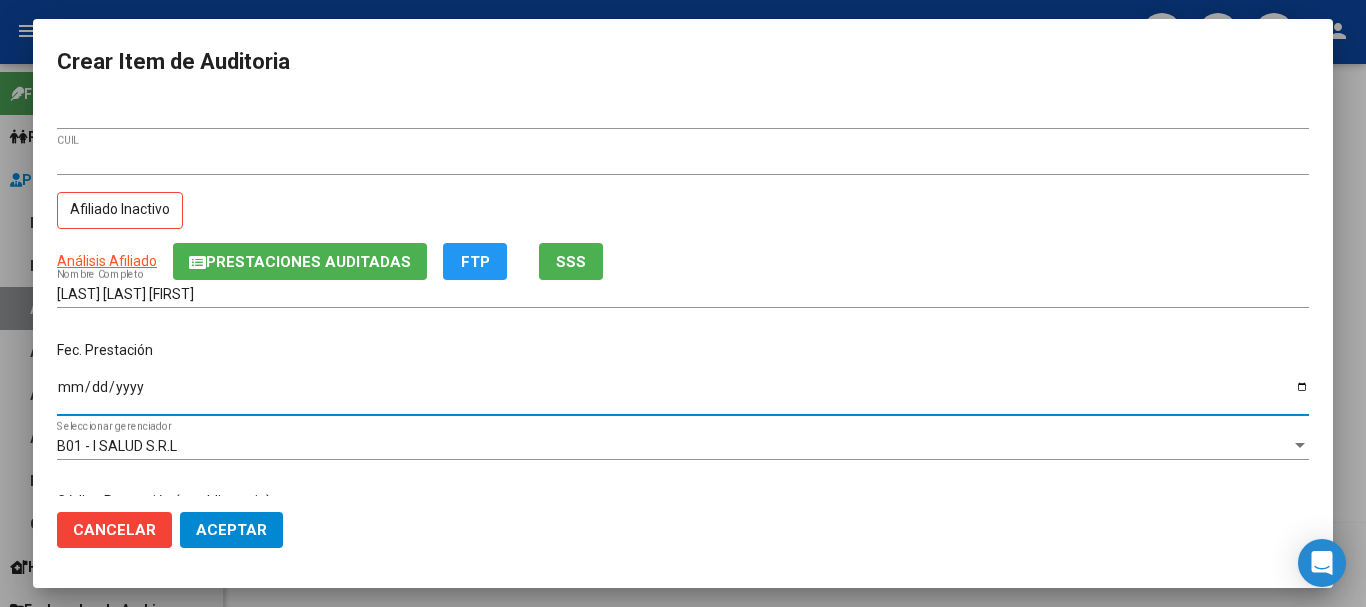 type on "[YYYY]-[MM]-[DD]" 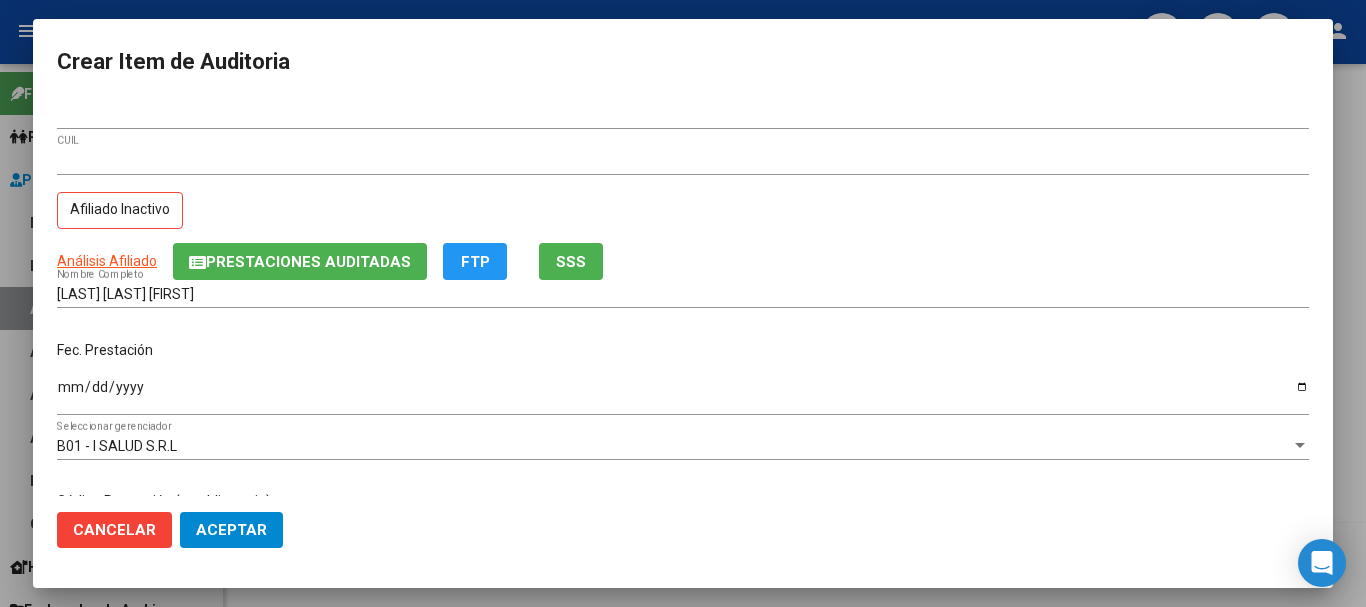 scroll, scrollTop: 242, scrollLeft: 0, axis: vertical 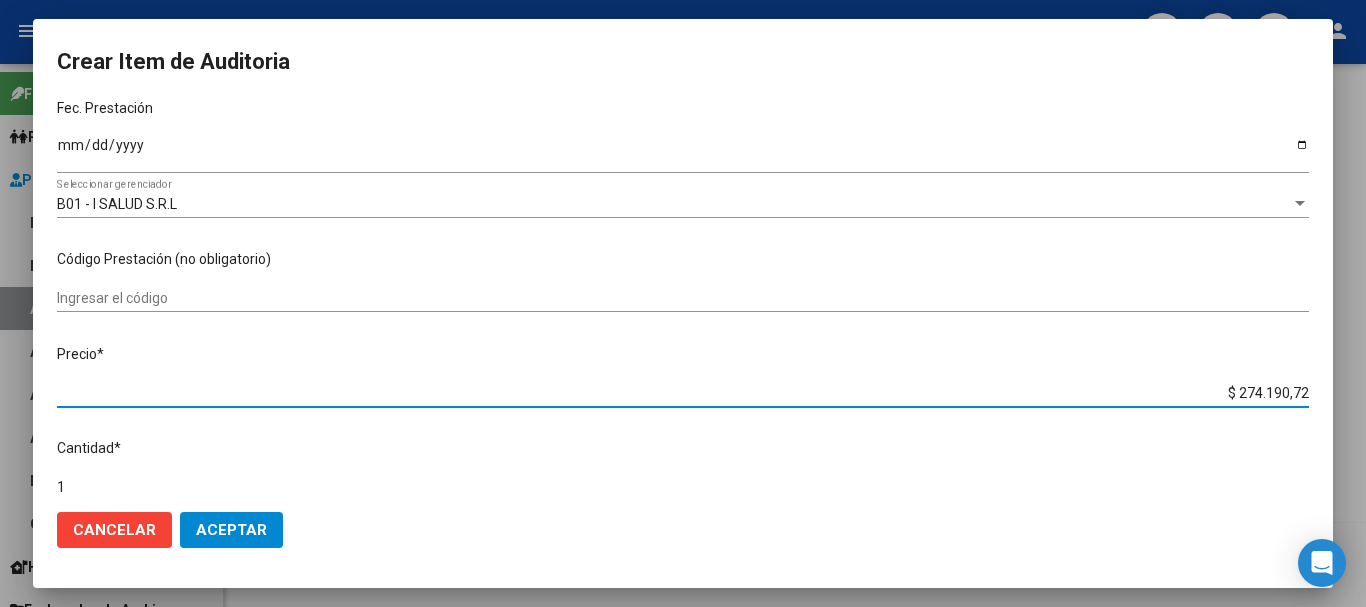 type on "$ 0,08" 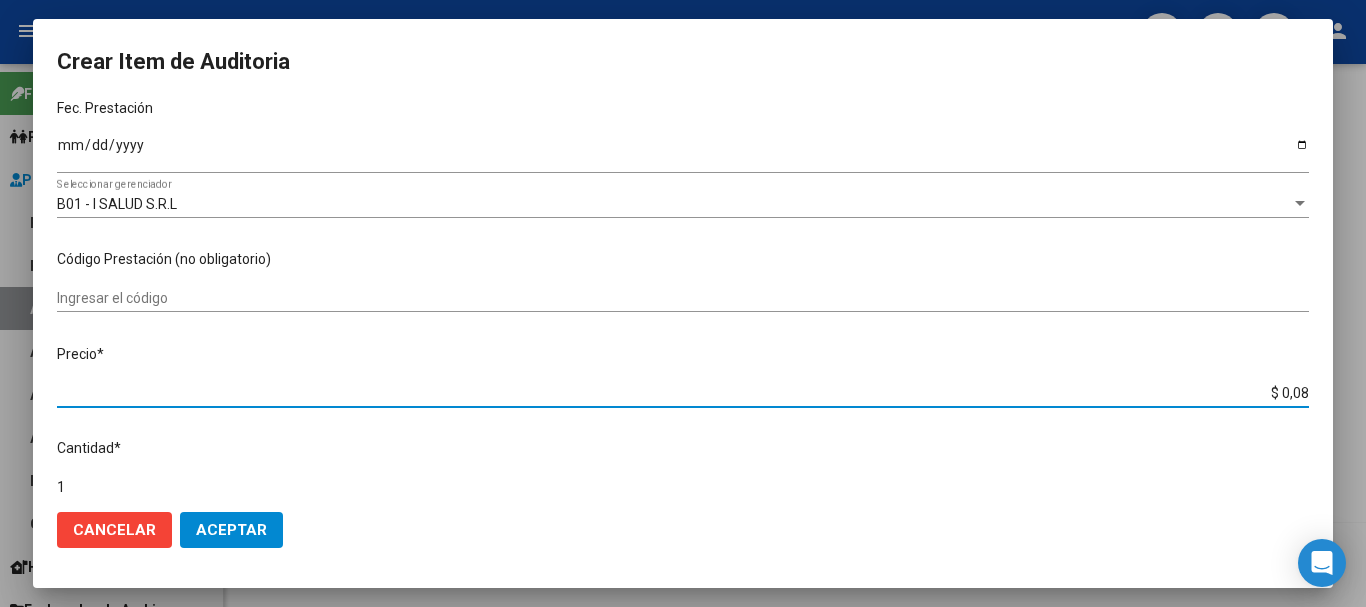 type on "$ 0,88" 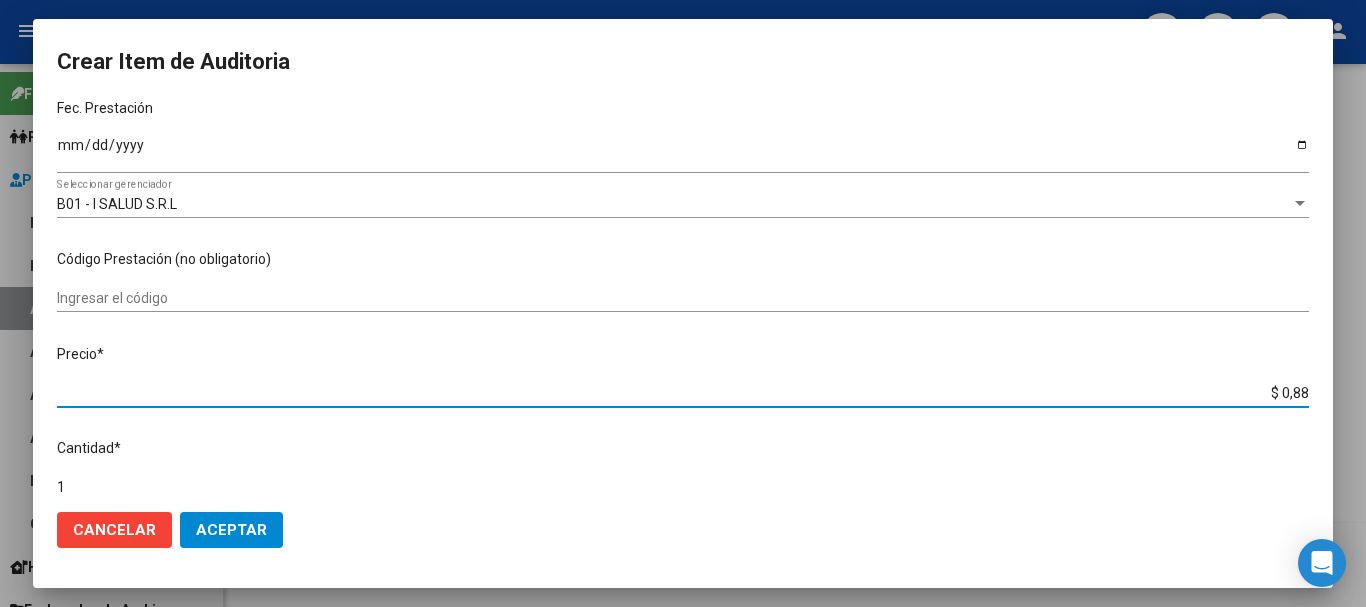 type on "$ 8,84" 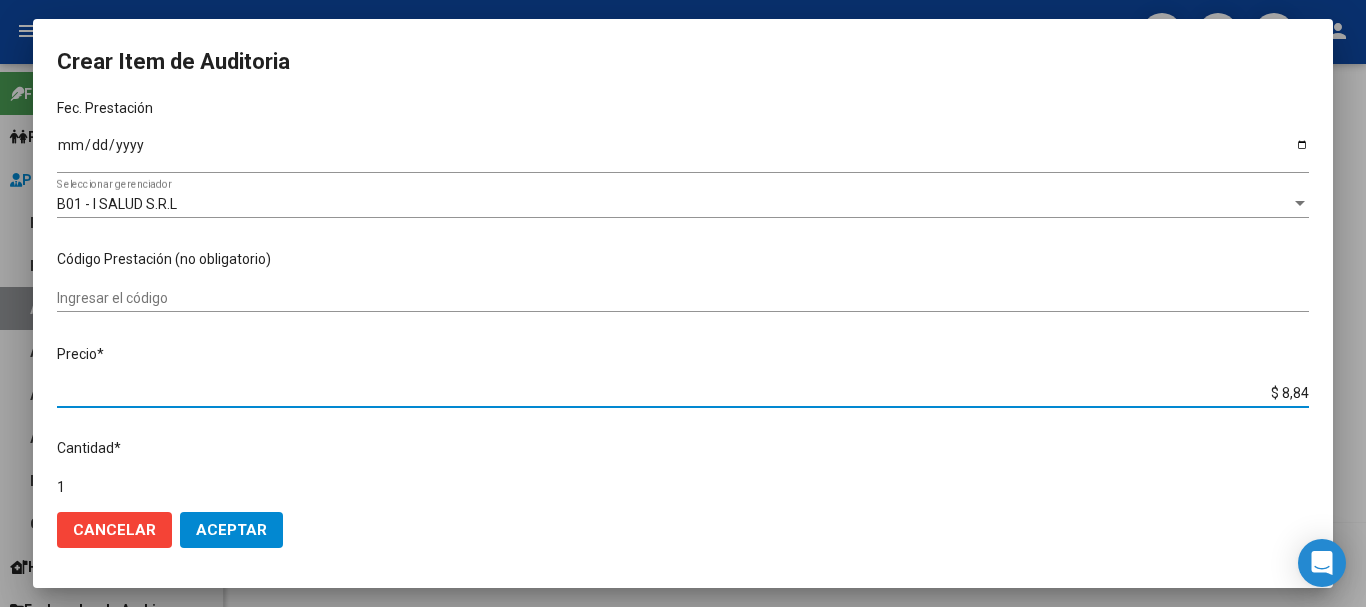 type on "$ 8,84" 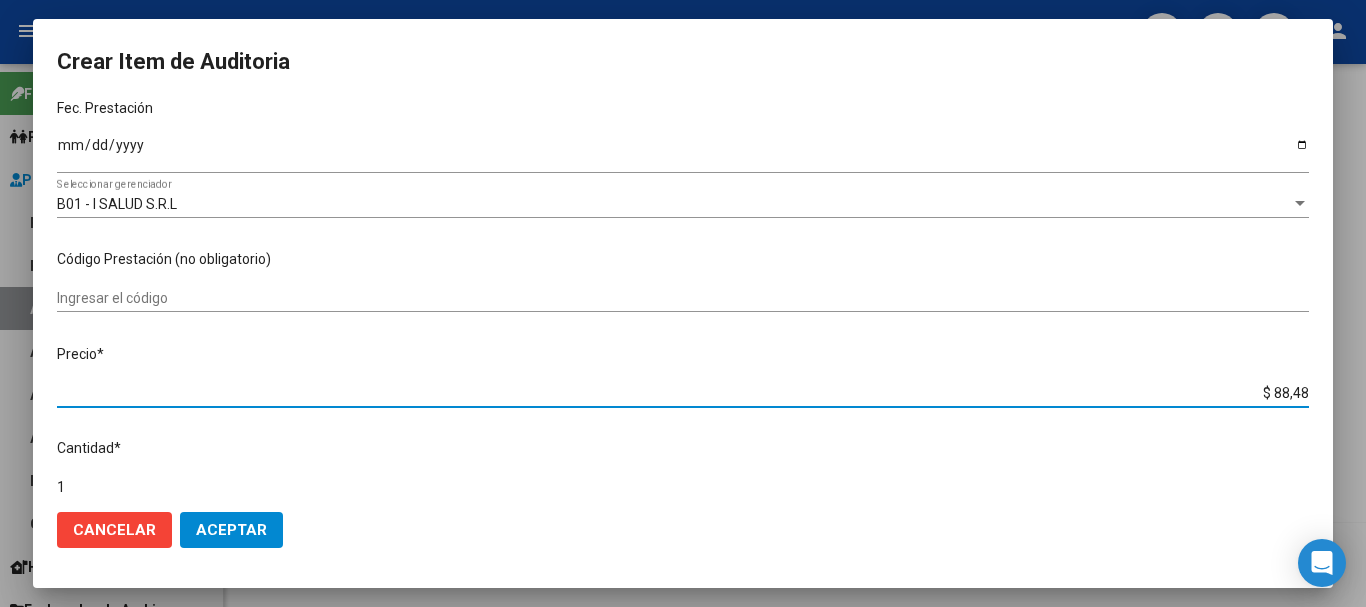 type on "$ 884,88" 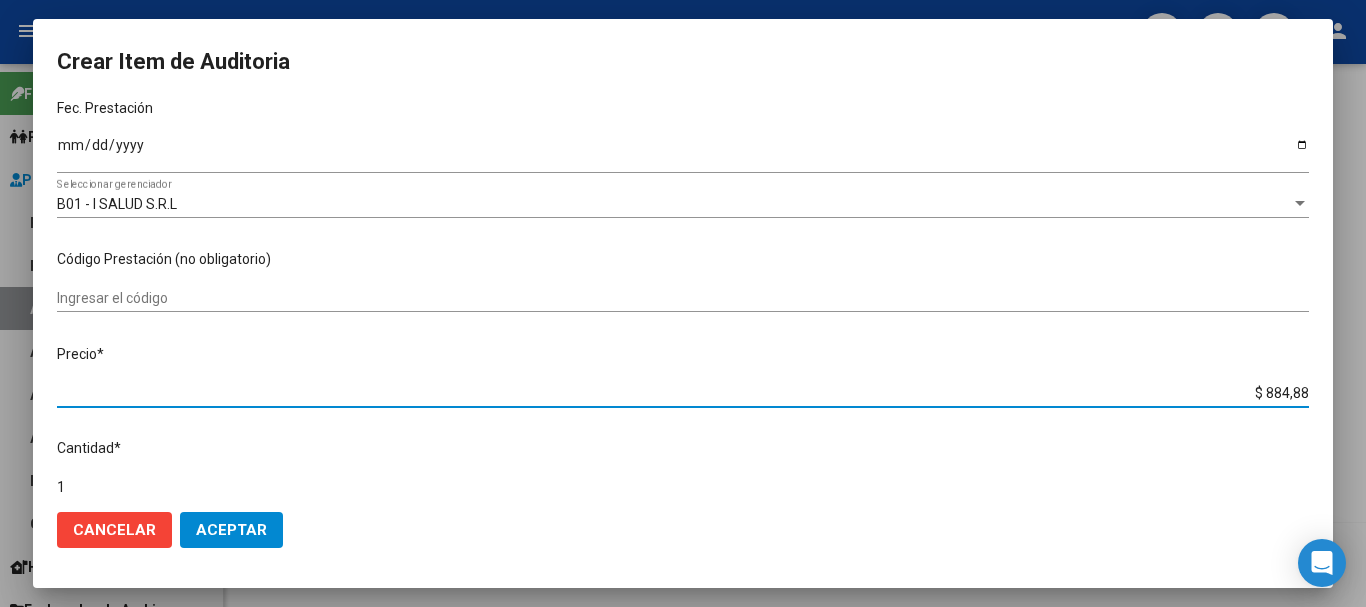 type on "$ 8.848,89" 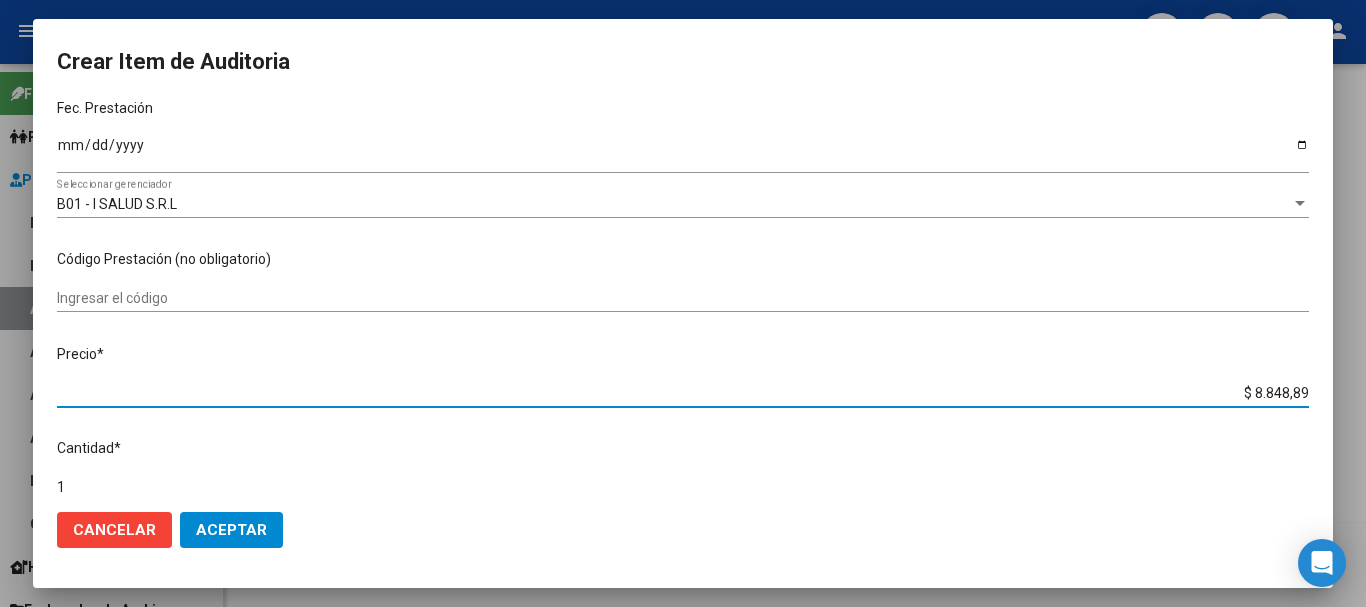 type on "$ 8.848,89" 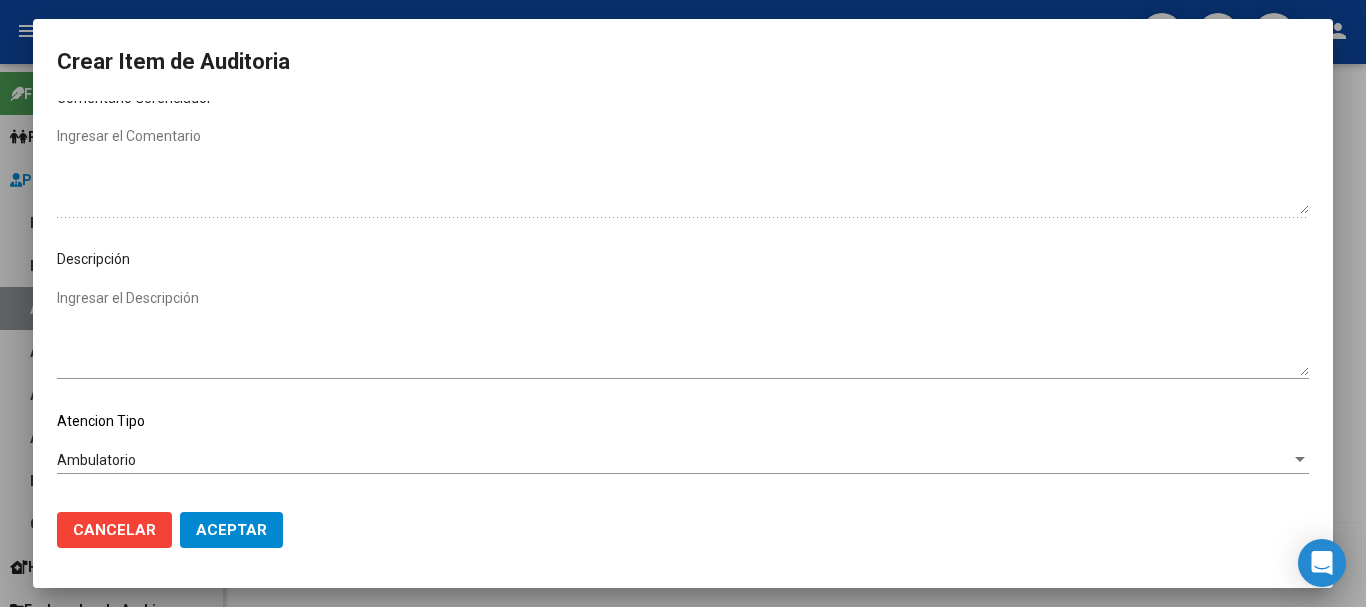scroll, scrollTop: 1128, scrollLeft: 0, axis: vertical 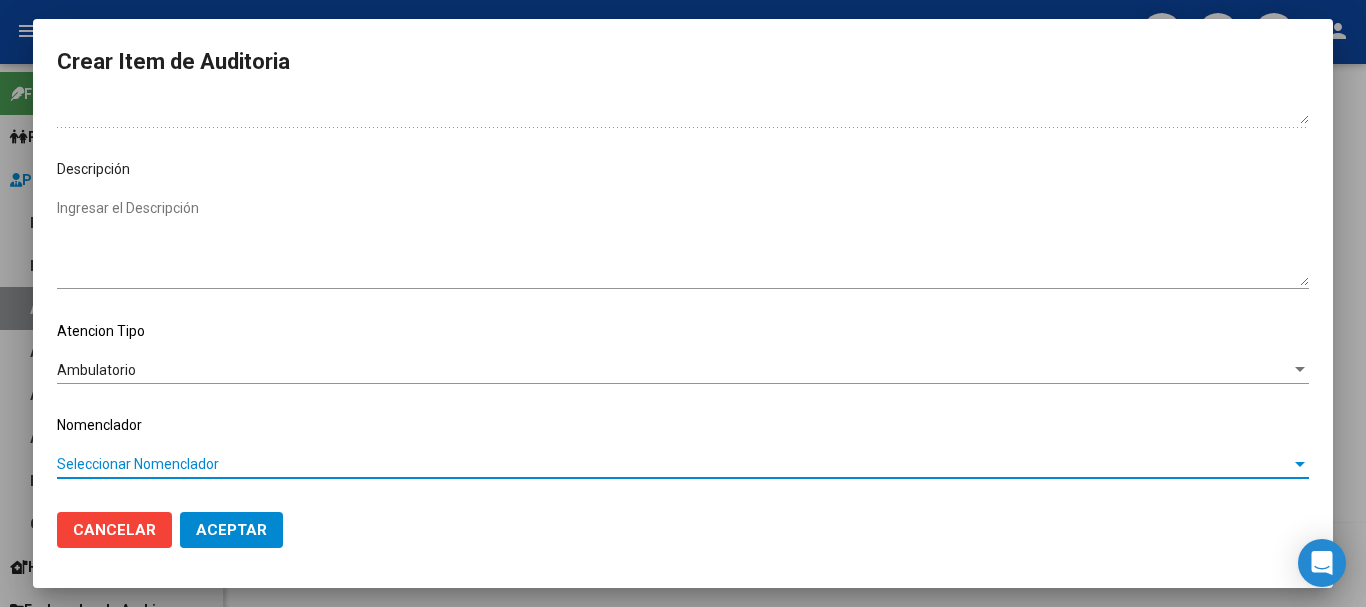 type 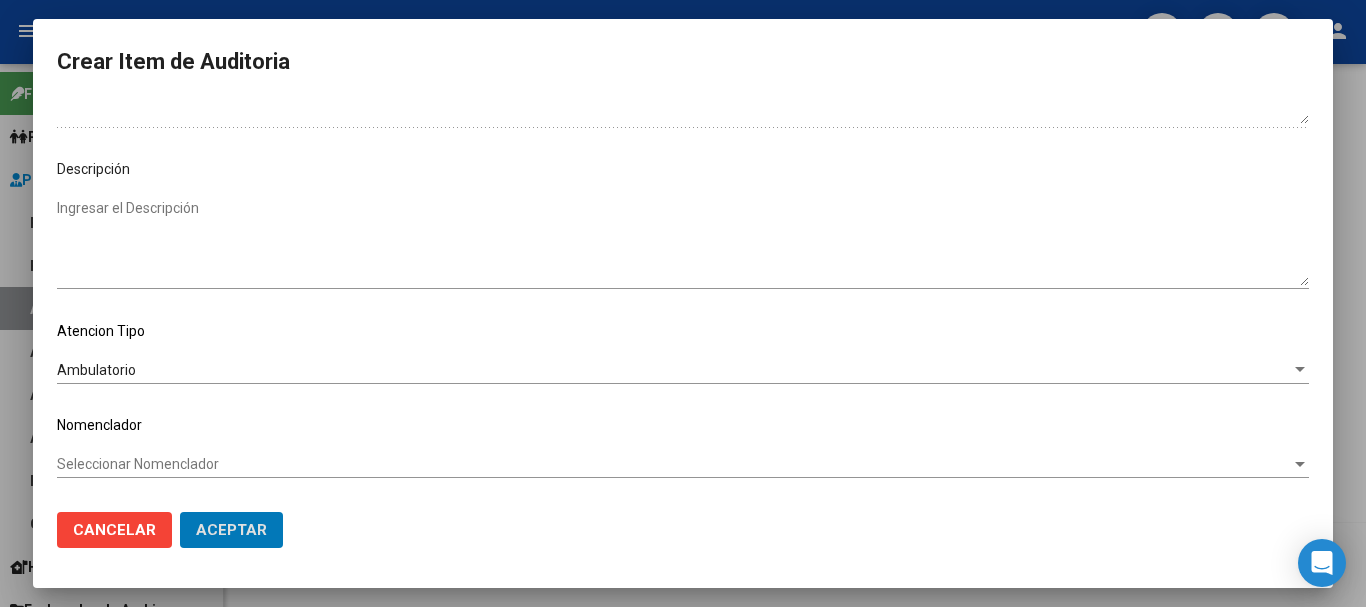 type 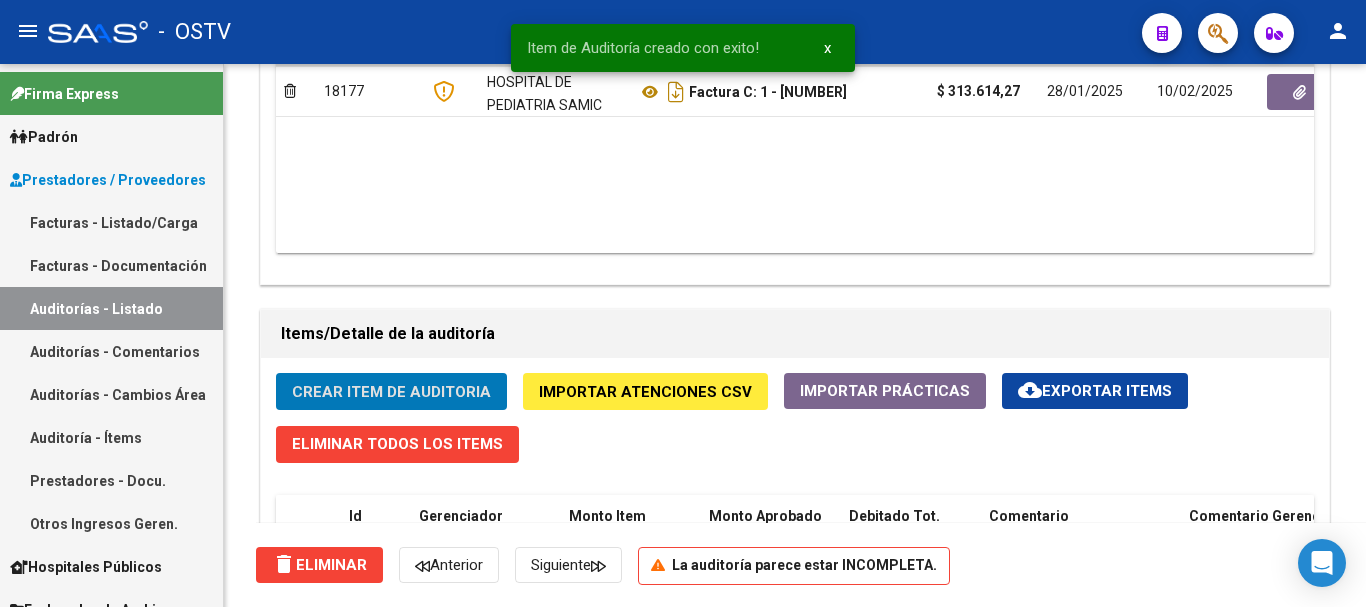 click on "Crear Item de Auditoria" 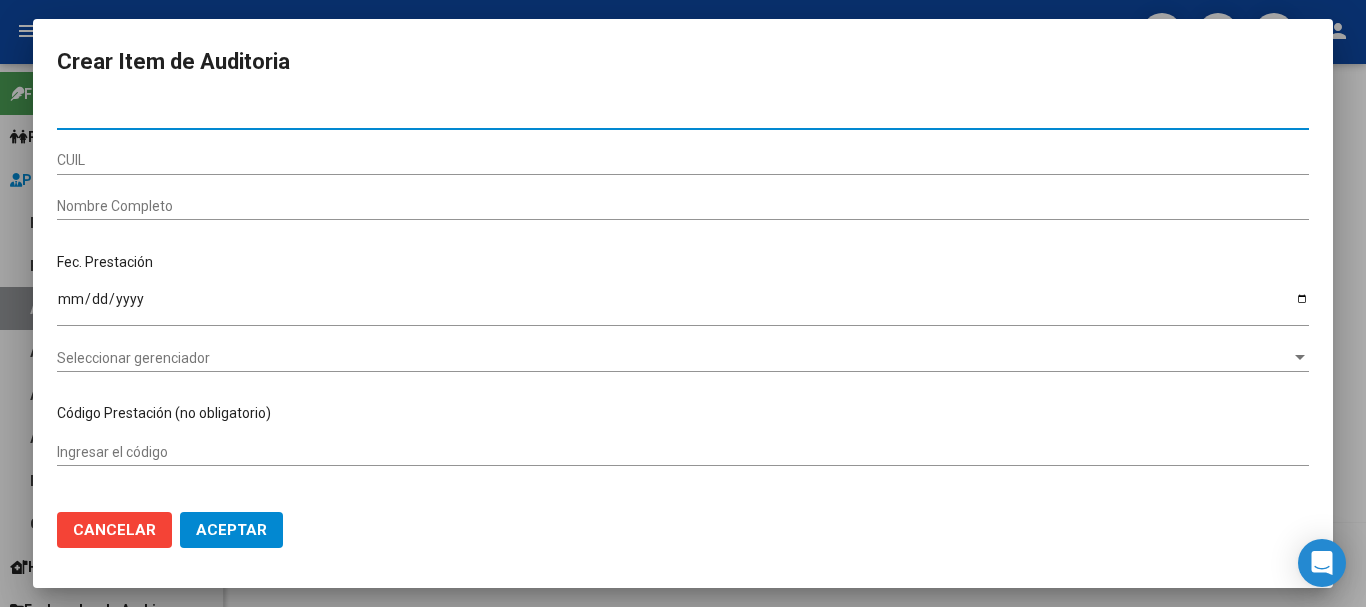 paste on "[NUMBER]" 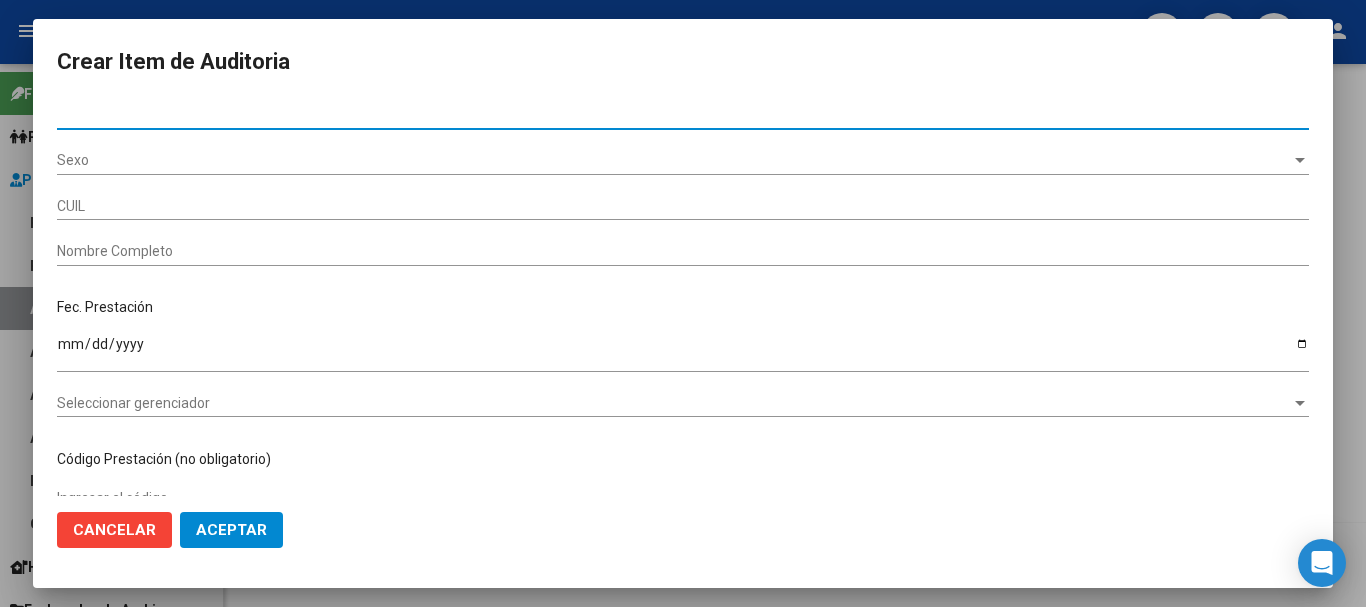 type on "[NUMBER]" 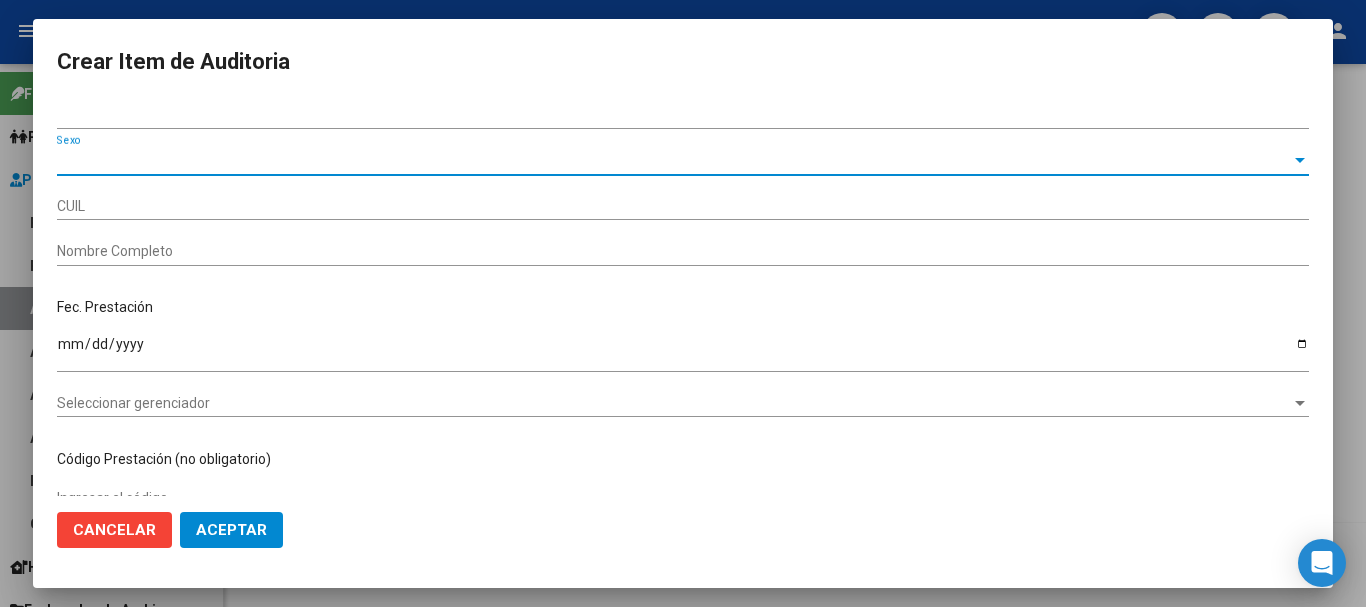 type on "[CUIL]" 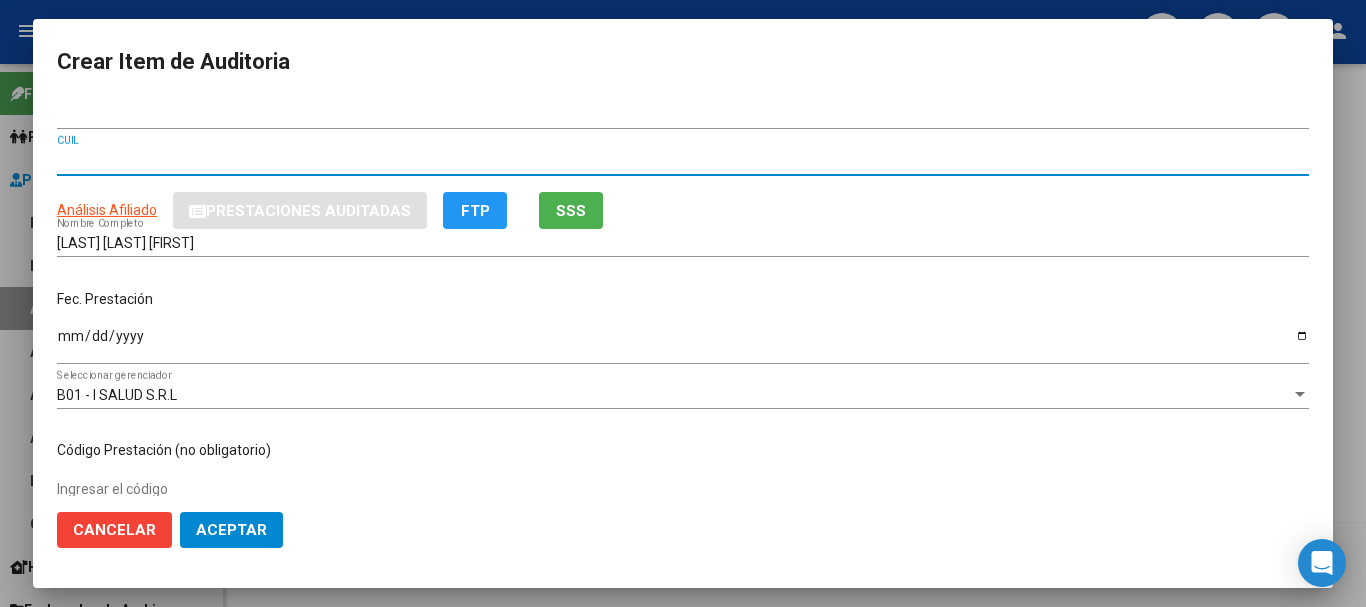 type 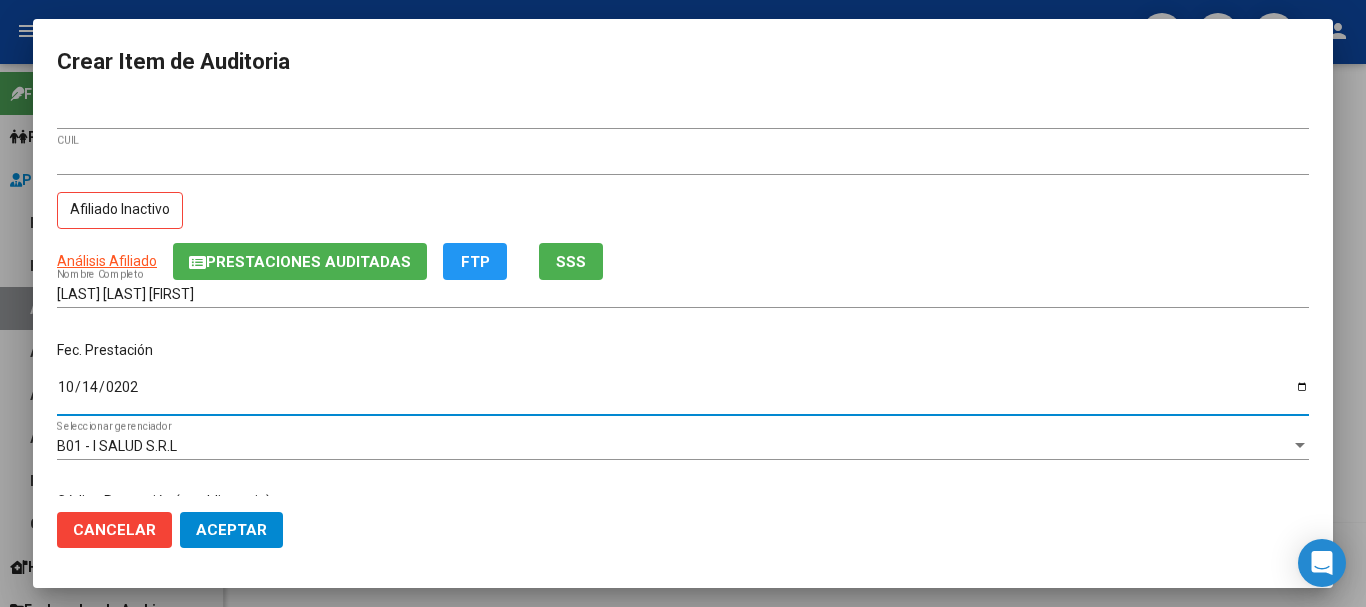 type on "[DATE]" 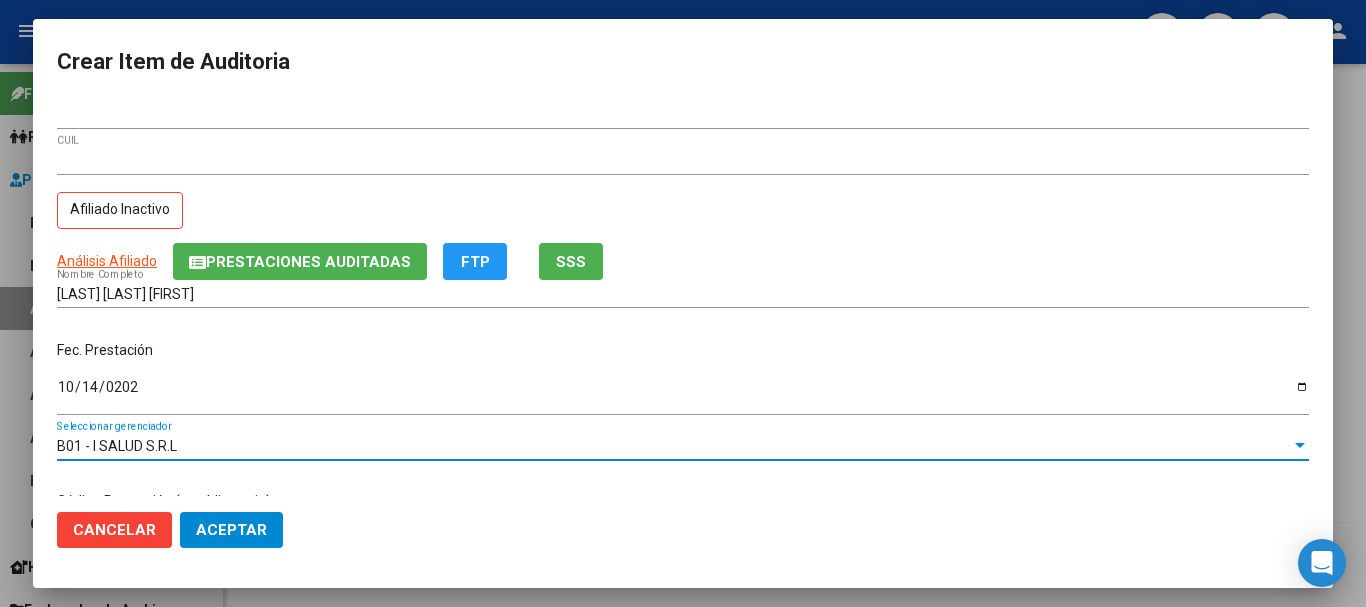 scroll, scrollTop: 242, scrollLeft: 0, axis: vertical 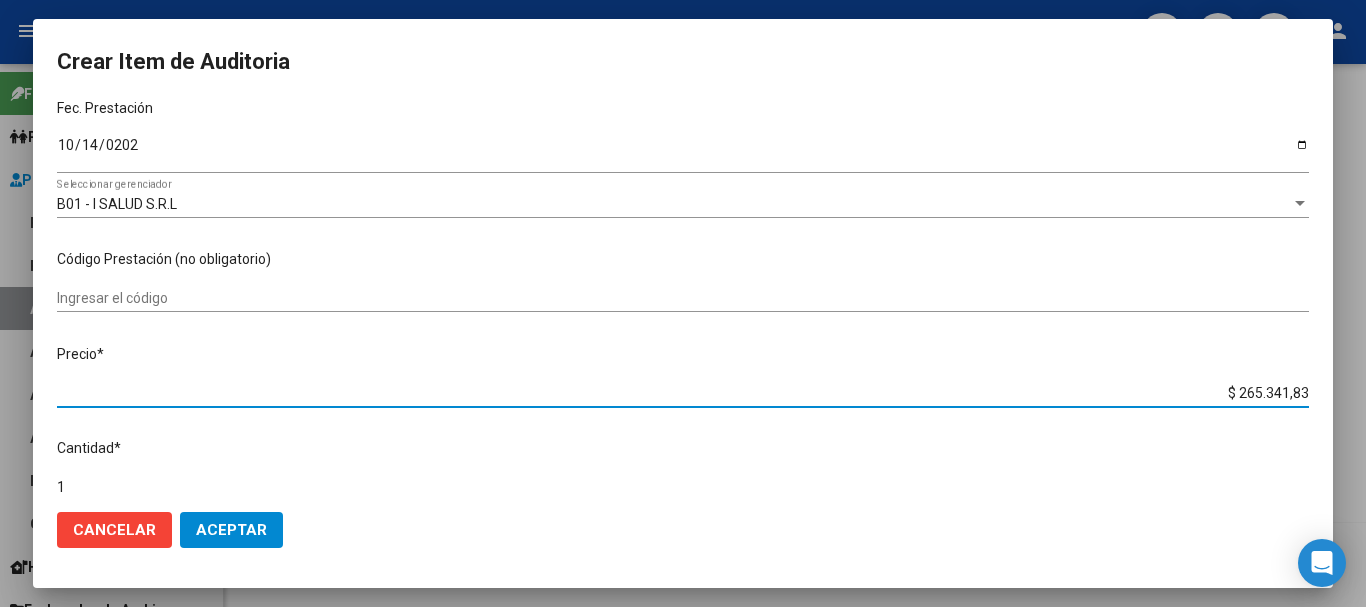 type on "$ 0,08" 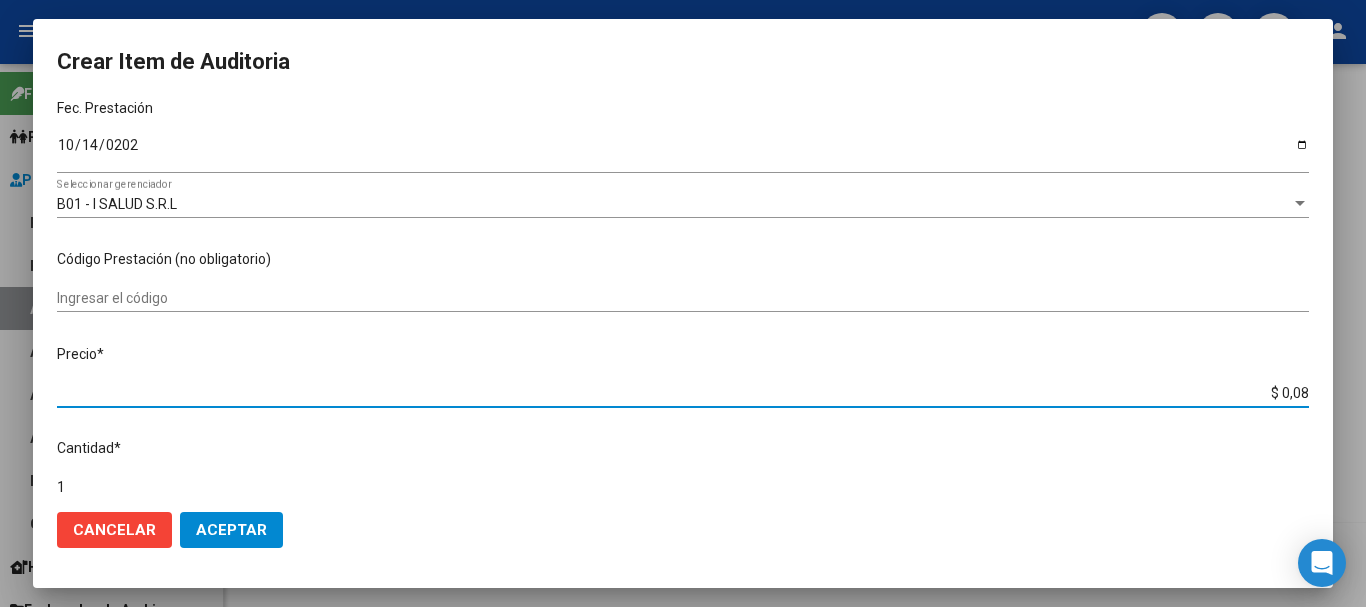 type on "$ 0,88" 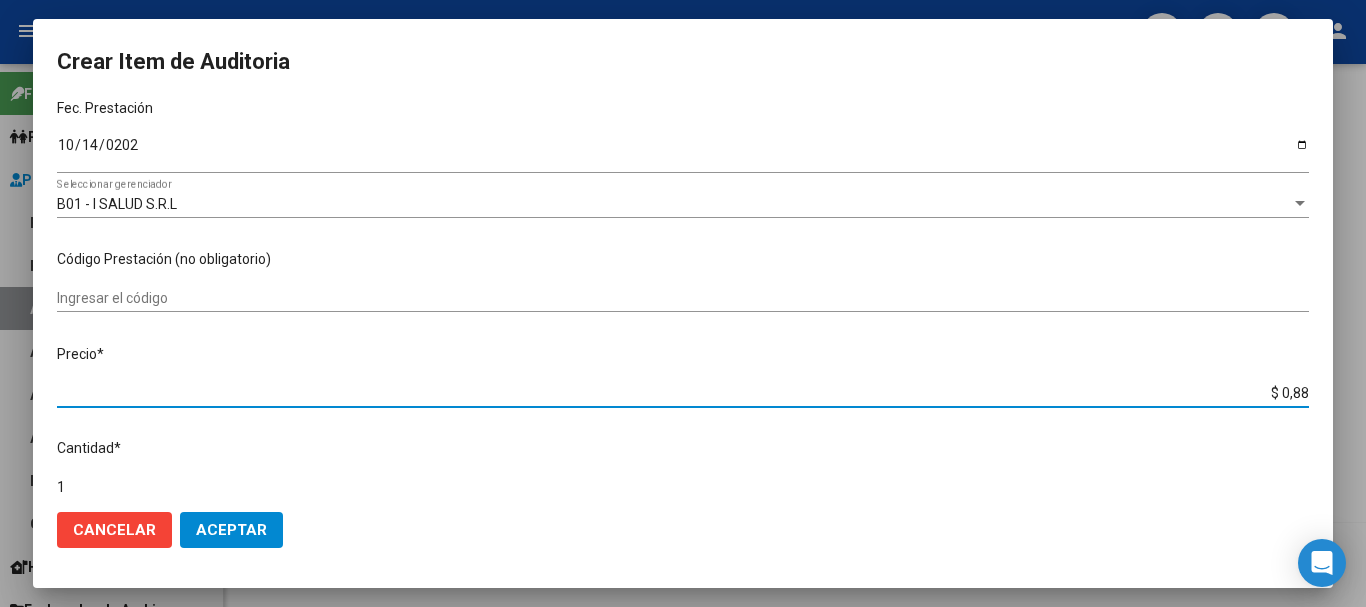 type on "$ 8,84" 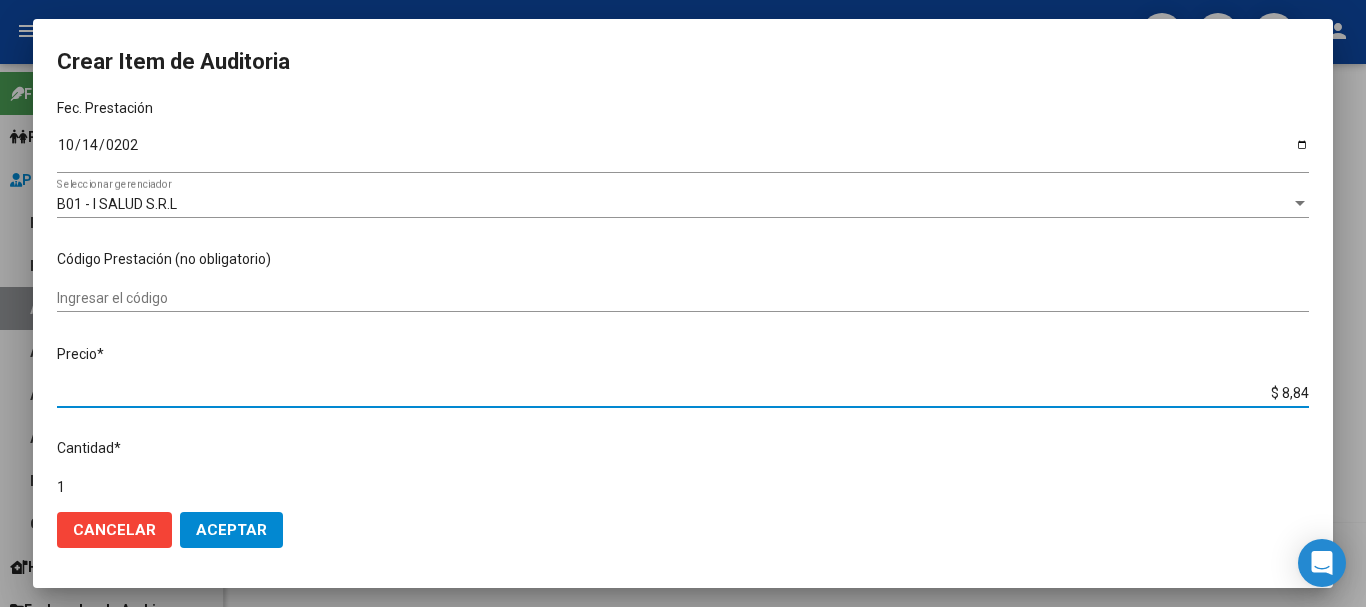 type on "$ 88,48" 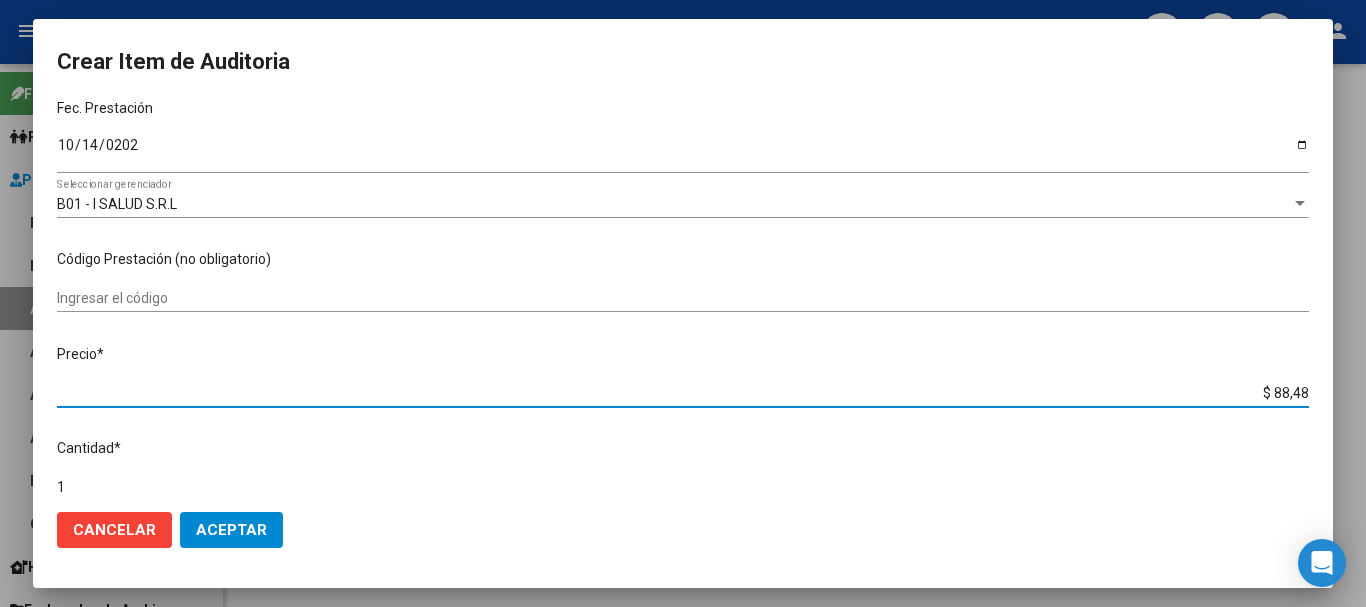 type on "$ 884,88" 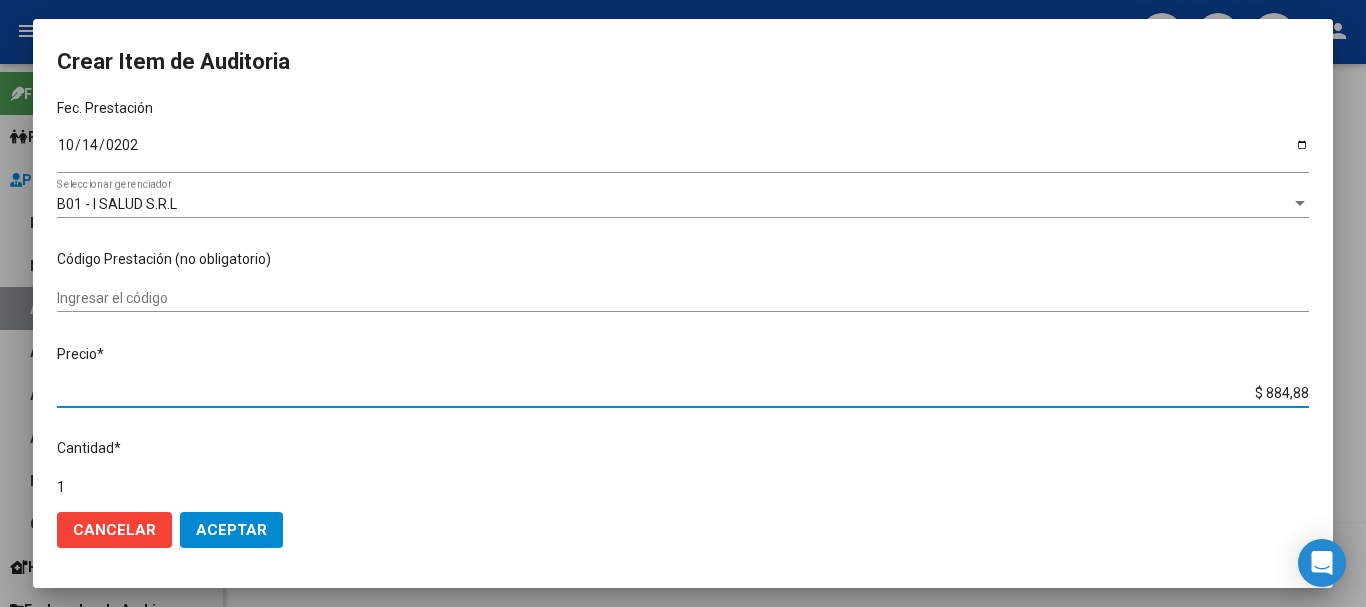 type on "$ 8.848,89" 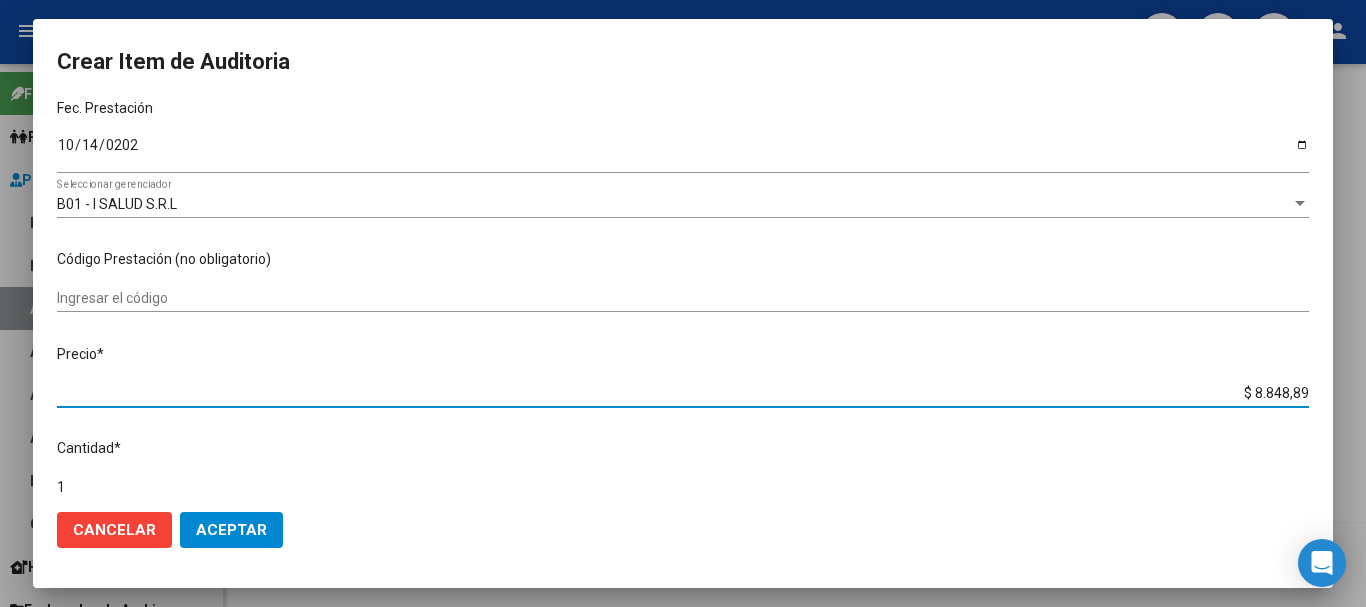 type on "$ 8.848,89" 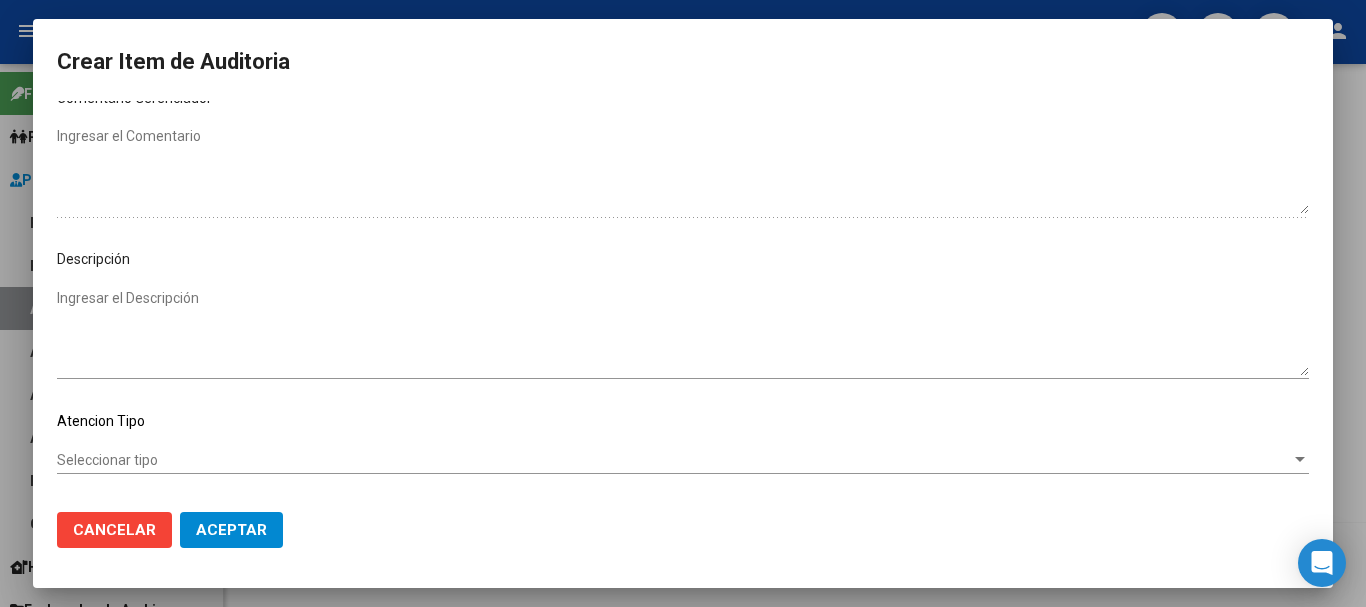 scroll, scrollTop: 1128, scrollLeft: 0, axis: vertical 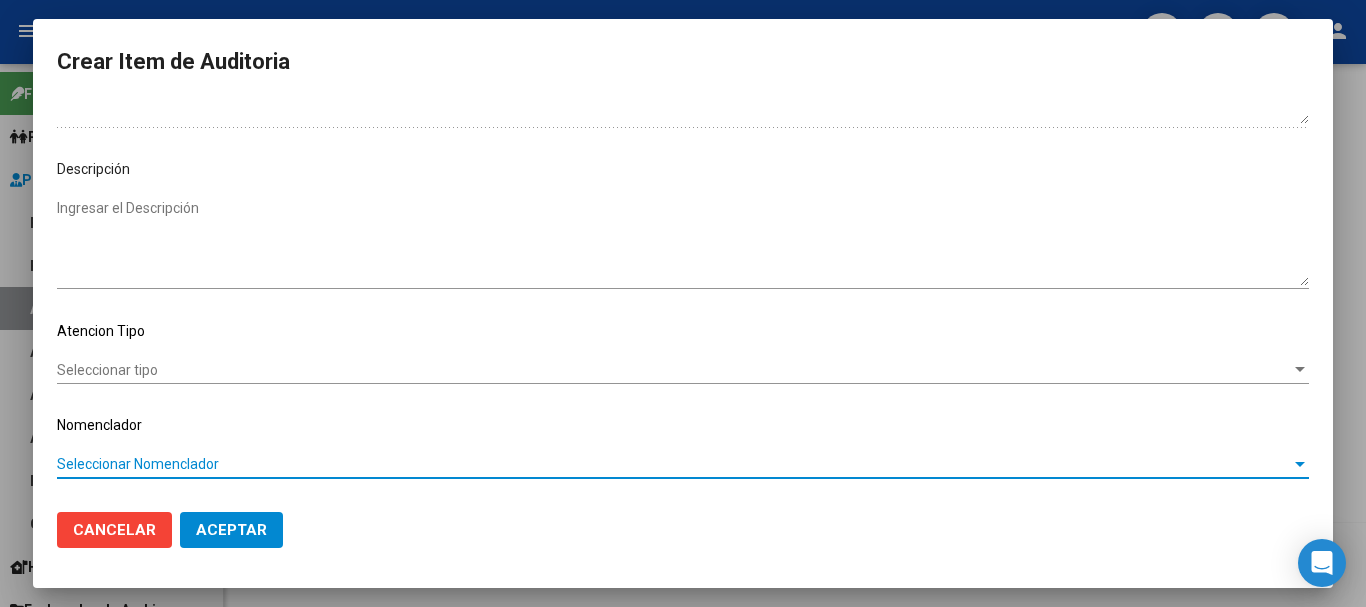 type 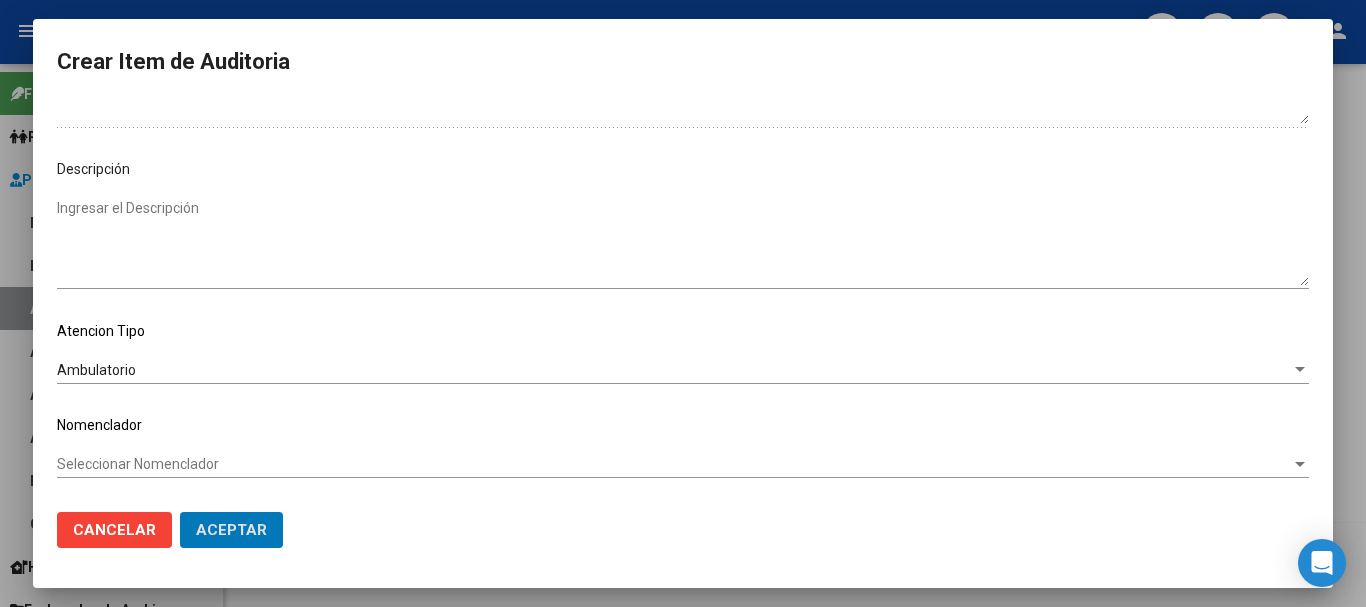 type 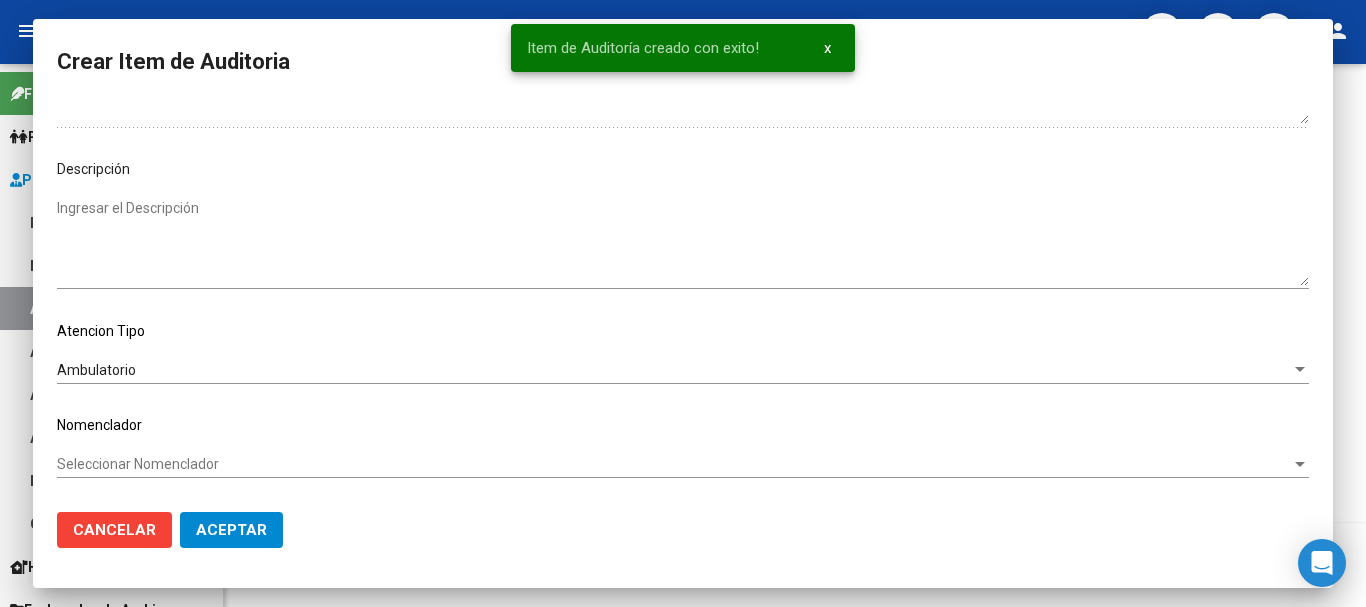 click on "Crear Item de Auditoria" 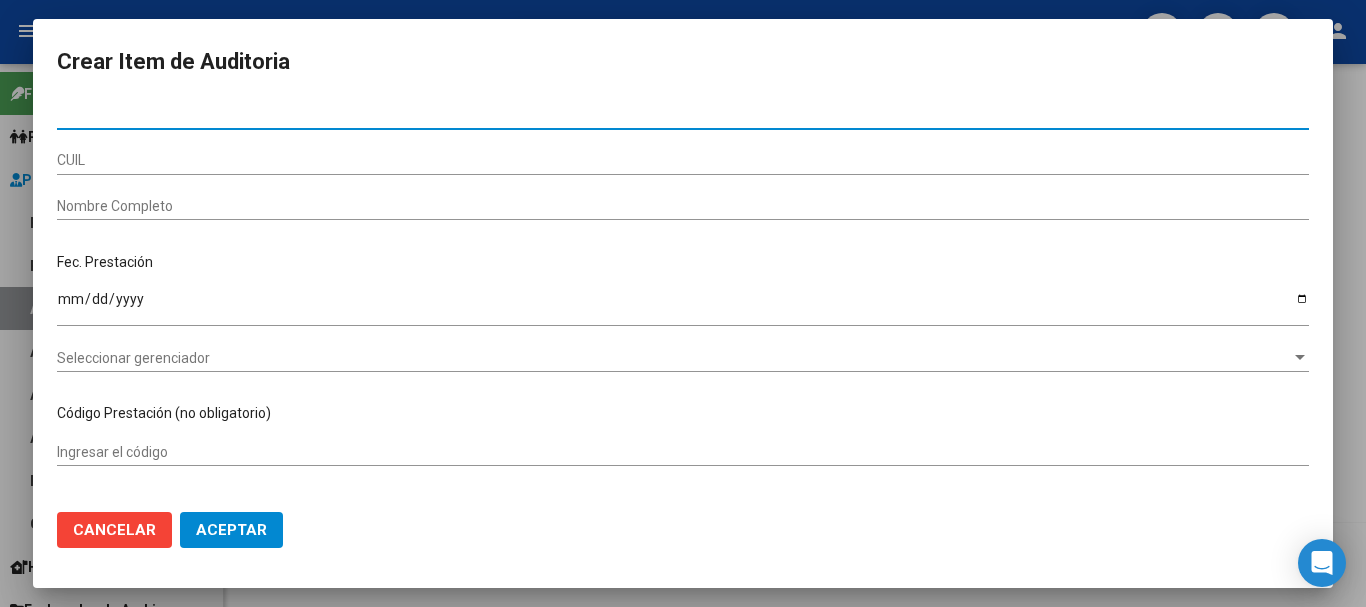 paste on "[NUMBER]" 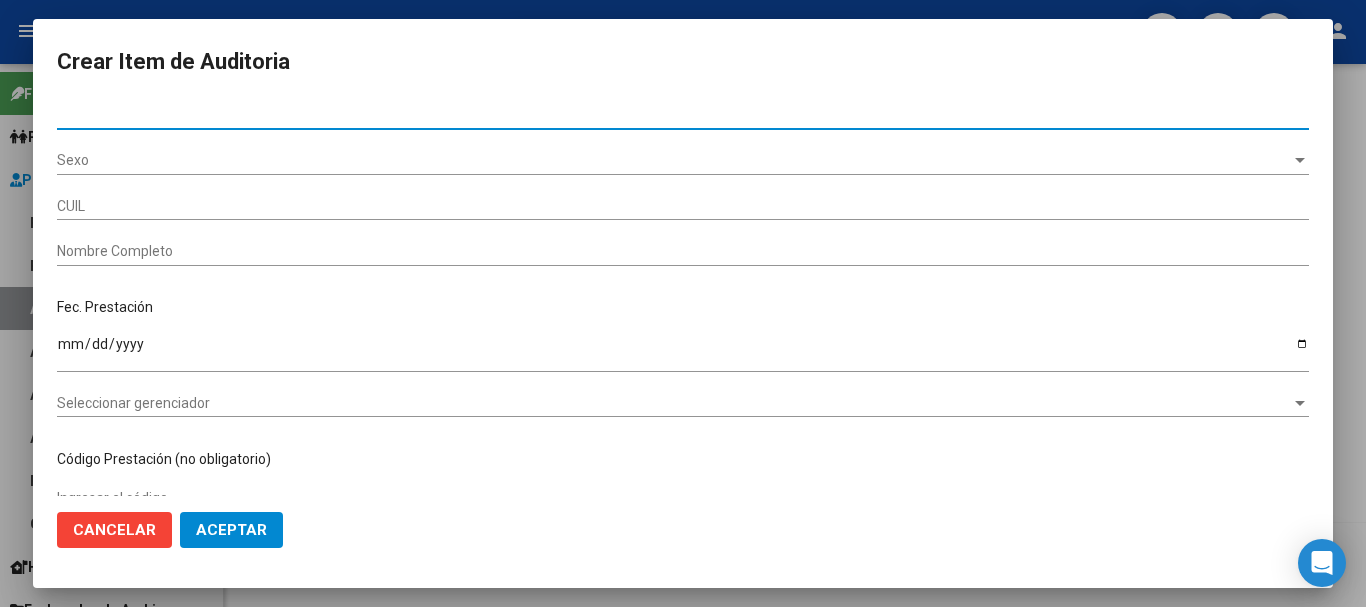 type on "[NUMBER]" 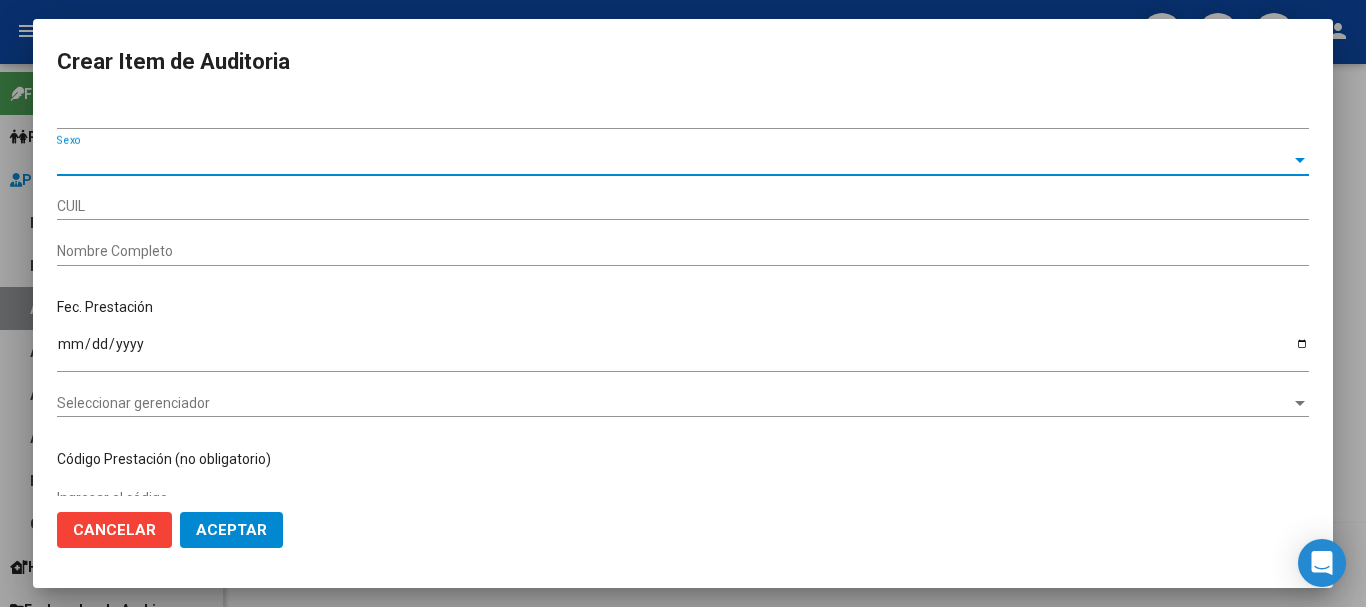 type on "[CUIL]" 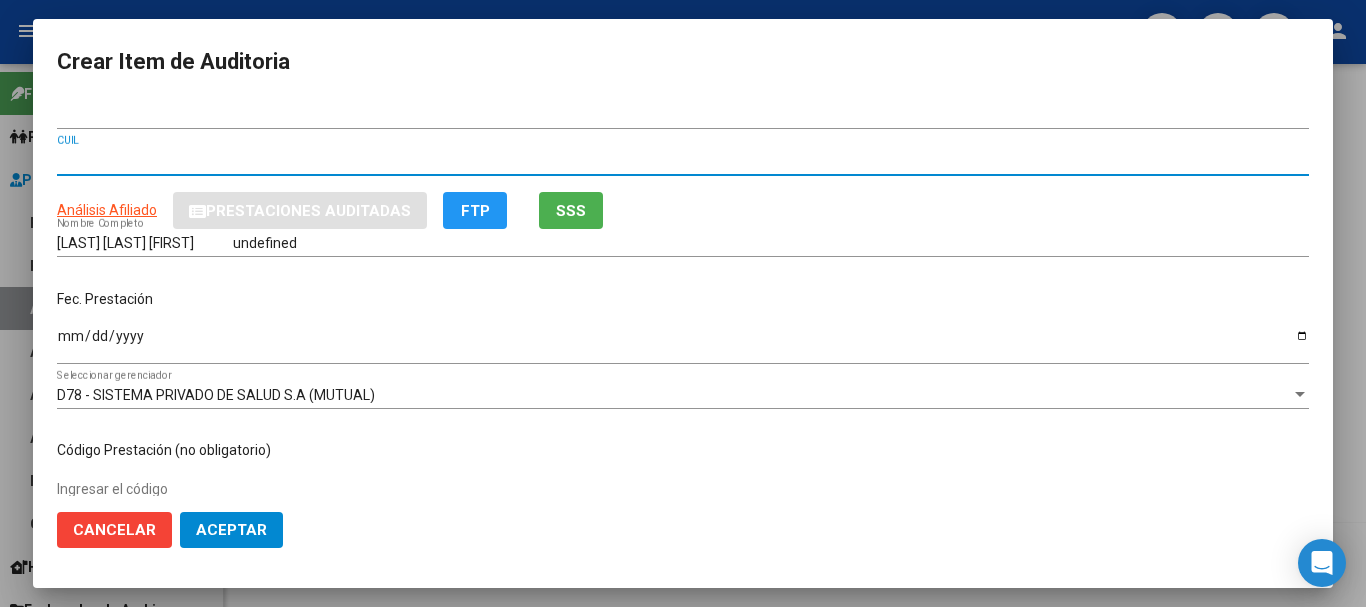 type 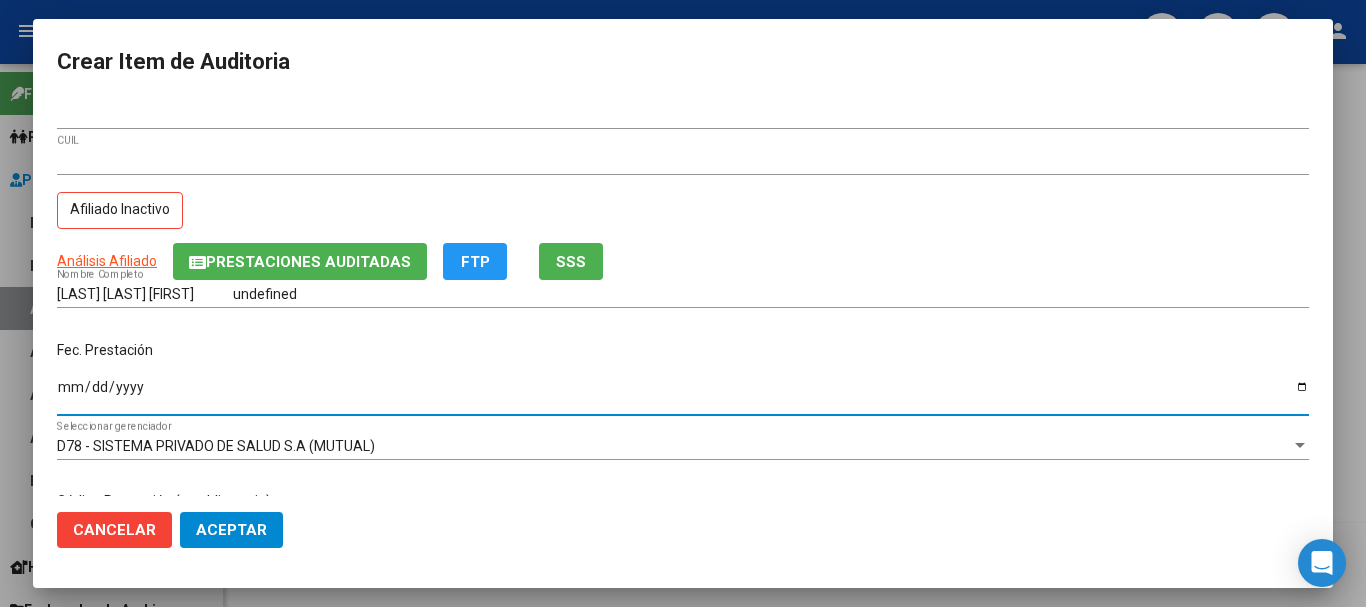 type on "[DATE]" 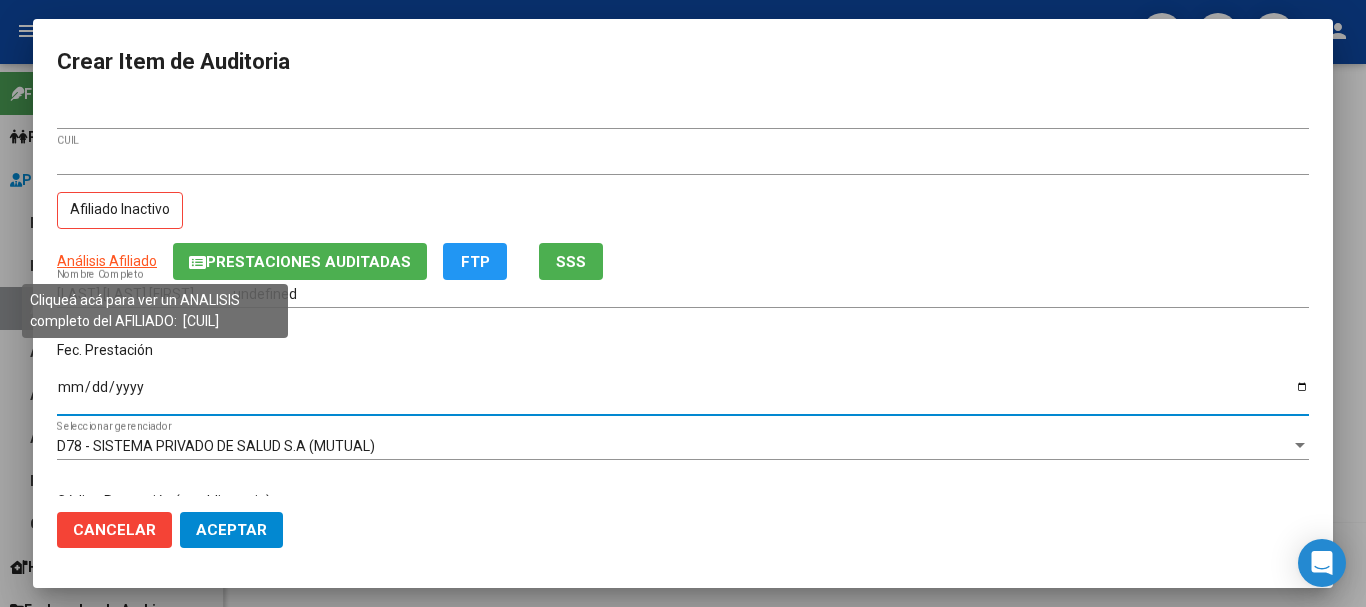 click on "Análisis Afiliado" at bounding box center [107, 261] 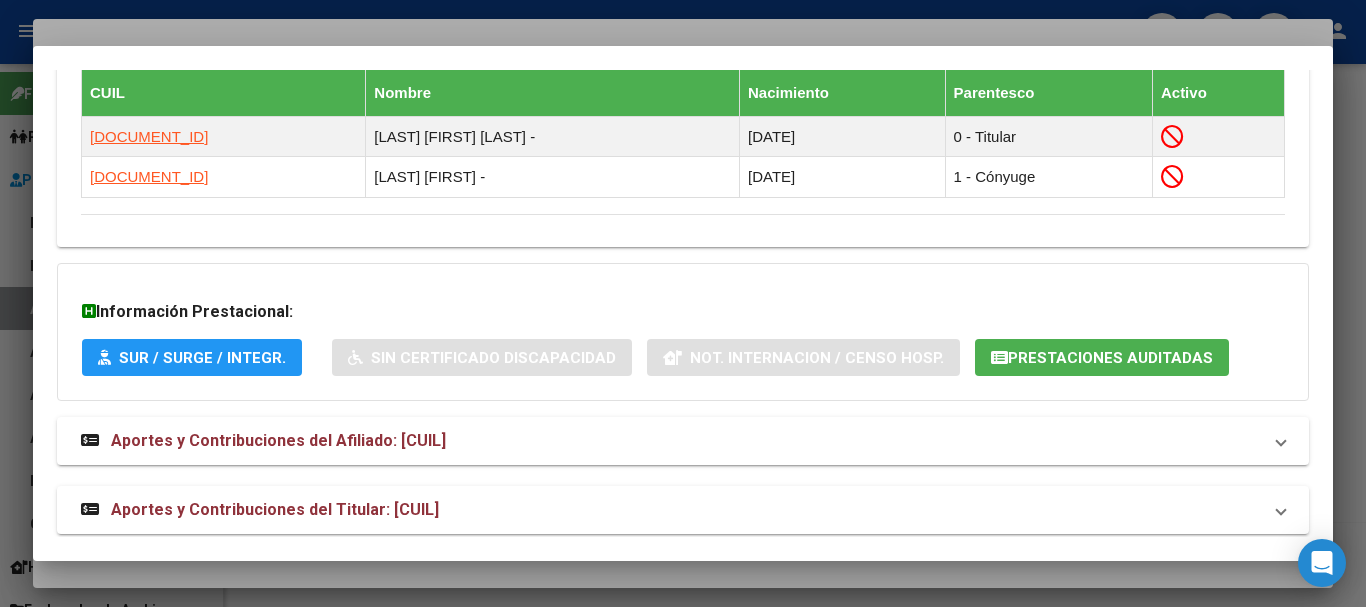 scroll, scrollTop: 1195, scrollLeft: 0, axis: vertical 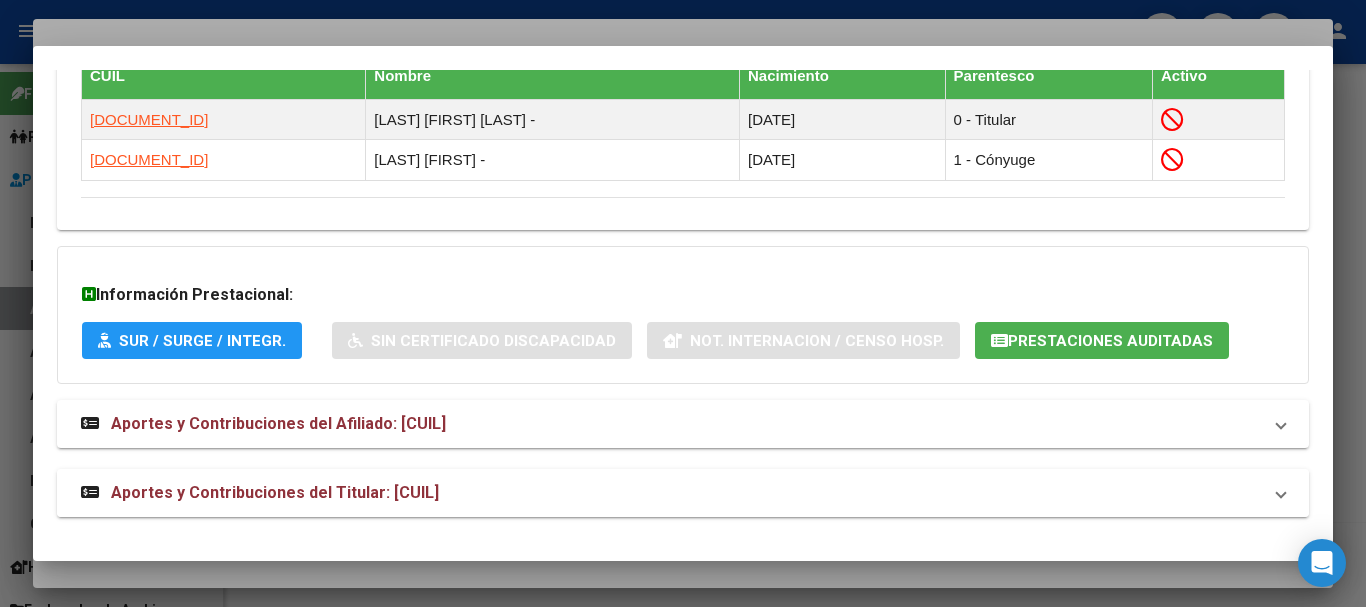 click on "Aportes y Contribuciones del Titular: [CUIL]" at bounding box center [683, 493] 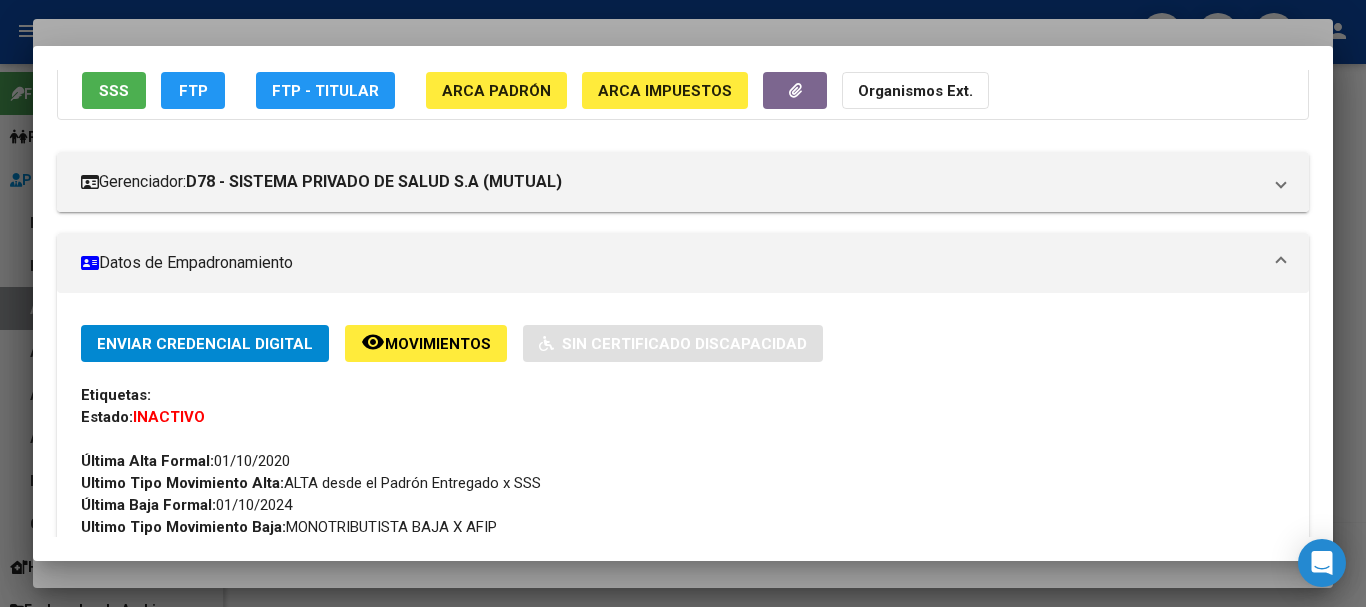 scroll, scrollTop: 0, scrollLeft: 0, axis: both 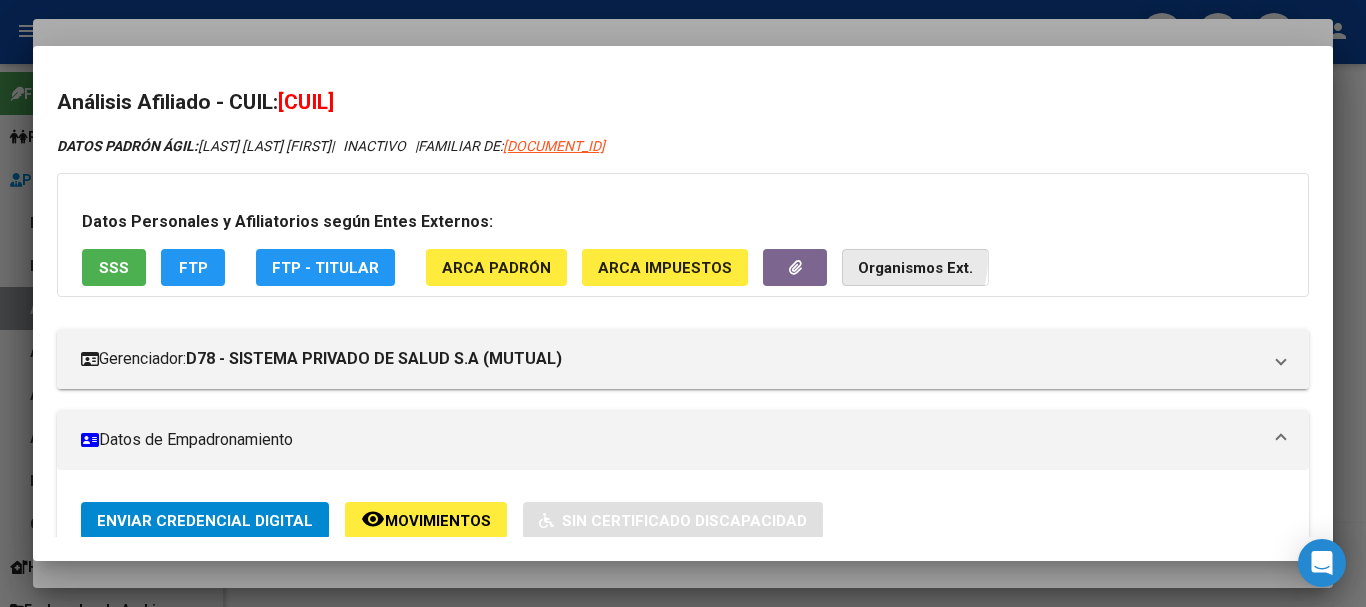 click on "Organismos Ext." 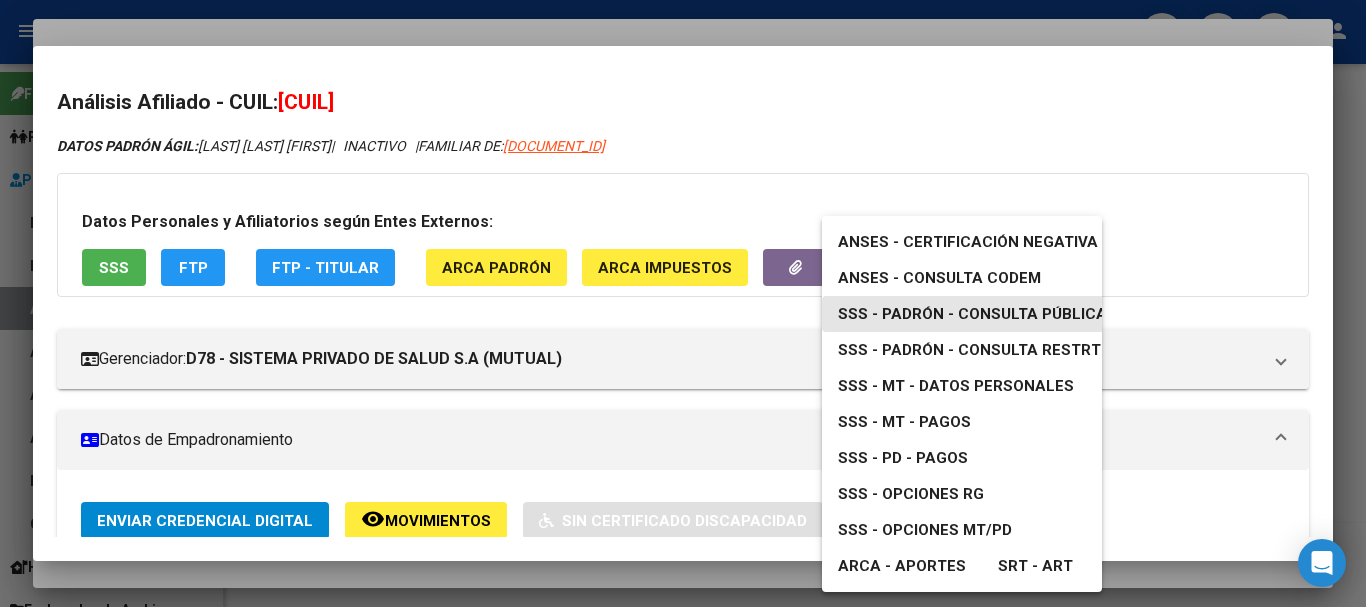 click on "SSS - Padrón - Consulta Pública" at bounding box center (972, 314) 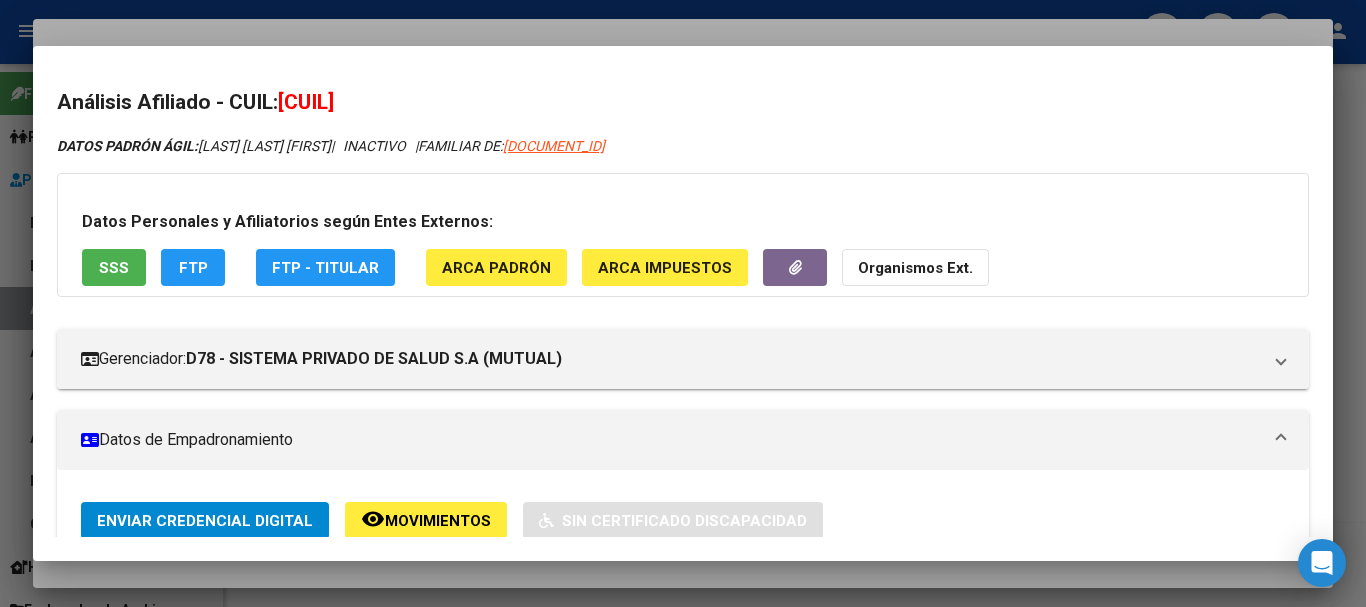 click at bounding box center [683, 303] 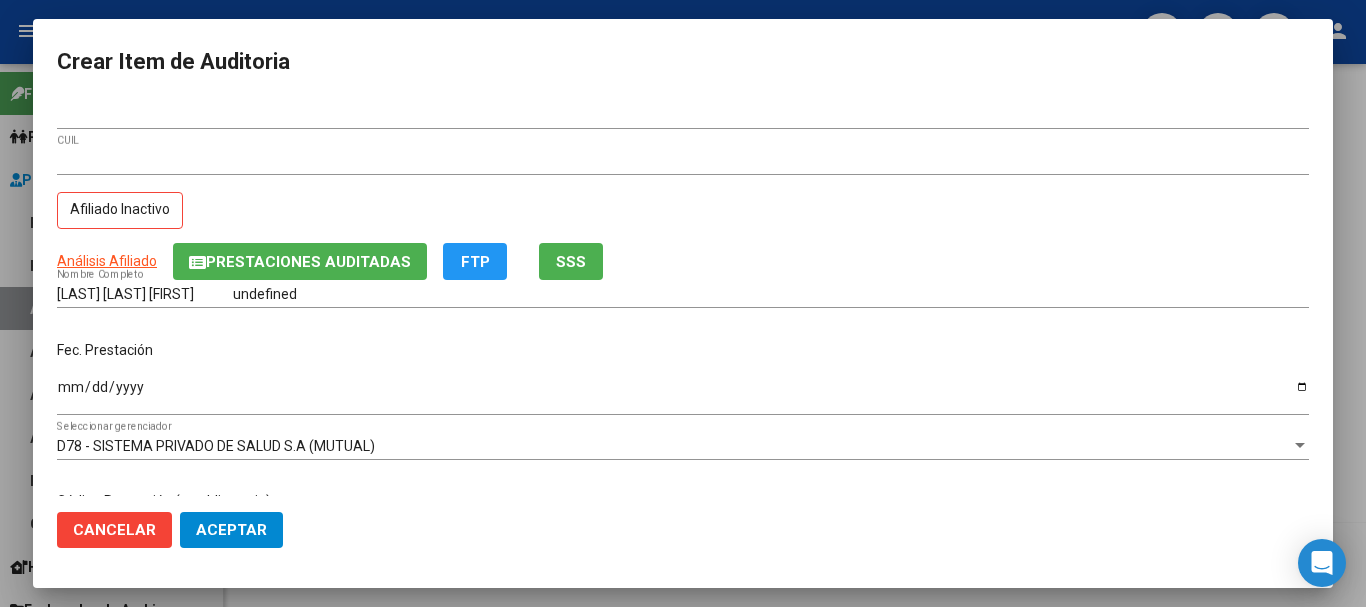 click on "[CUIL] CUIL   Afiliado Inactivo" at bounding box center [683, 195] 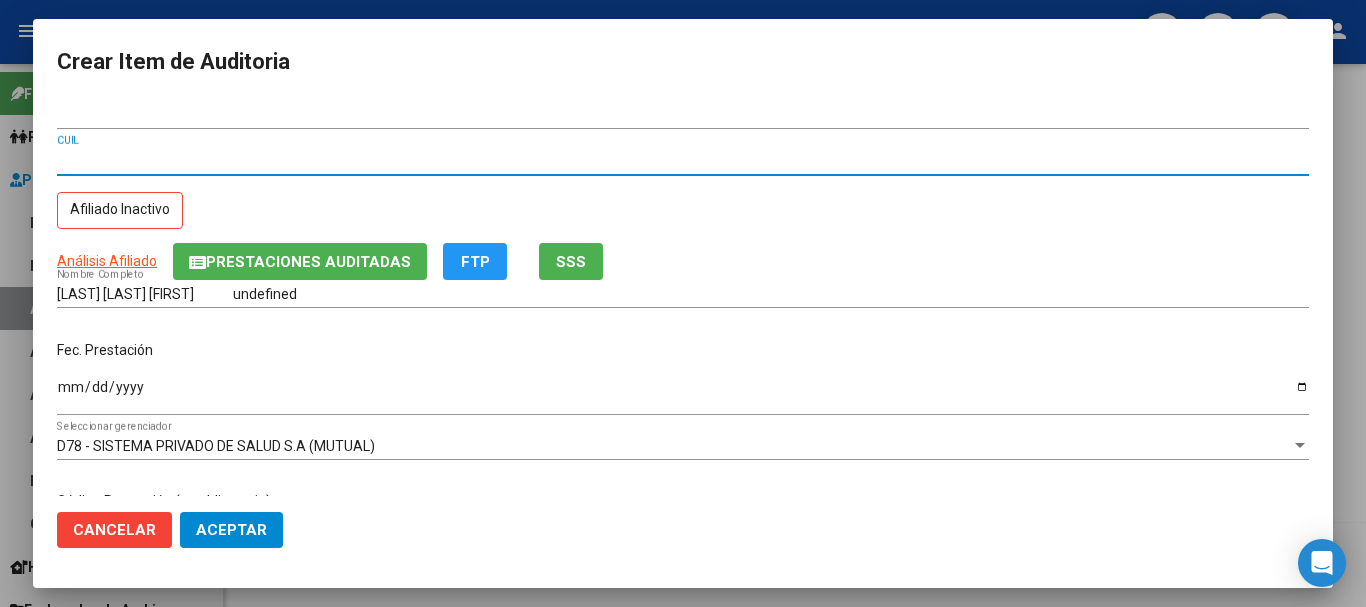 type 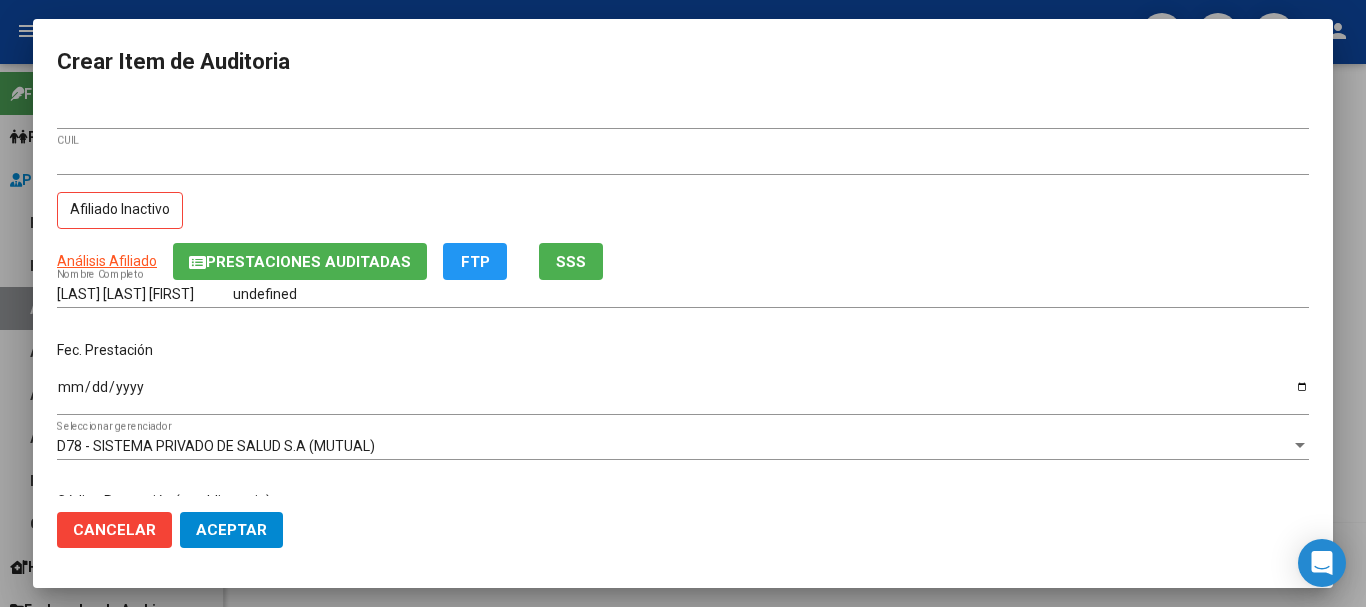 scroll, scrollTop: 242, scrollLeft: 0, axis: vertical 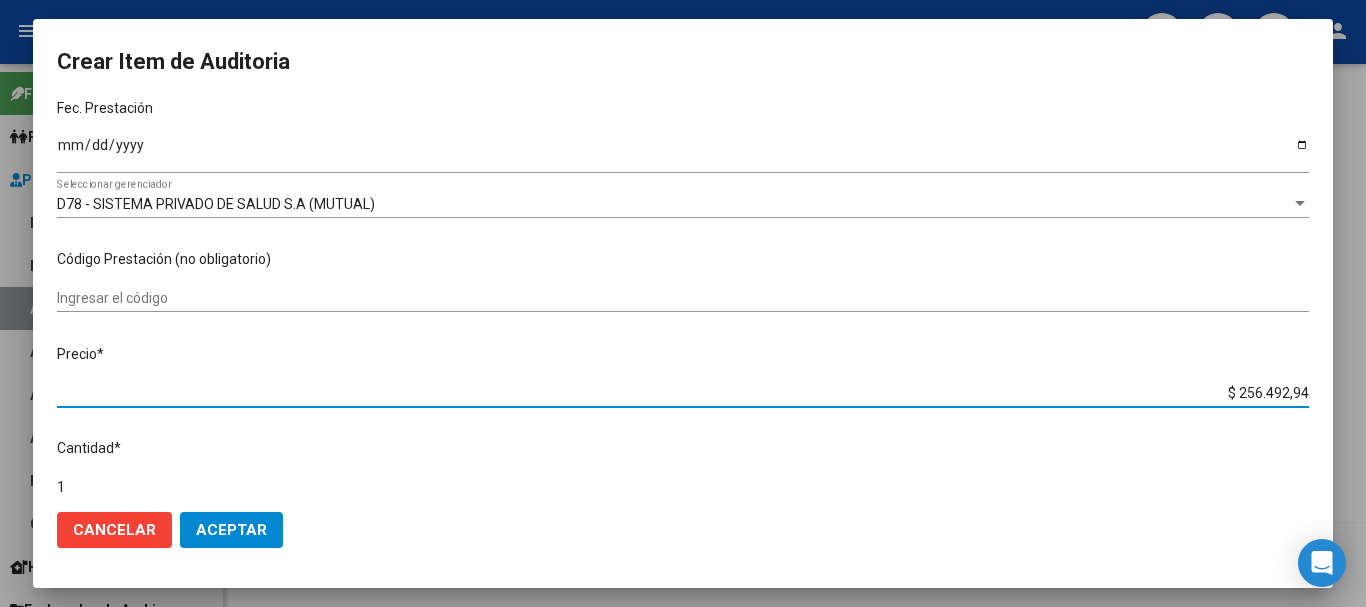 type on "$ 0,08" 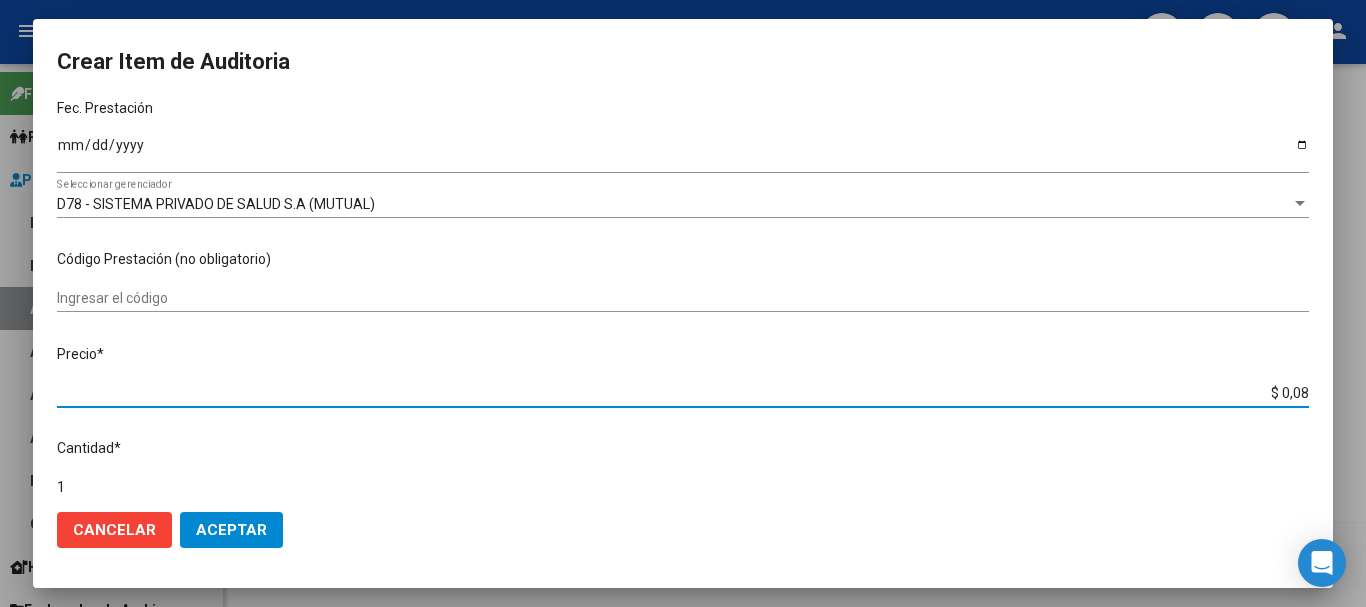 type on "$ 0,88" 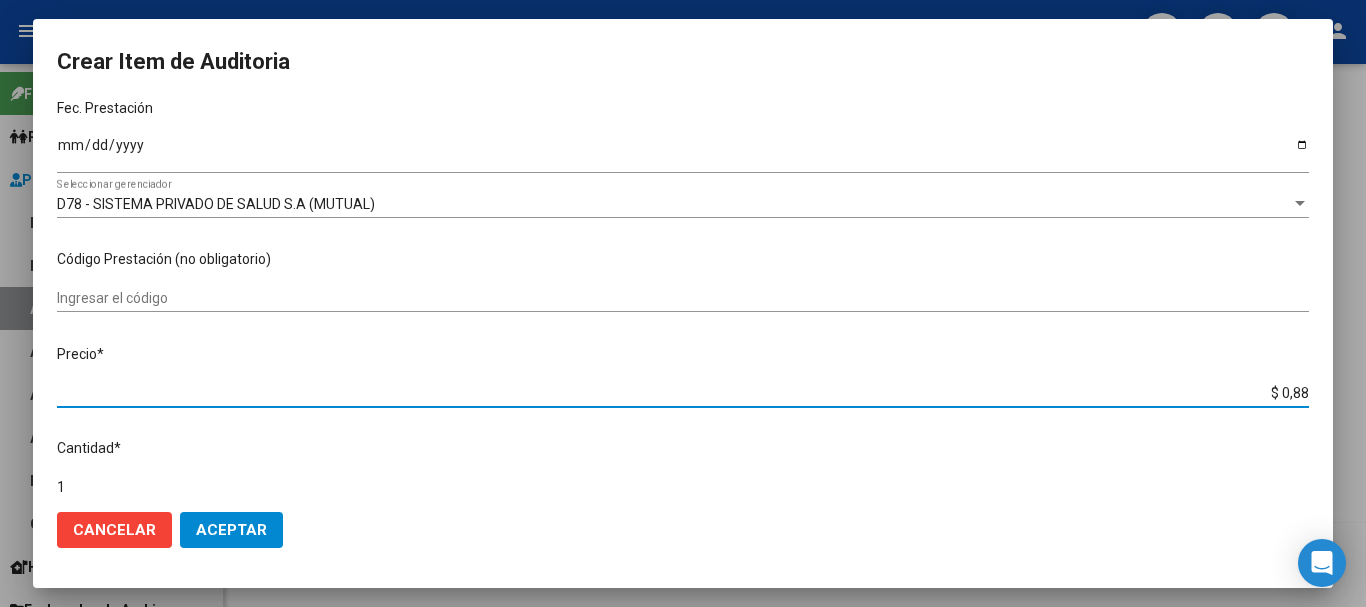 type on "$ 8,84" 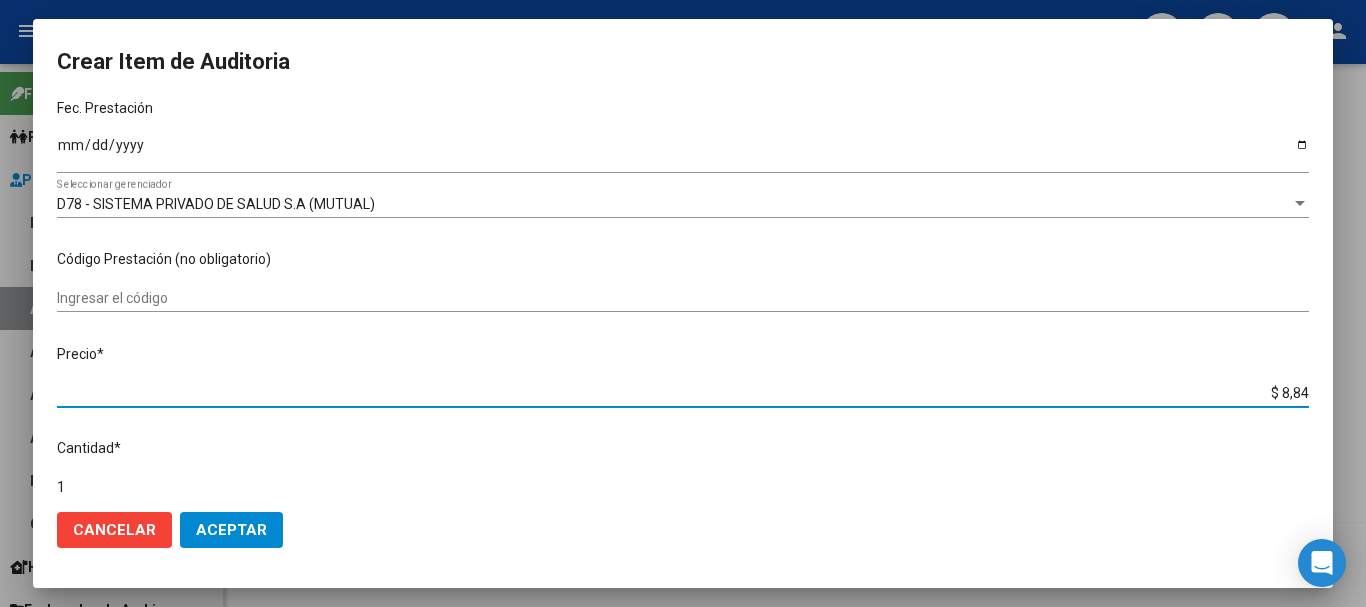 type on "$ 88,48" 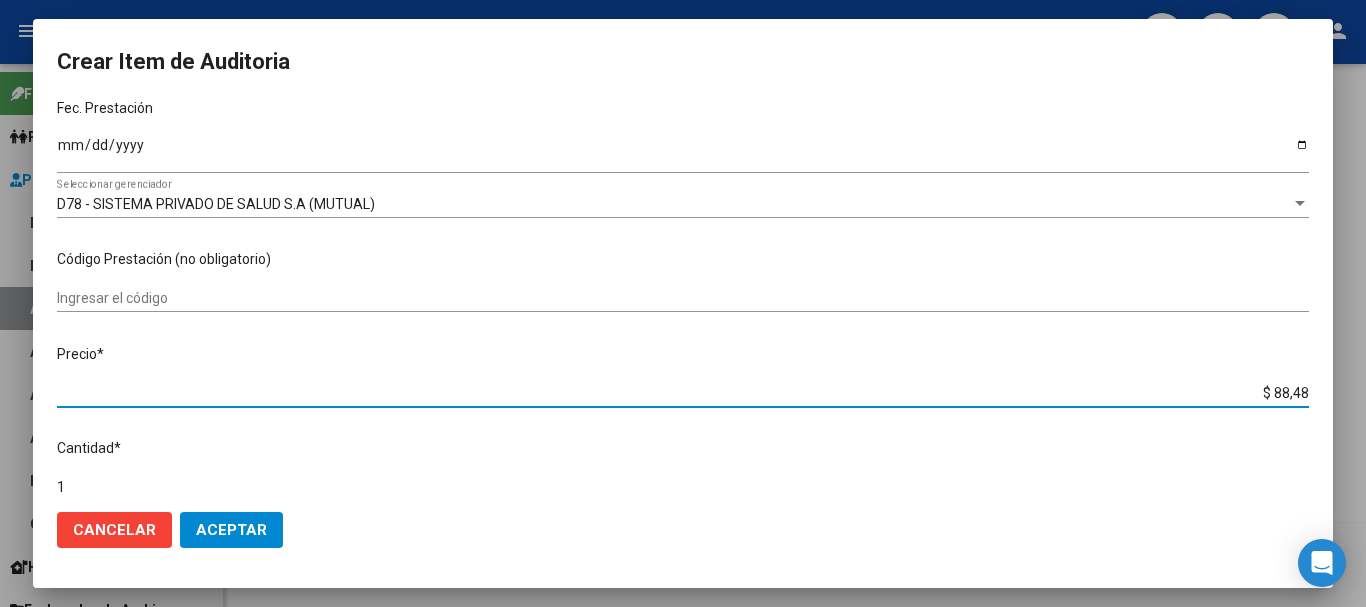 type on "$ 884,88" 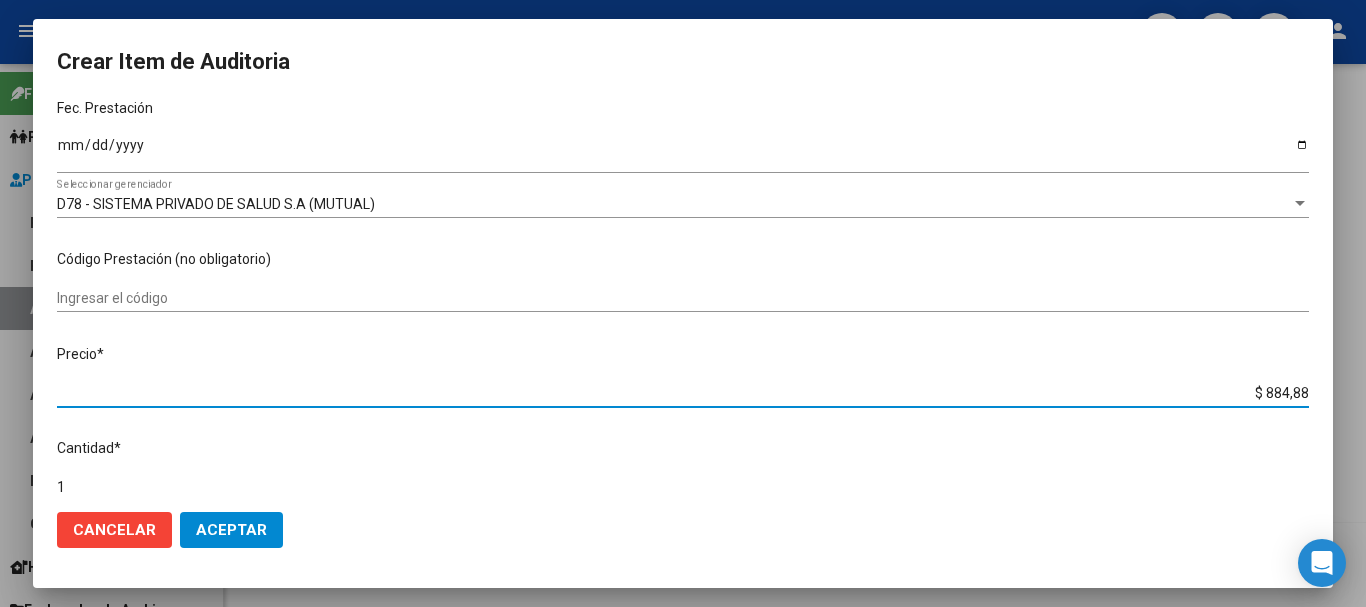 type on "$ 8.848,89" 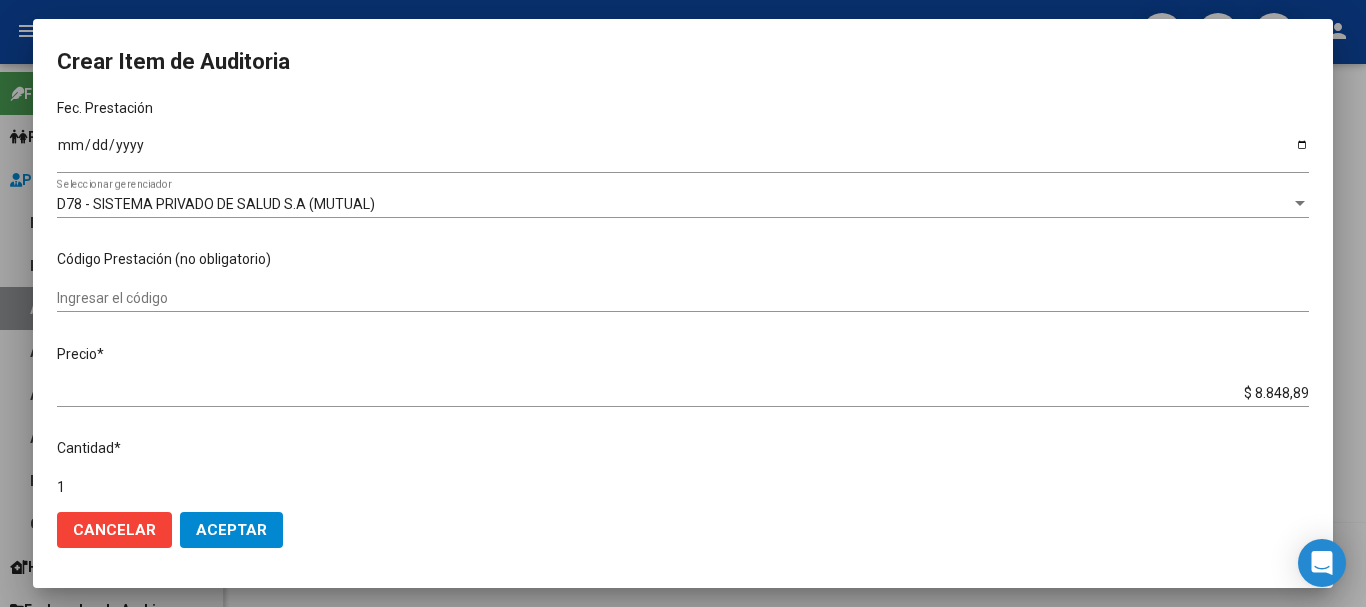 scroll, scrollTop: 620, scrollLeft: 0, axis: vertical 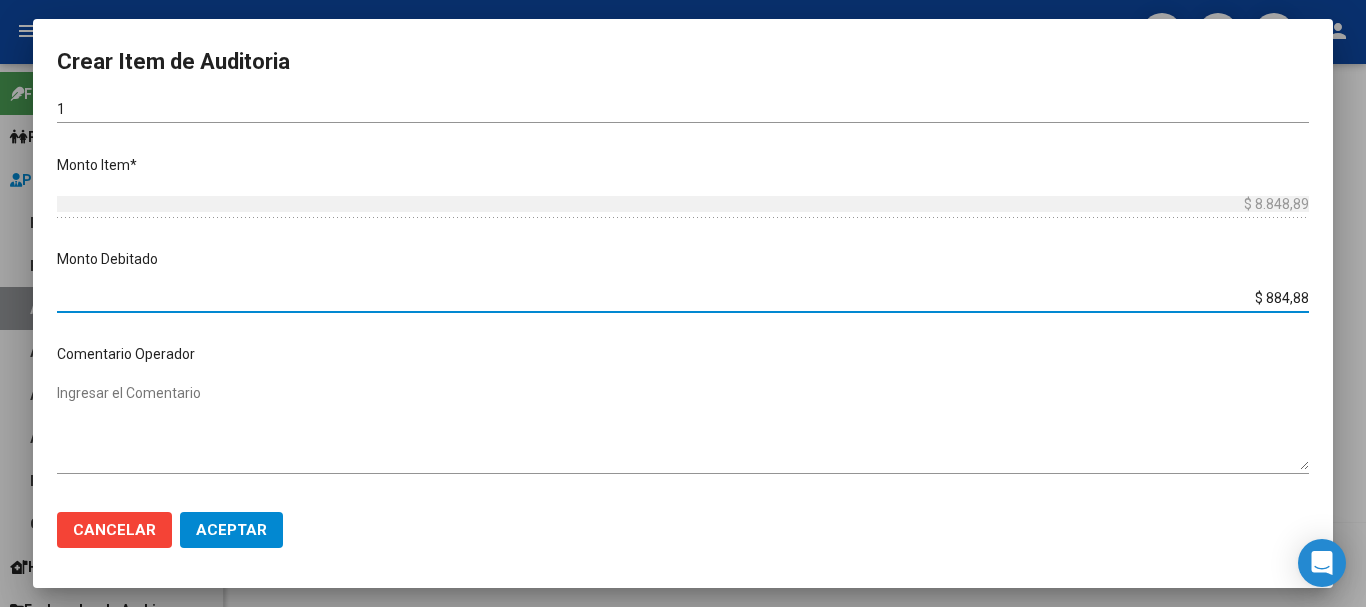 type on "$ 8.848,89" 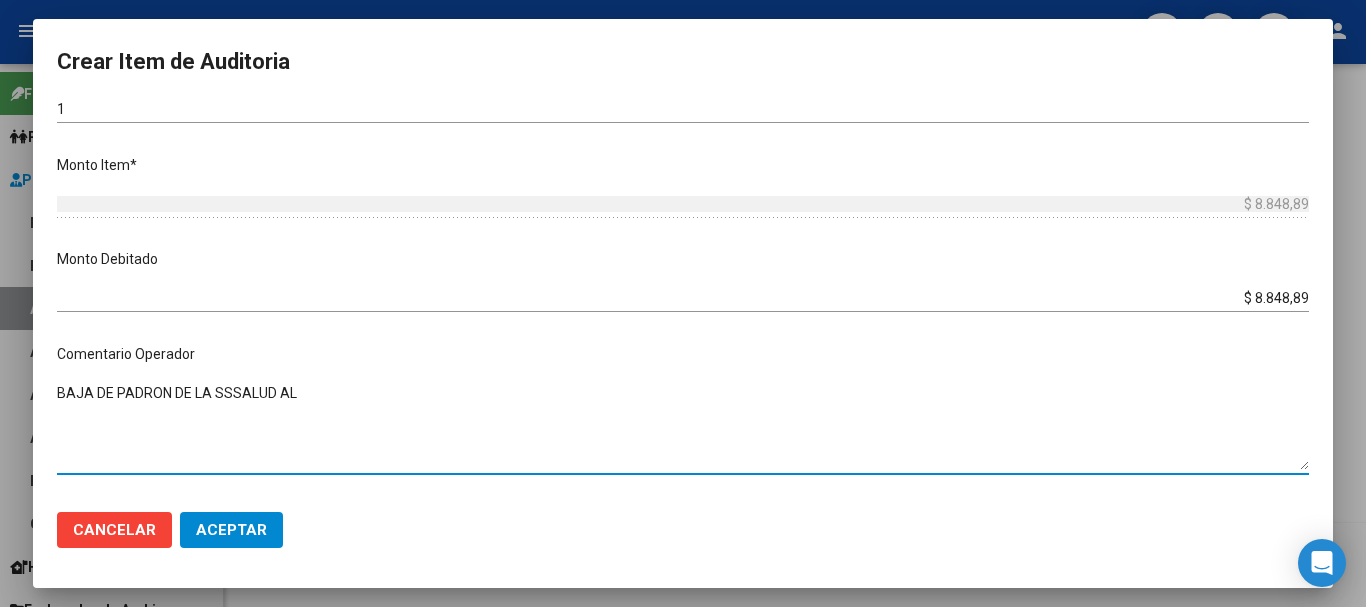 paste on "[DATE]	INFORMADA POR LA O.S" 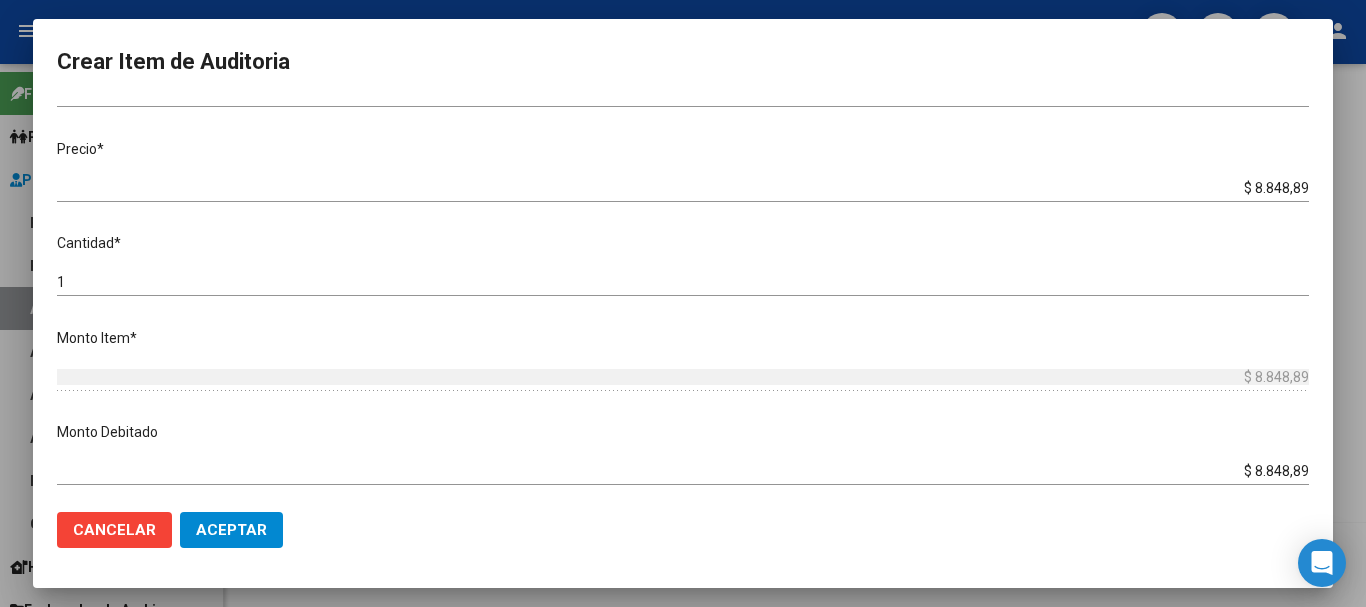 scroll, scrollTop: 0, scrollLeft: 0, axis: both 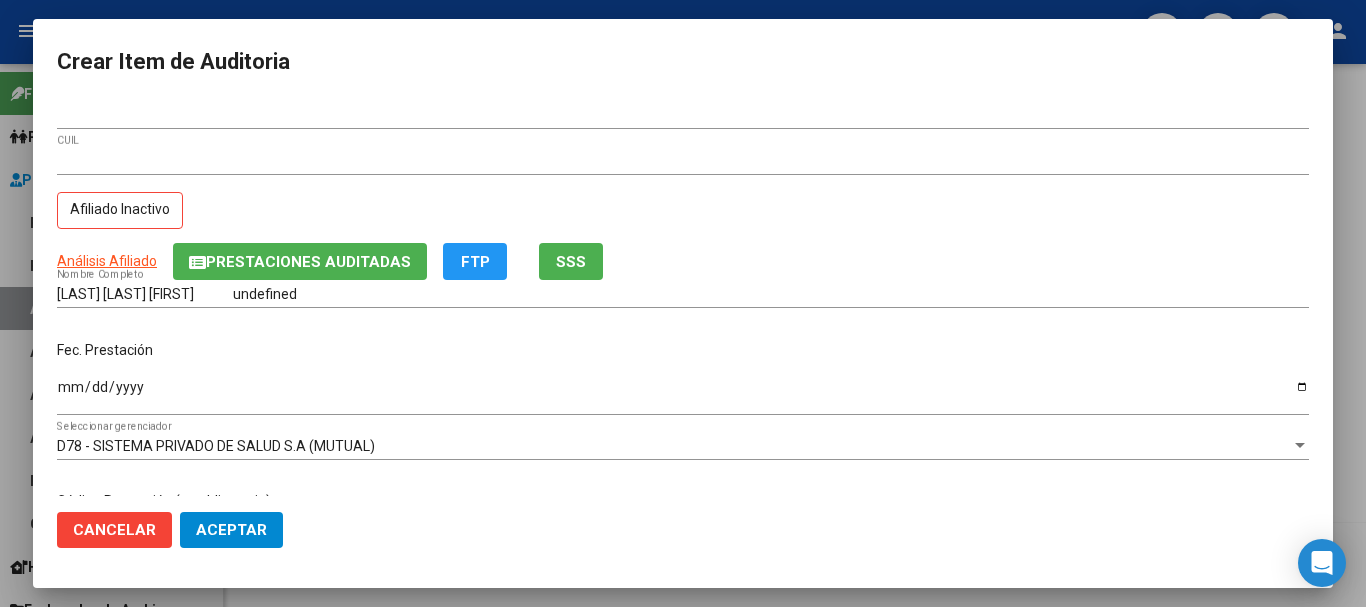 click on "Prestaciones Auditadas" 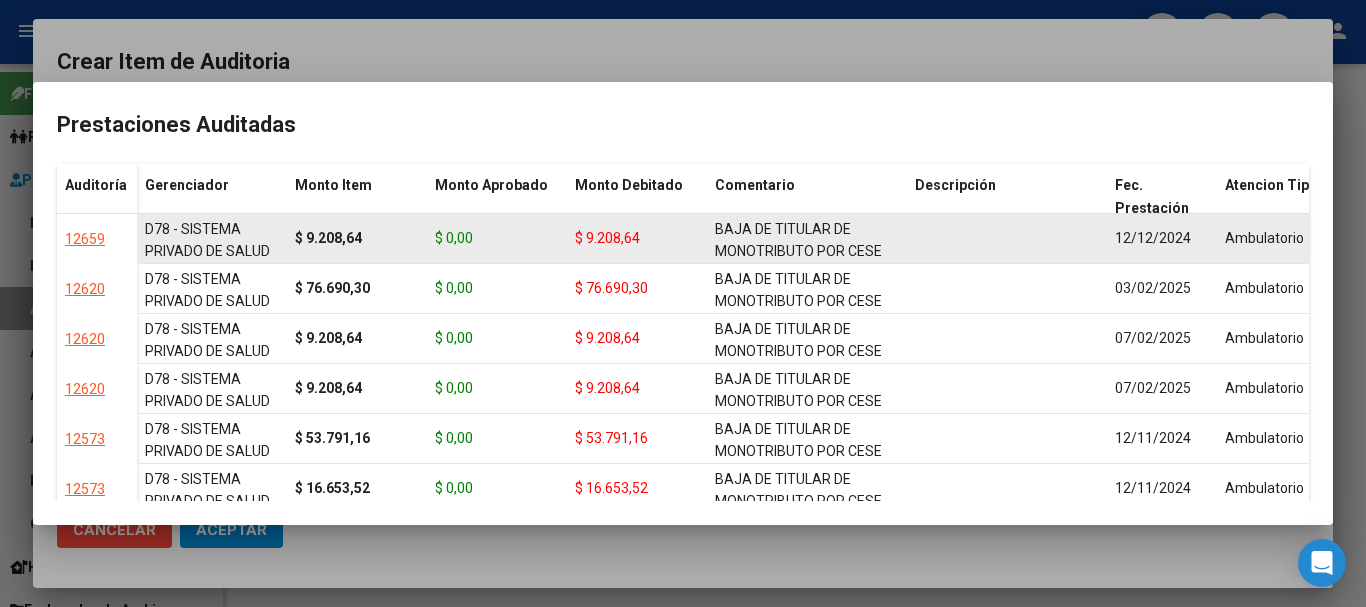 click on "BAJA DE TITULAR DE MONOTRIBUTO POR CESE DE ACTIVIDADES [DATE]" 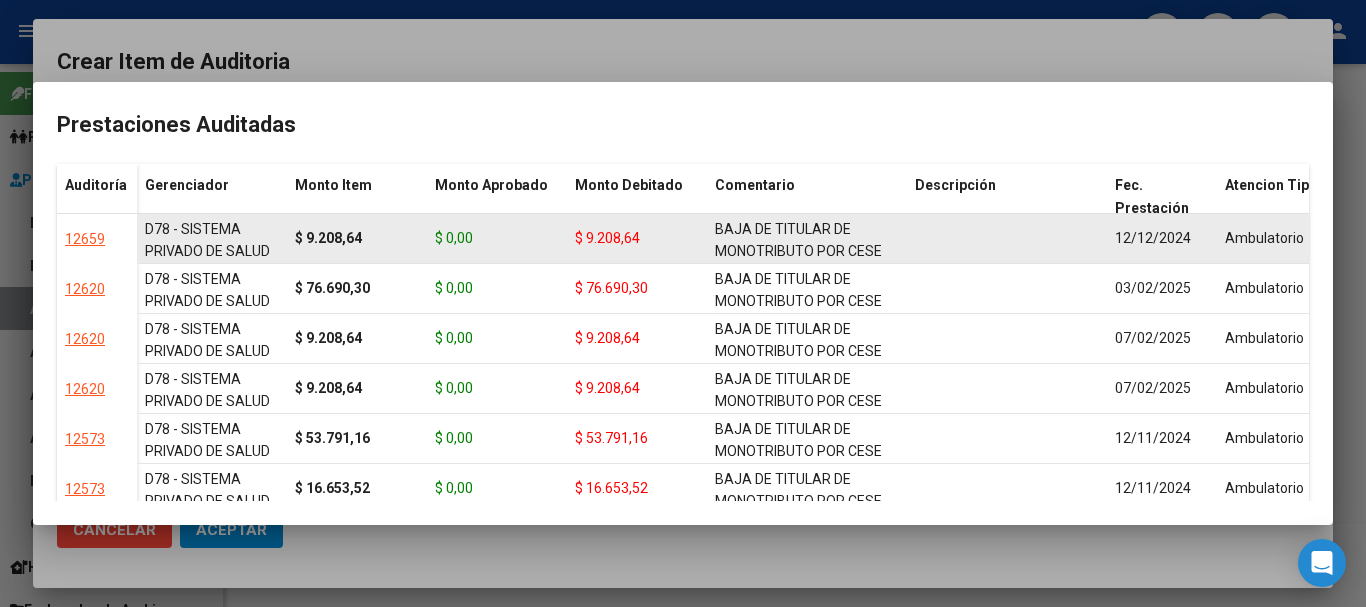 click on "BAJA DE TITULAR DE MONOTRIBUTO POR CESE DE ACTIVIDADES [DATE]" 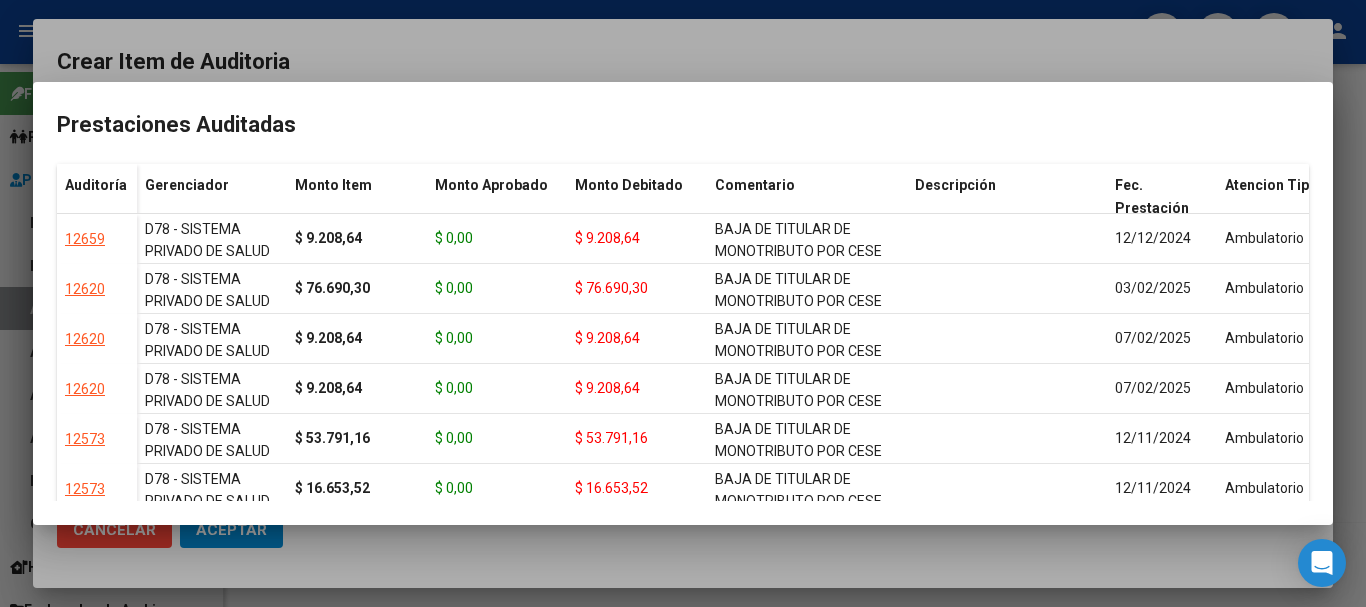 copy on "BAJA DE TITULAR DE MONOTRIBUTO POR CESE DE ACTIVIDADES [DATE]" 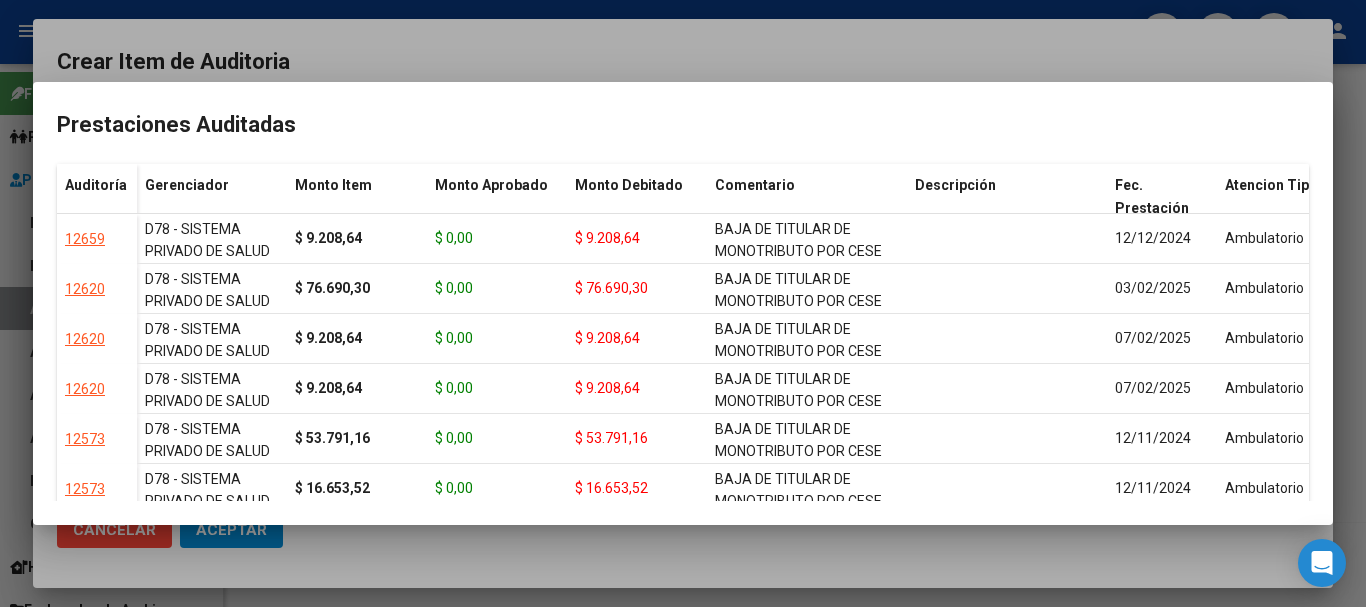 click at bounding box center [683, 303] 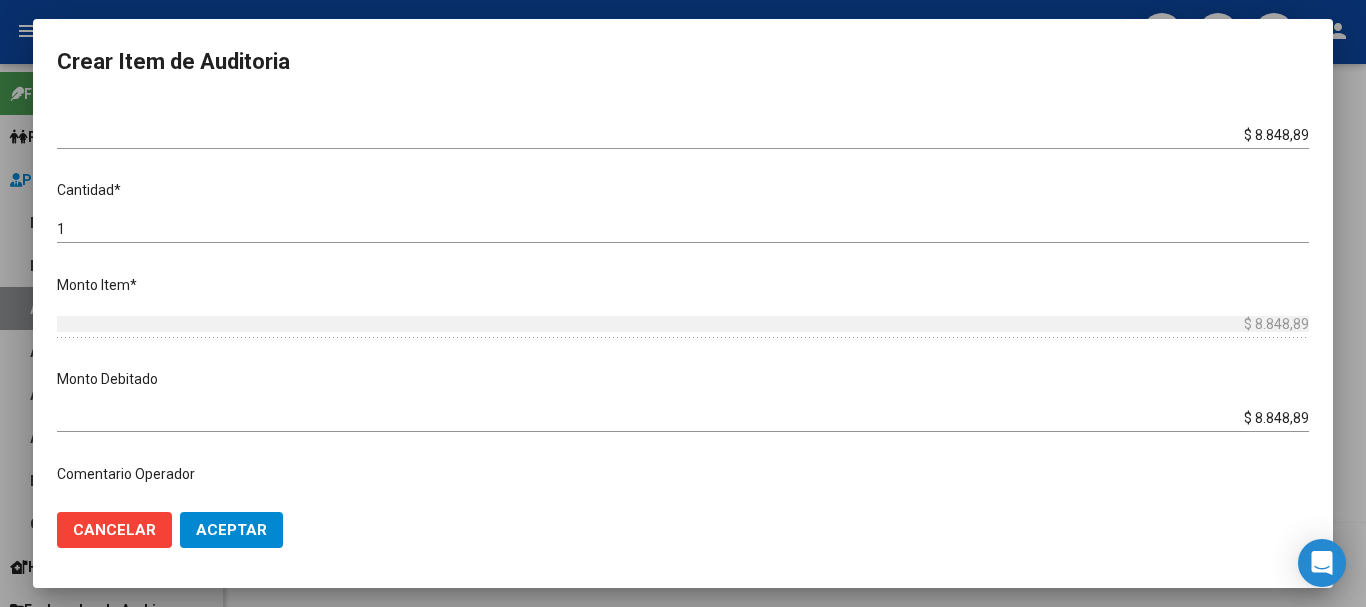 scroll, scrollTop: 600, scrollLeft: 0, axis: vertical 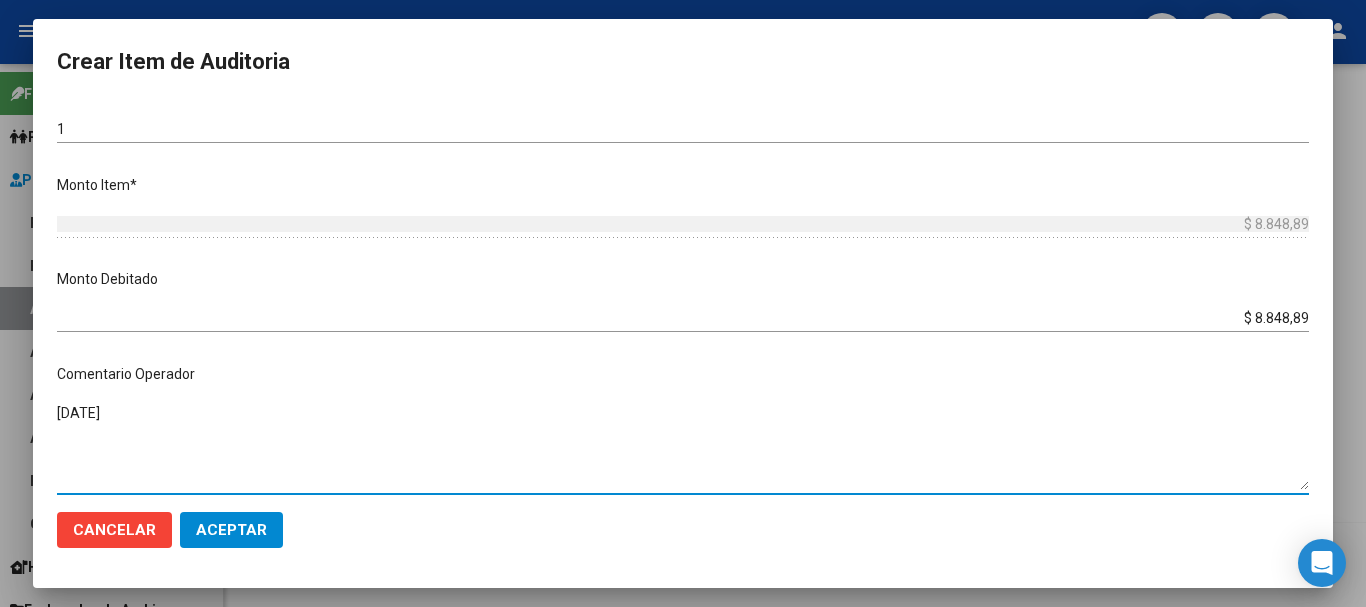 drag, startPoint x: 511, startPoint y: 411, endPoint x: 29, endPoint y: 437, distance: 482.70074 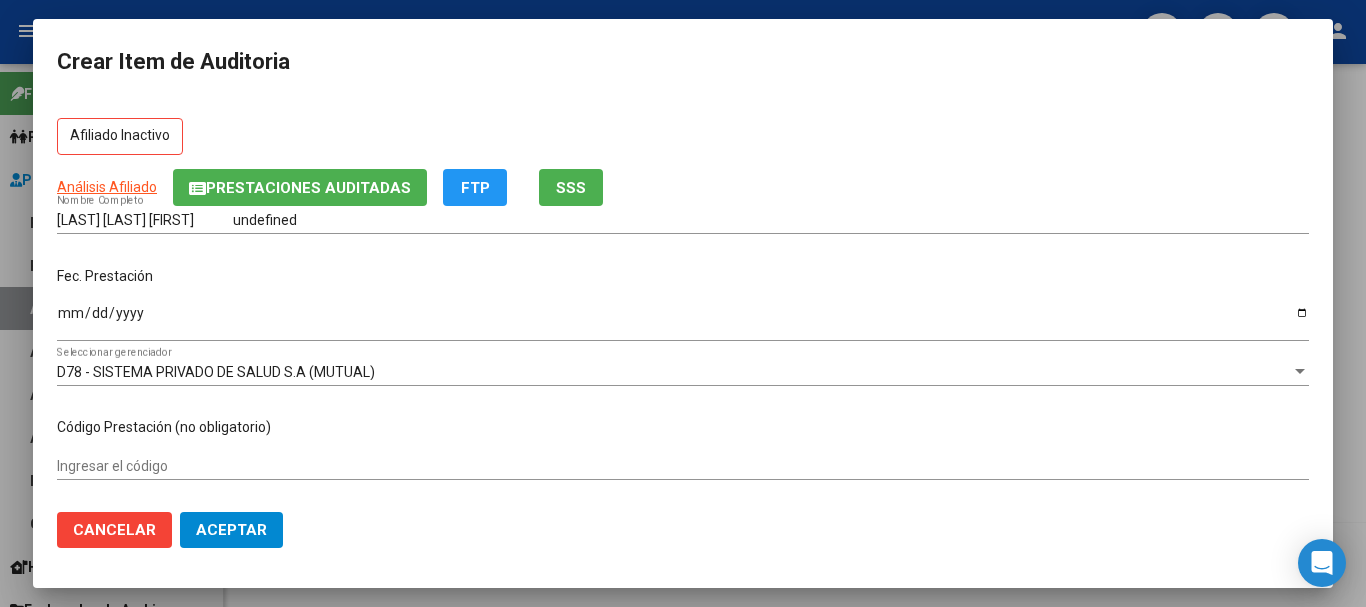 scroll, scrollTop: 0, scrollLeft: 0, axis: both 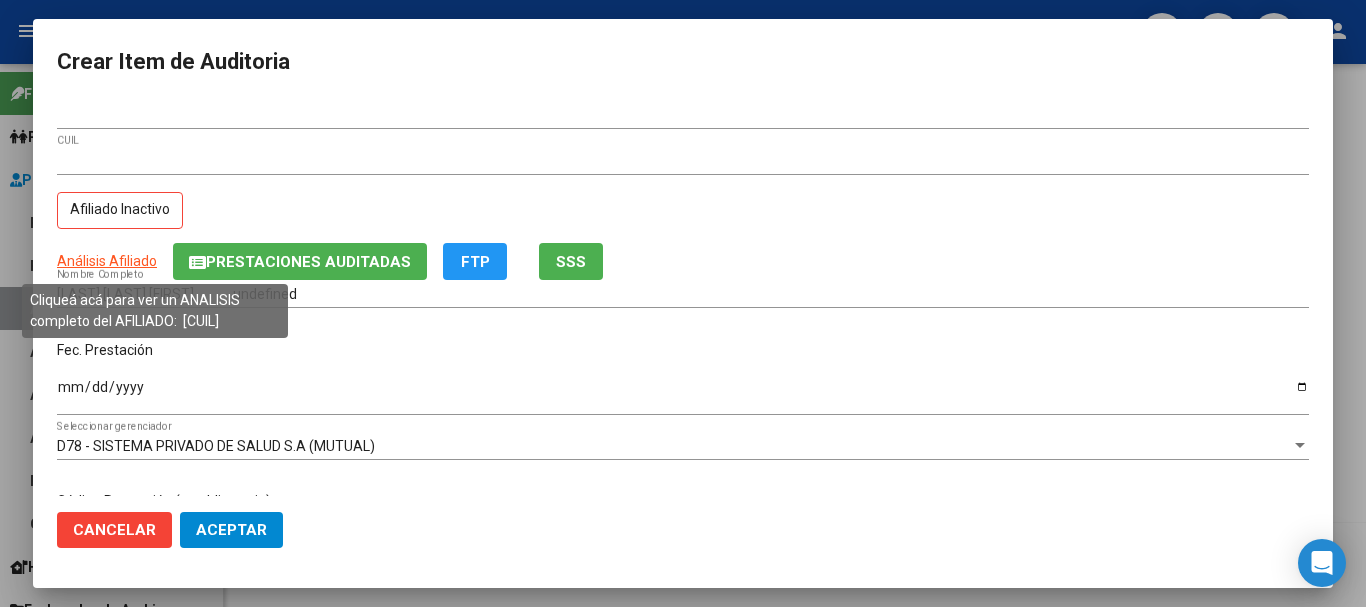 type on "BAJA DE TITULAR DE MONOTRIBUTO POR CESE DE ACTIVIDADES [DATE]" 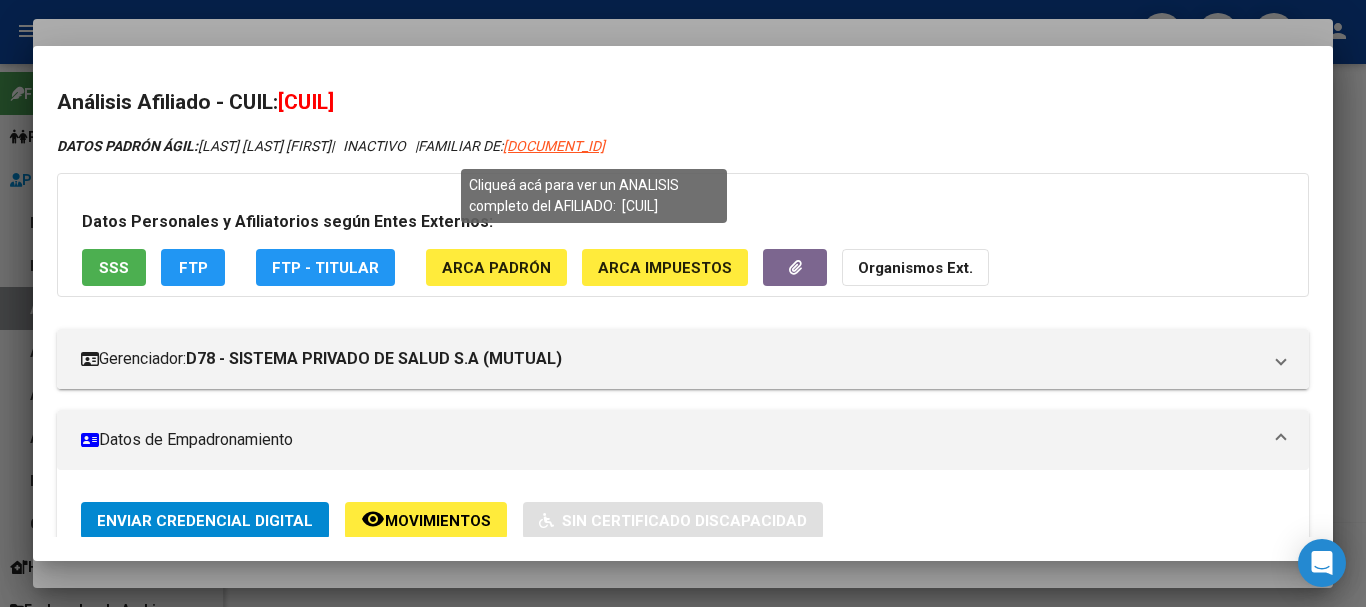 click on "[DOCUMENT_ID]" at bounding box center (554, 146) 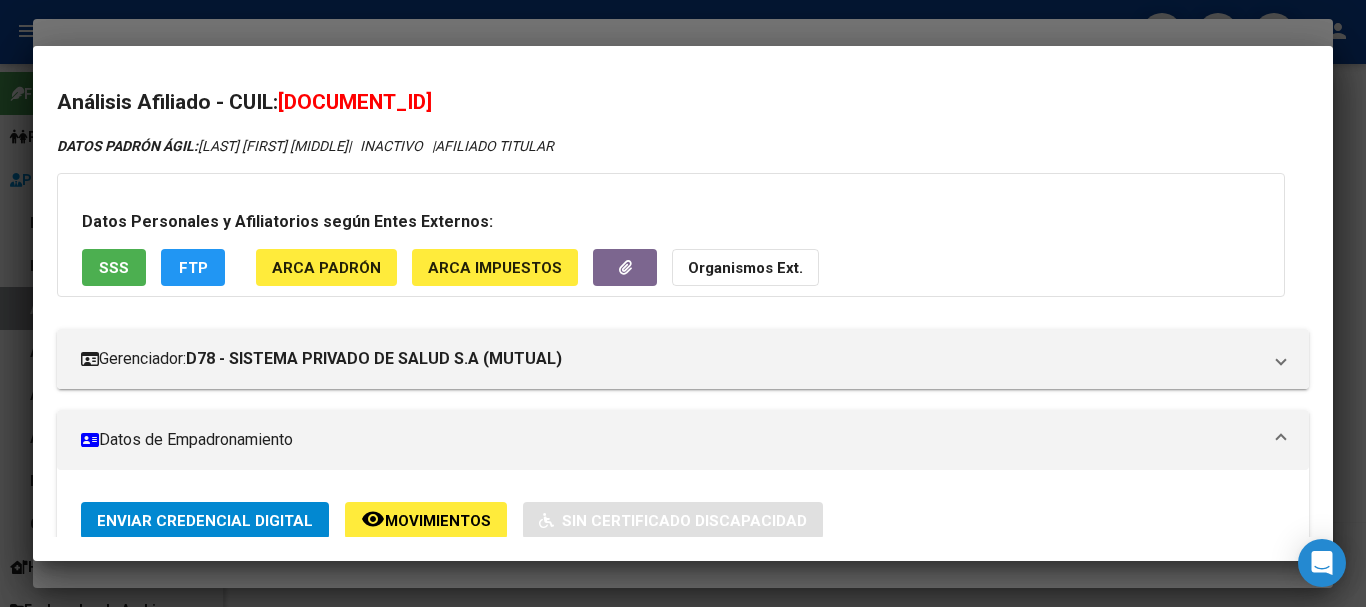click on "Organismos Ext." 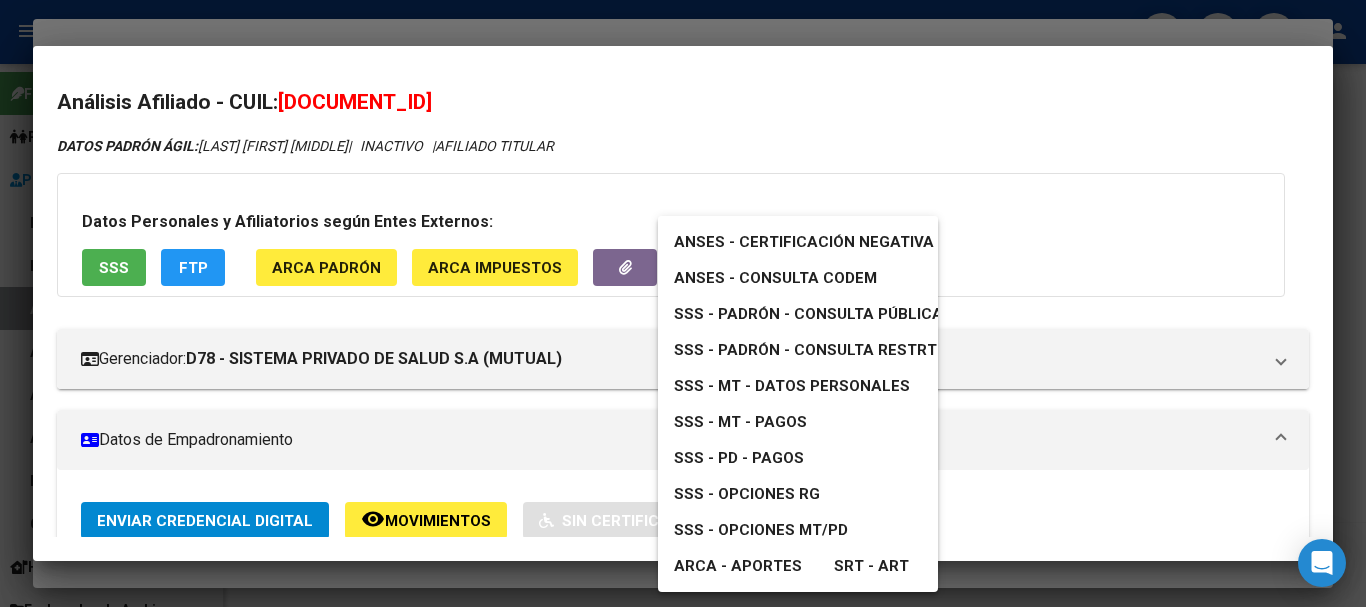click on "SSS - MT - Datos Personales" at bounding box center (792, 386) 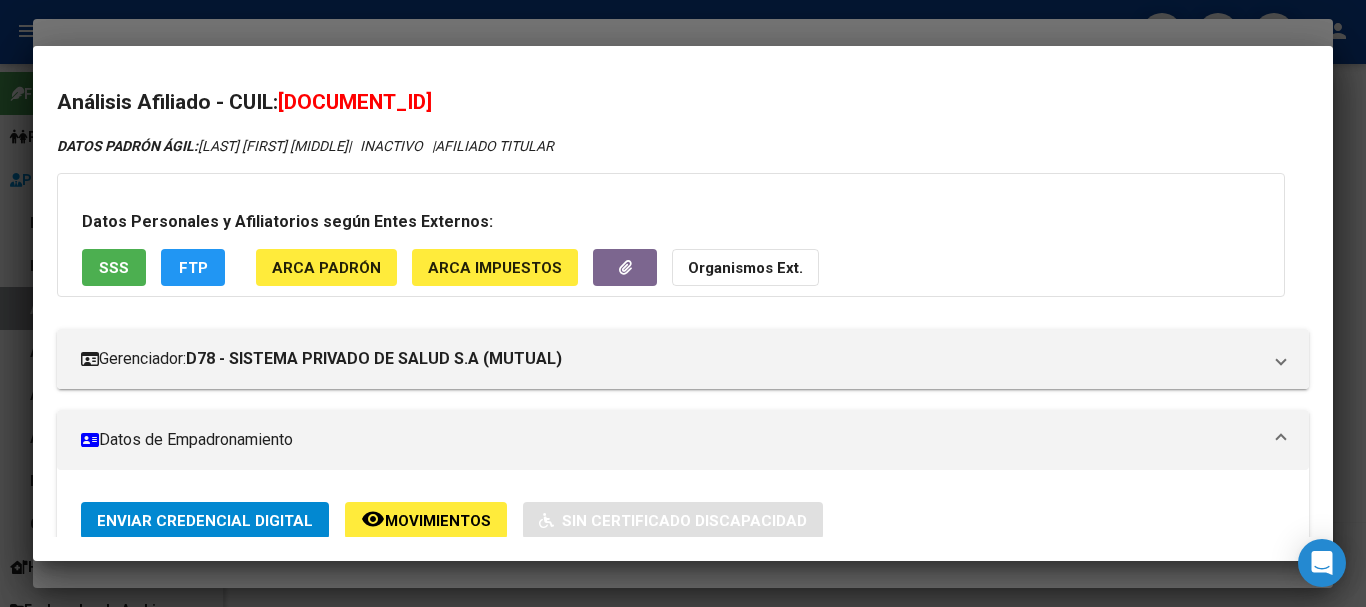 click at bounding box center (683, 303) 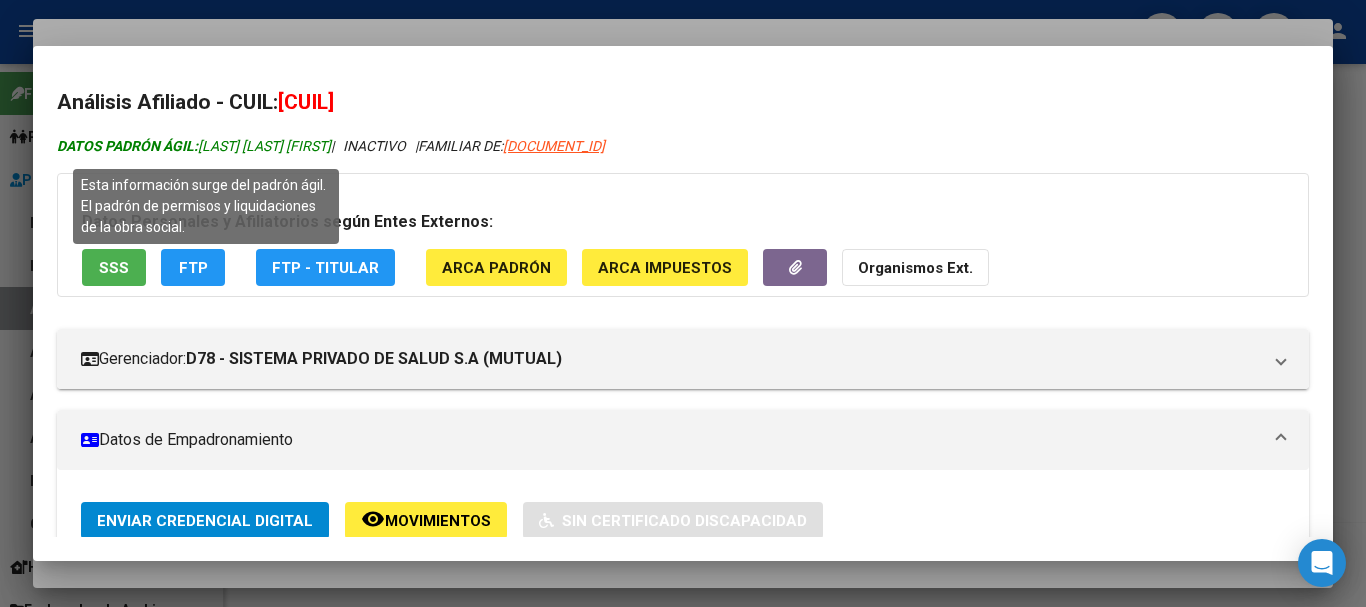 drag, startPoint x: 359, startPoint y: 142, endPoint x: 199, endPoint y: 146, distance: 160.04999 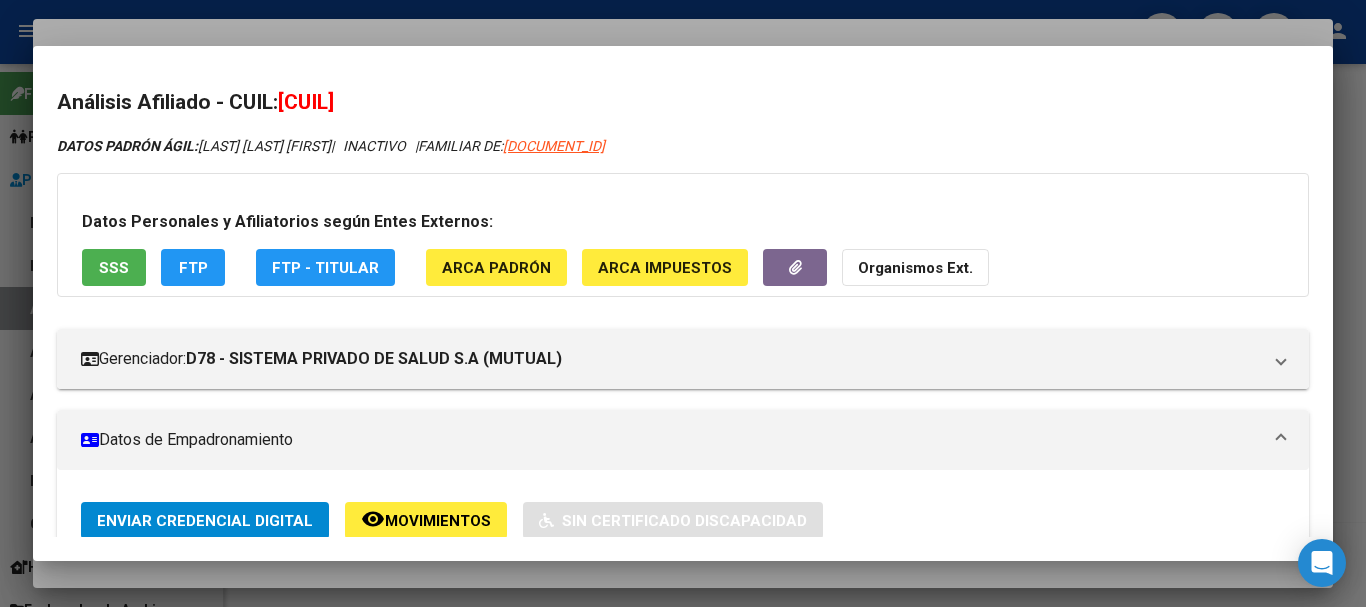click at bounding box center (683, 303) 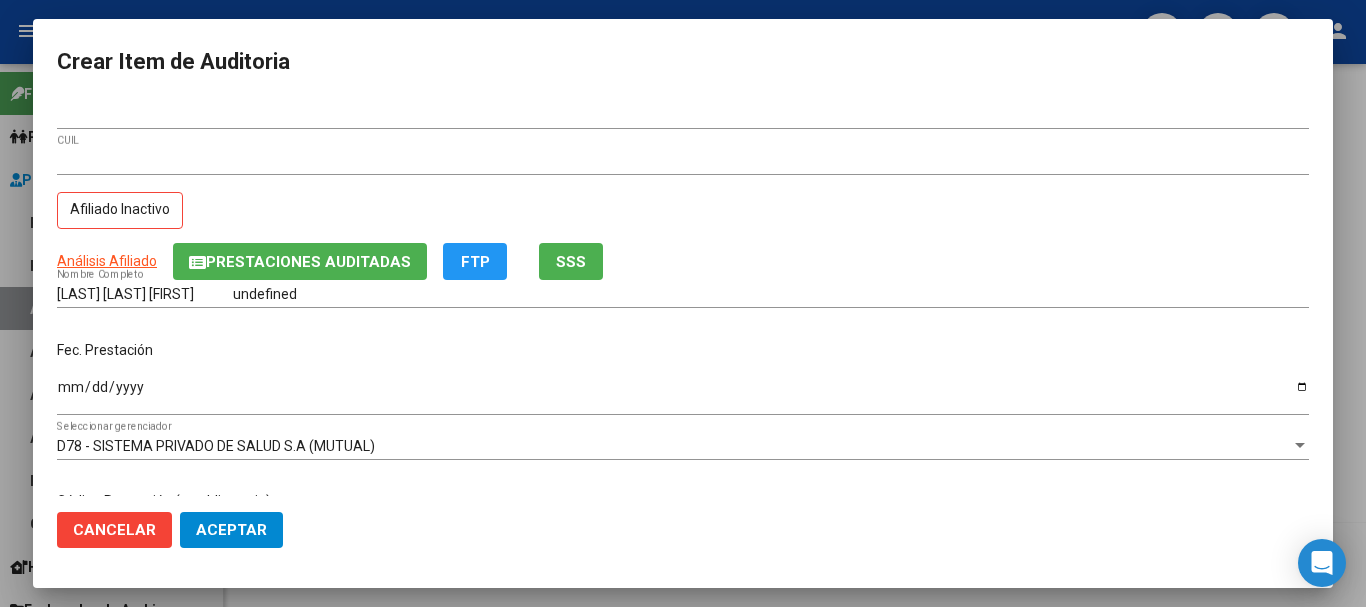 click on "[CUIL] CUIL" at bounding box center (683, 161) 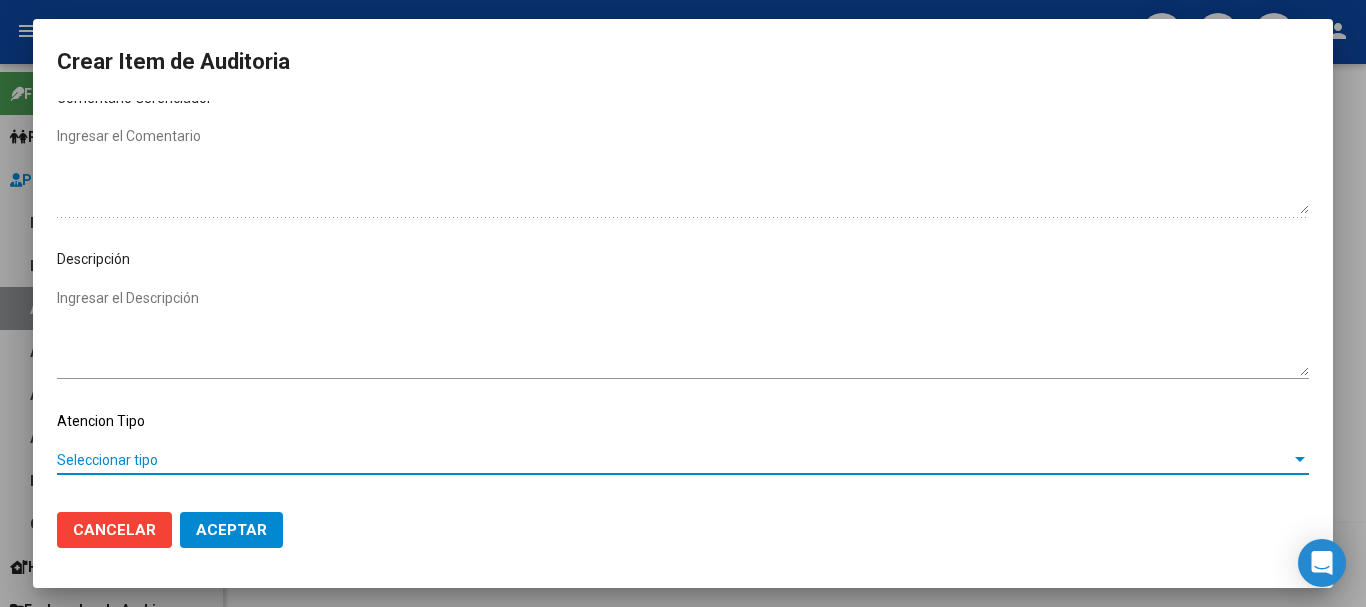 scroll, scrollTop: 1128, scrollLeft: 0, axis: vertical 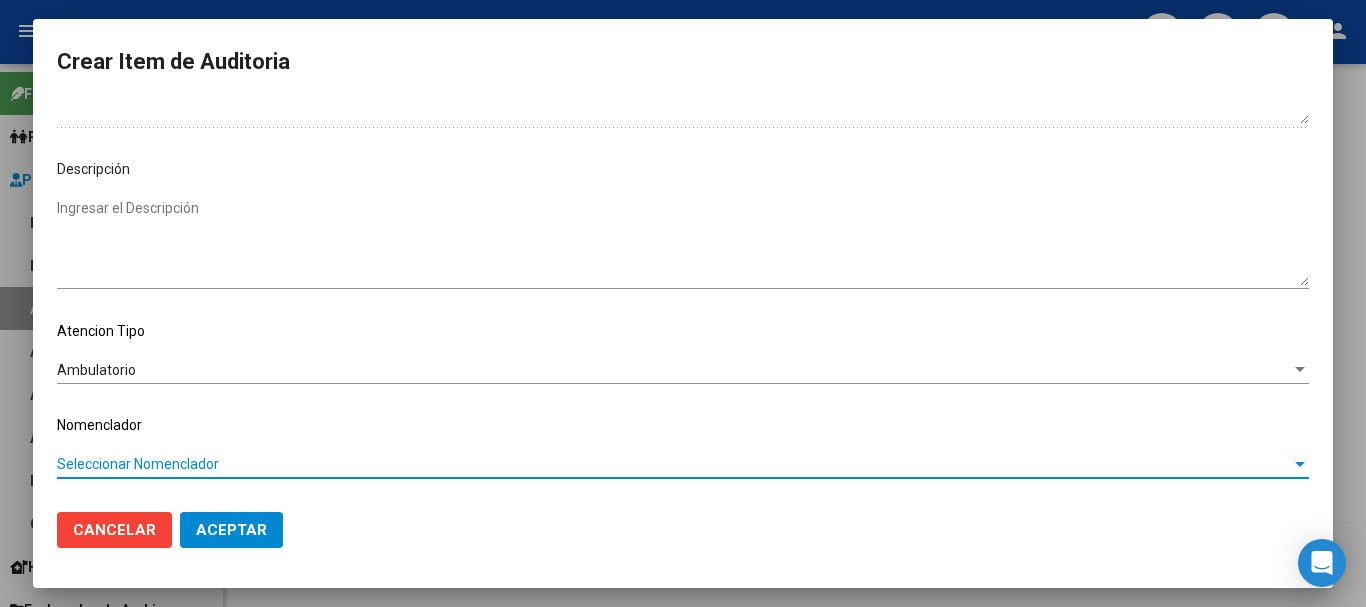 type 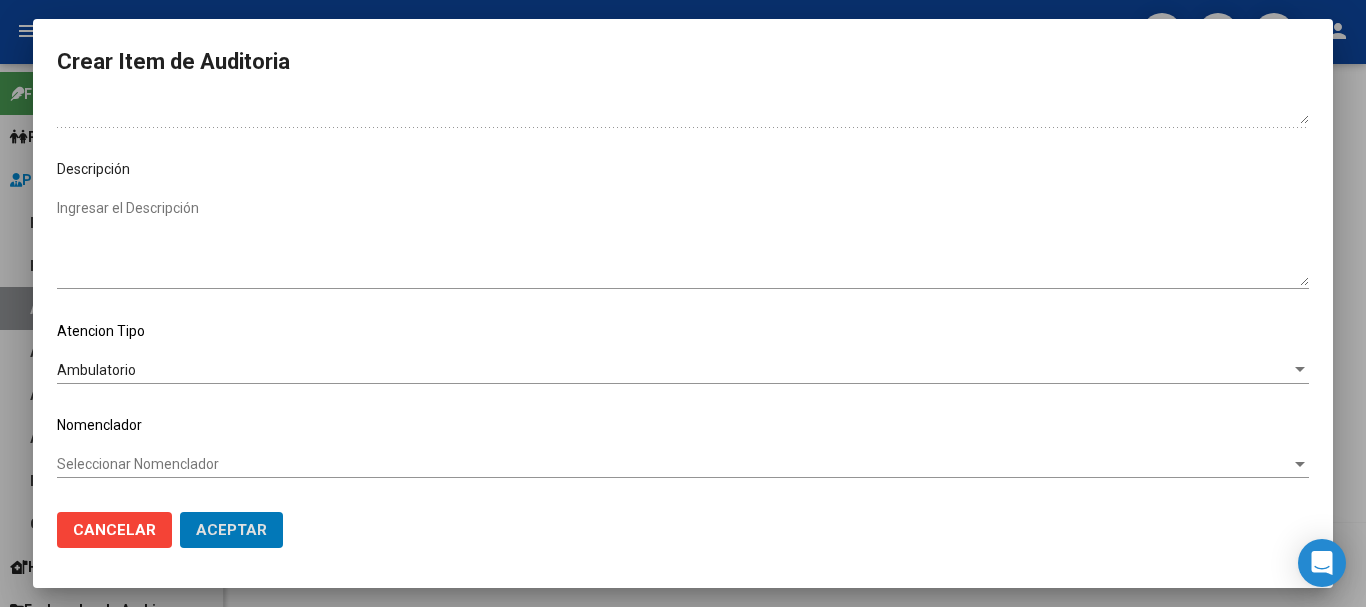type 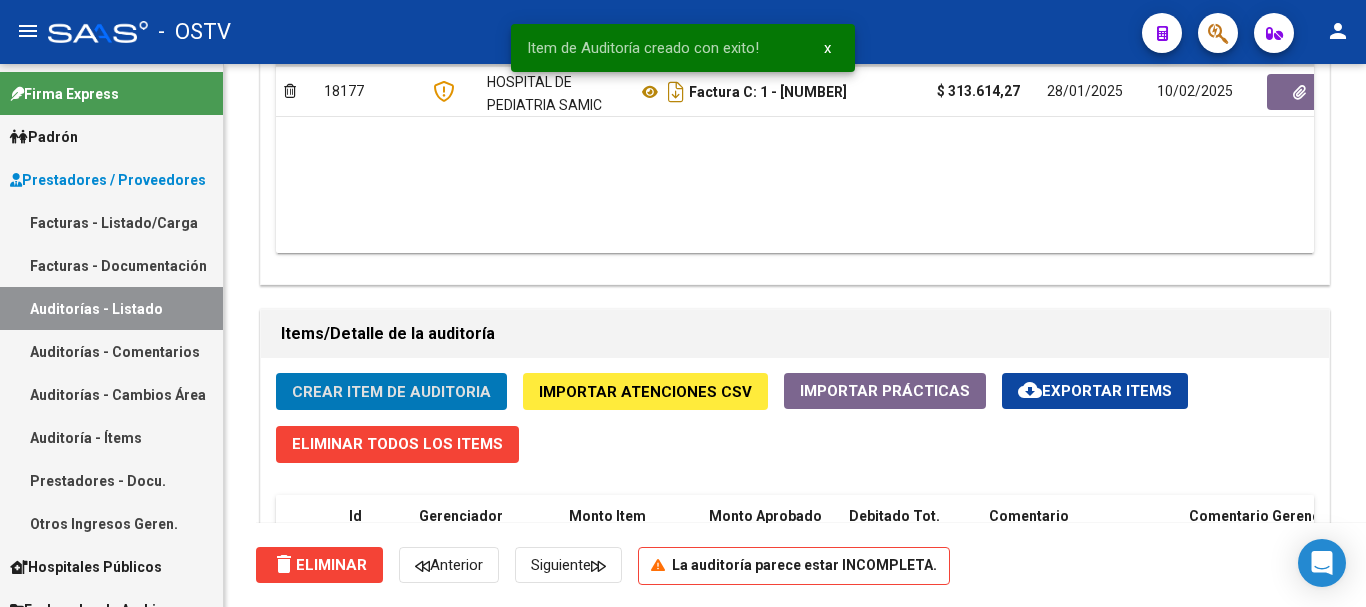 click on "Crear Item de Auditoria" 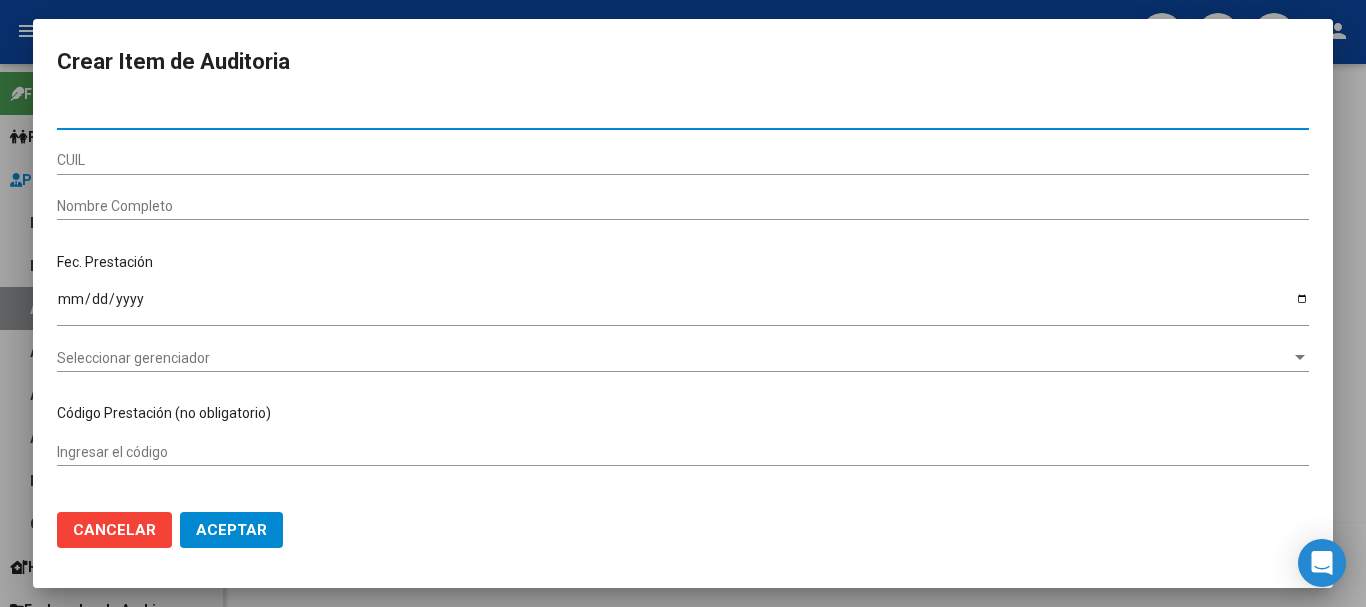 paste on "51163181" 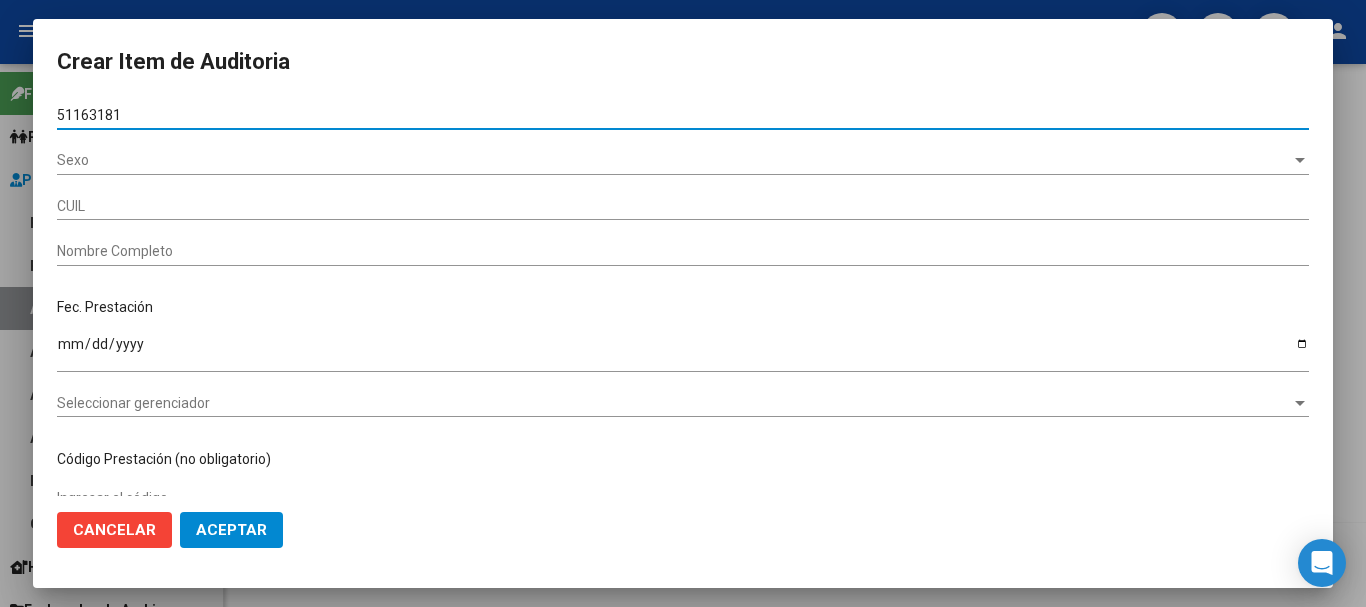 type on "51163181" 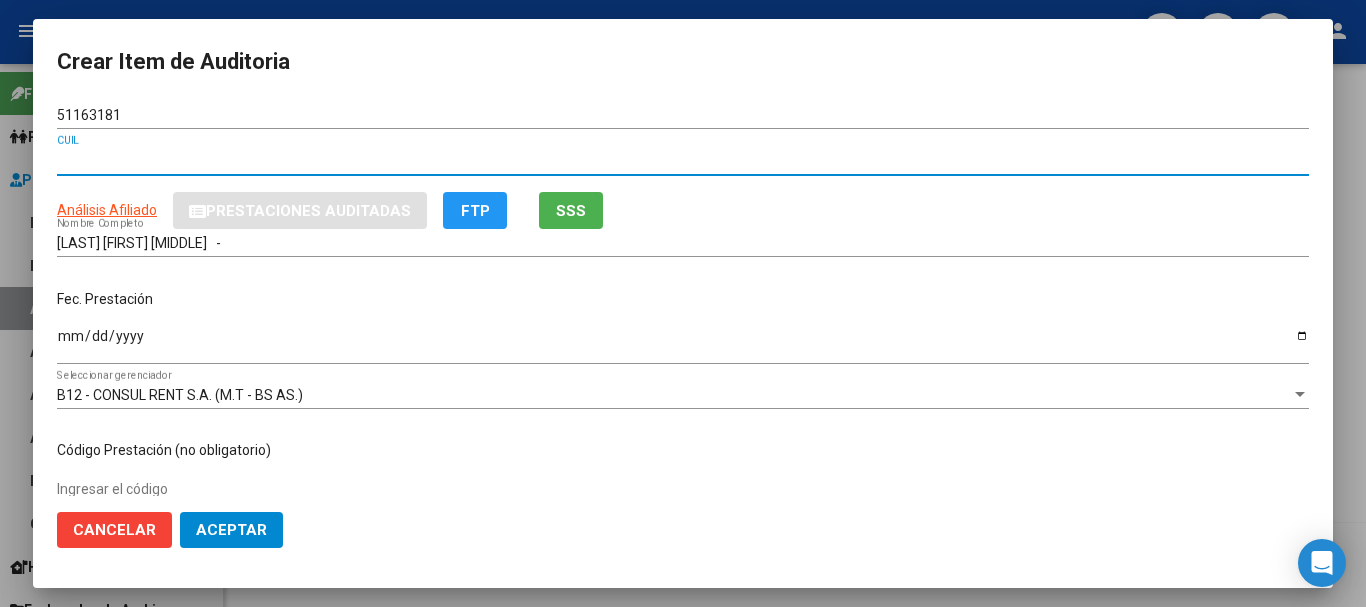 type 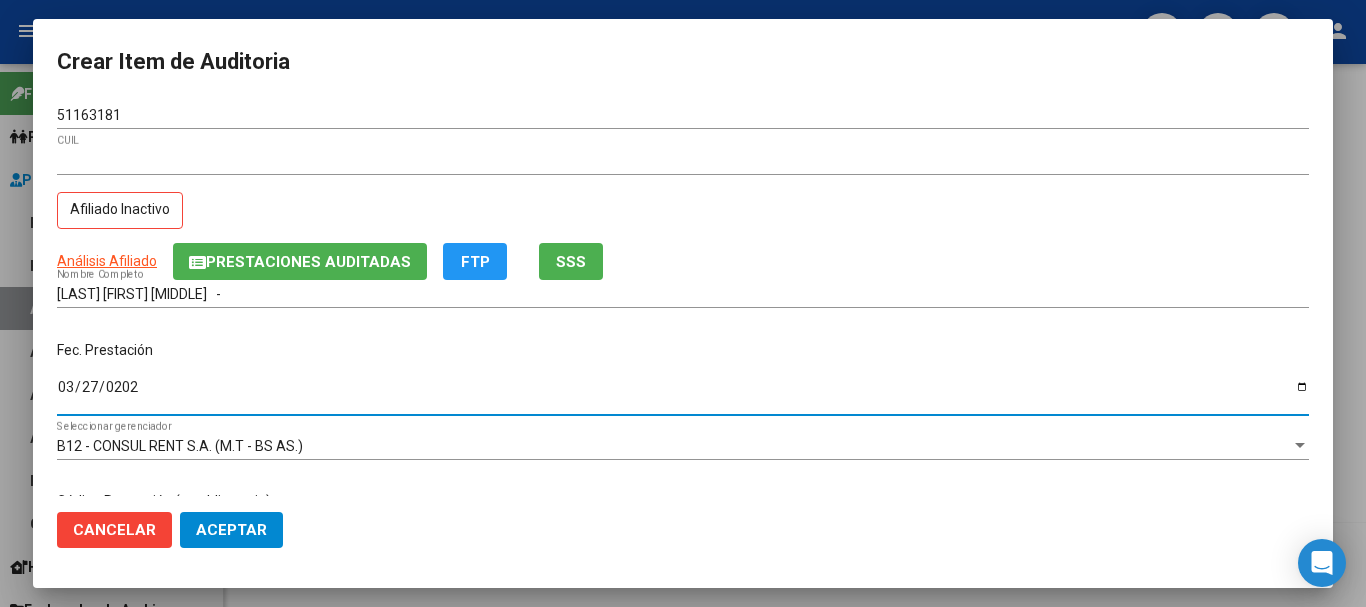 type on "[DATE]" 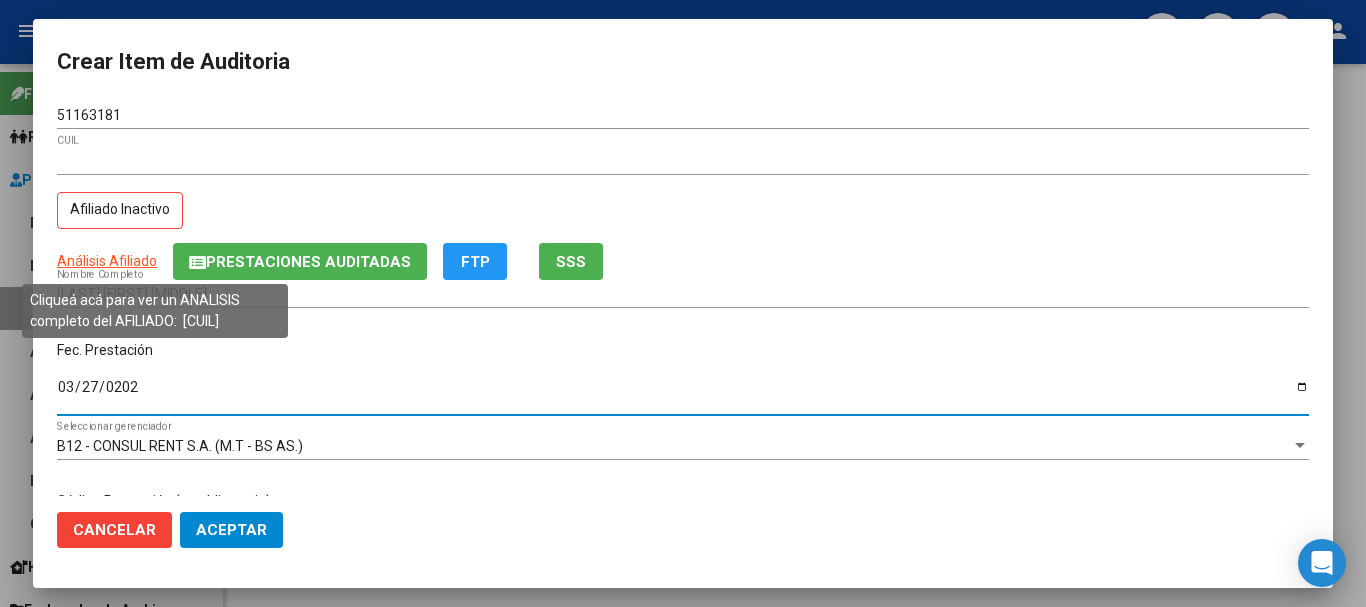click on "Análisis Afiliado" at bounding box center [107, 261] 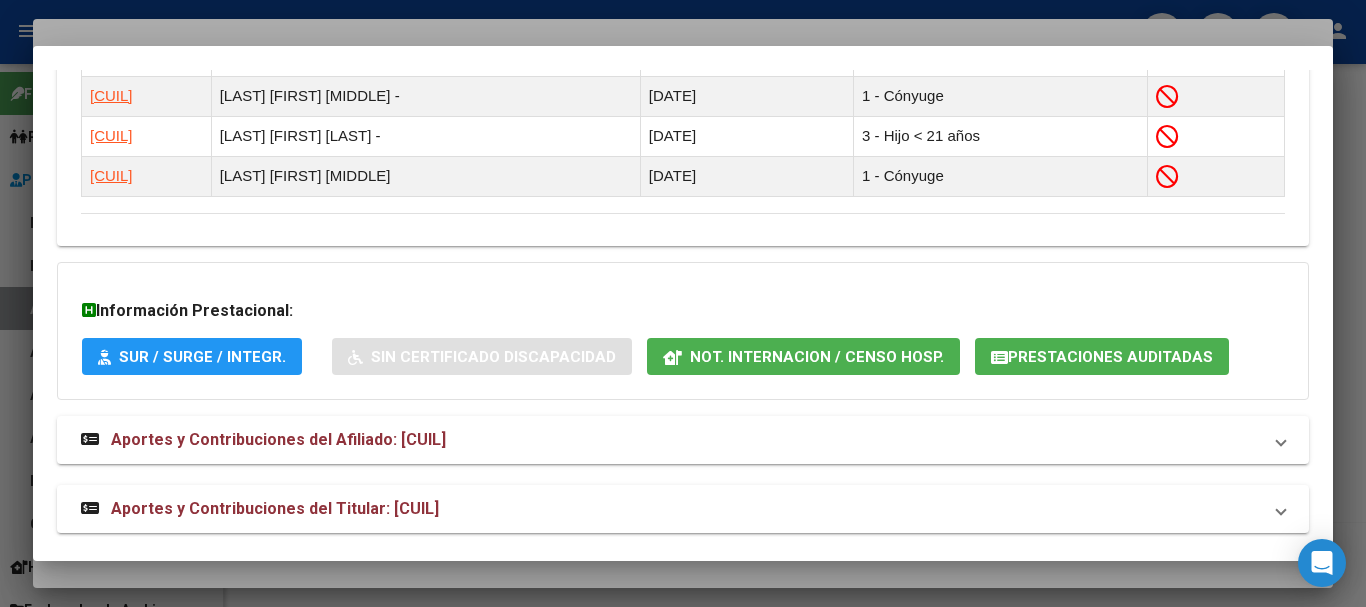 scroll, scrollTop: 1316, scrollLeft: 0, axis: vertical 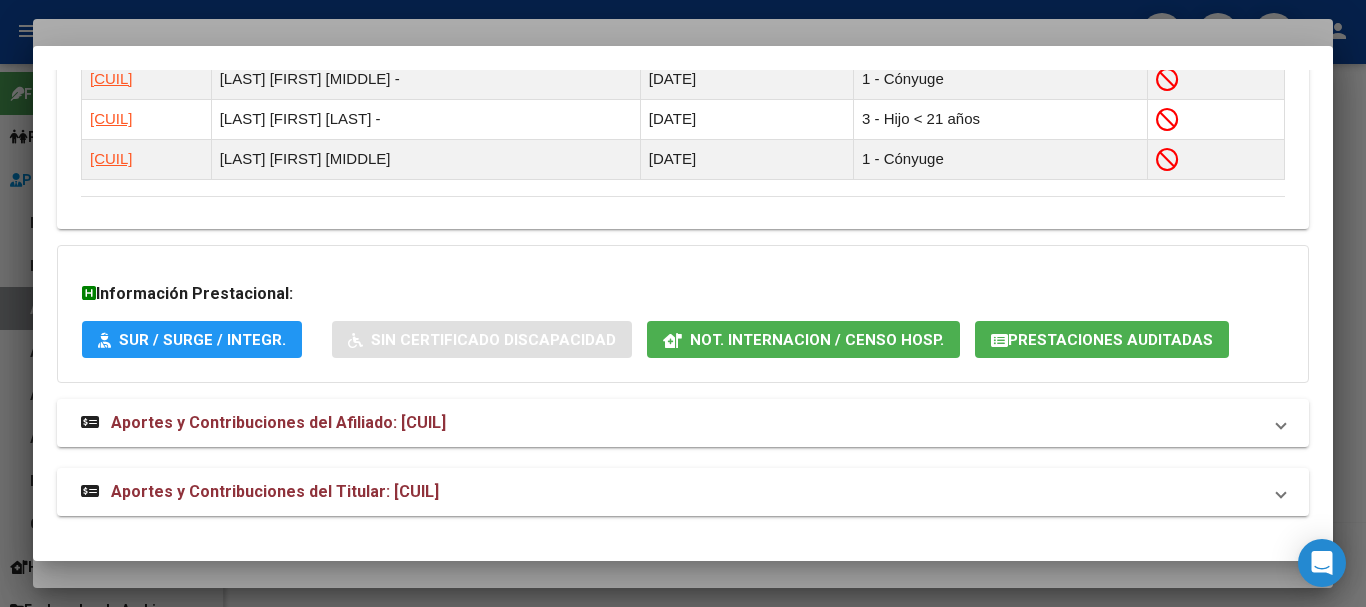 click on "Aportes y Contribuciones del Titular: [CUIL]" at bounding box center [683, 492] 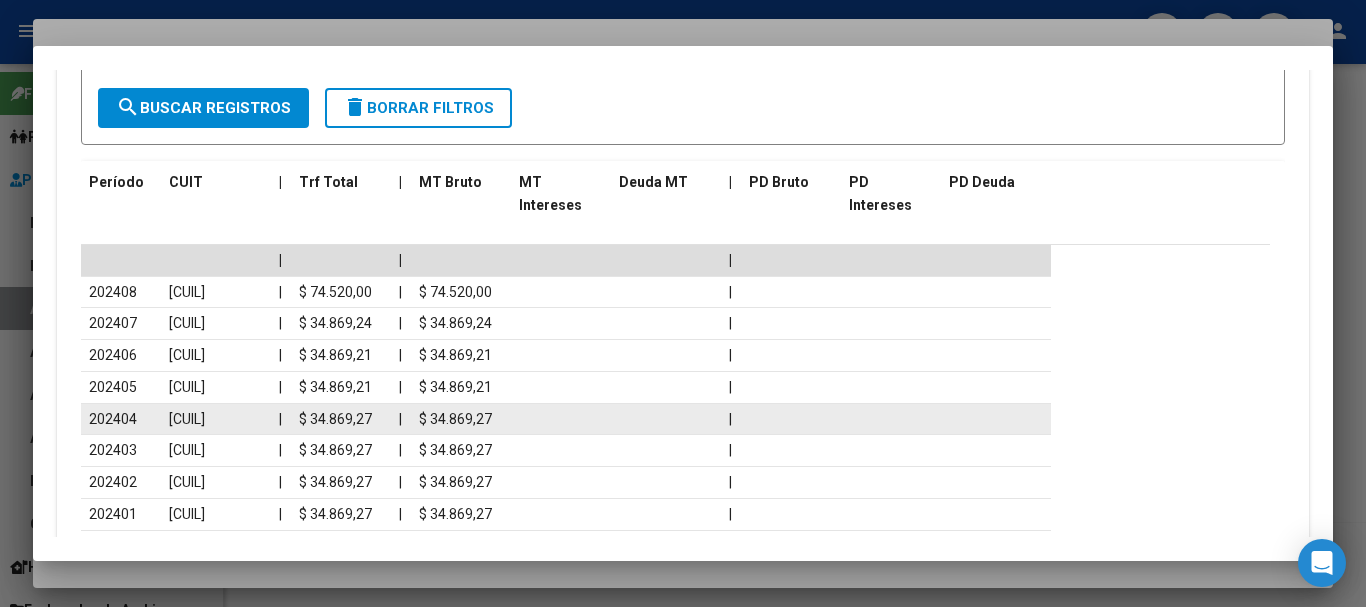 scroll, scrollTop: 2107, scrollLeft: 0, axis: vertical 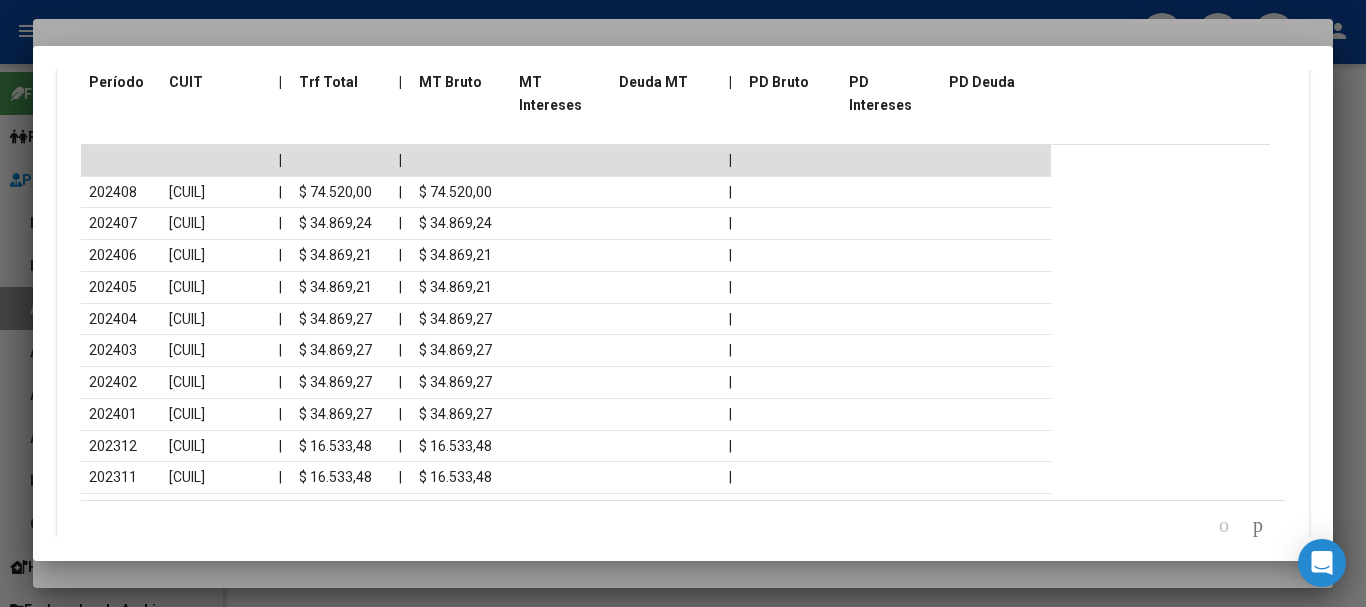 click at bounding box center (683, 303) 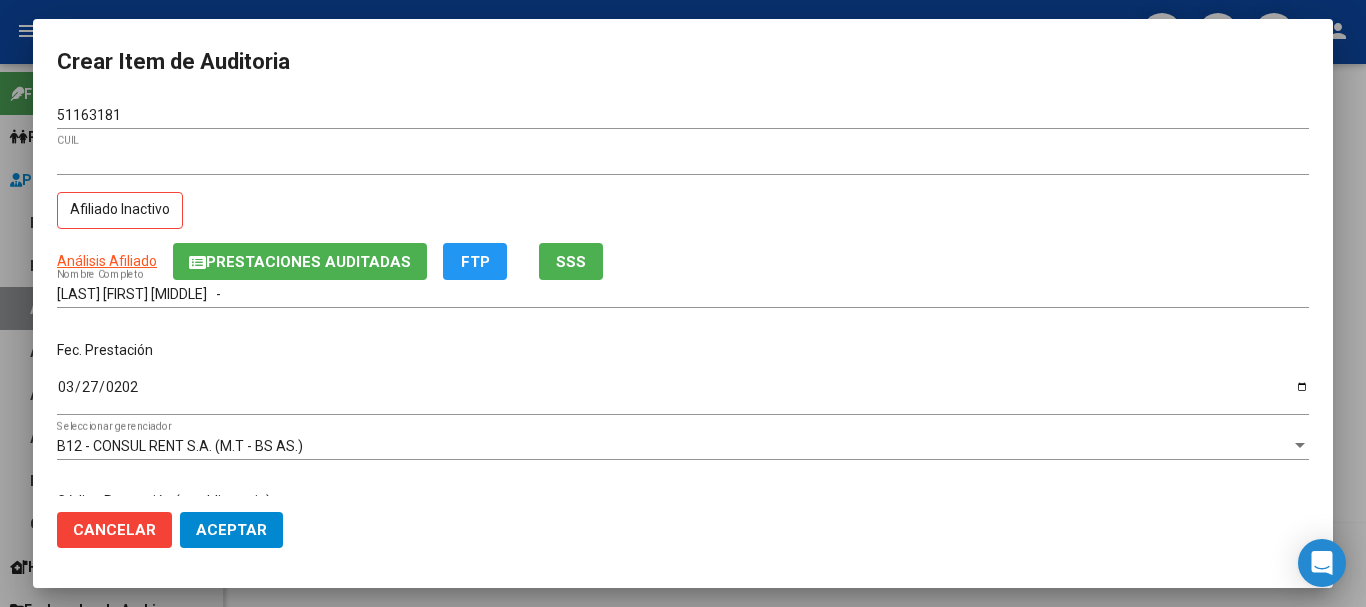 drag, startPoint x: 727, startPoint y: 194, endPoint x: 725, endPoint y: 221, distance: 27.073973 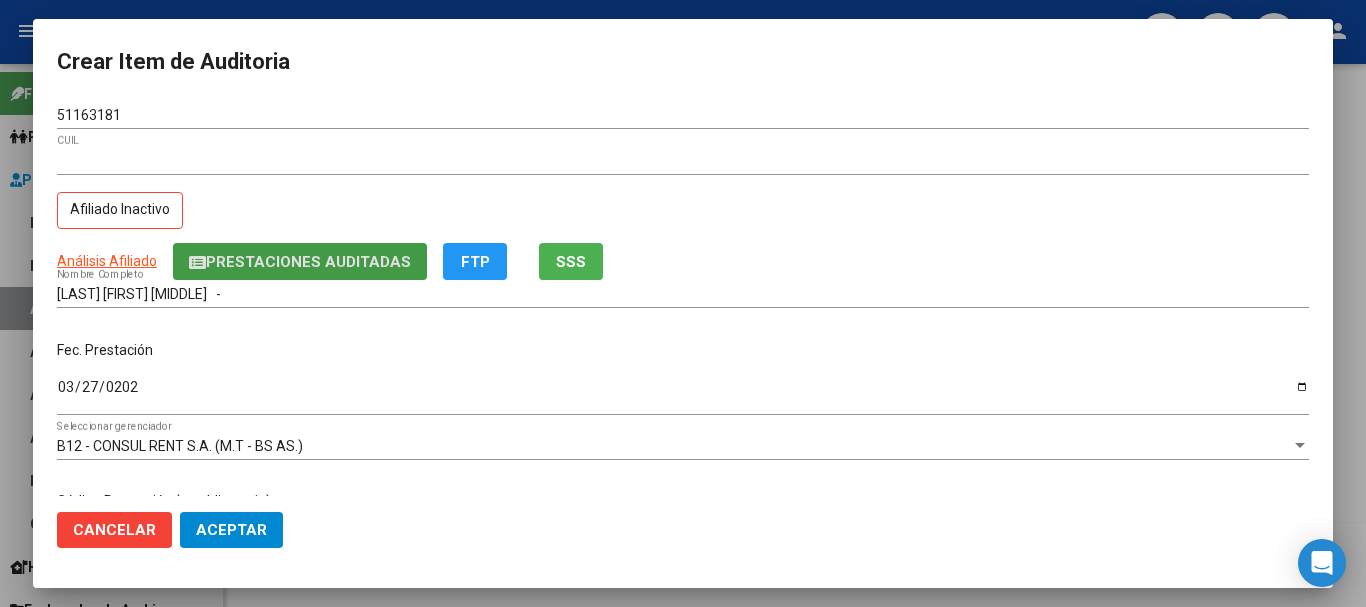 type 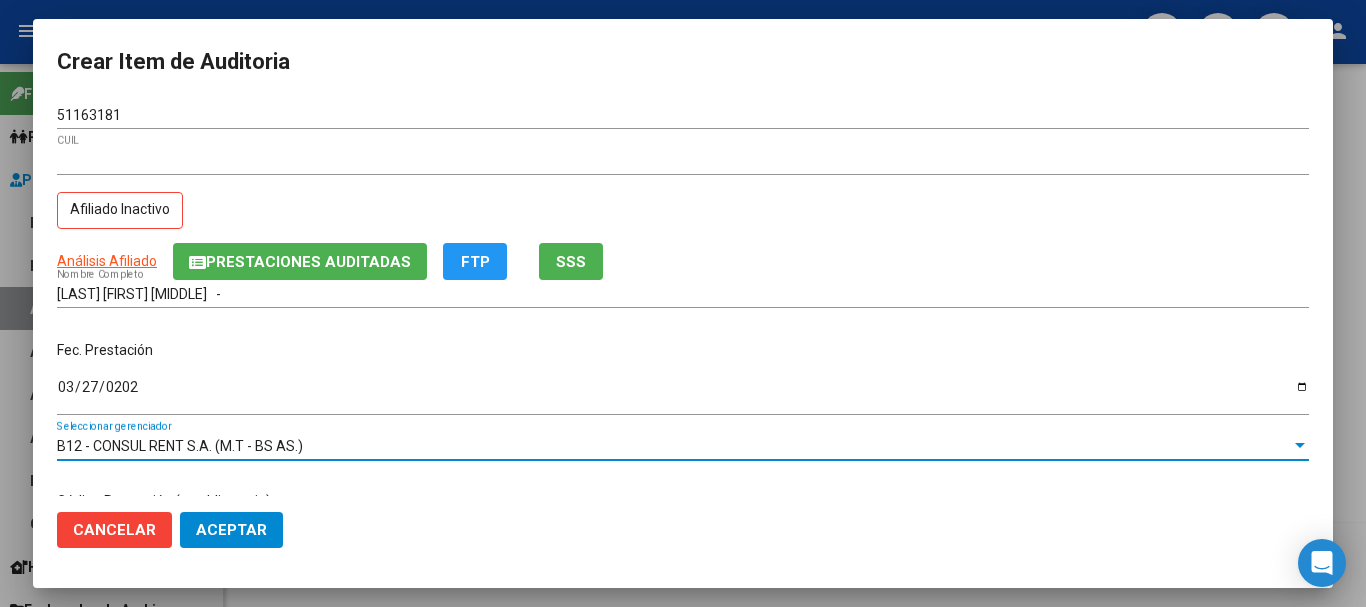 scroll, scrollTop: 242, scrollLeft: 0, axis: vertical 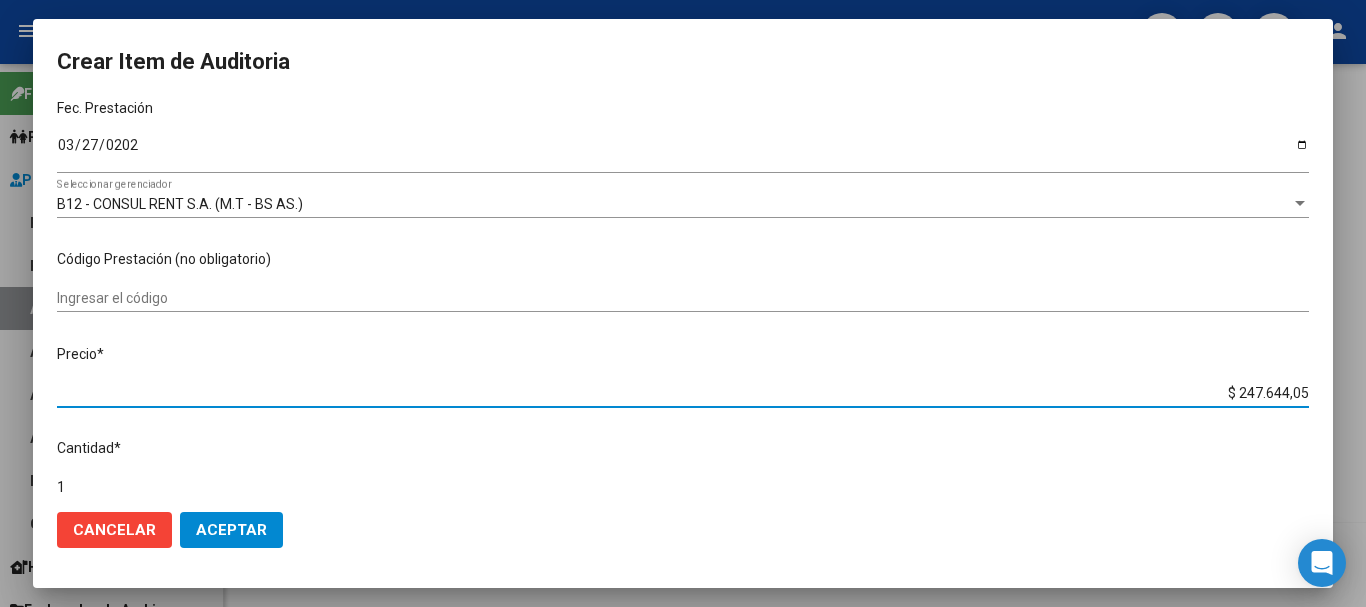 type on "$ 0,03" 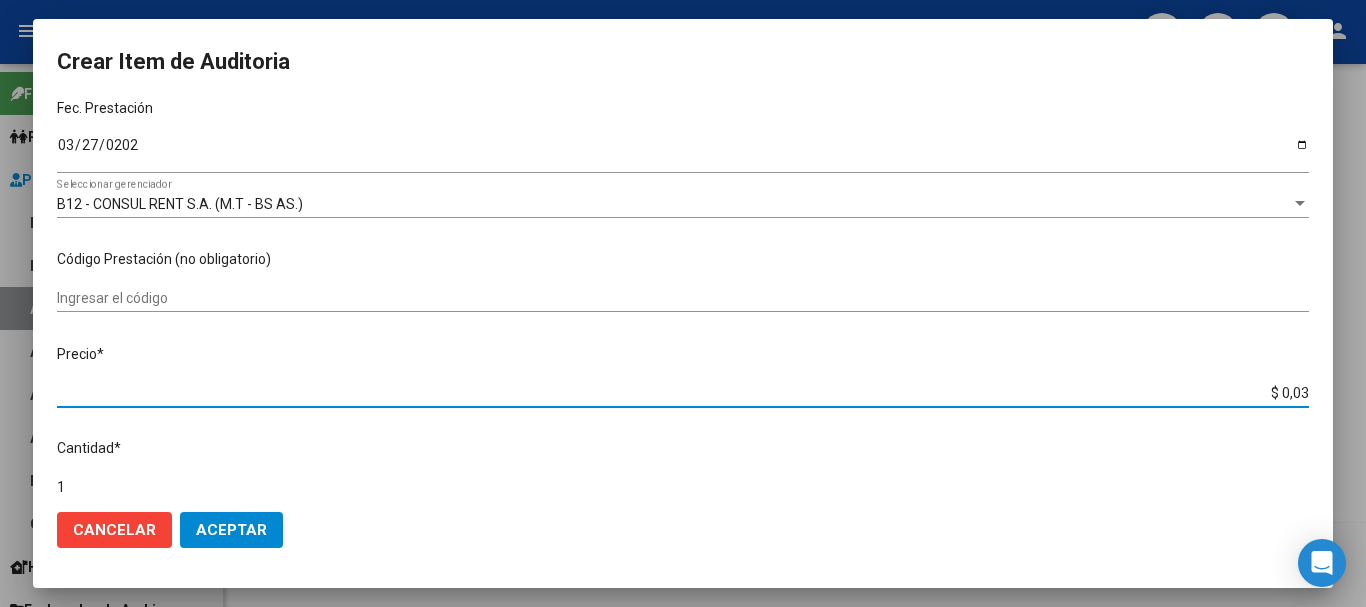 type on "$ 0,34" 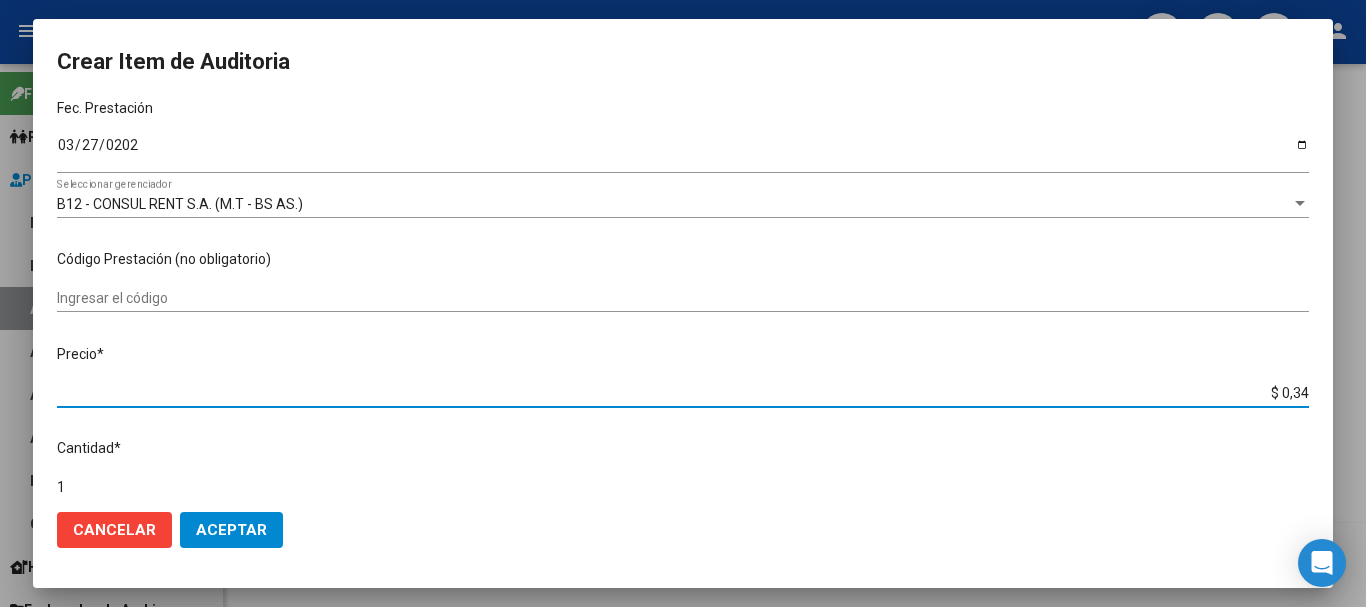 type on "$ 3,47" 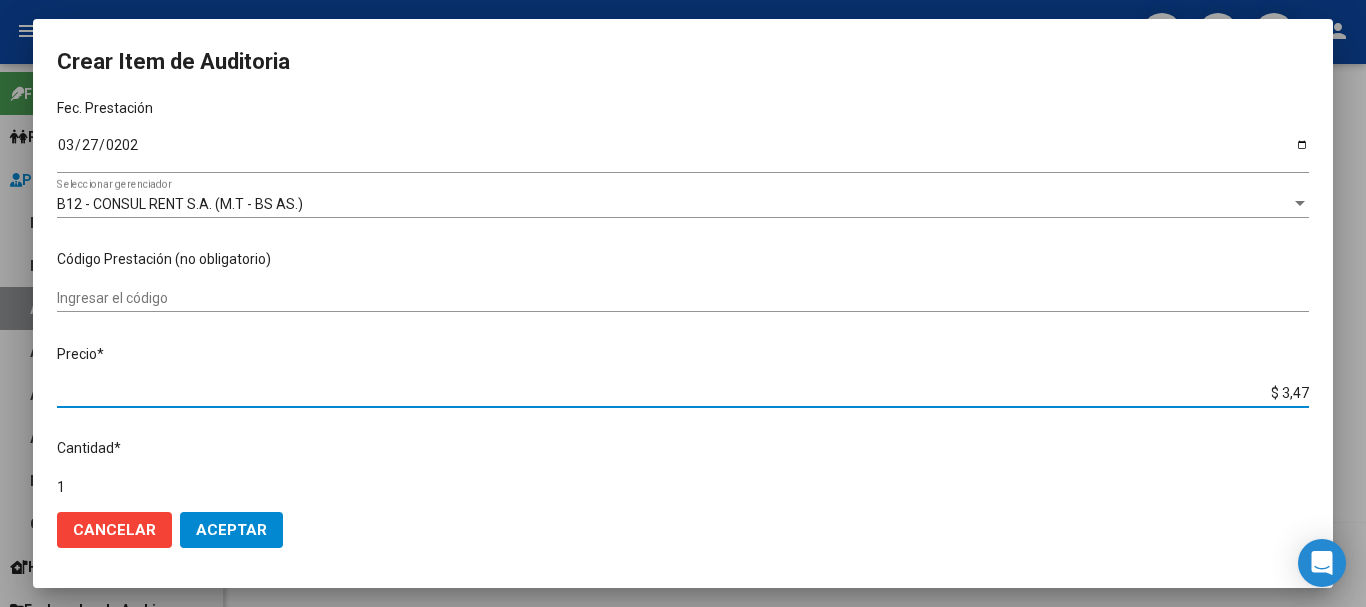 type on "$ 34,71" 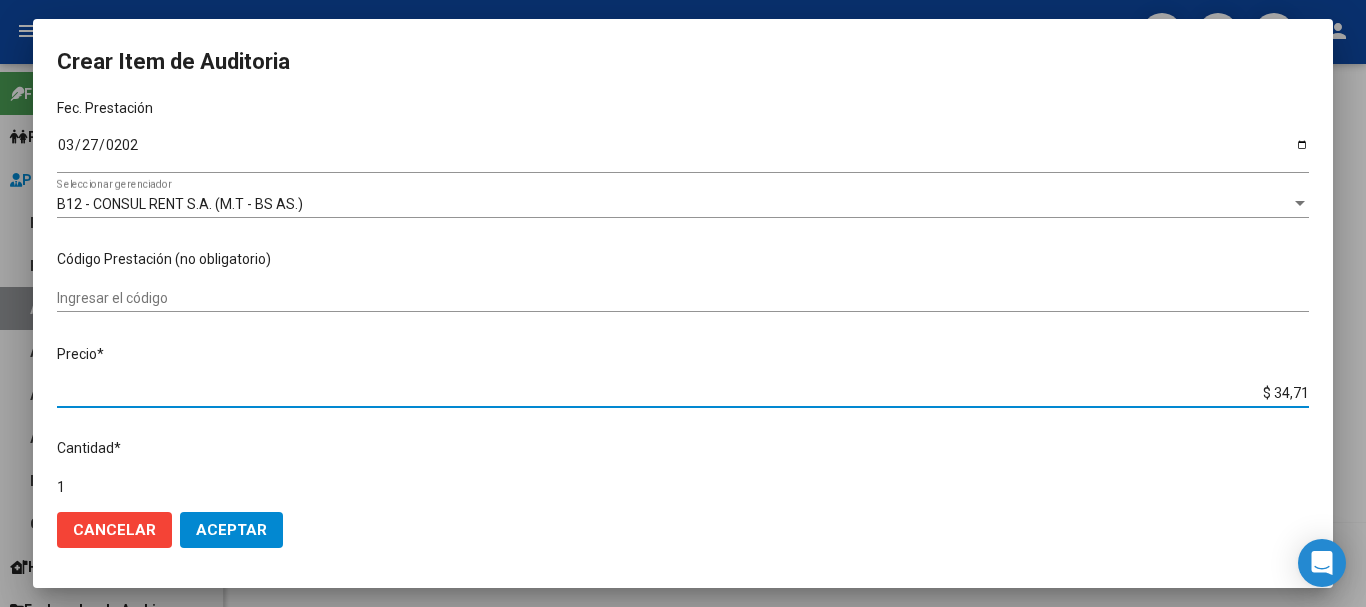 type on "$ 347,12" 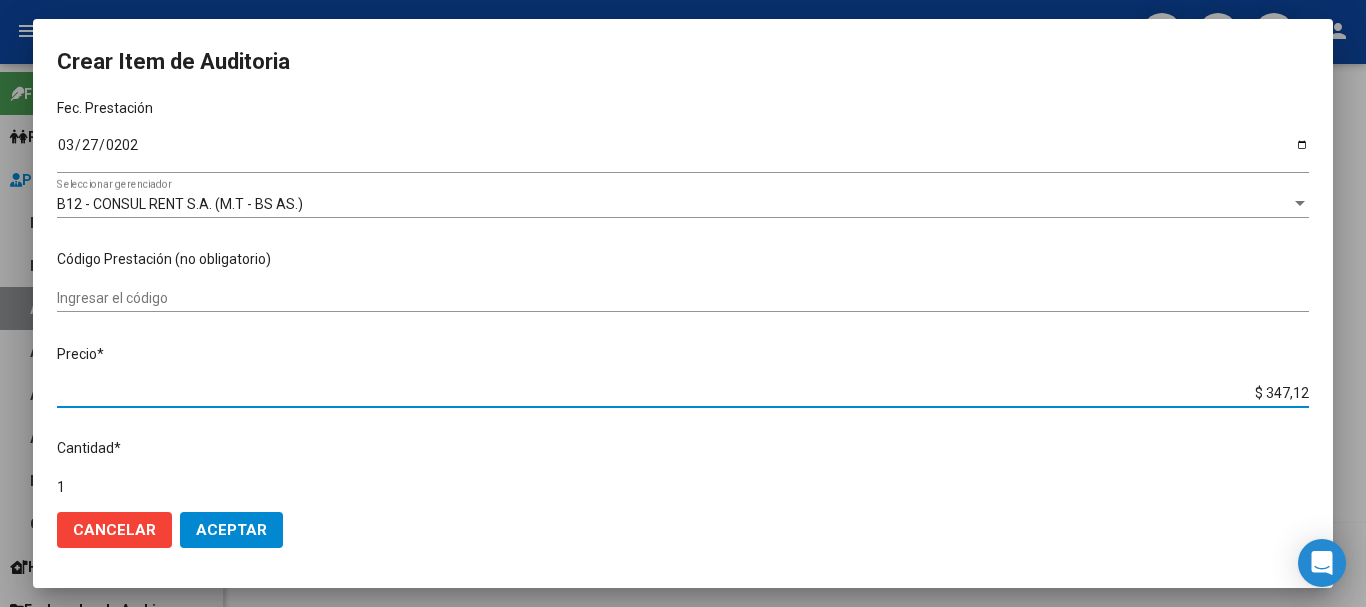 type on "$ 3.471,29" 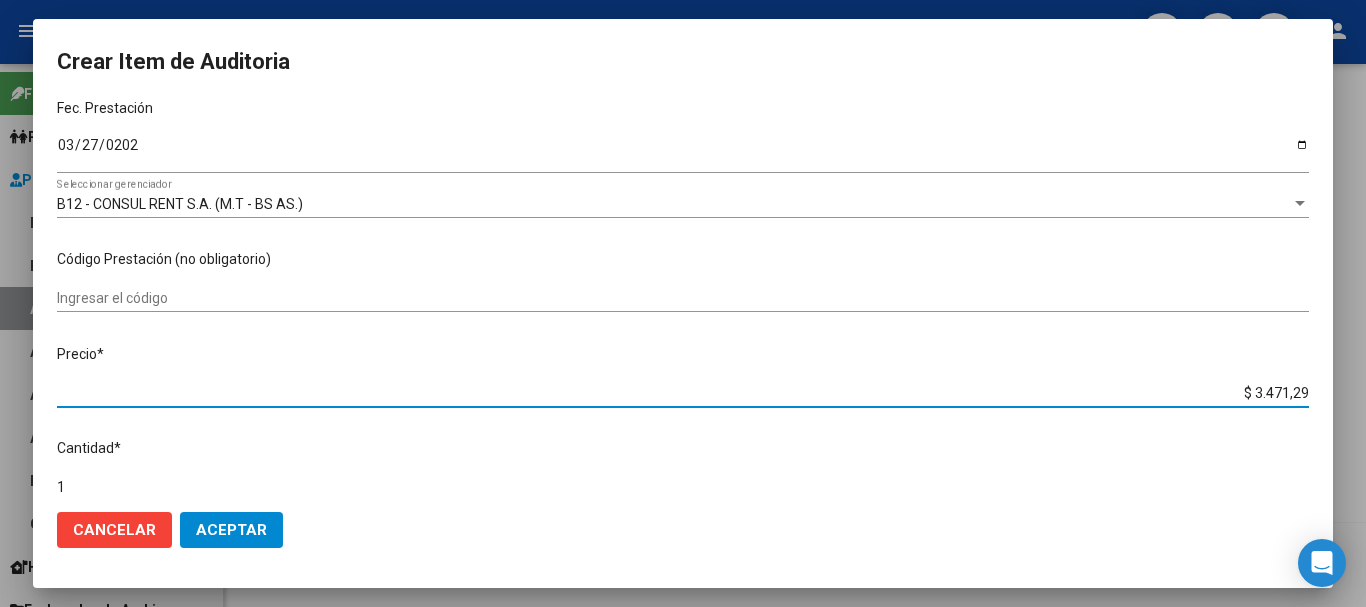 type on "$ 34.712,96" 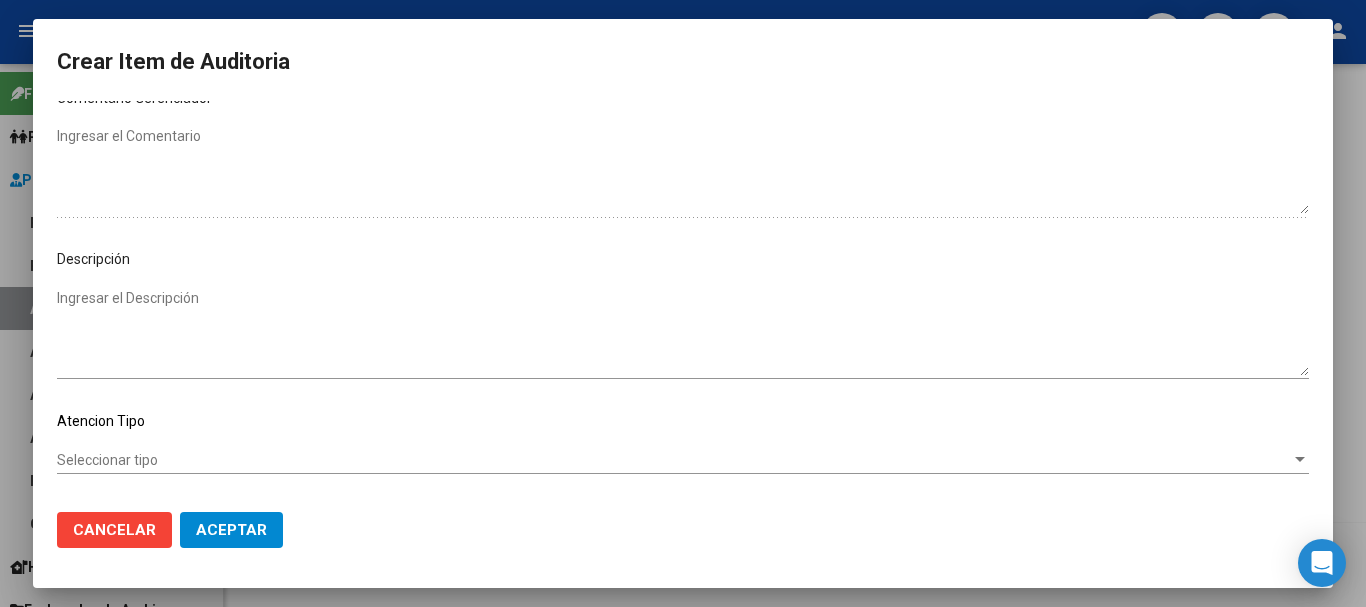 scroll, scrollTop: 1128, scrollLeft: 0, axis: vertical 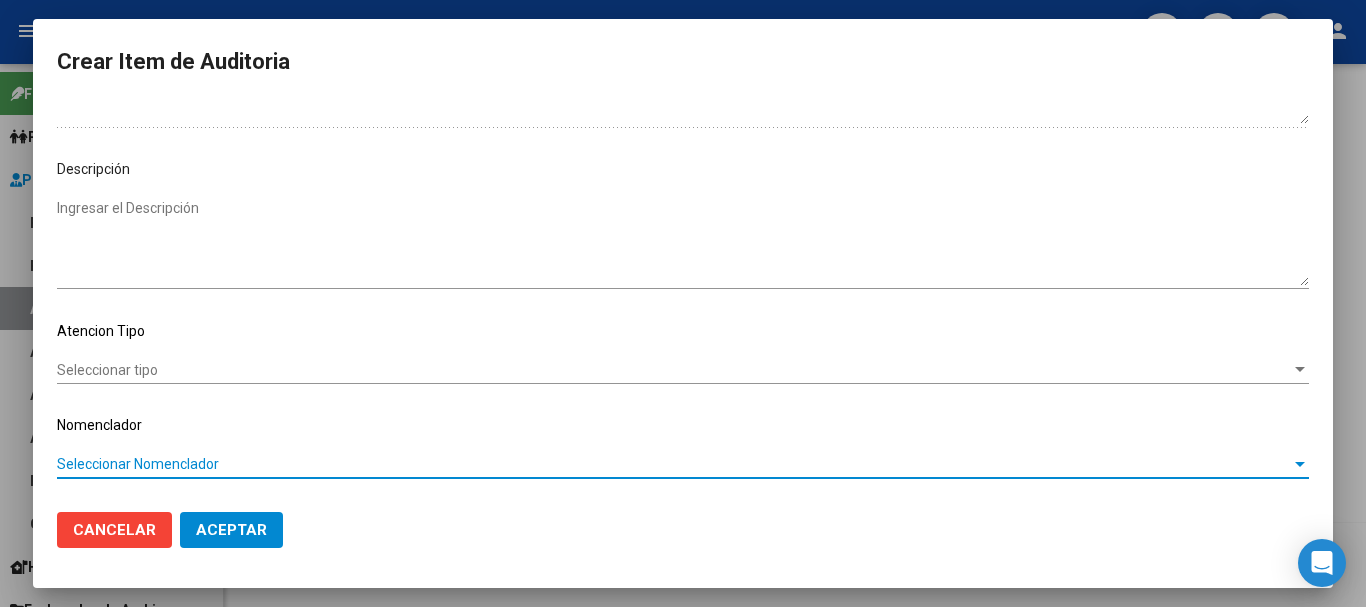type 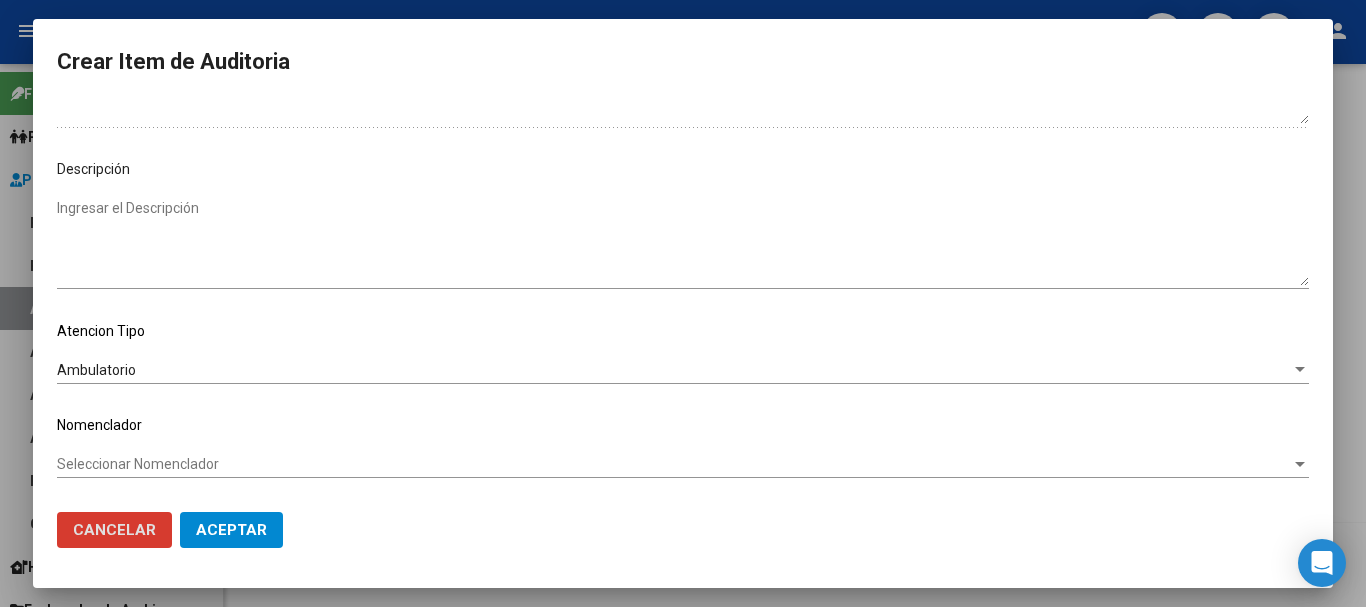 type 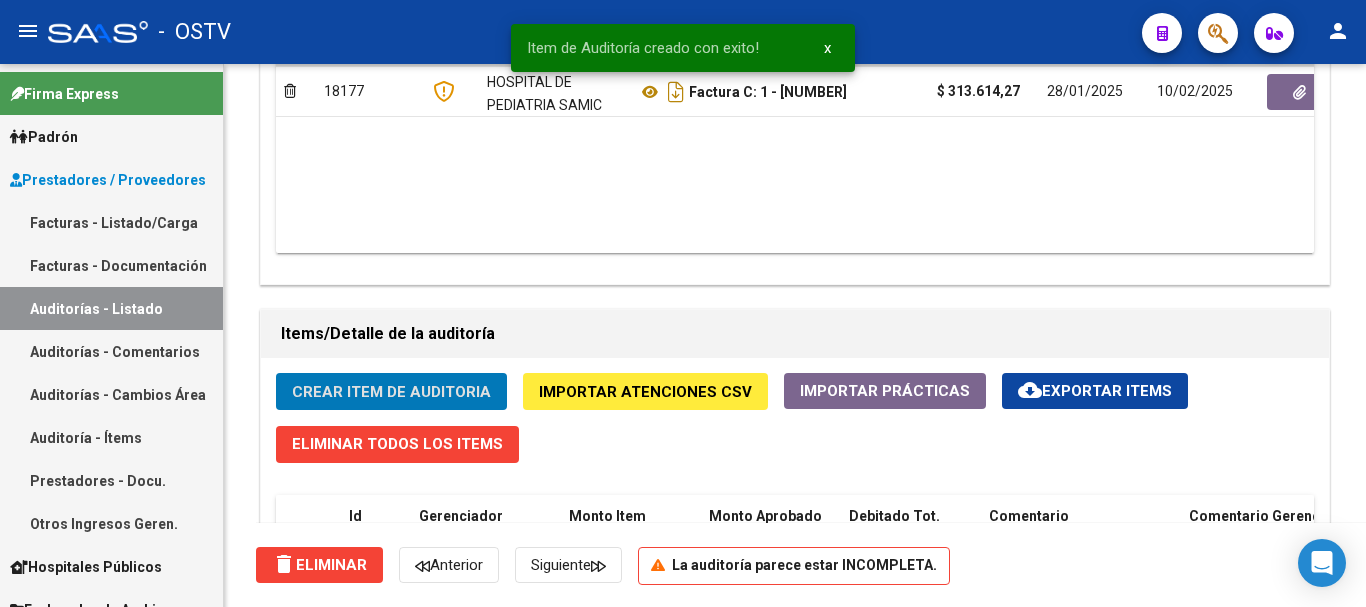 click on "Crear Item de Auditoria" 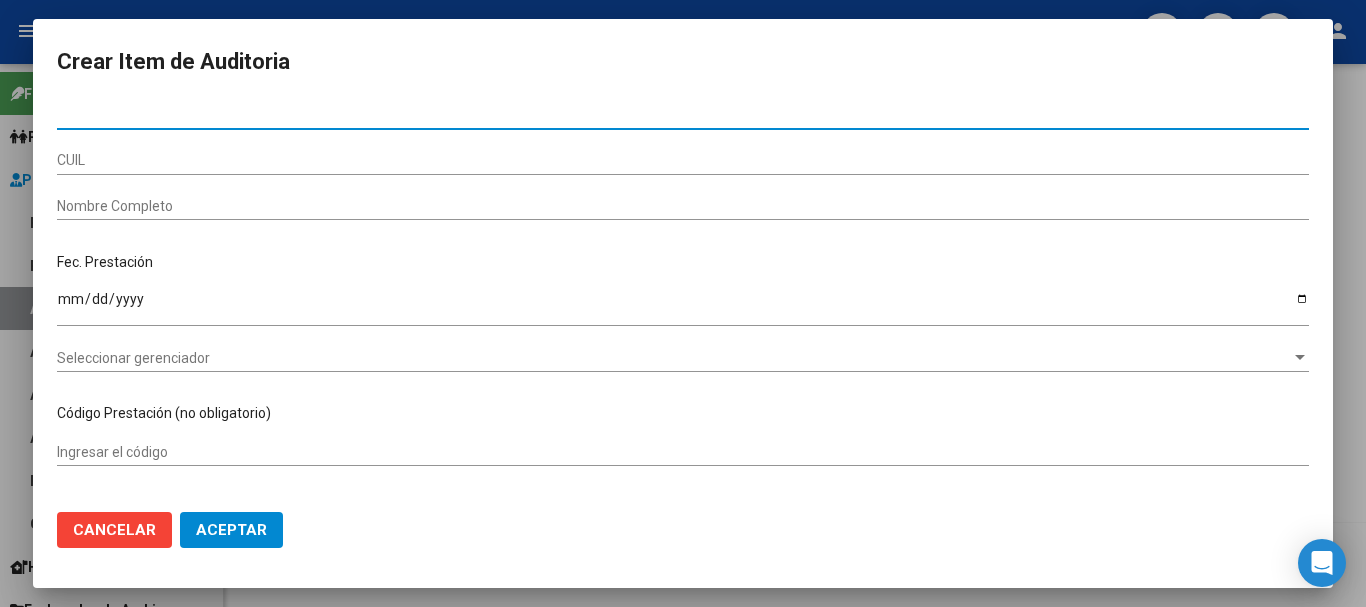 paste on "56890586" 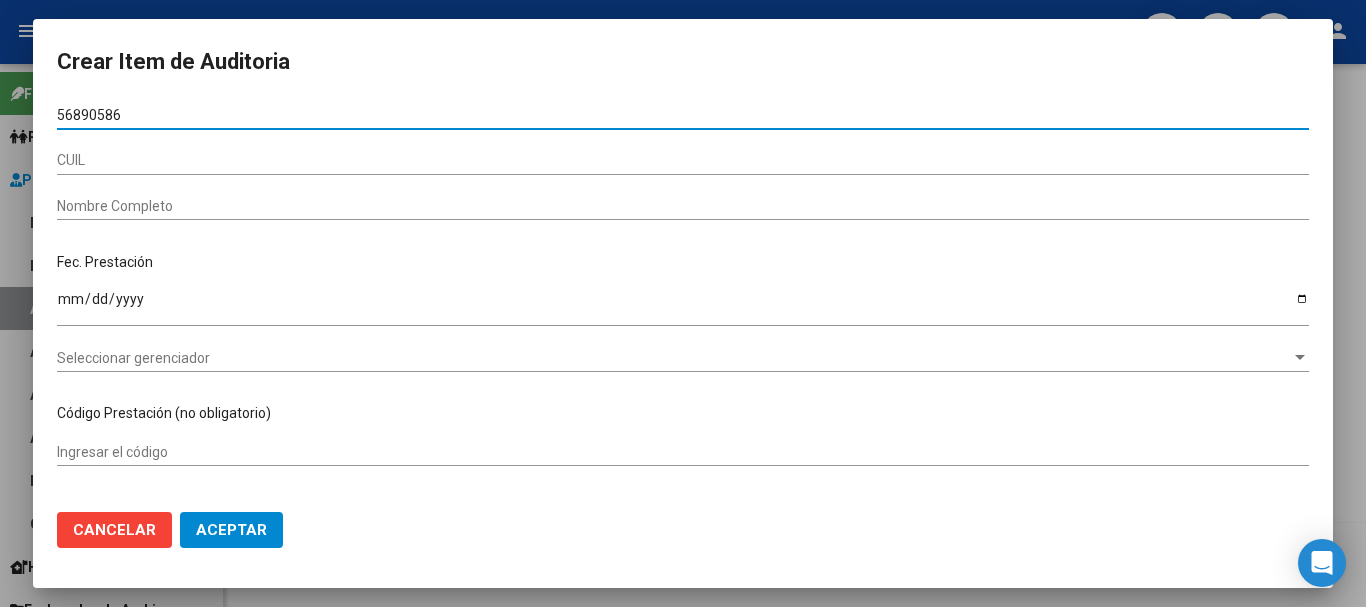 type on "56890586" 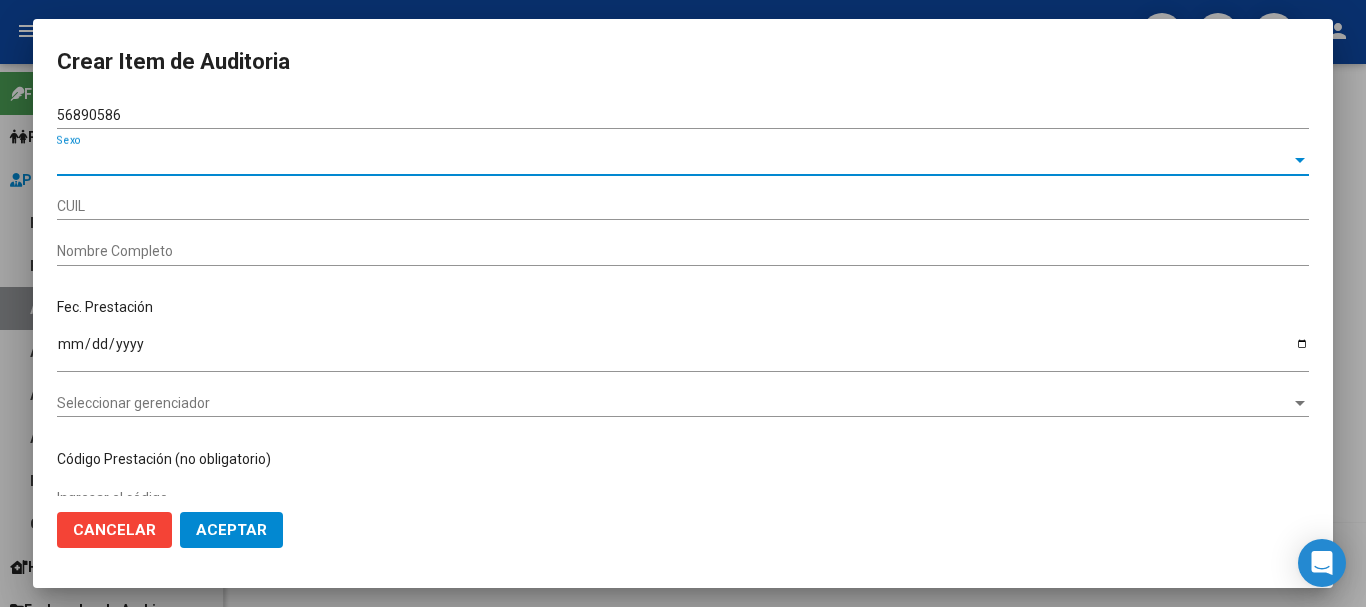 type on "[CUIL]" 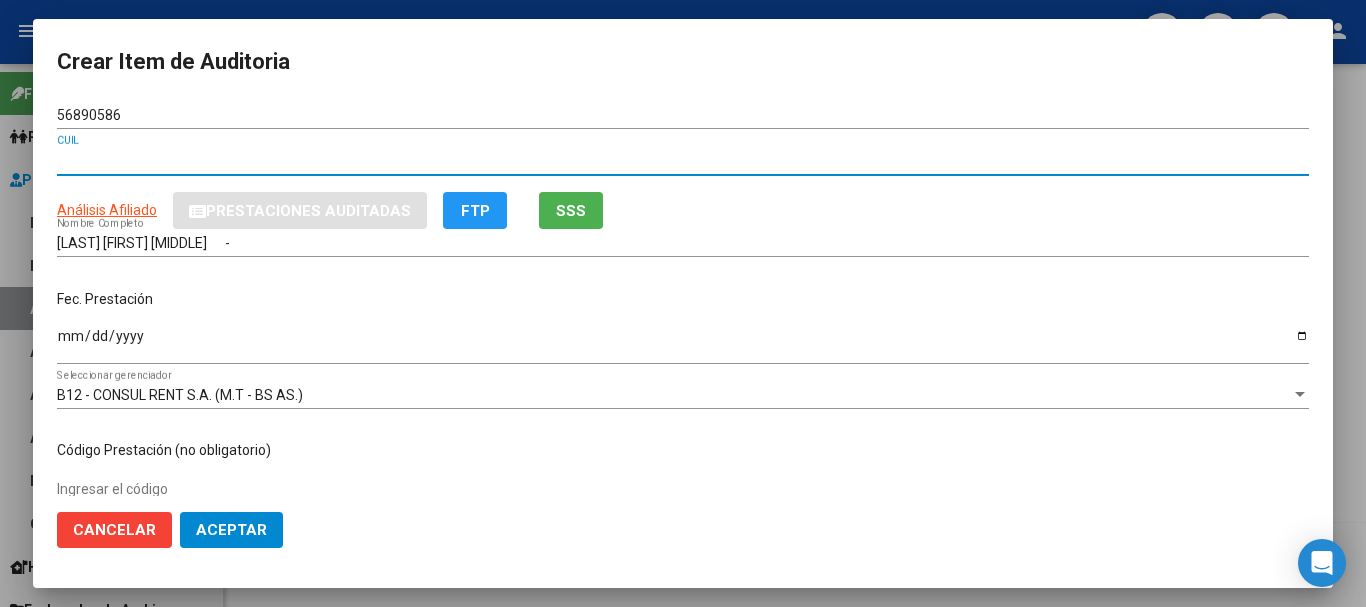 type 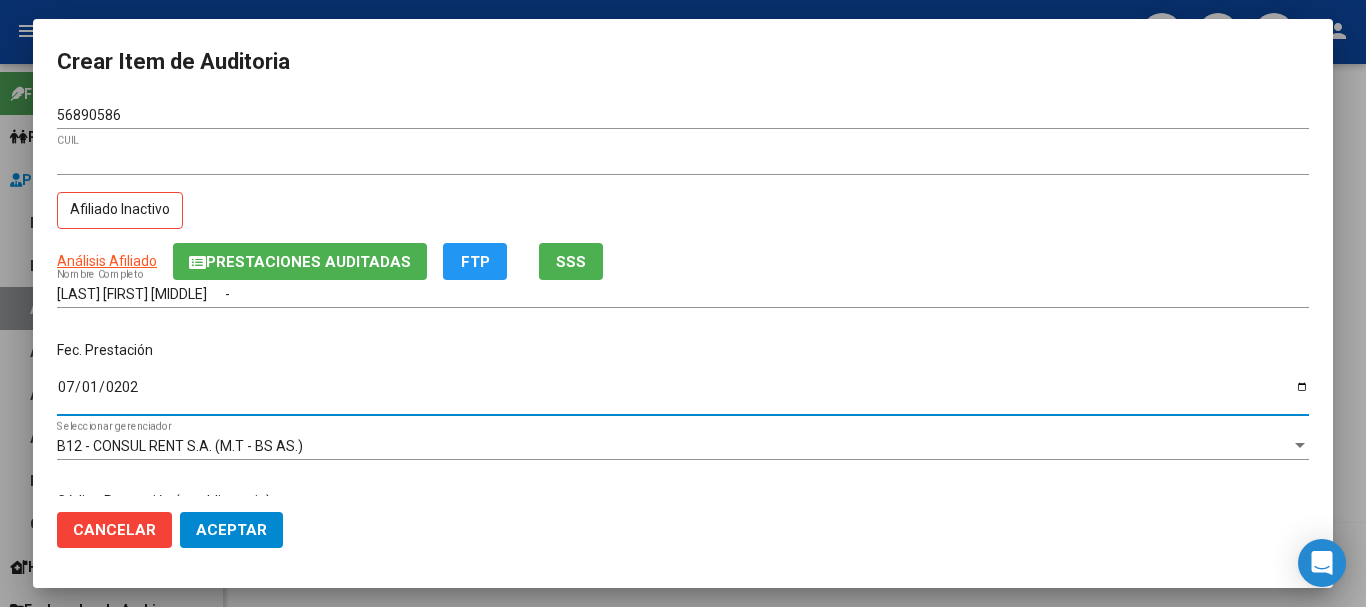type on "[DATE]" 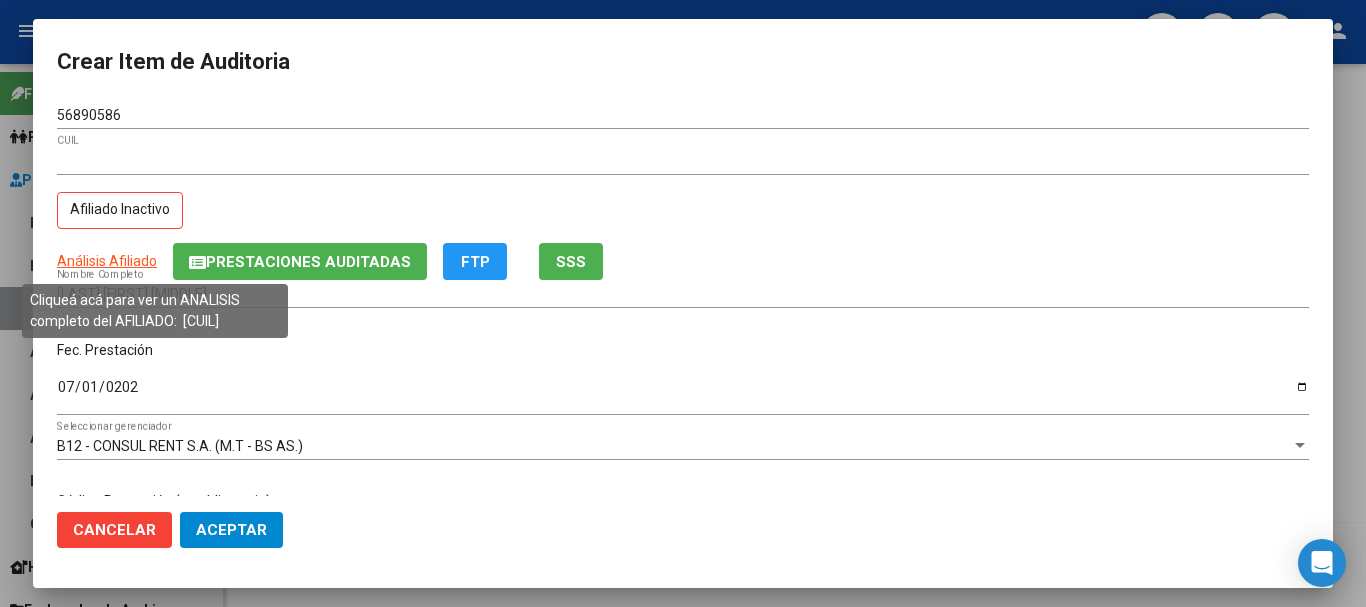 click on "Análisis Afiliado" at bounding box center (107, 261) 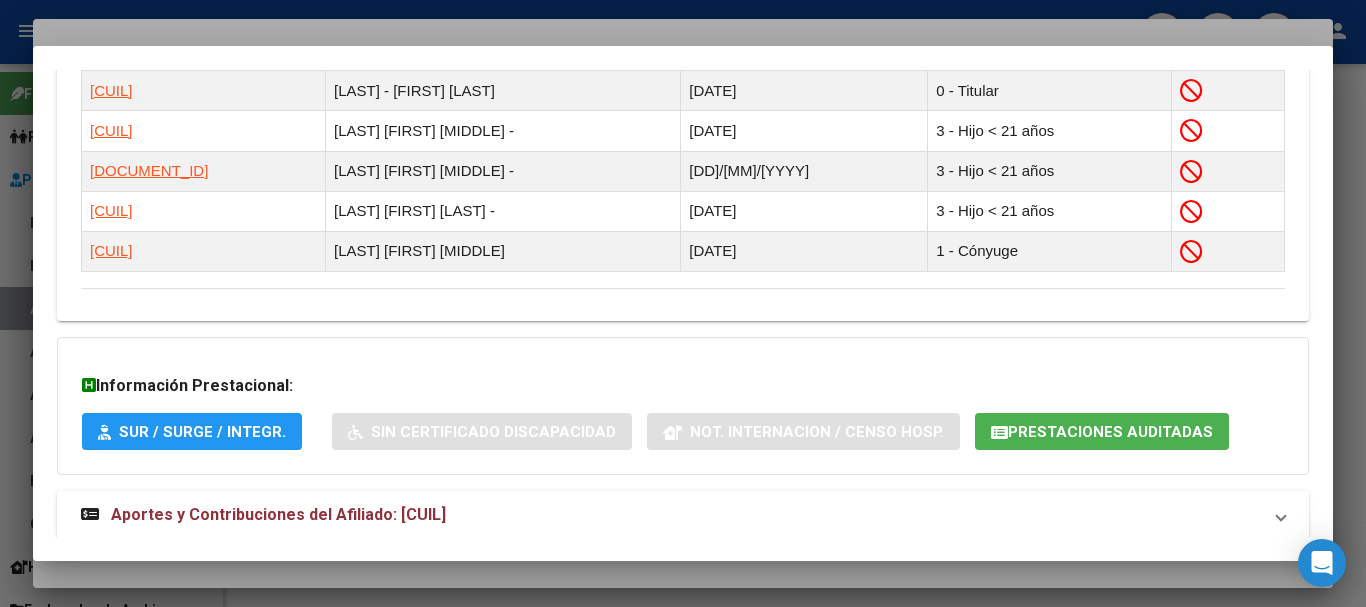 scroll, scrollTop: 1316, scrollLeft: 0, axis: vertical 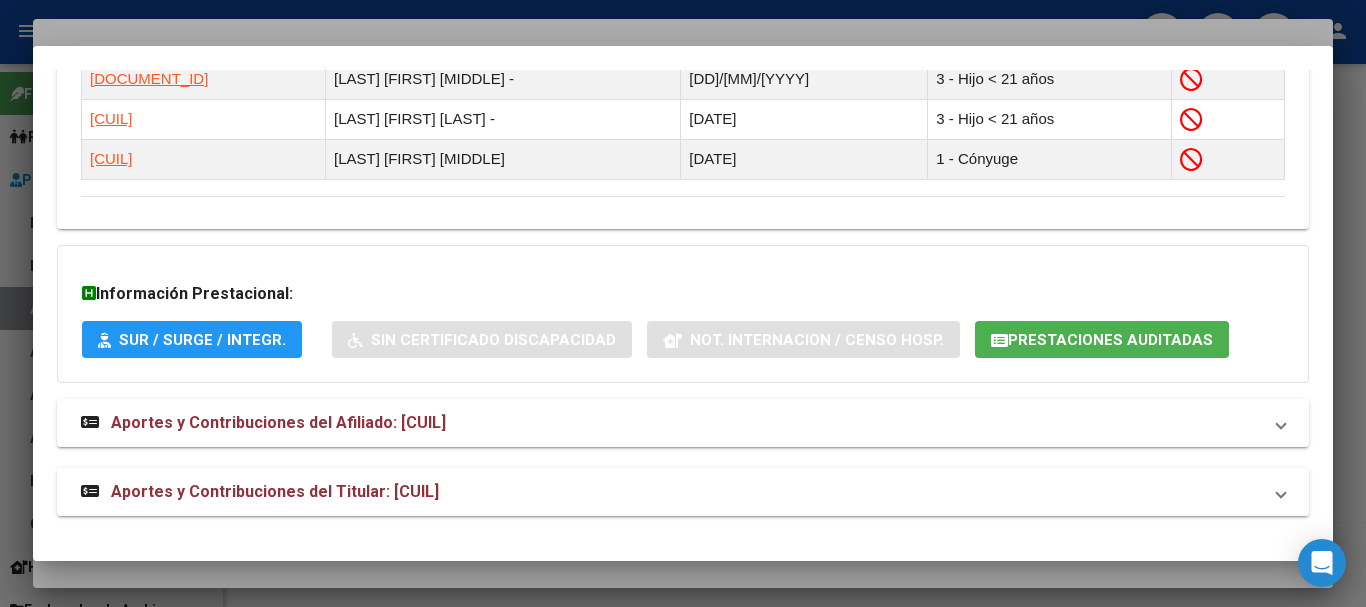 click on "Aportes y Contribuciones del Titular: [CUIL]" at bounding box center (275, 491) 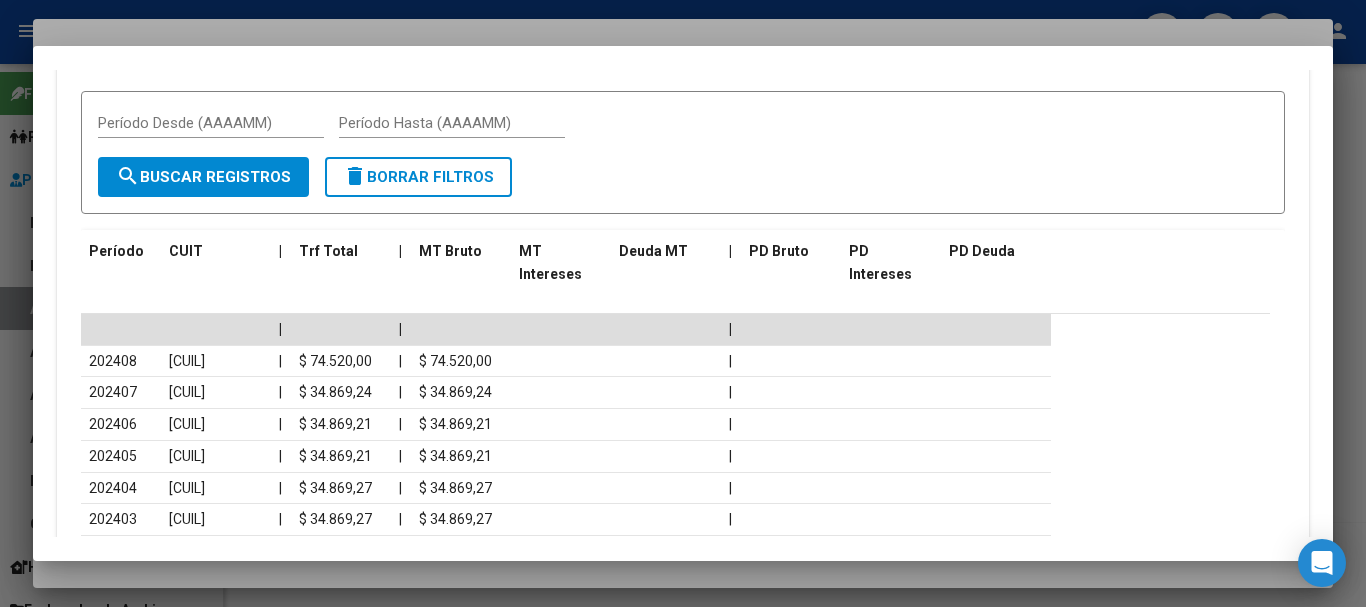 scroll, scrollTop: 2107, scrollLeft: 0, axis: vertical 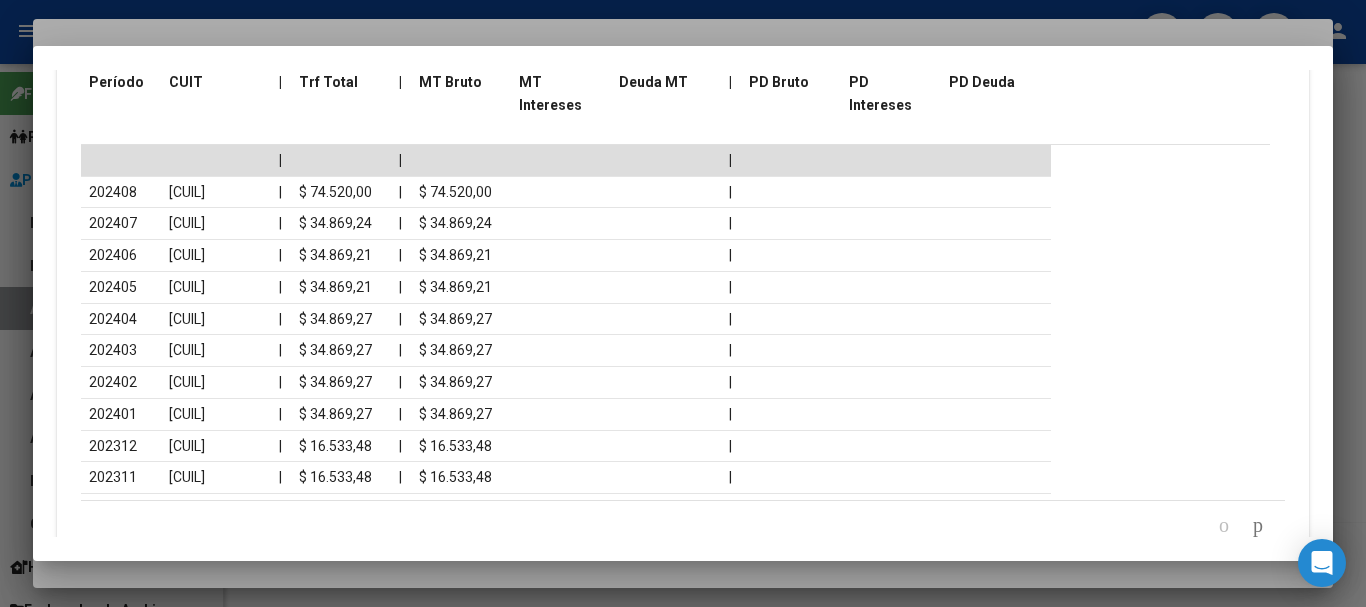 click at bounding box center [683, 303] 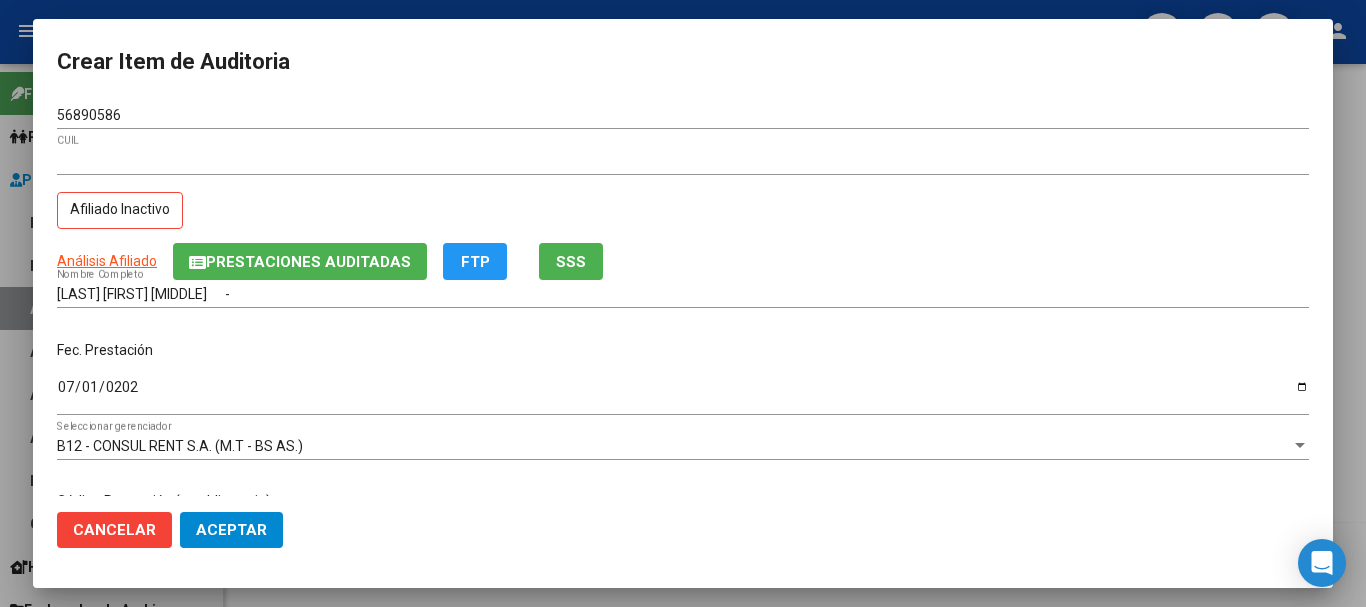 click on "[CUIL] CUIL" at bounding box center (683, 169) 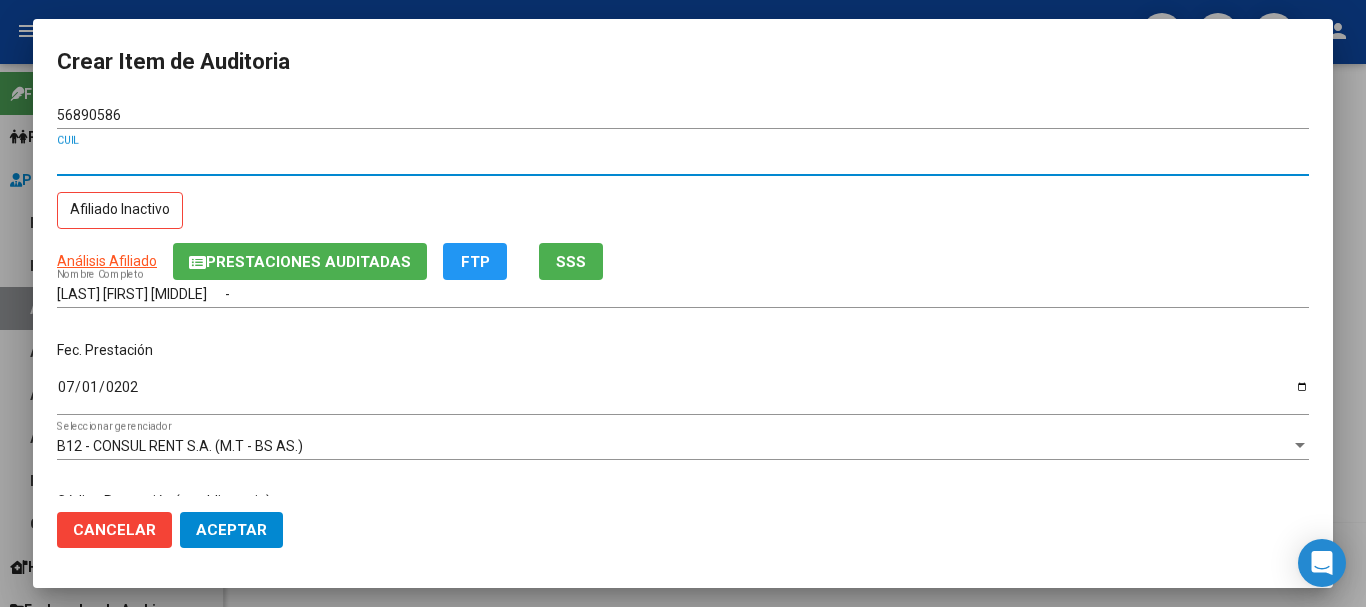 type 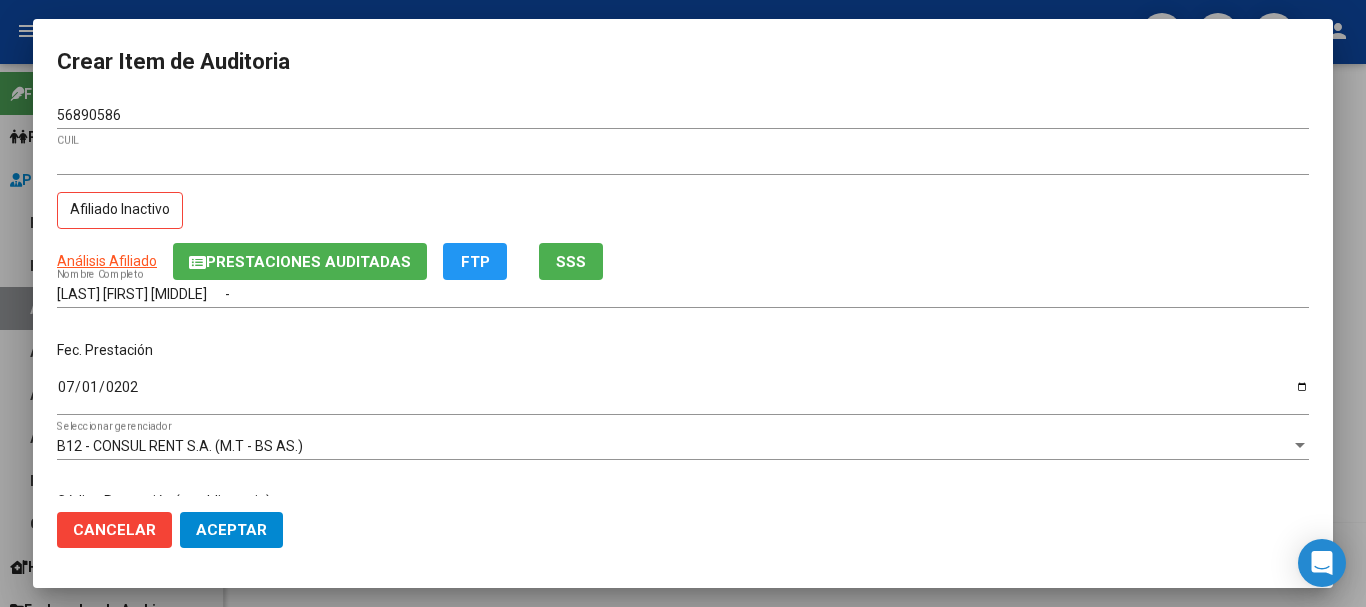 scroll, scrollTop: 242, scrollLeft: 0, axis: vertical 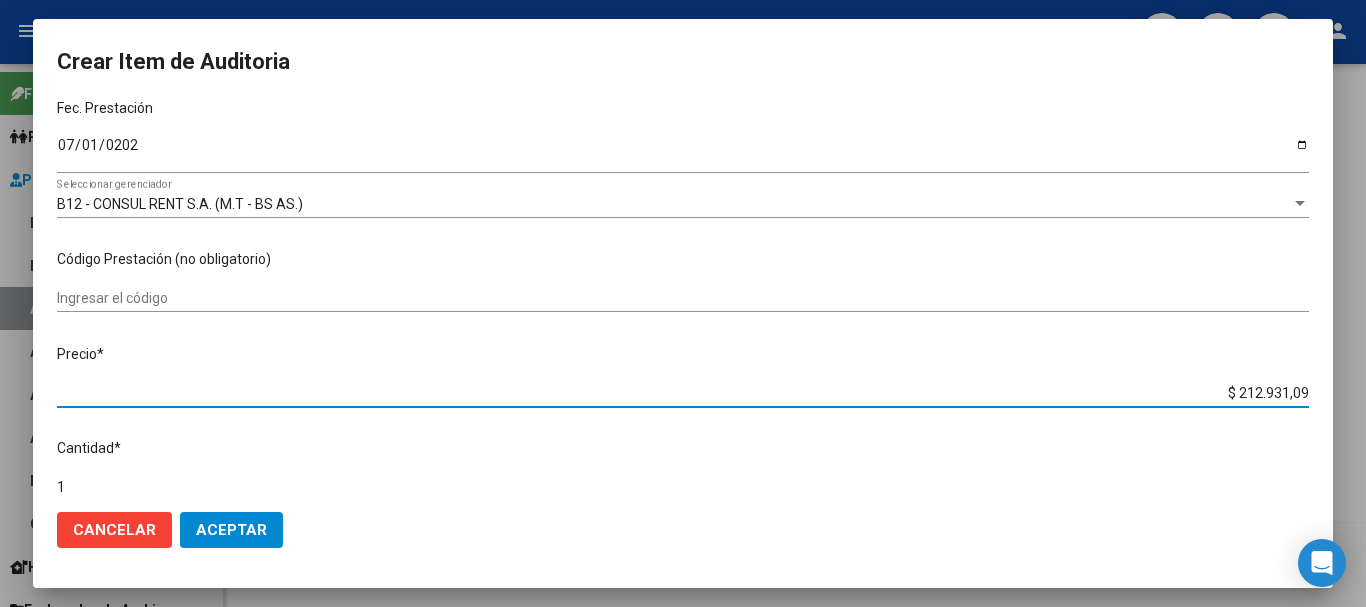 type on "$ 0,01" 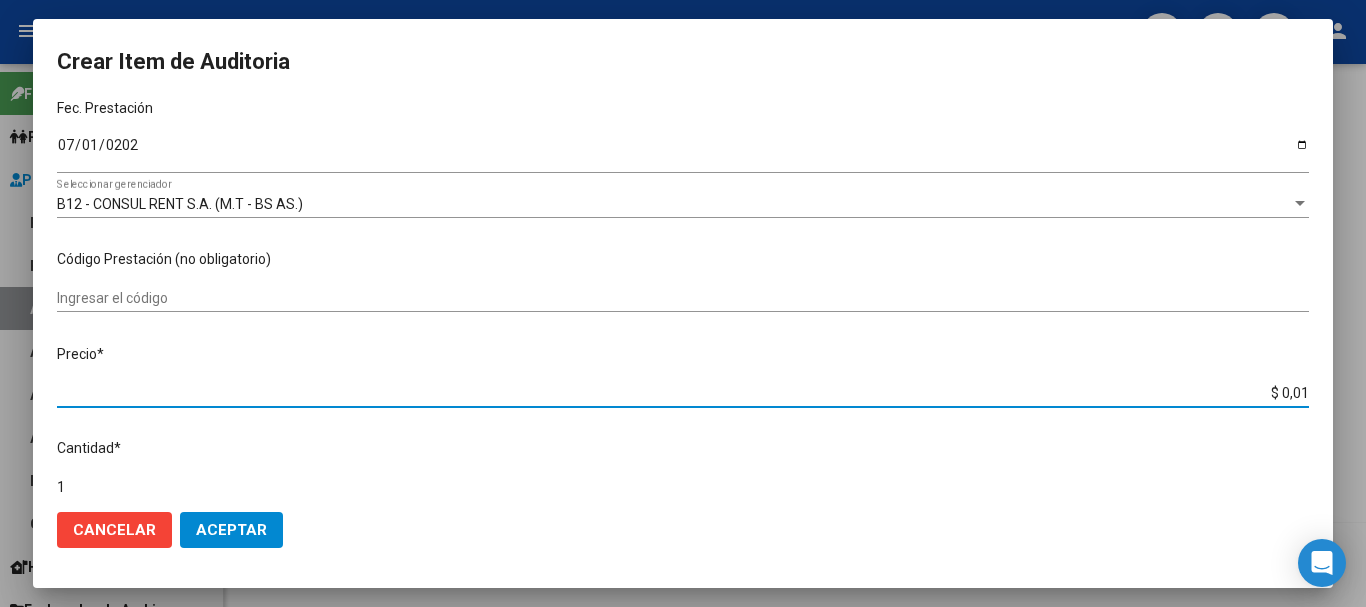 type on "$ 0,17" 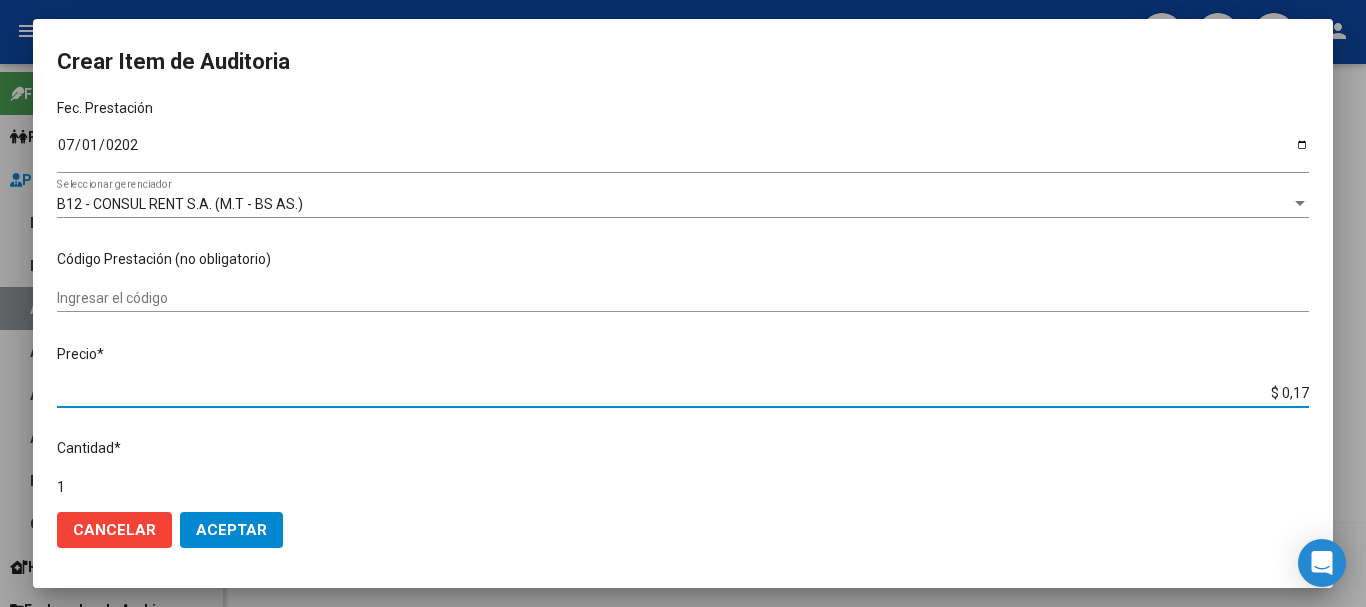 type on "$ 1,73" 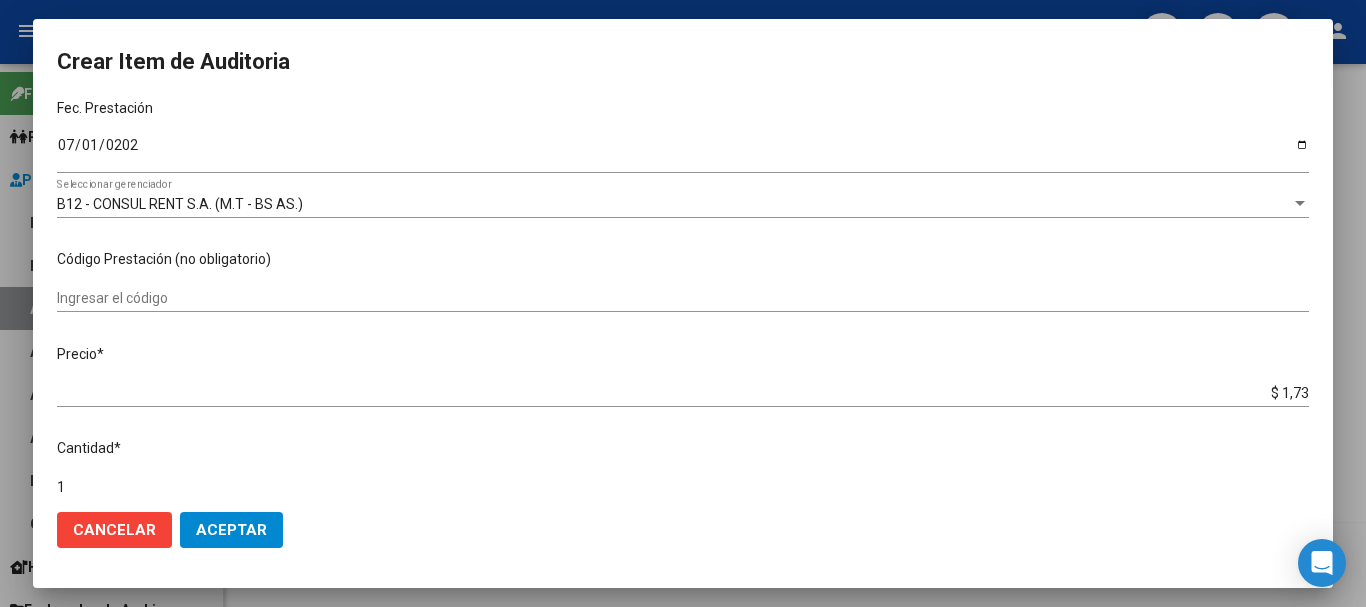 type on "$ 17,30" 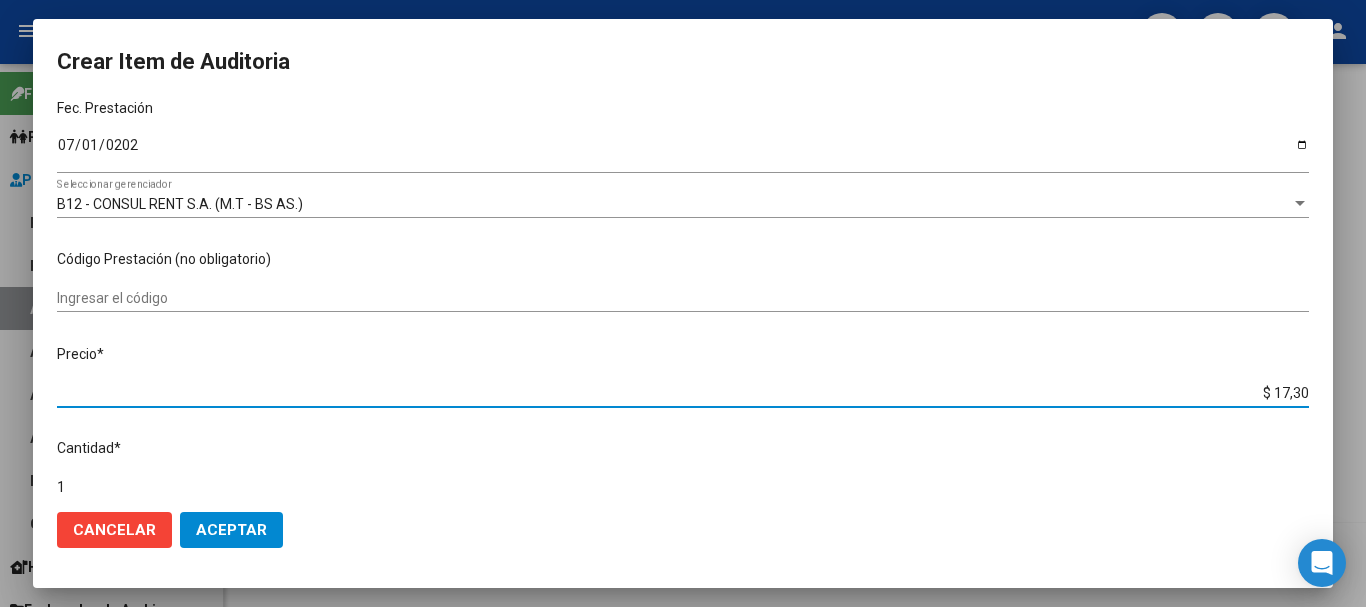 type on "$ 173,07" 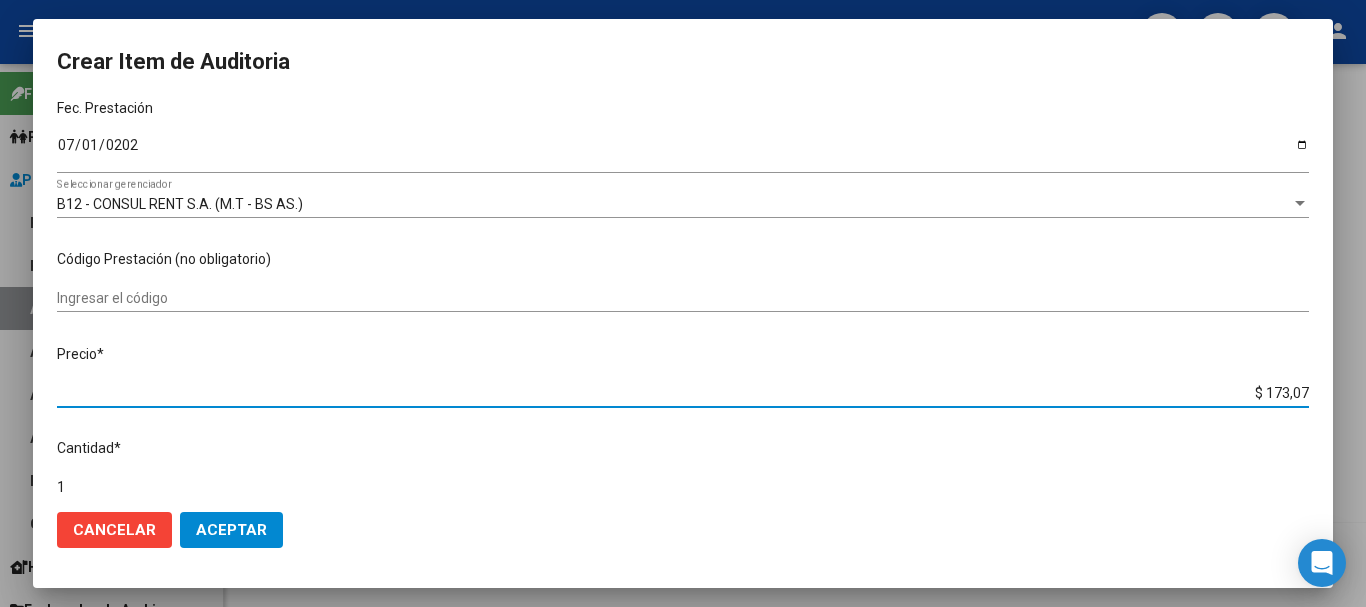 type on "$ 1.730,77" 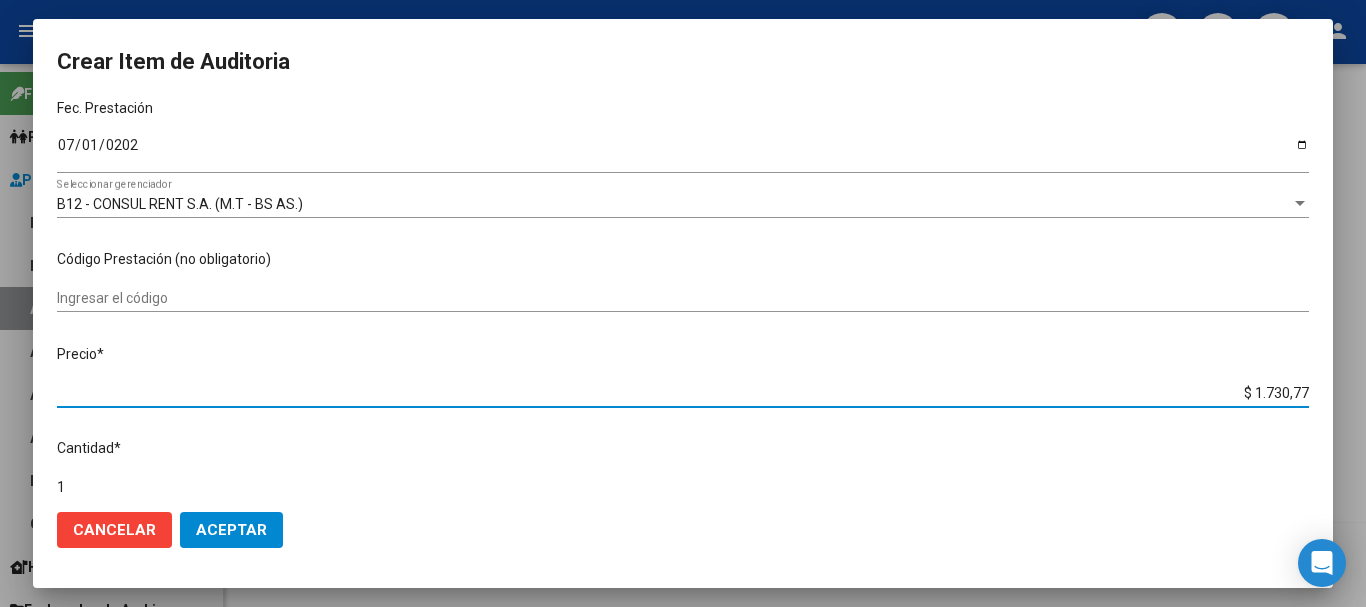 type on "$ 17.307,78" 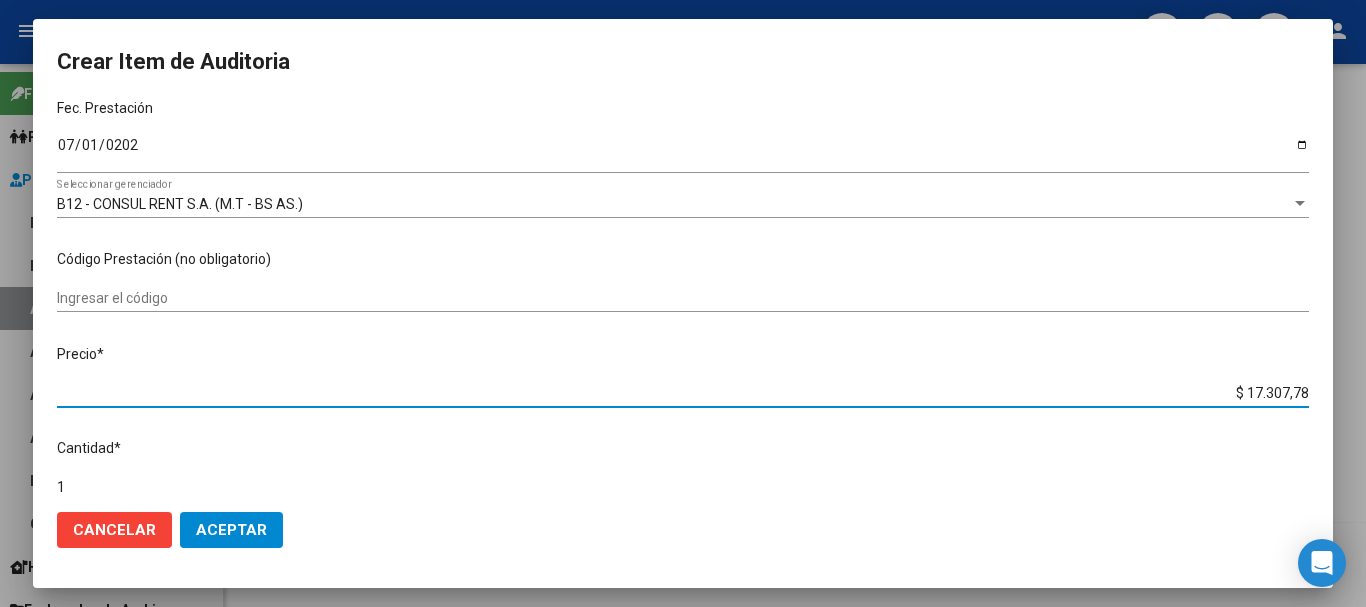 type on "$ 173.077,83" 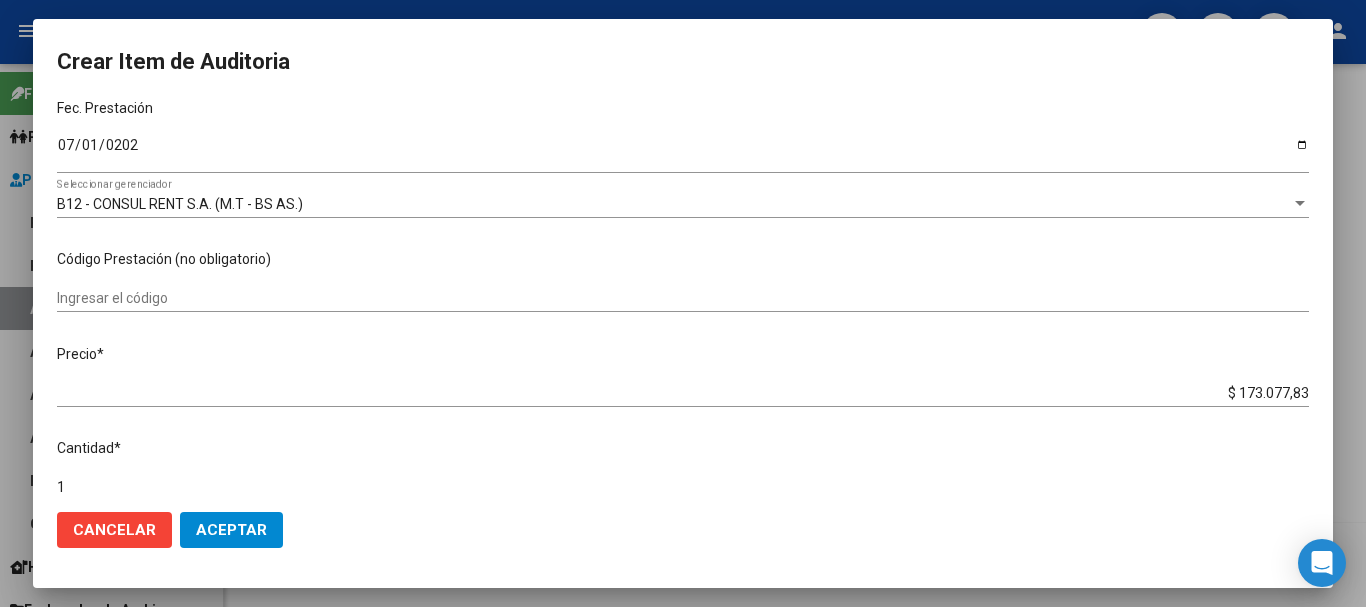 scroll, scrollTop: 620, scrollLeft: 0, axis: vertical 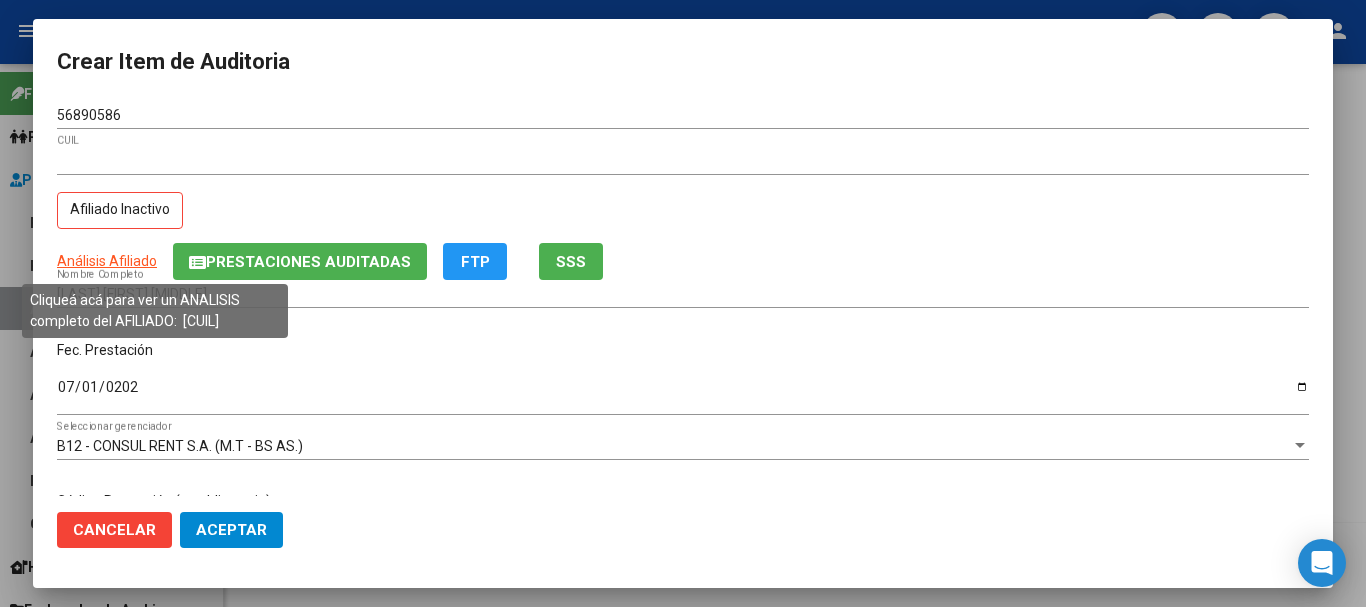 click on "Análisis Afiliado" at bounding box center (107, 261) 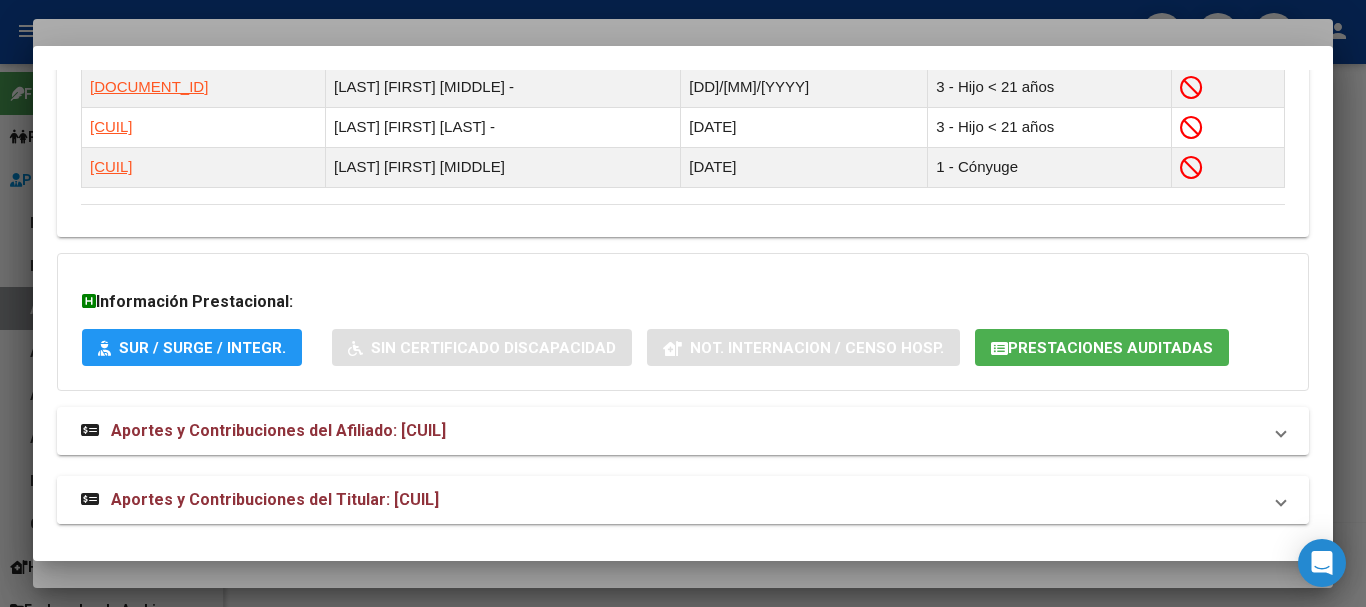 scroll, scrollTop: 1316, scrollLeft: 0, axis: vertical 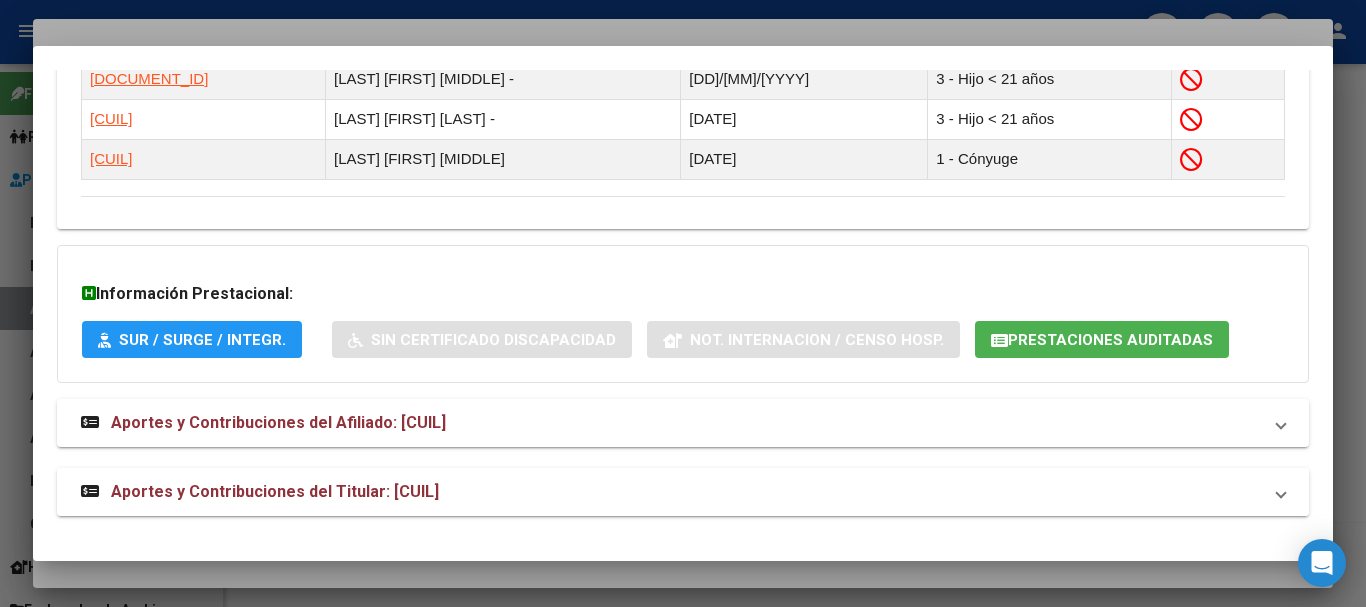 click on "Aportes y Contribuciones del Titular: [CUIL]" at bounding box center (683, 492) 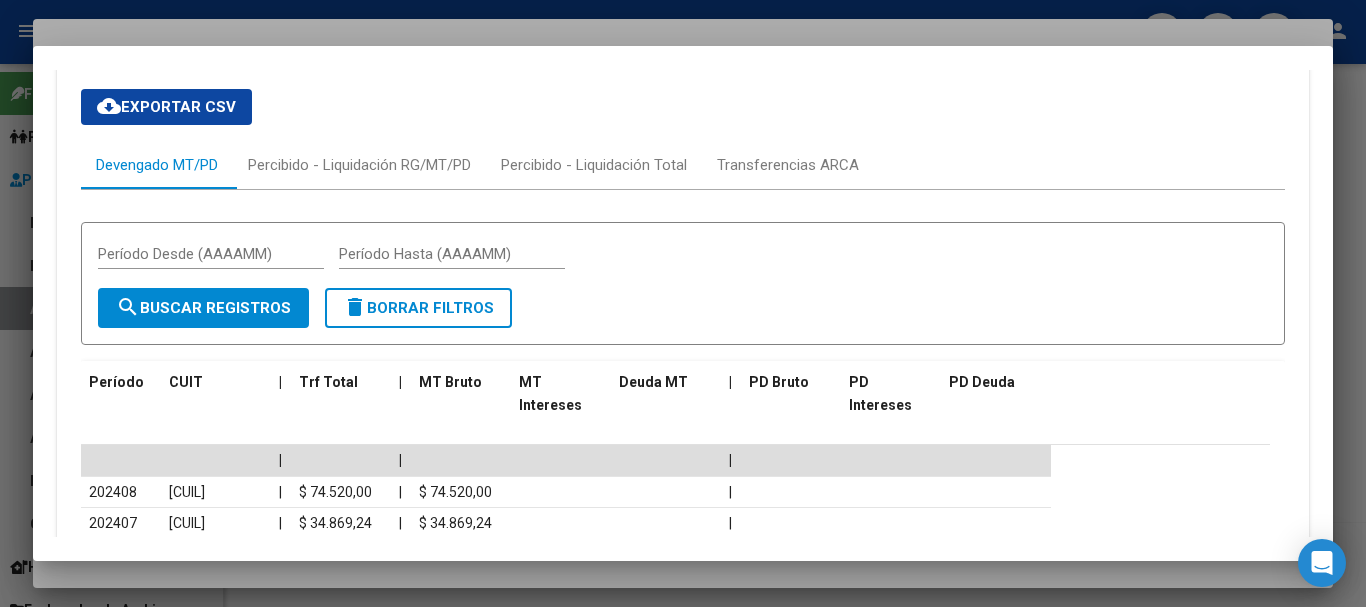 scroll, scrollTop: 1907, scrollLeft: 0, axis: vertical 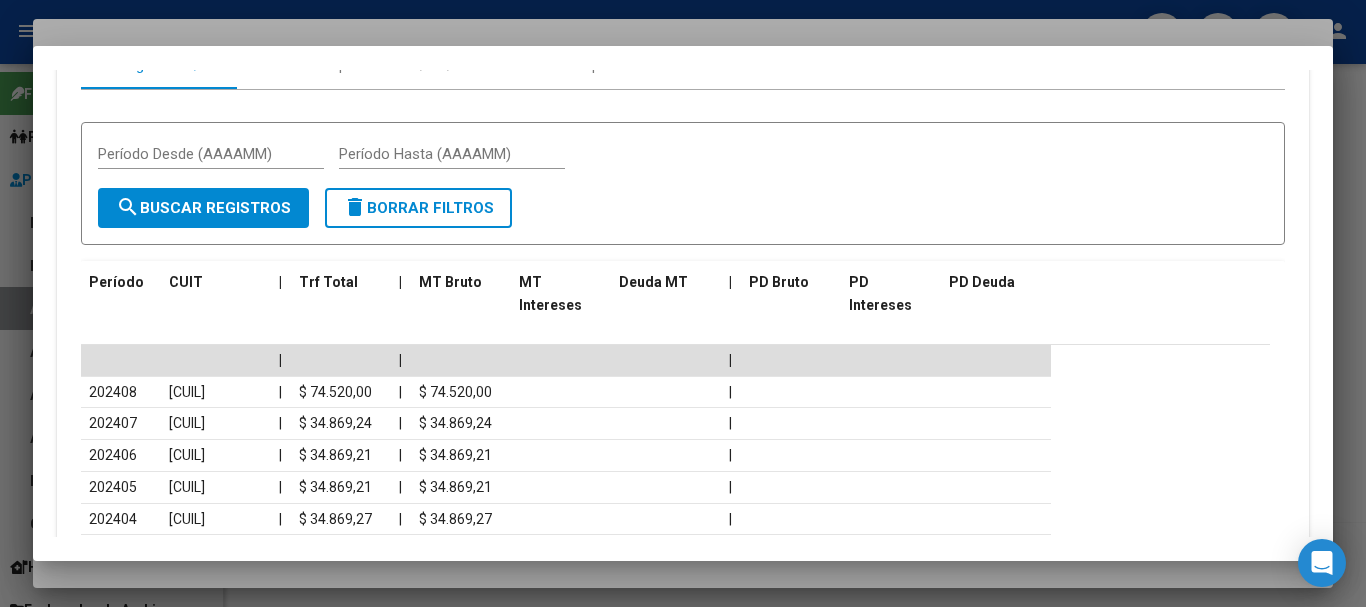 click at bounding box center [683, 303] 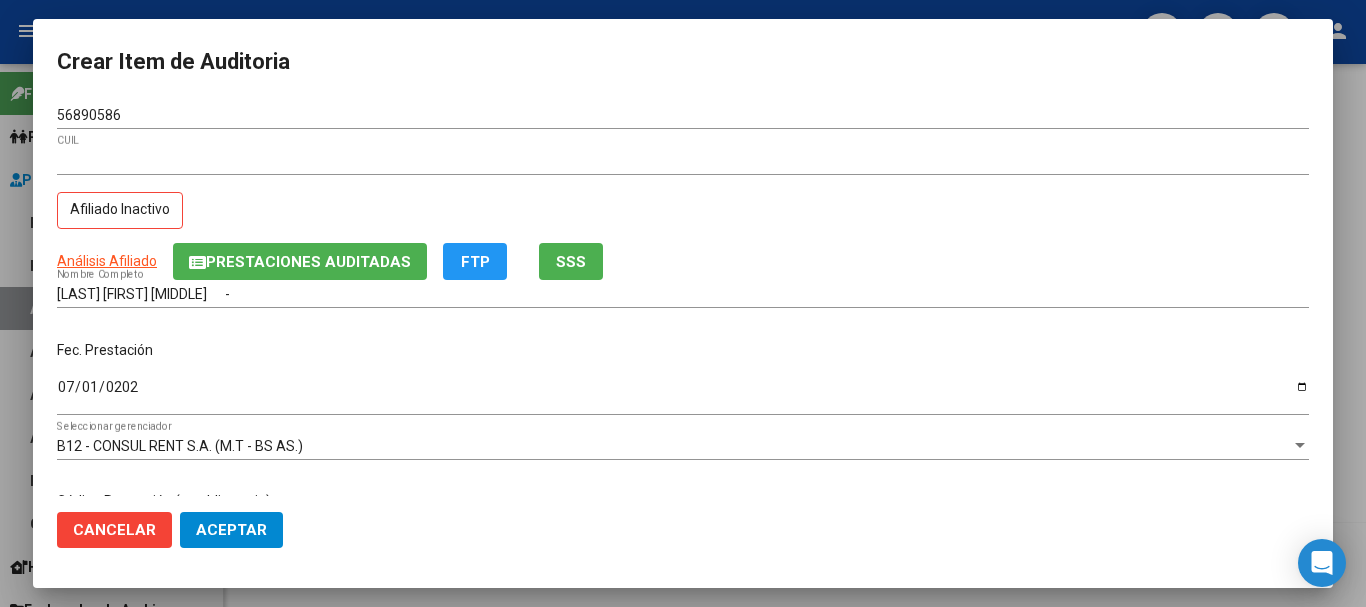 click on "Análisis Afiliado  Prestaciones Auditadas FTP SSS" at bounding box center (683, 261) 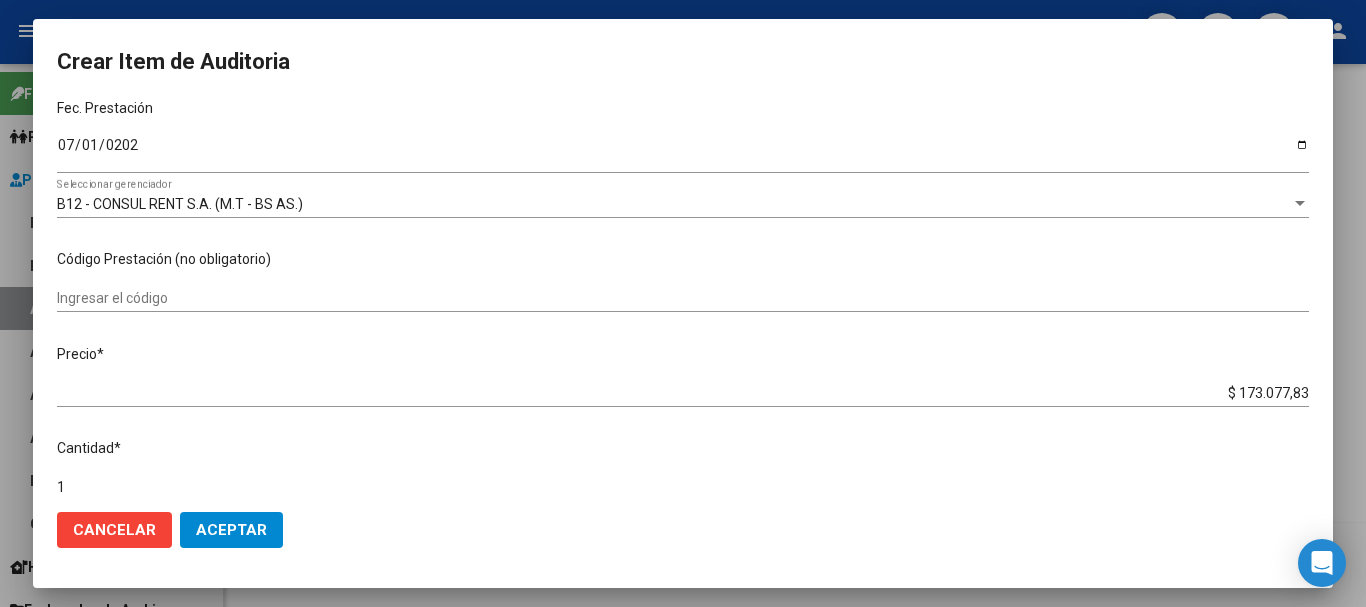 scroll, scrollTop: 620, scrollLeft: 0, axis: vertical 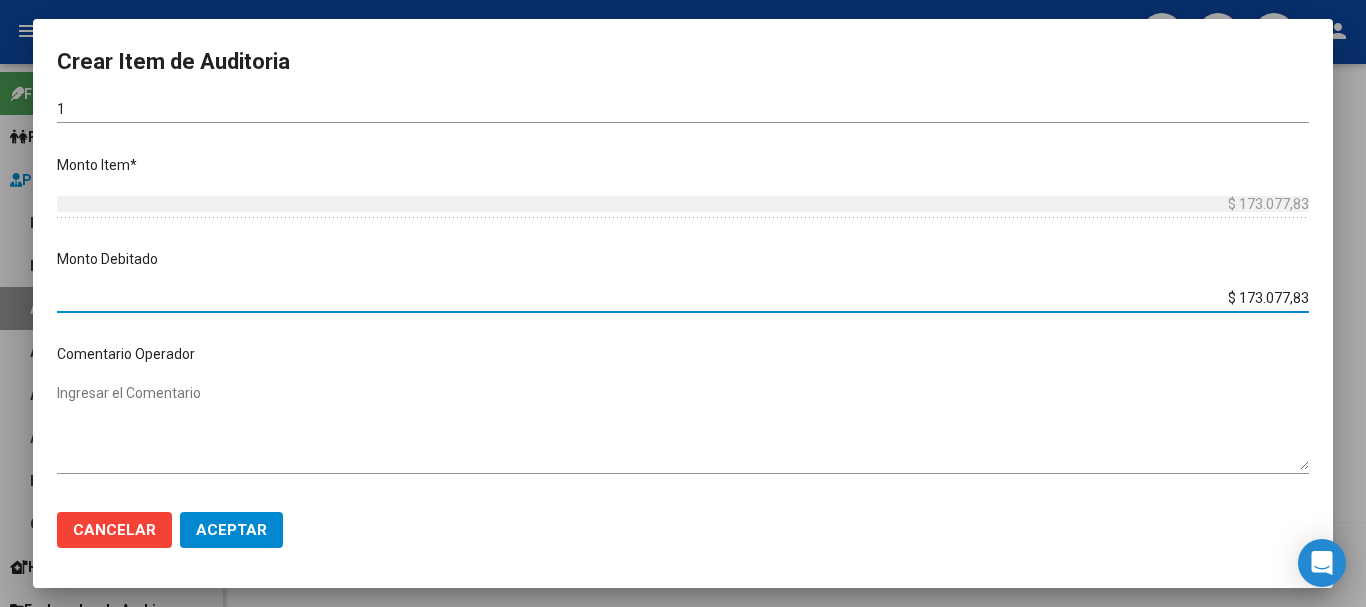 type on "$ 0,00" 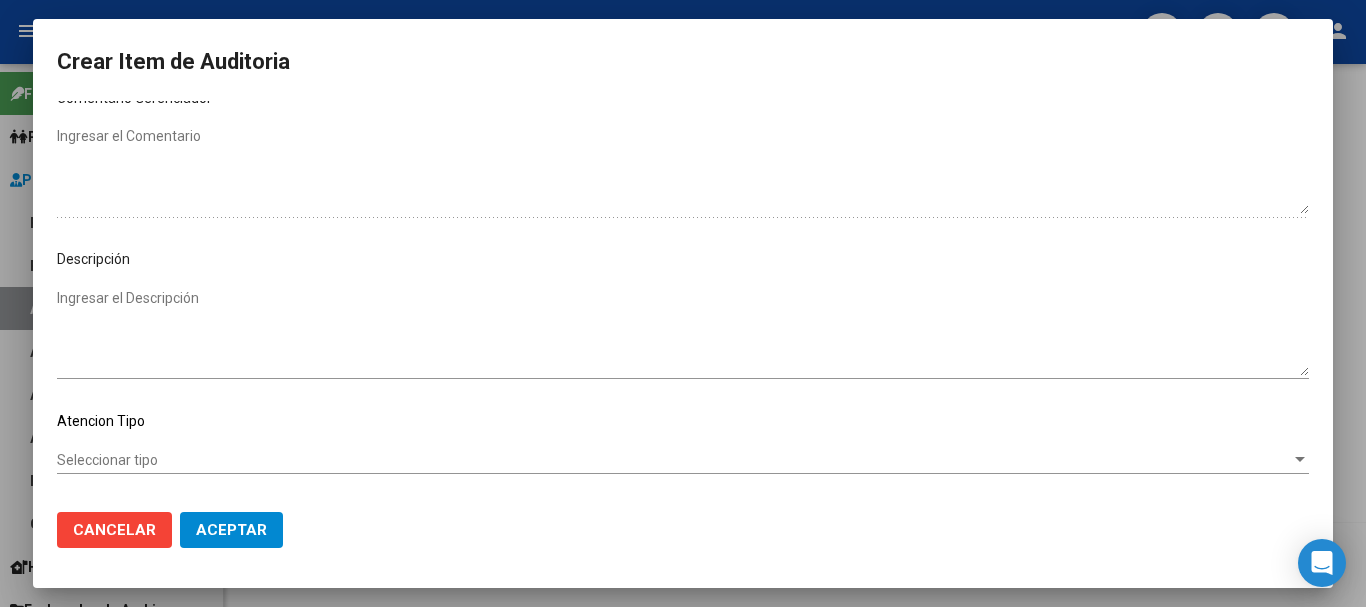 scroll, scrollTop: 1128, scrollLeft: 0, axis: vertical 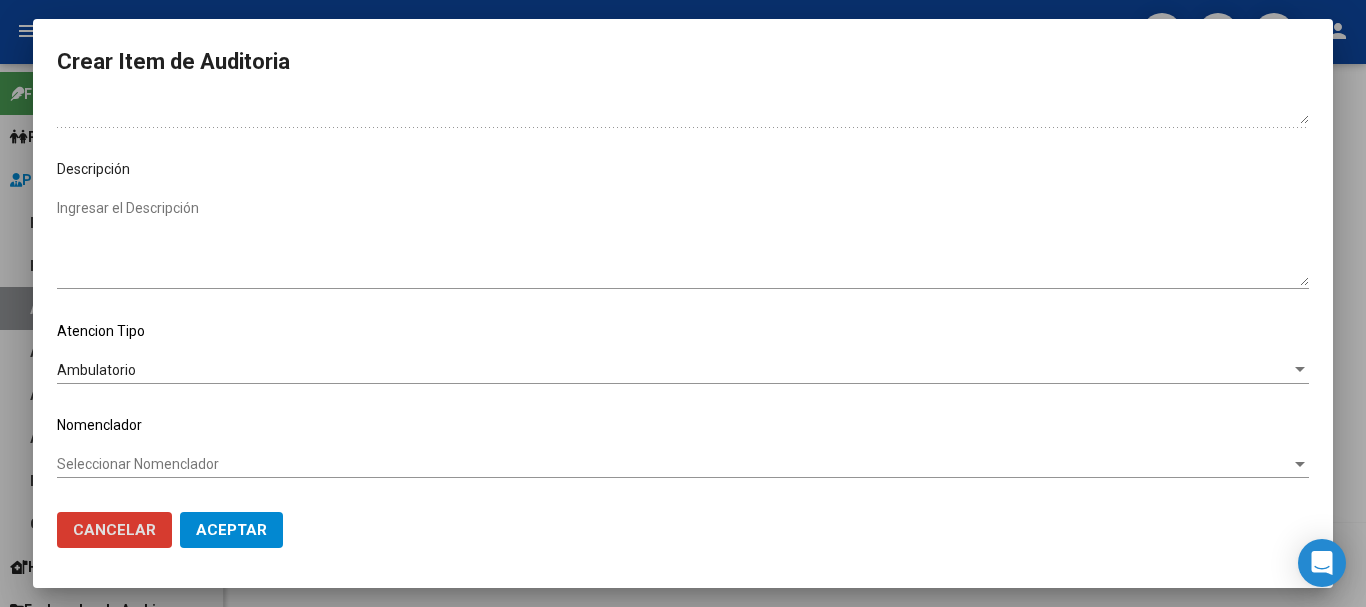 type 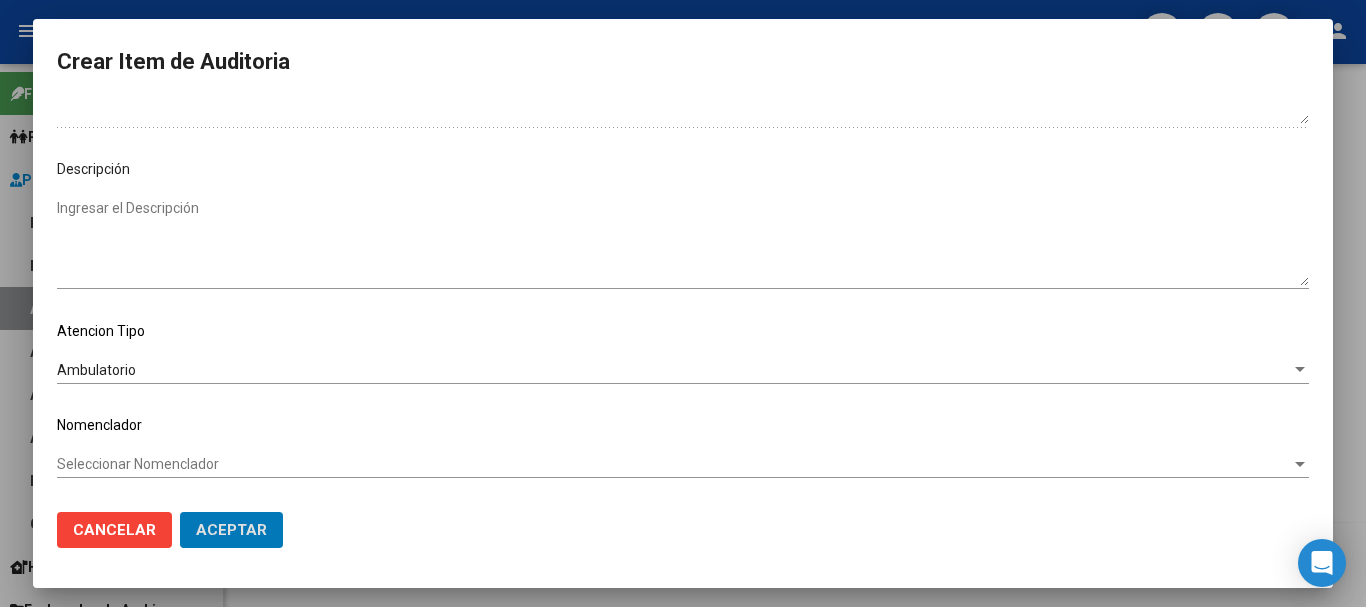 click on "Aceptar" 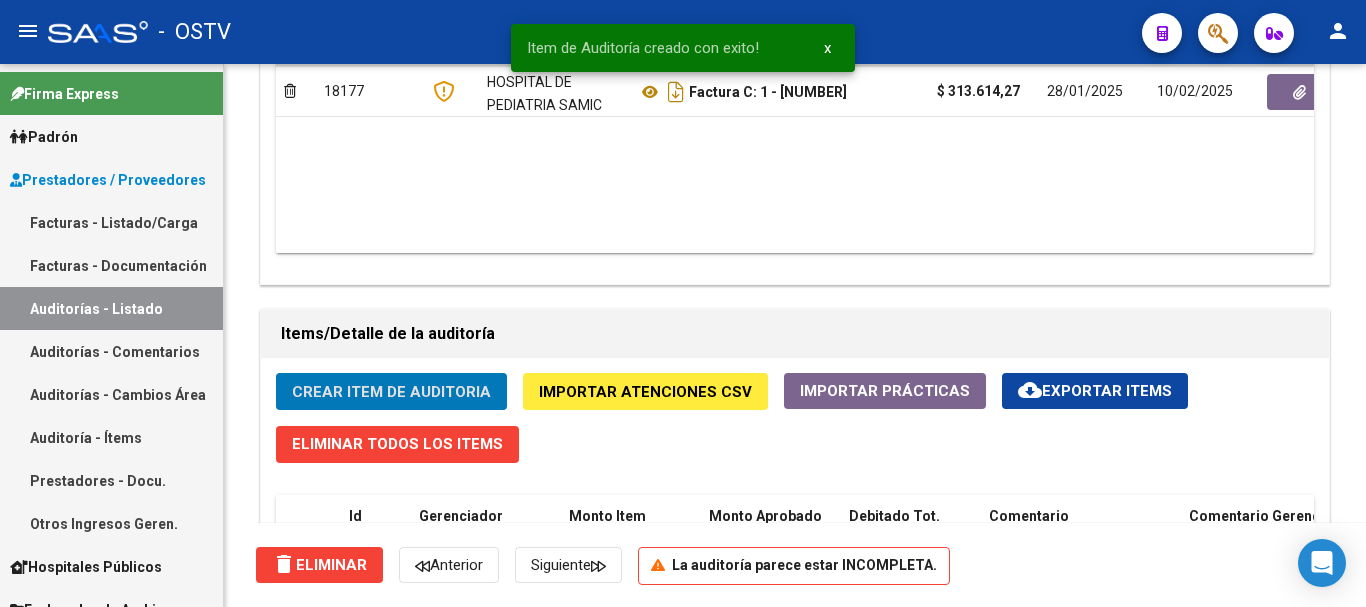 click on "Crear Item de Auditoria" 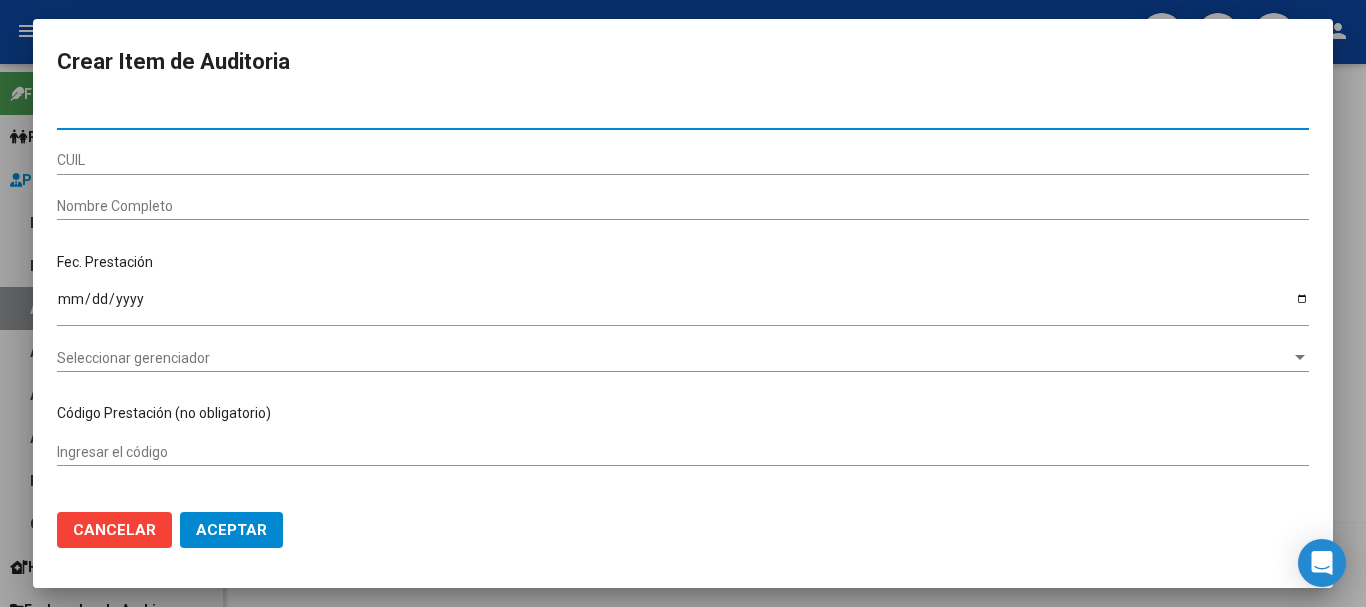 paste on "[NUMBER]" 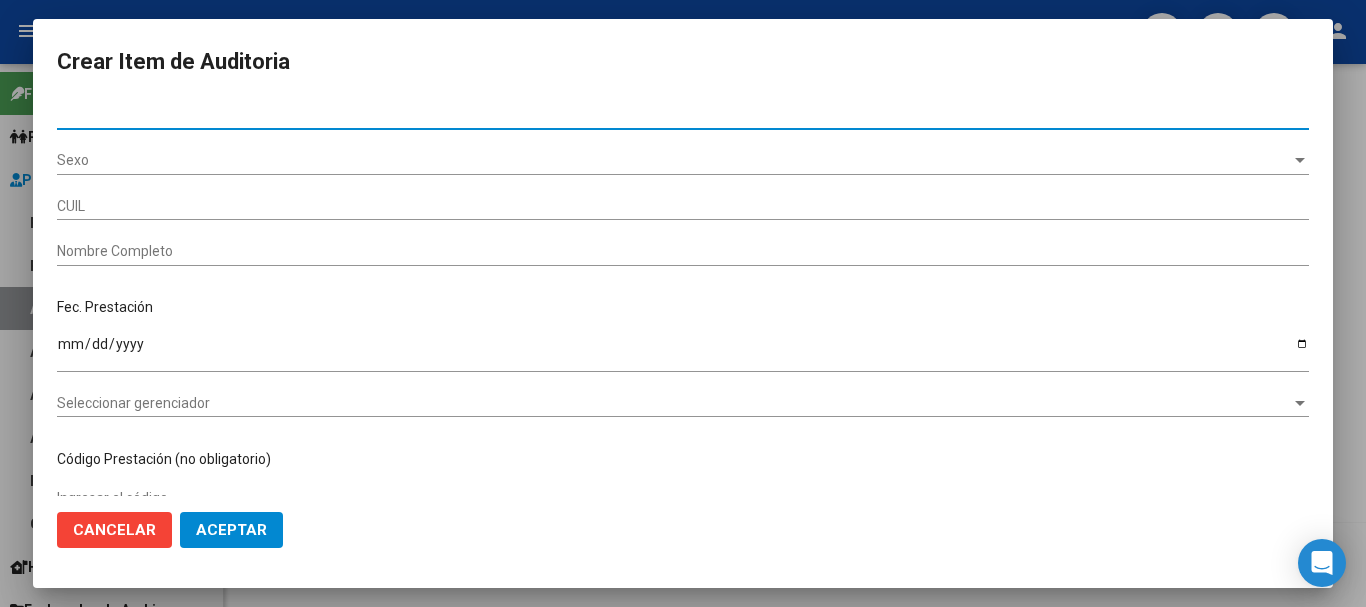 type on "[NUMBER]" 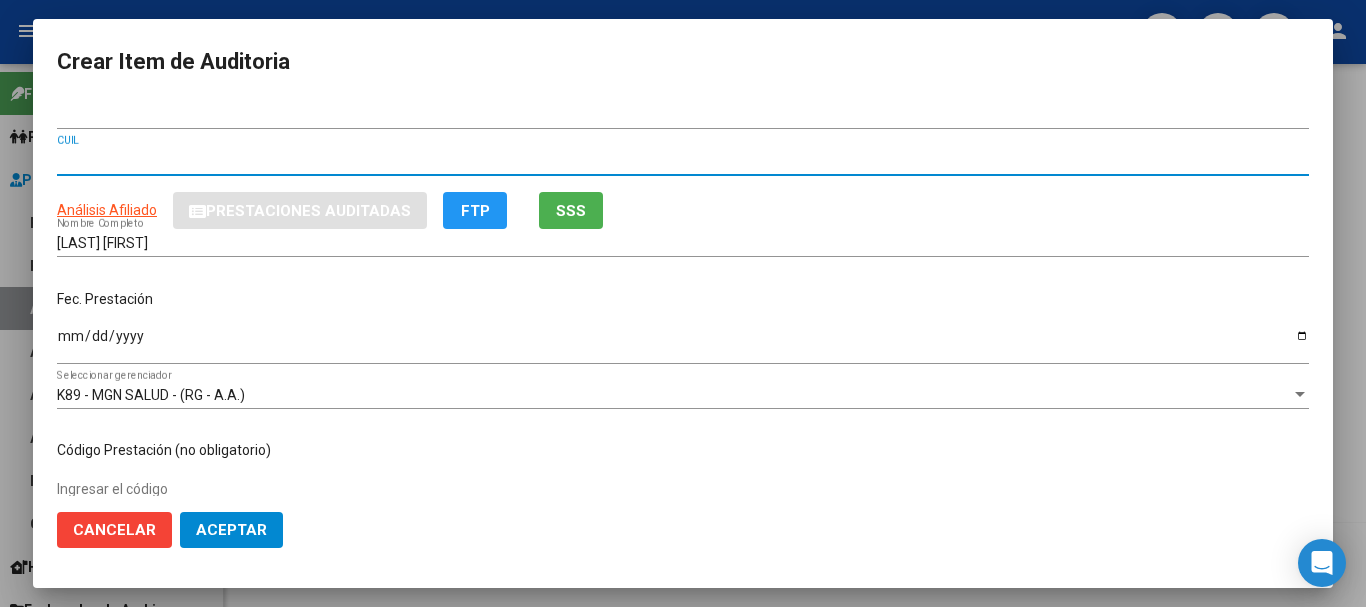 type 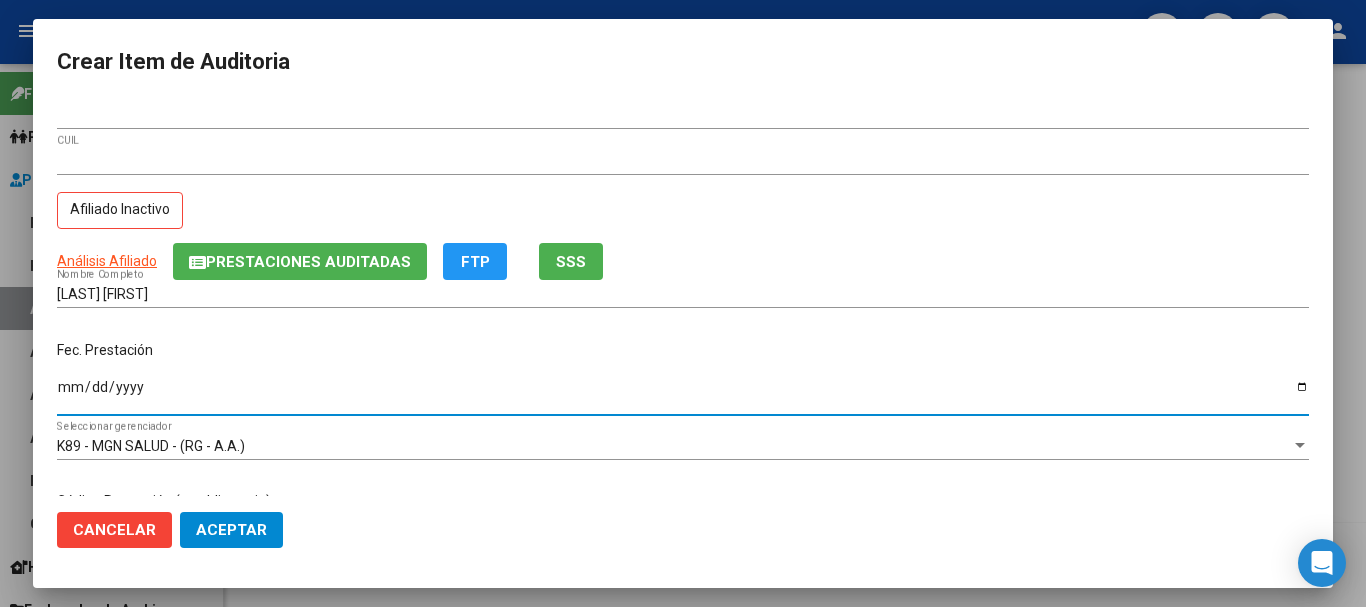 type on "2024-09-16" 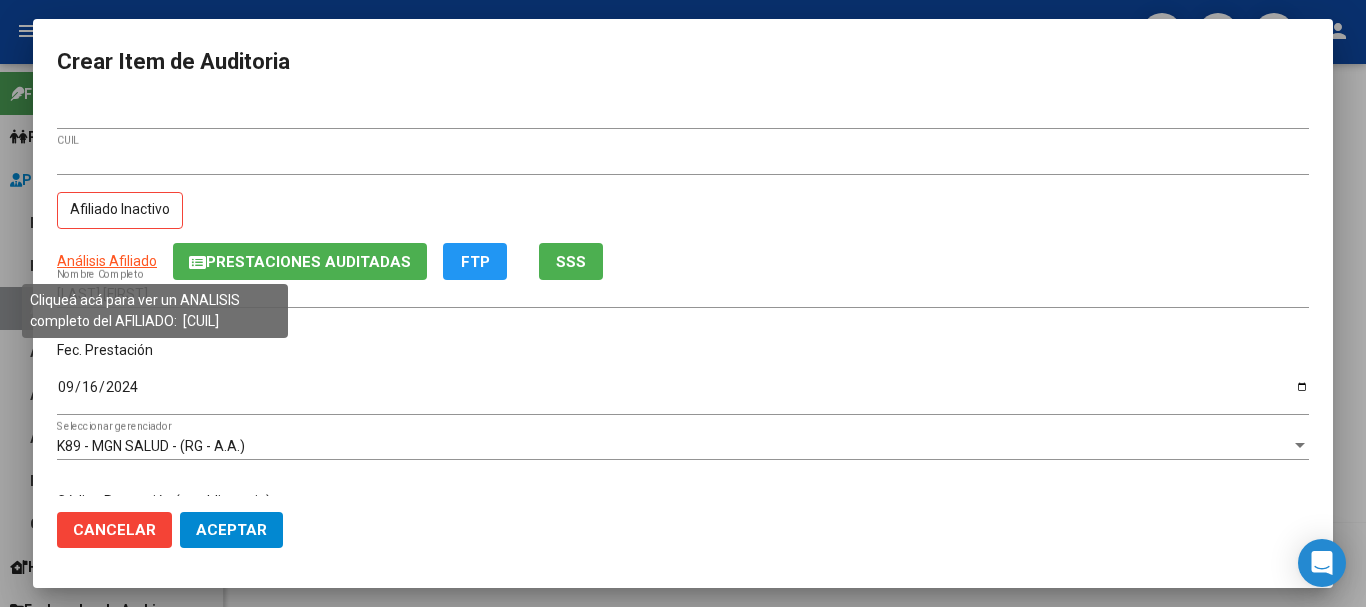 click on "Análisis Afiliado" at bounding box center (107, 261) 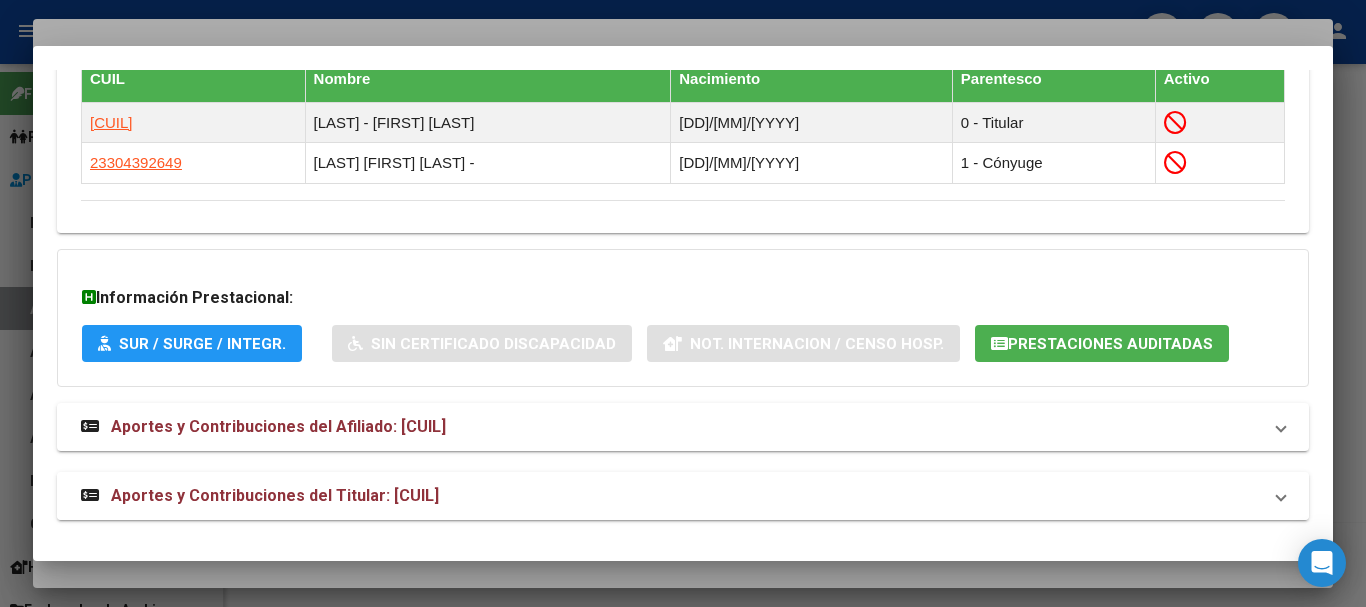 scroll, scrollTop: 1179, scrollLeft: 0, axis: vertical 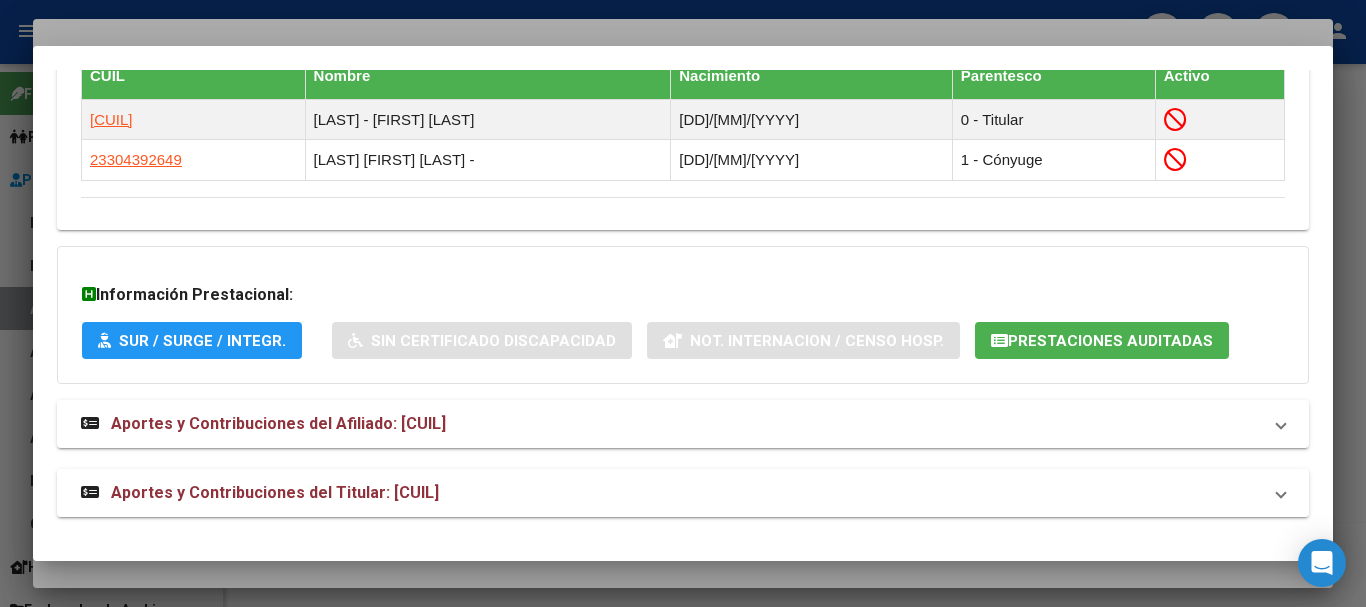 click on "Aportes y Contribuciones del Titular: [CUIL]" at bounding box center [671, 493] 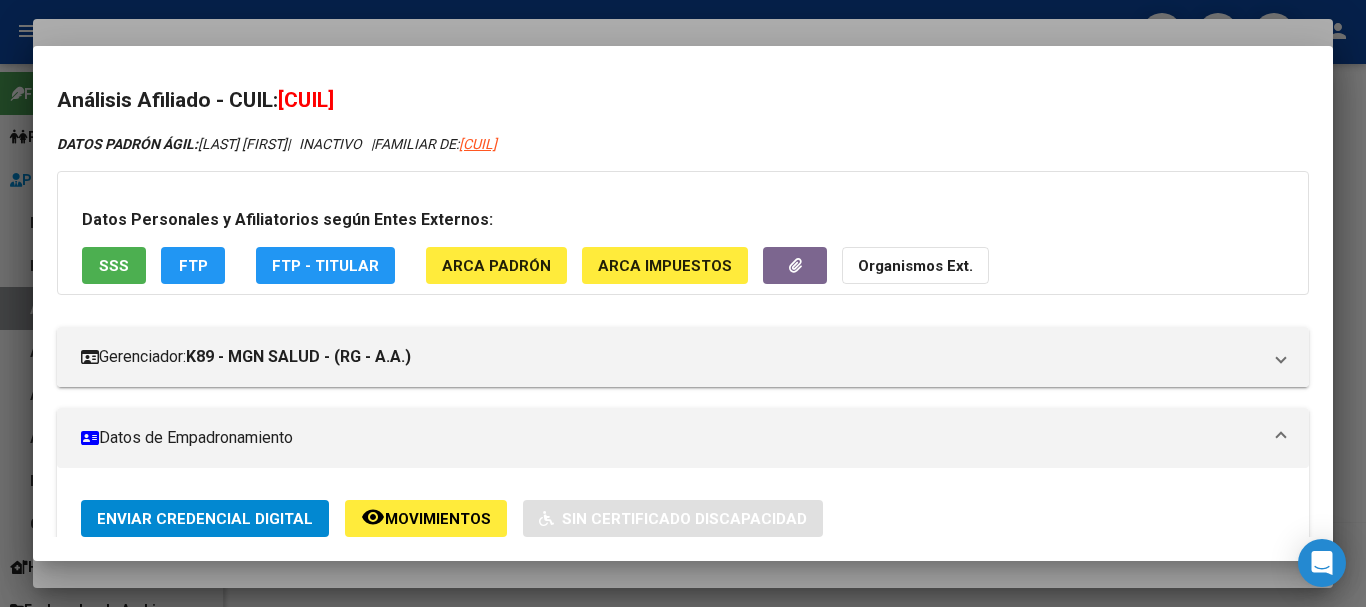 scroll, scrollTop: 0, scrollLeft: 0, axis: both 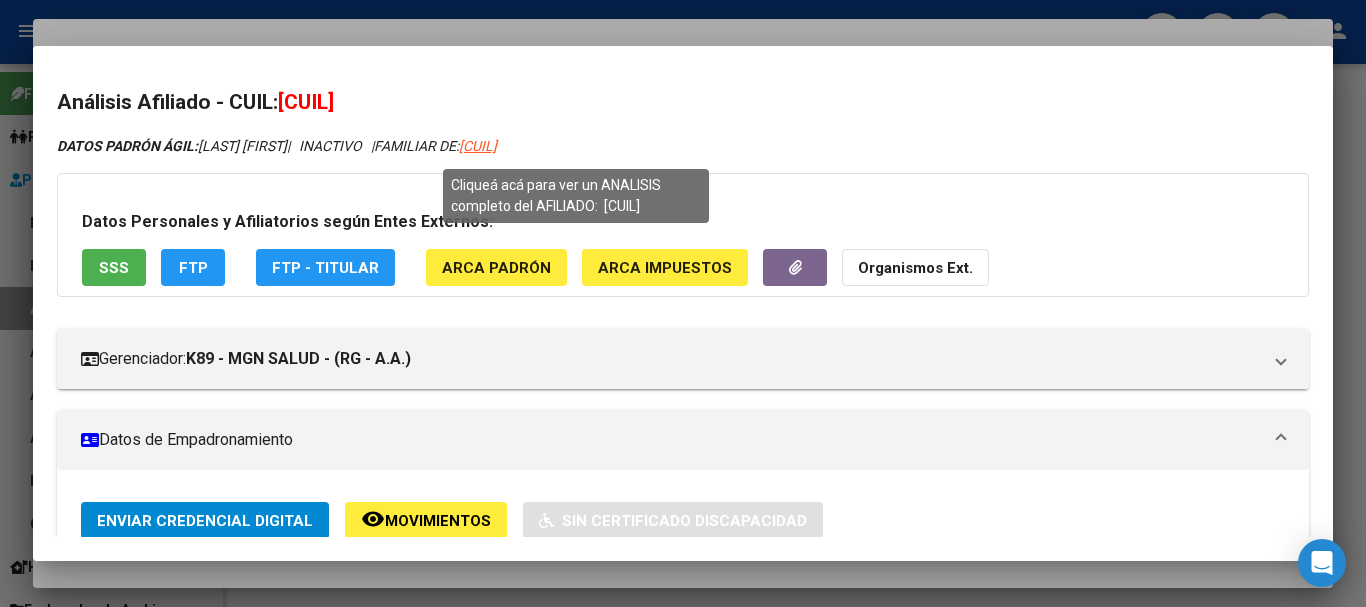 click on "[CUIL]" at bounding box center [478, 146] 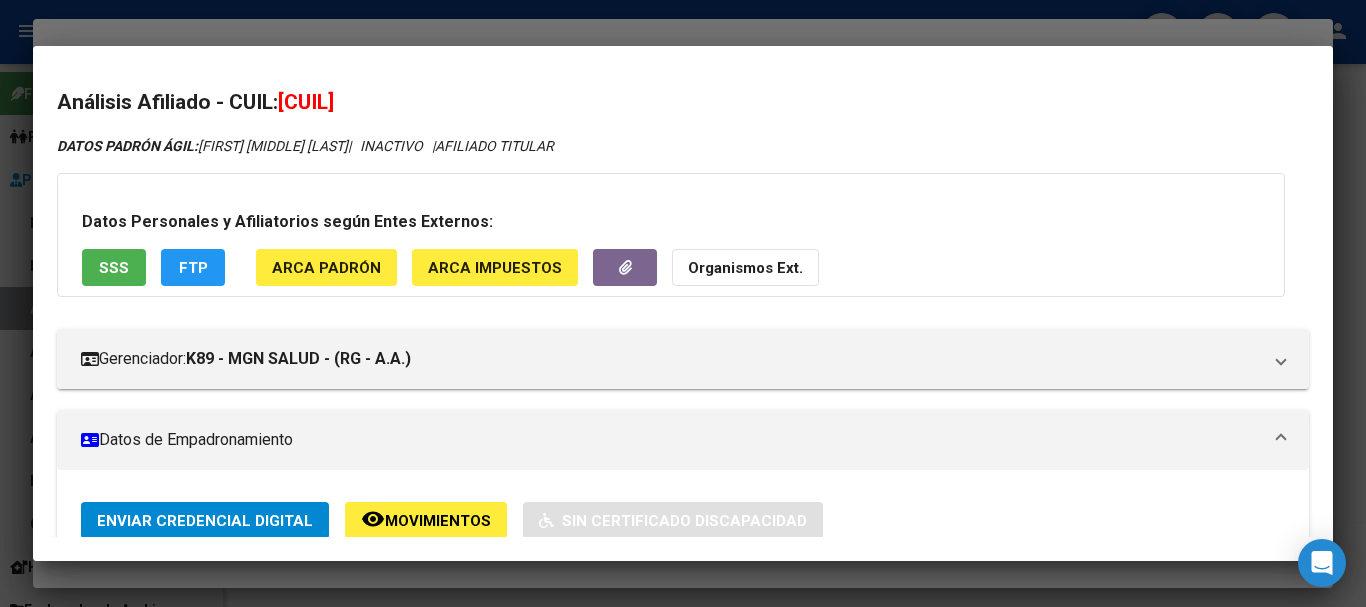 click on "FTP" 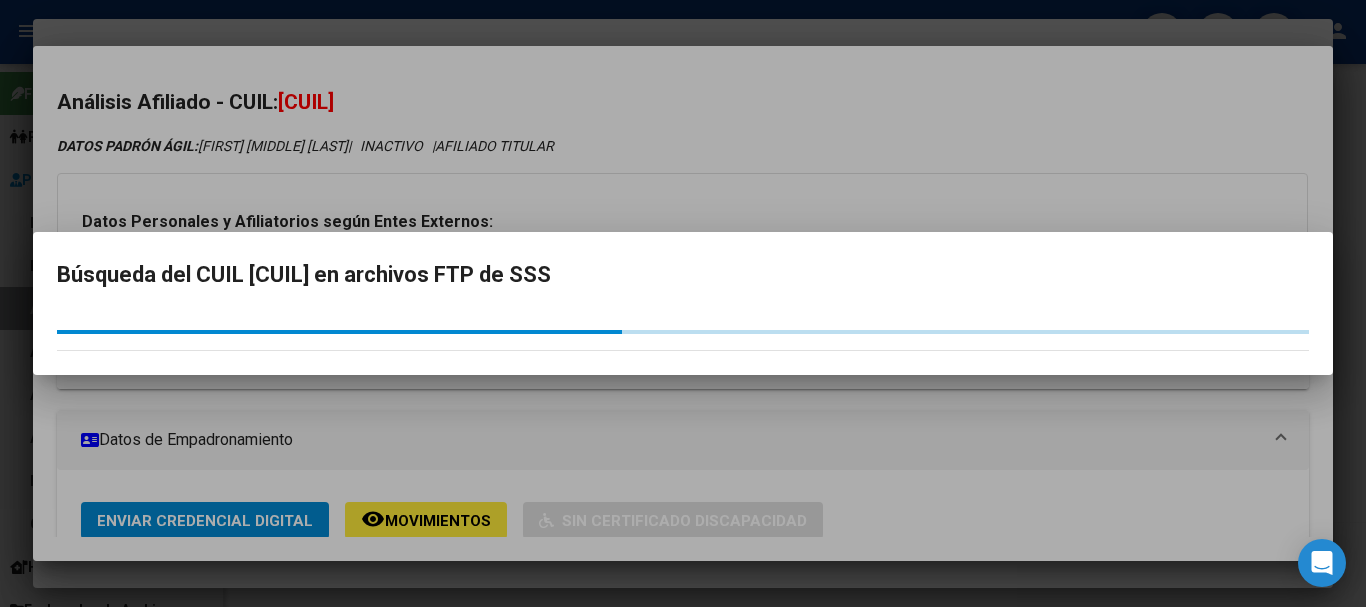 click at bounding box center (683, 332) 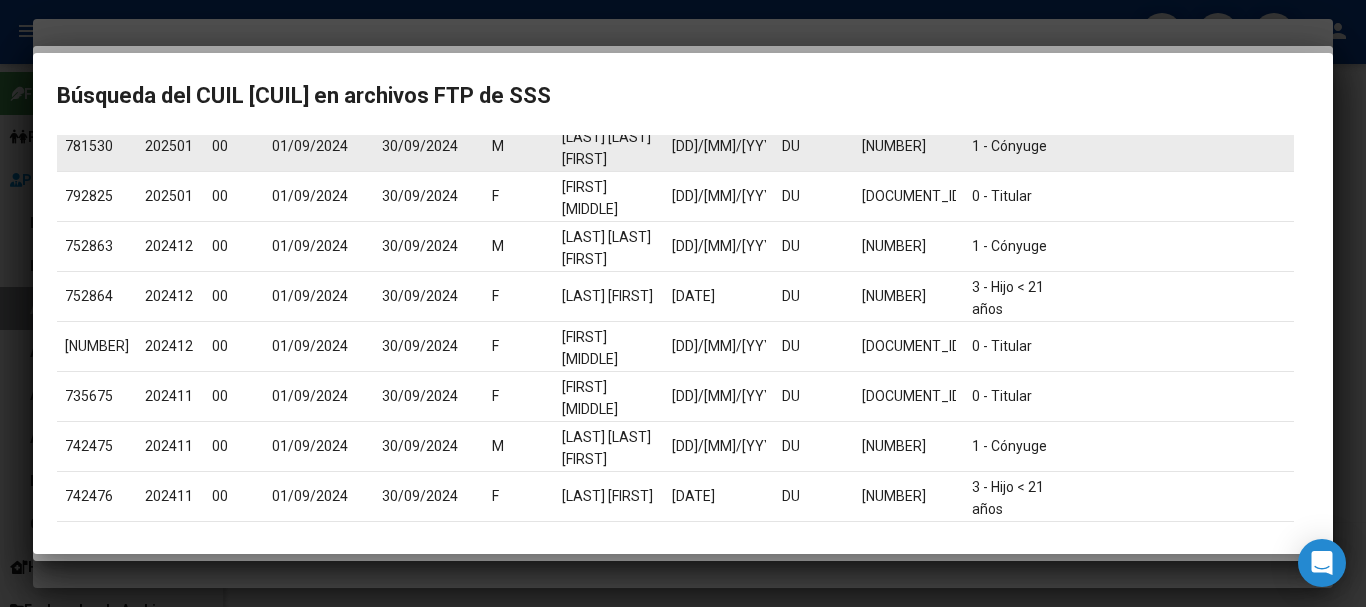 scroll, scrollTop: 373, scrollLeft: 0, axis: vertical 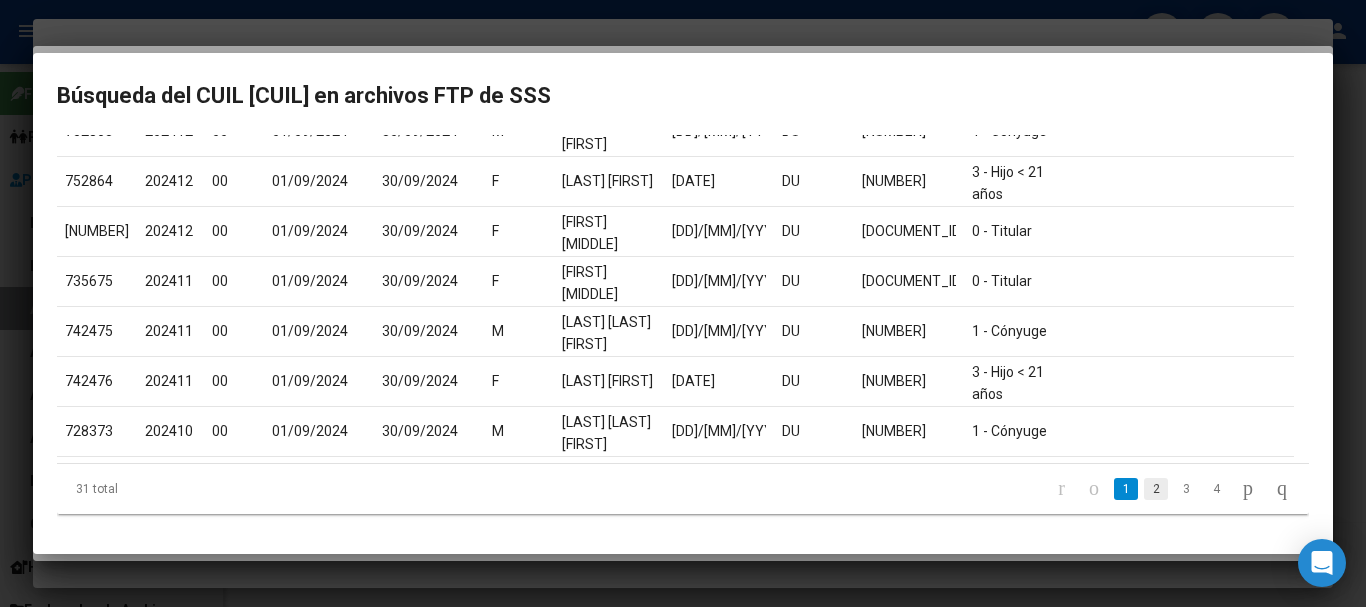 click on "2" 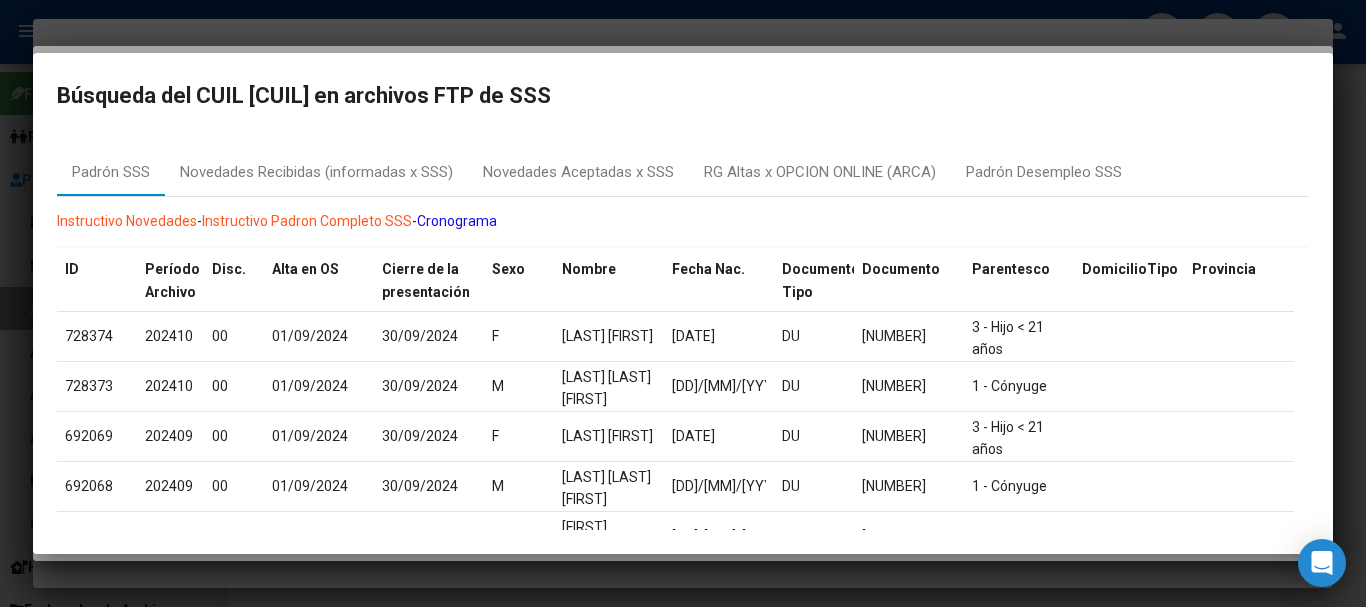 scroll, scrollTop: 0, scrollLeft: 0, axis: both 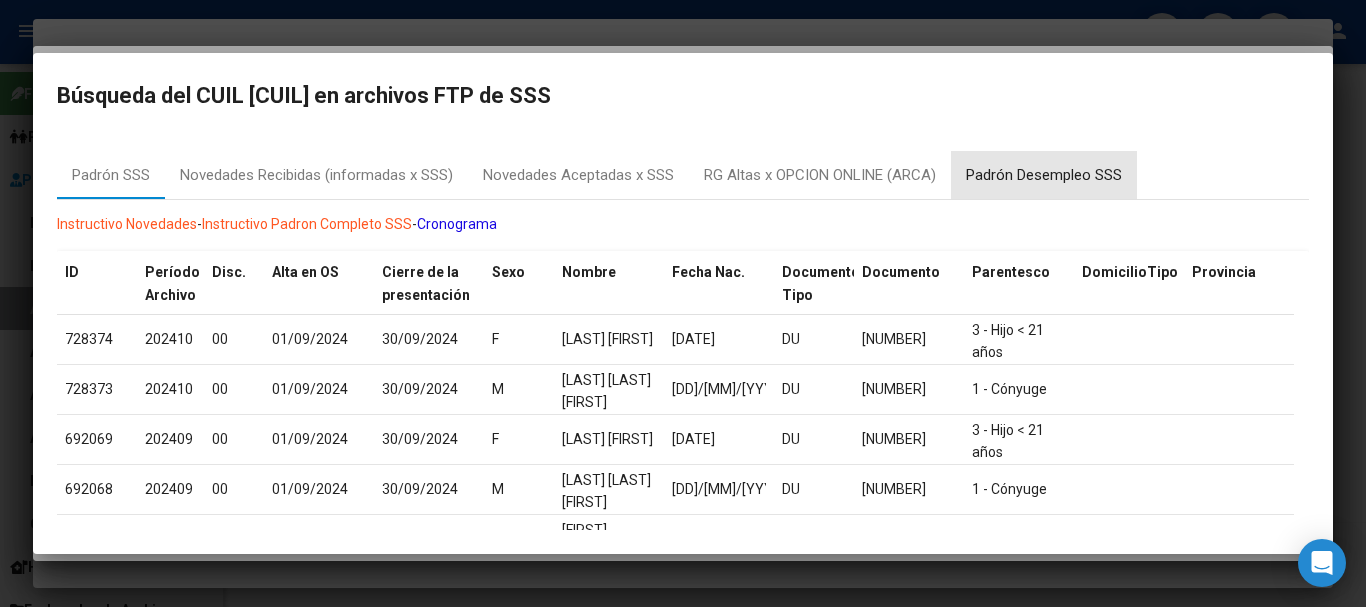 click on "Padrón Desempleo SSS" at bounding box center [1044, 175] 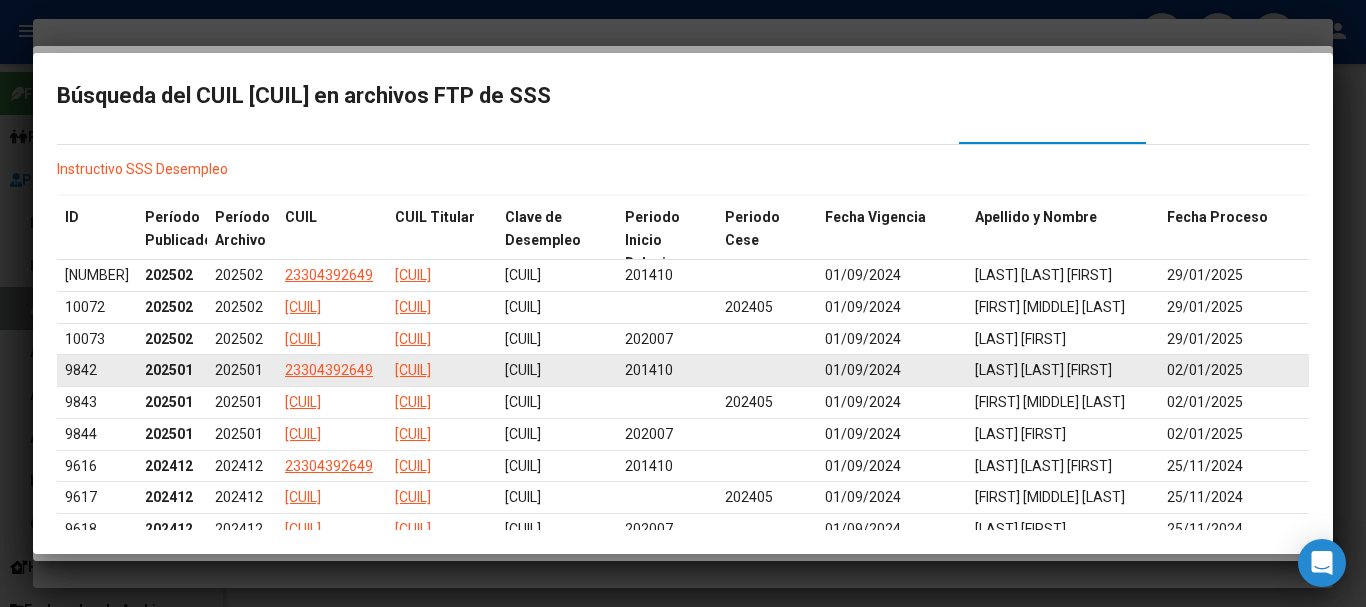 scroll, scrollTop: 176, scrollLeft: 0, axis: vertical 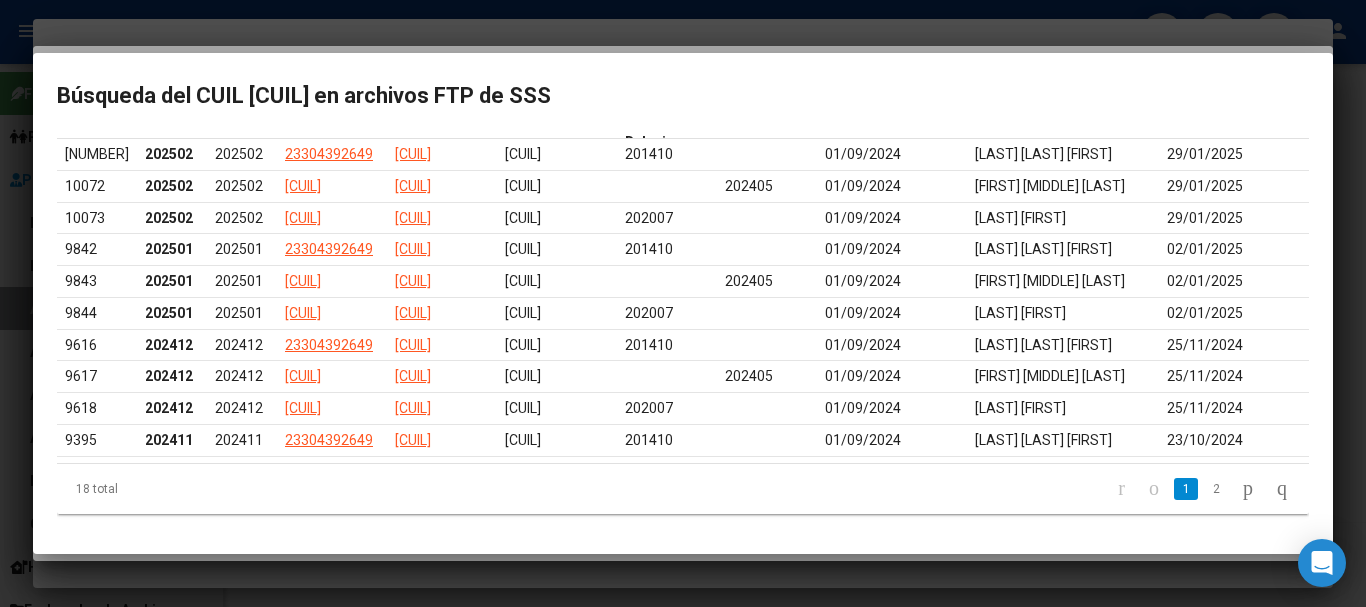 click on "2" 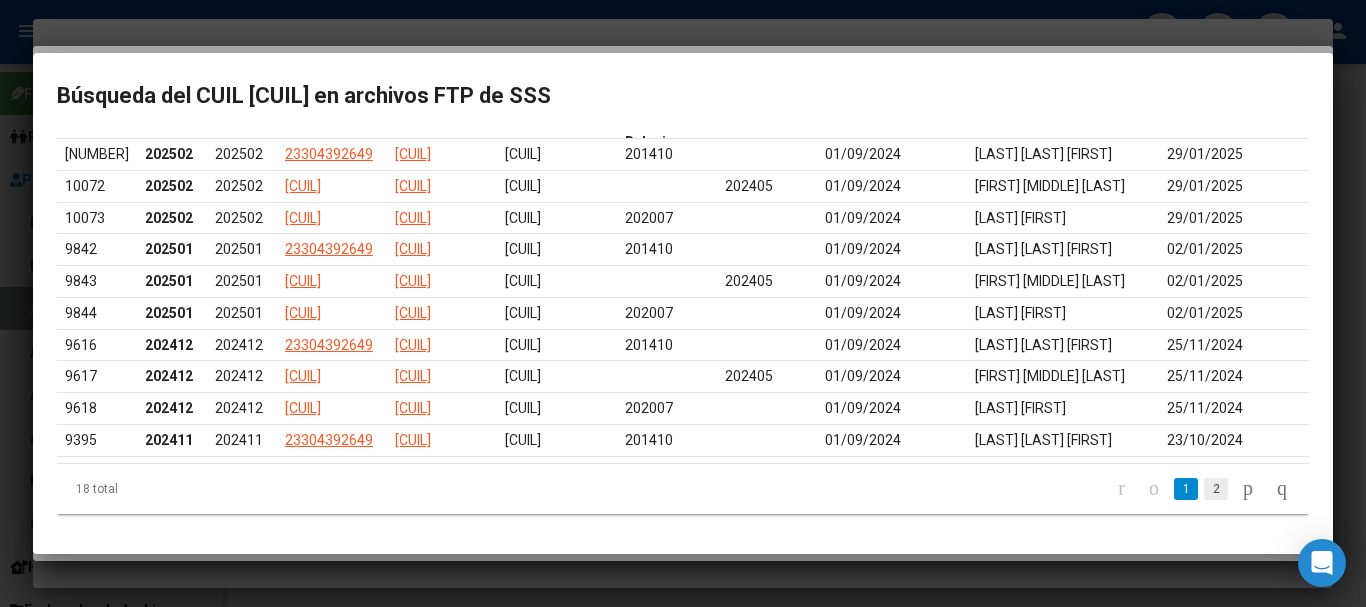 click on "2" 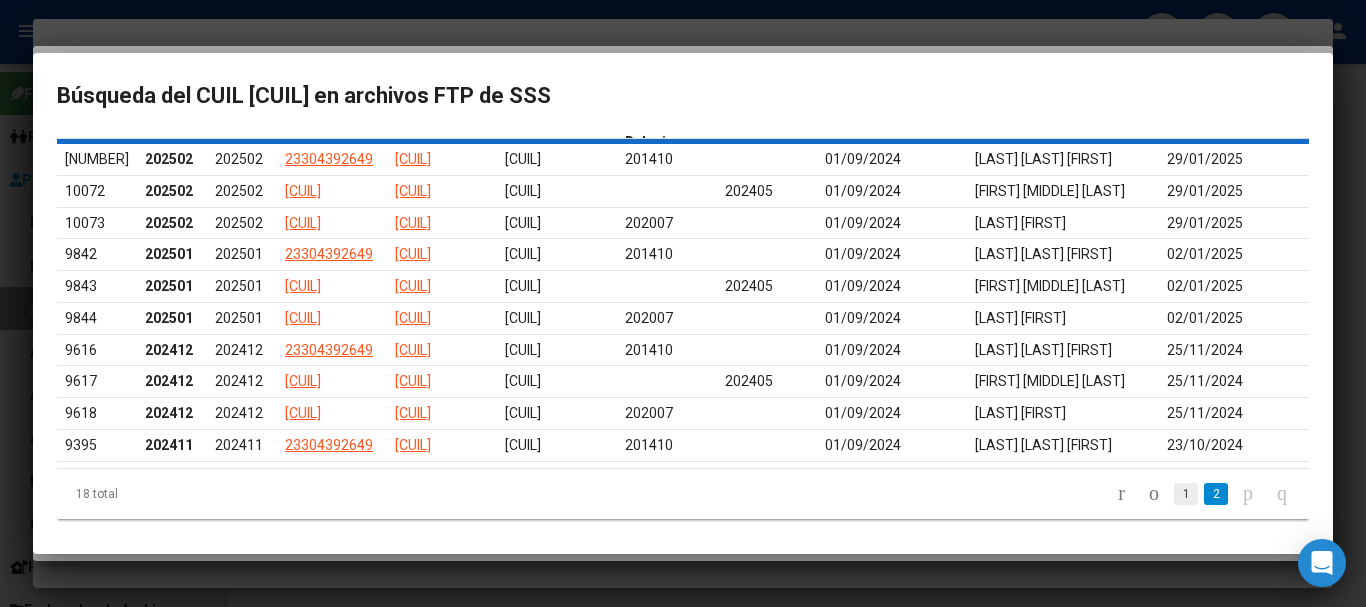 scroll, scrollTop: 149, scrollLeft: 0, axis: vertical 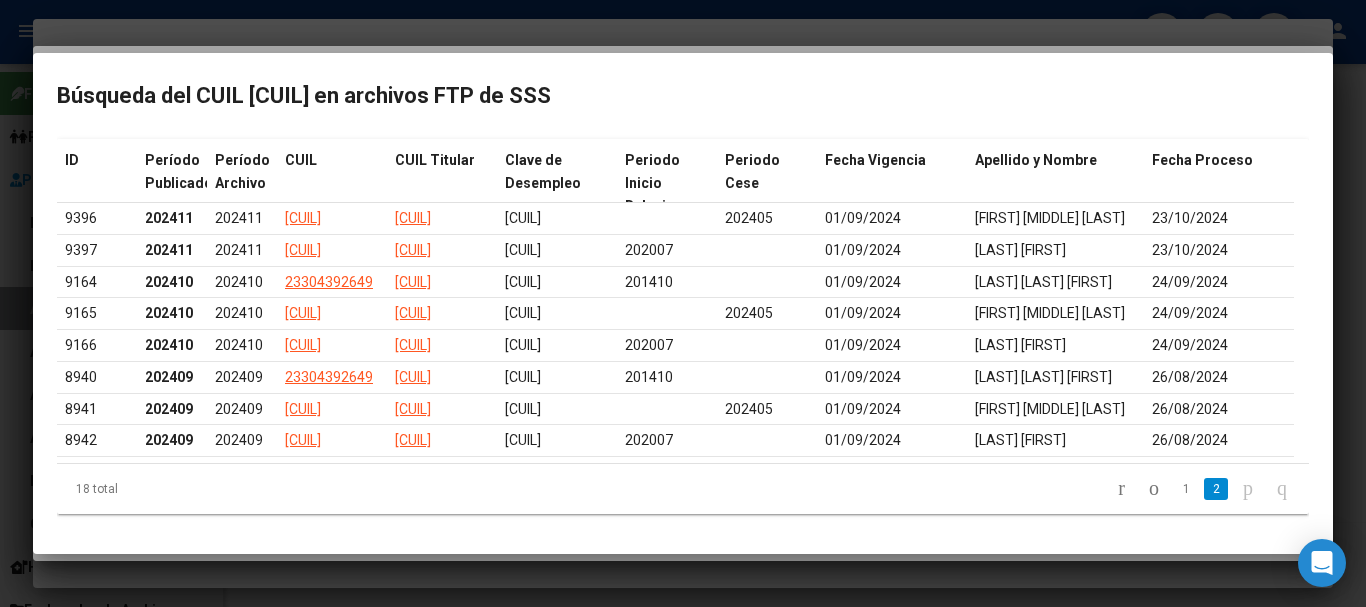 click at bounding box center (683, 303) 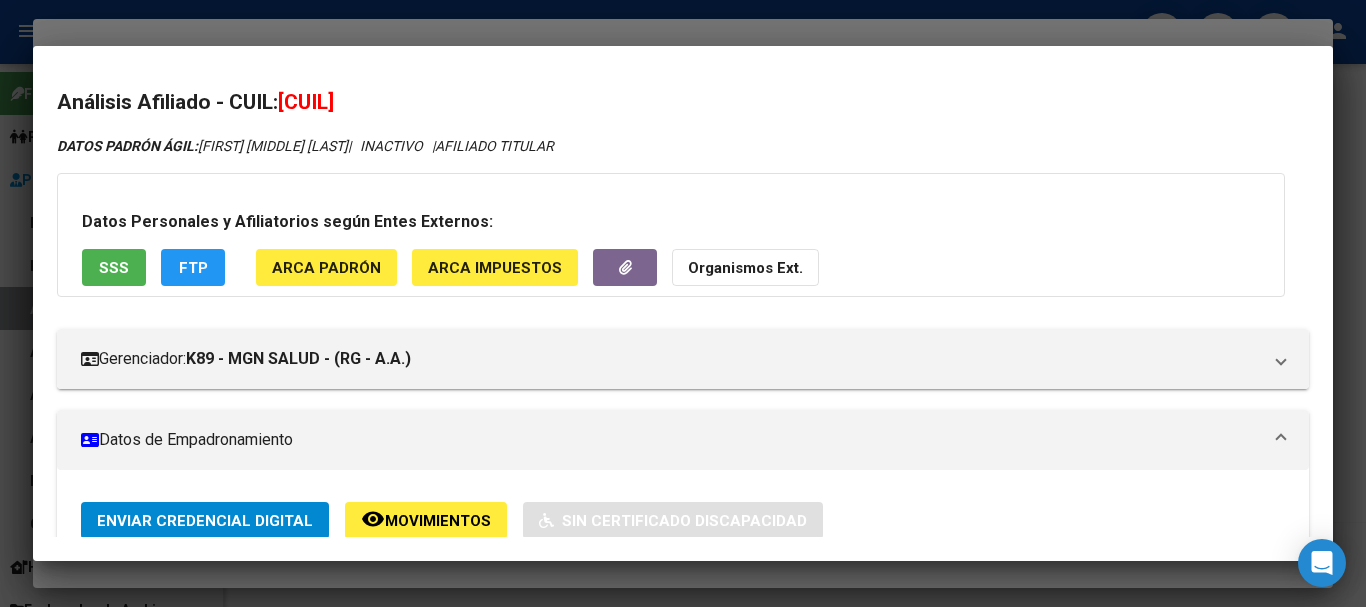 click at bounding box center [683, 303] 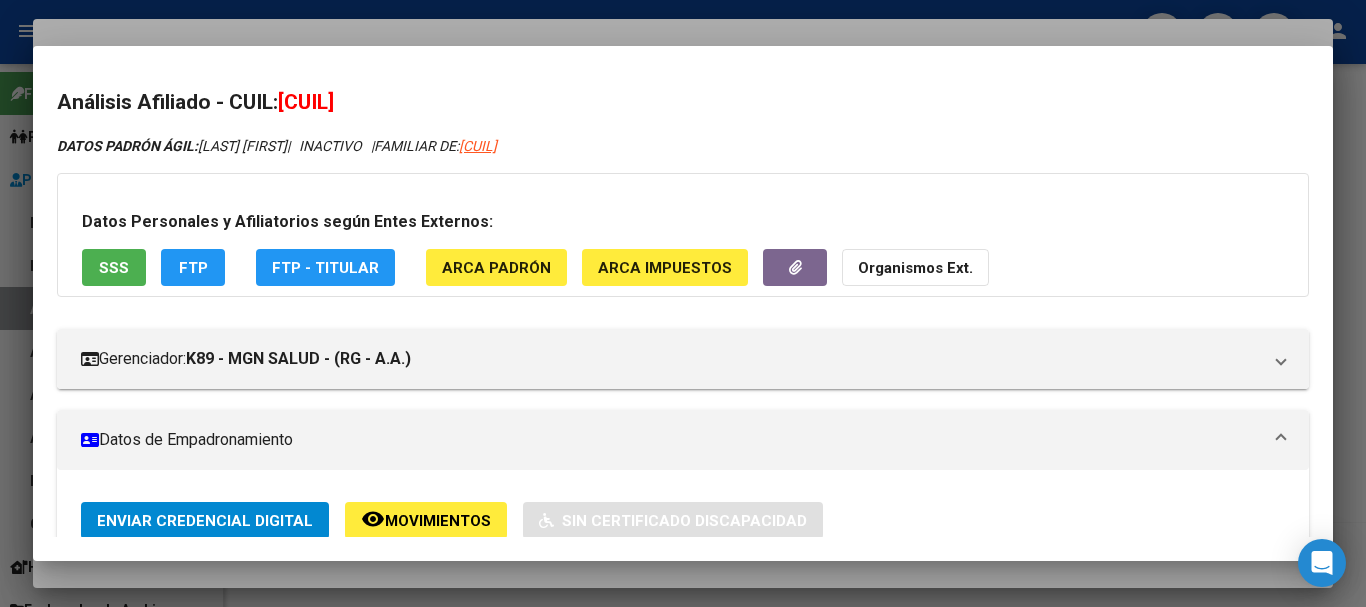 click at bounding box center (683, 303) 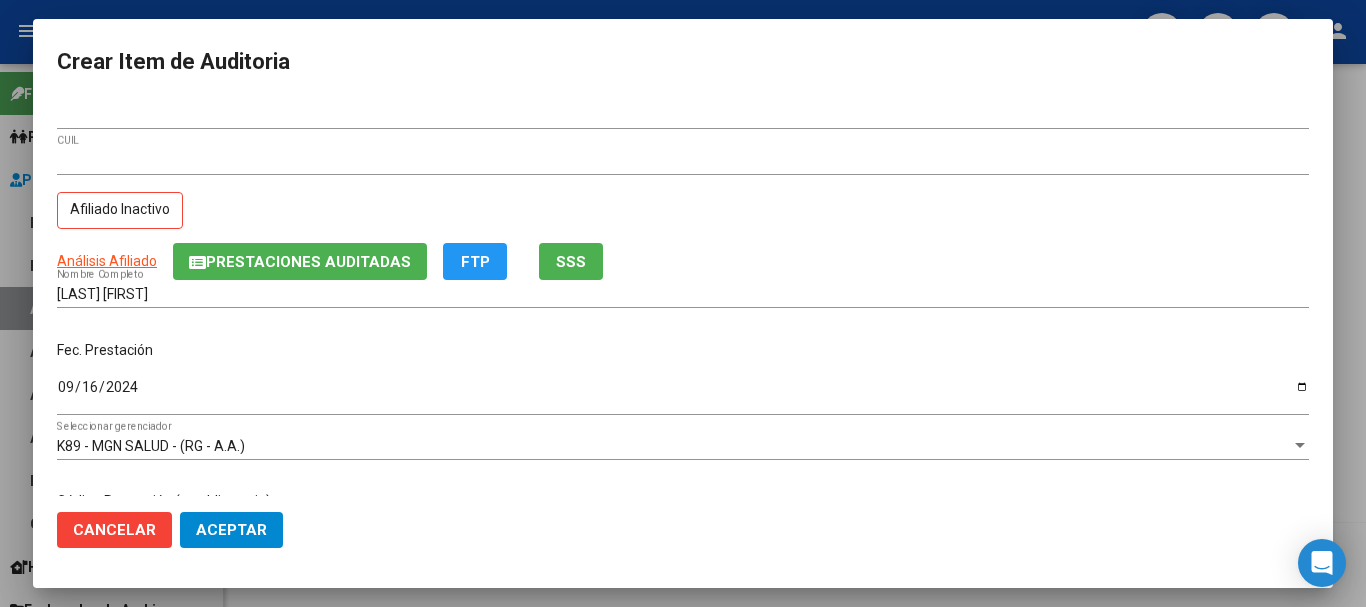 drag, startPoint x: 895, startPoint y: 98, endPoint x: 901, endPoint y: 112, distance: 15.231546 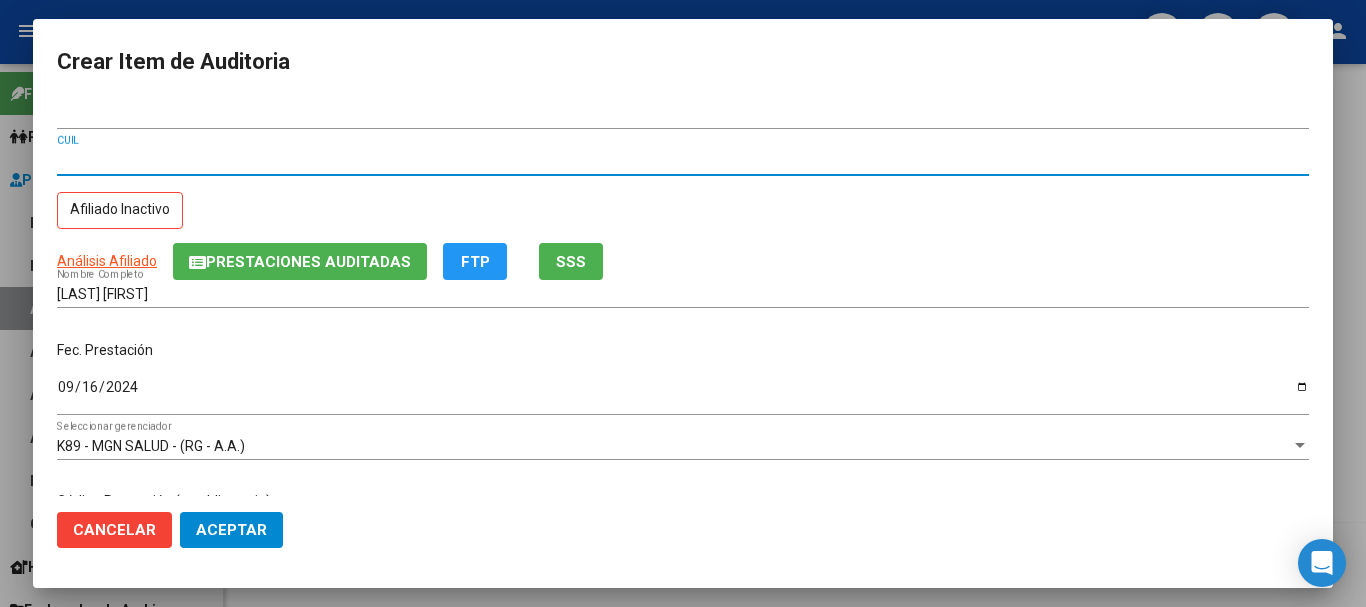 type 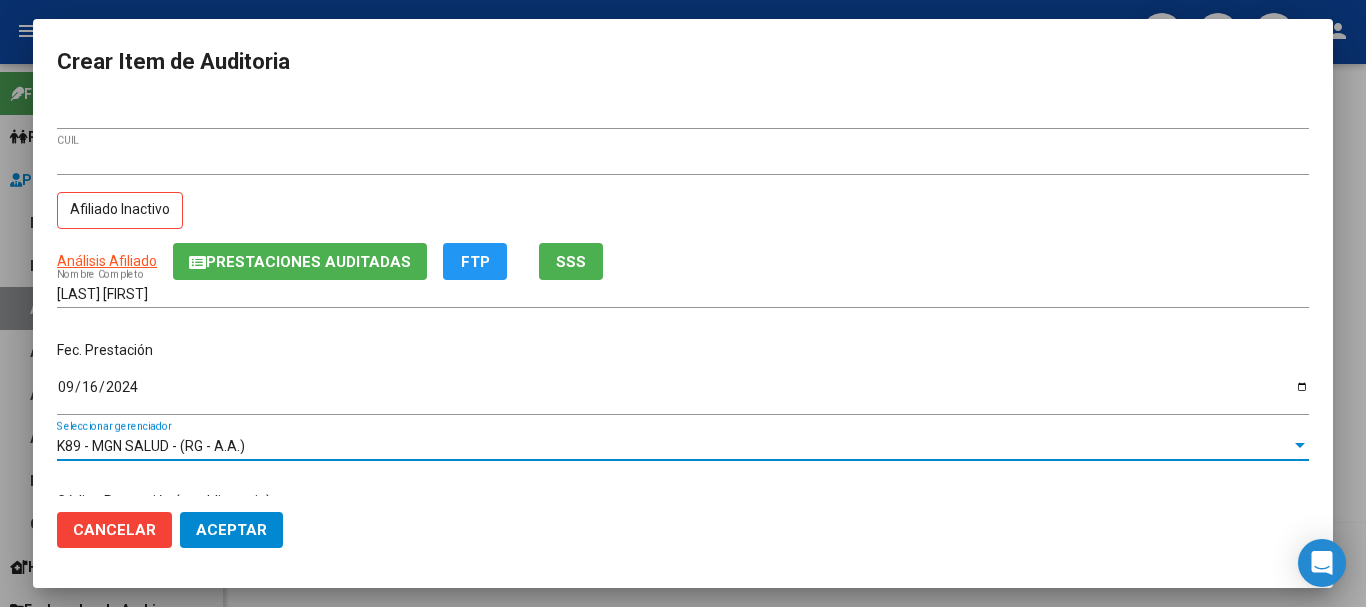 scroll, scrollTop: 242, scrollLeft: 0, axis: vertical 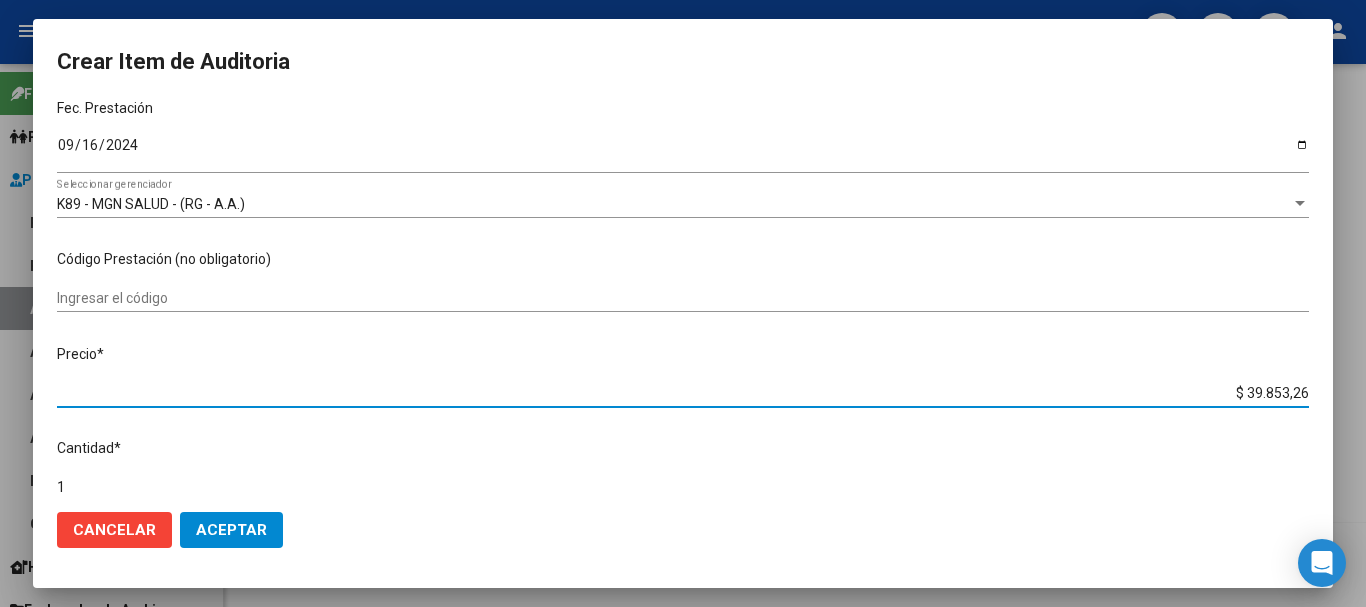 type on "$ 0,02" 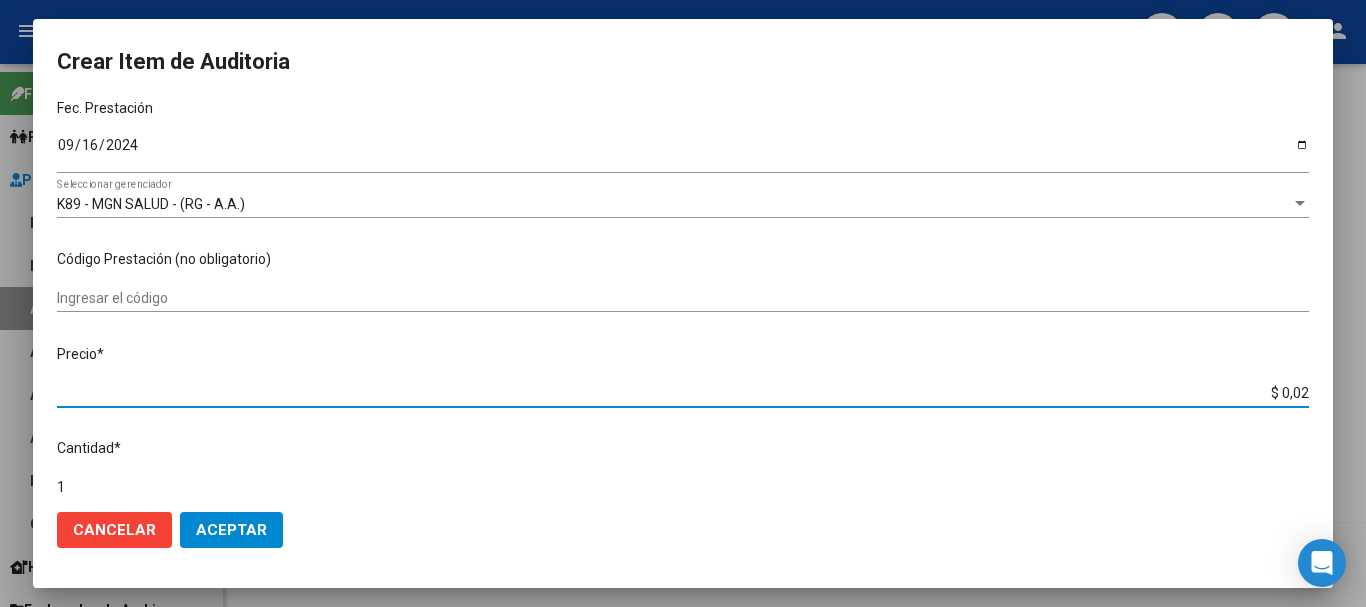 type on "$ 0,22" 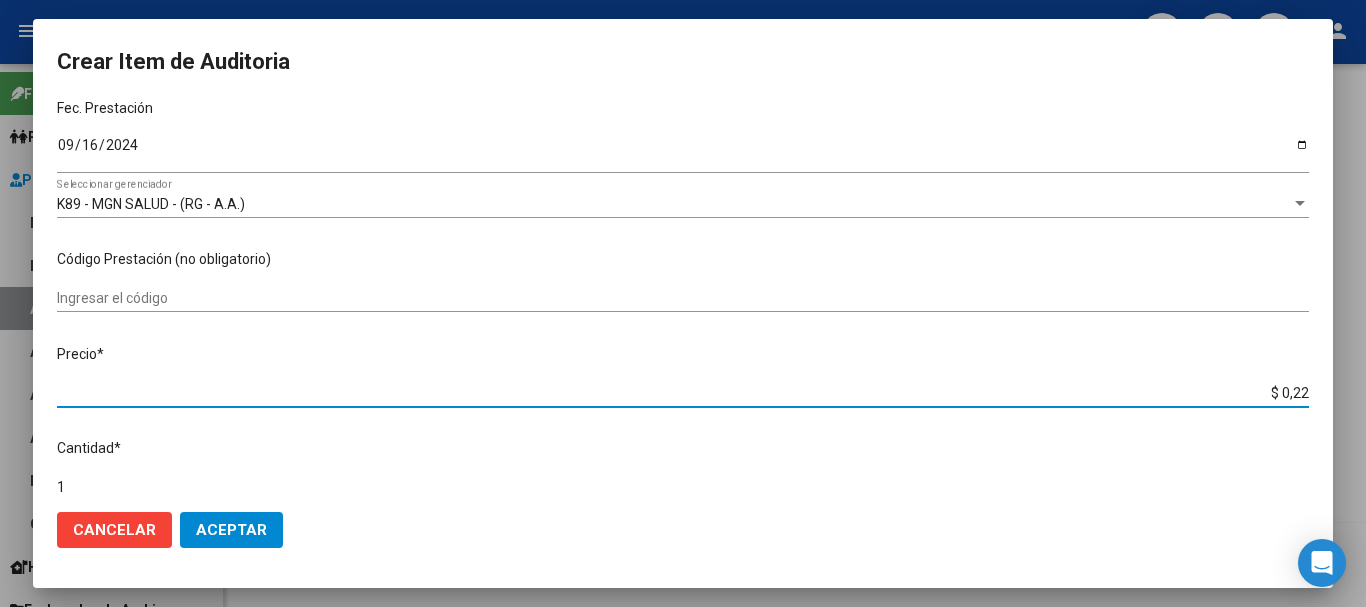 type 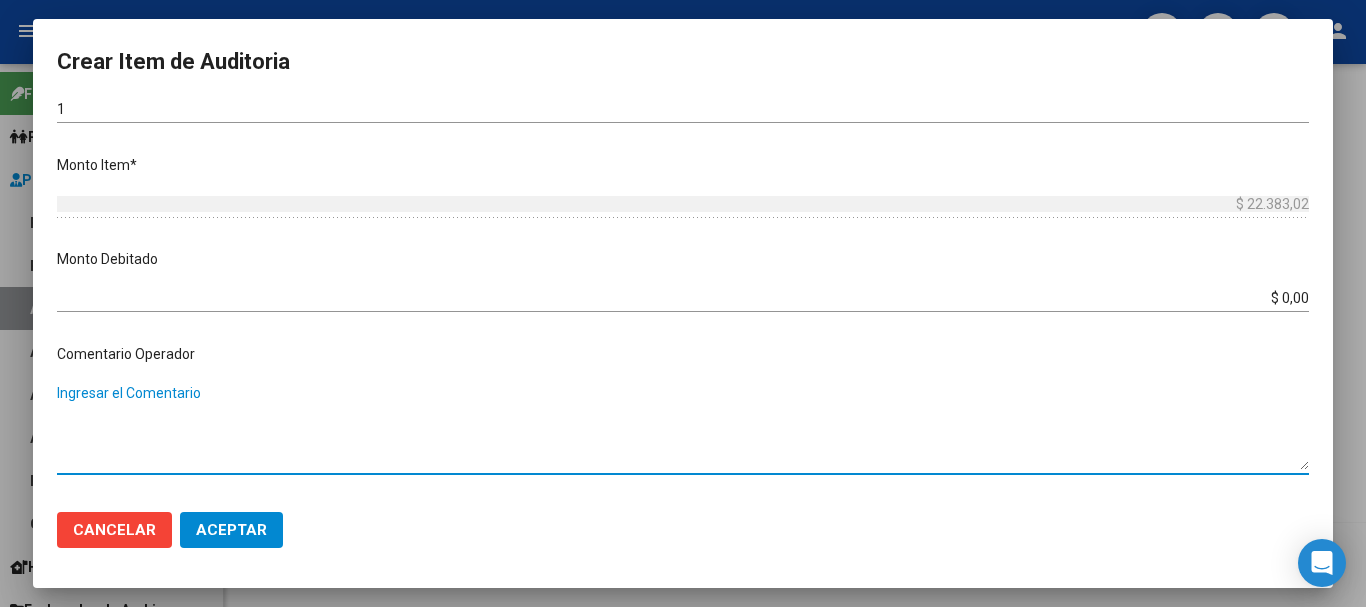 scroll, scrollTop: 1038, scrollLeft: 0, axis: vertical 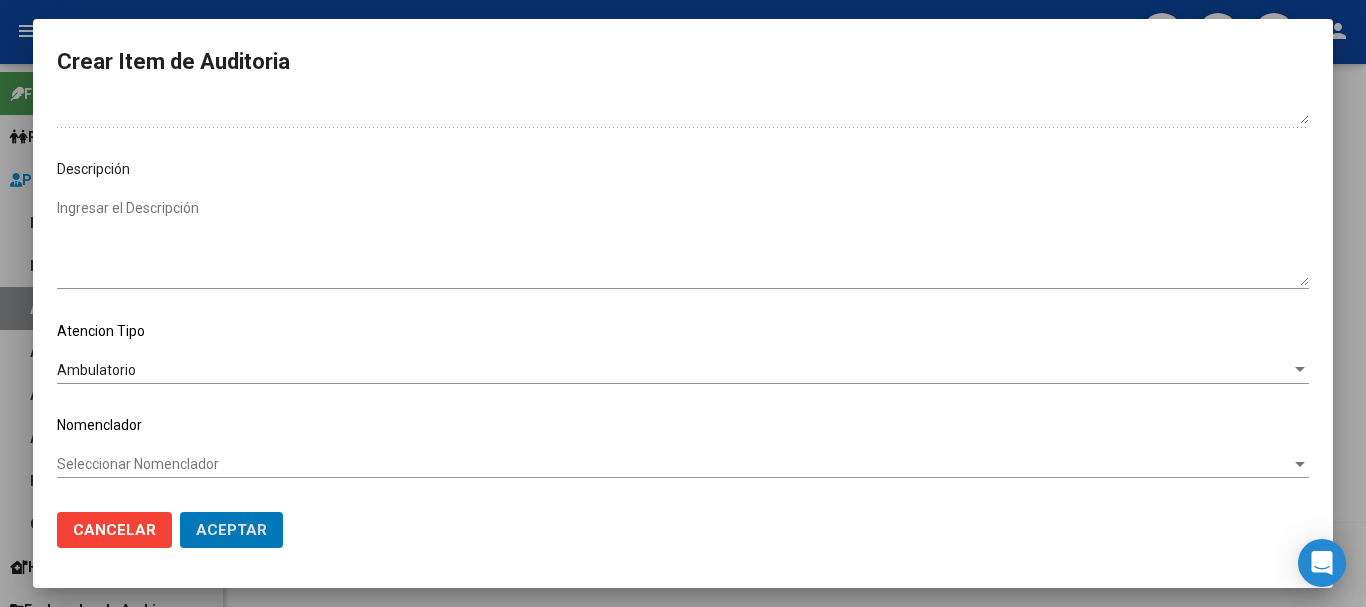 click on "Aceptar" 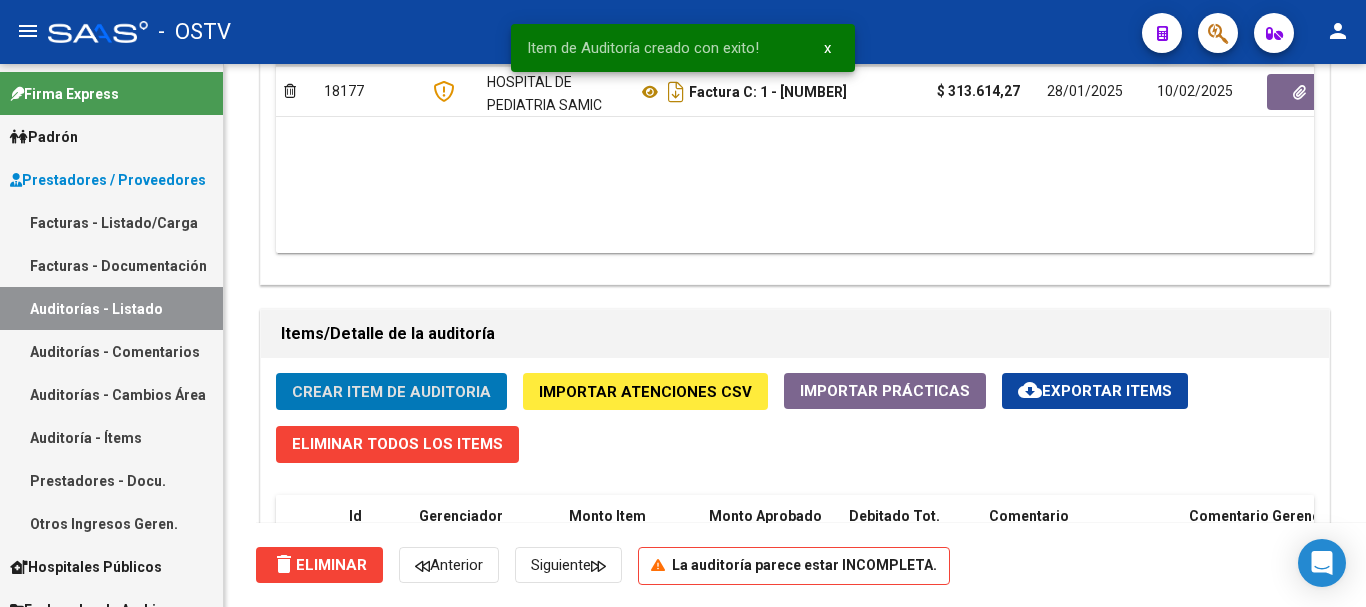 click on "Crear Item de Auditoria" 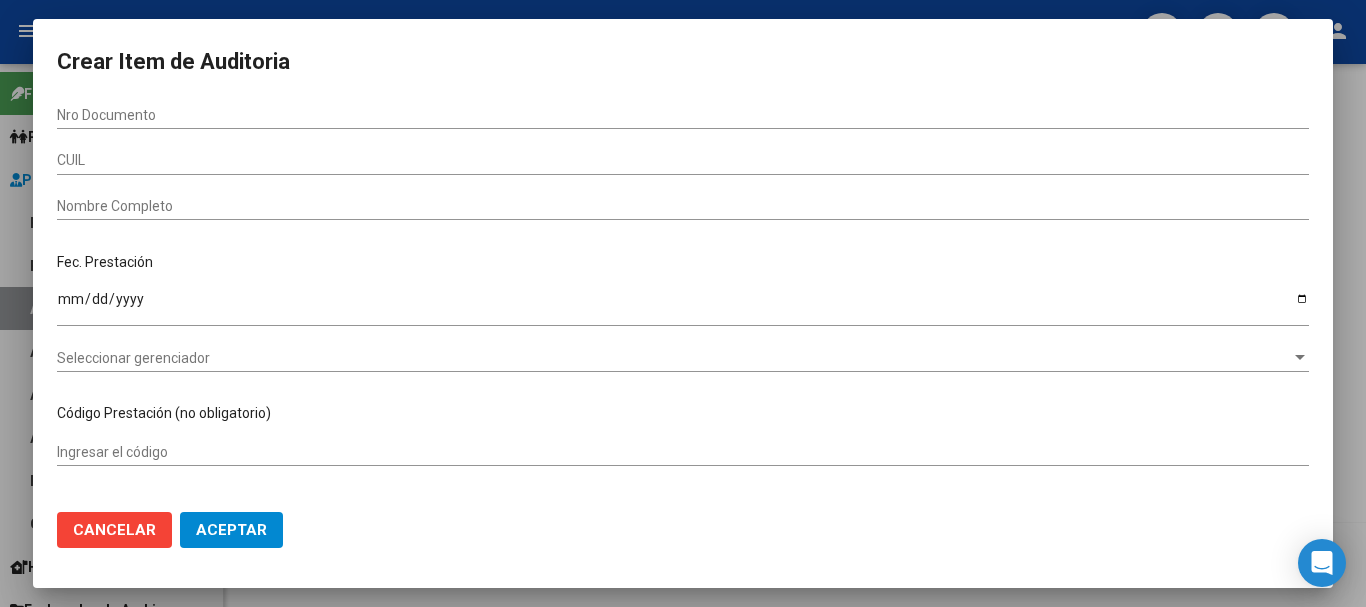 click at bounding box center [683, 303] 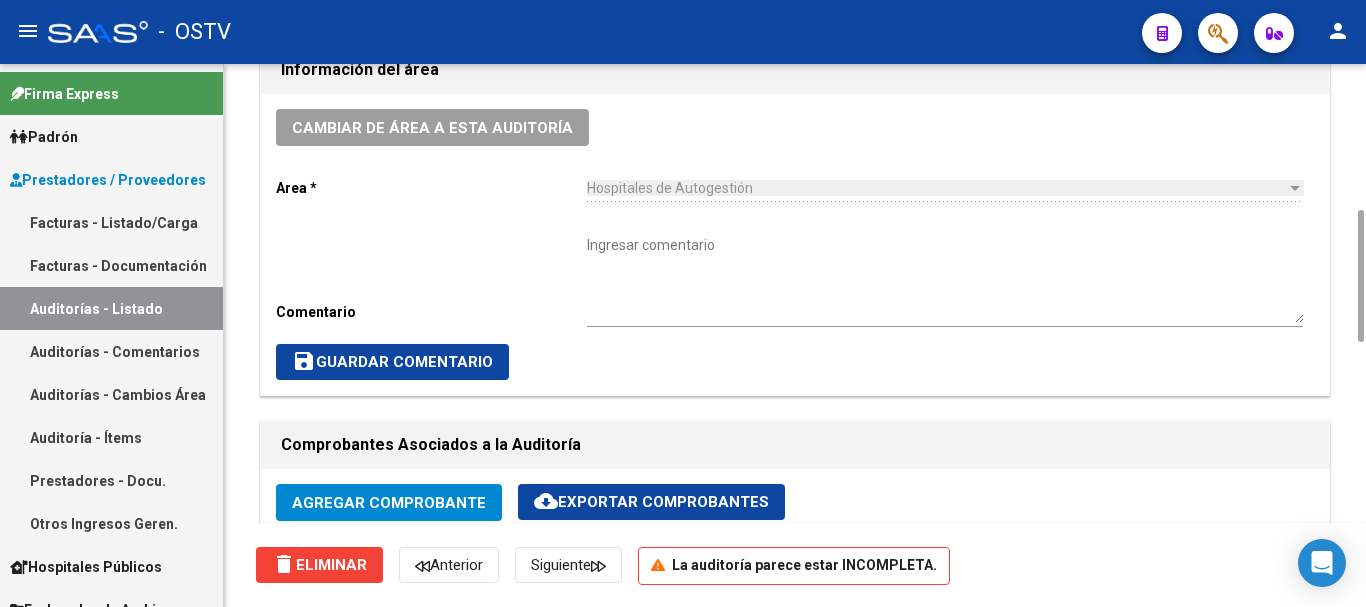scroll, scrollTop: 200, scrollLeft: 0, axis: vertical 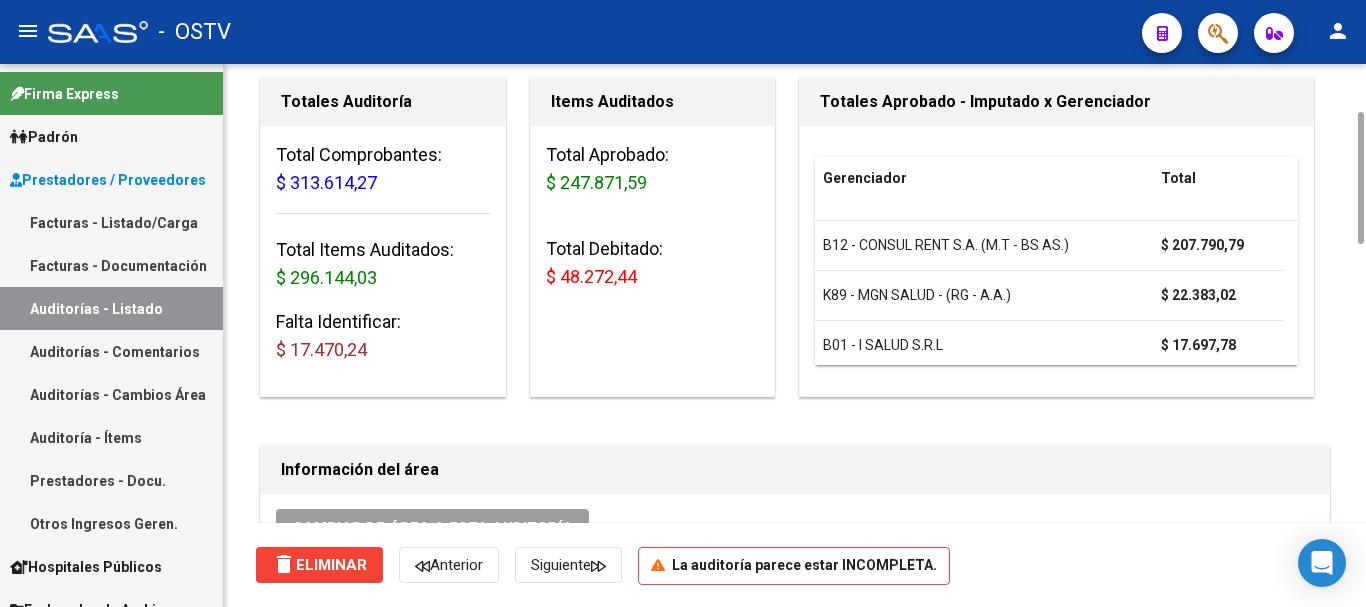 click on "Crear Item de Auditoria" 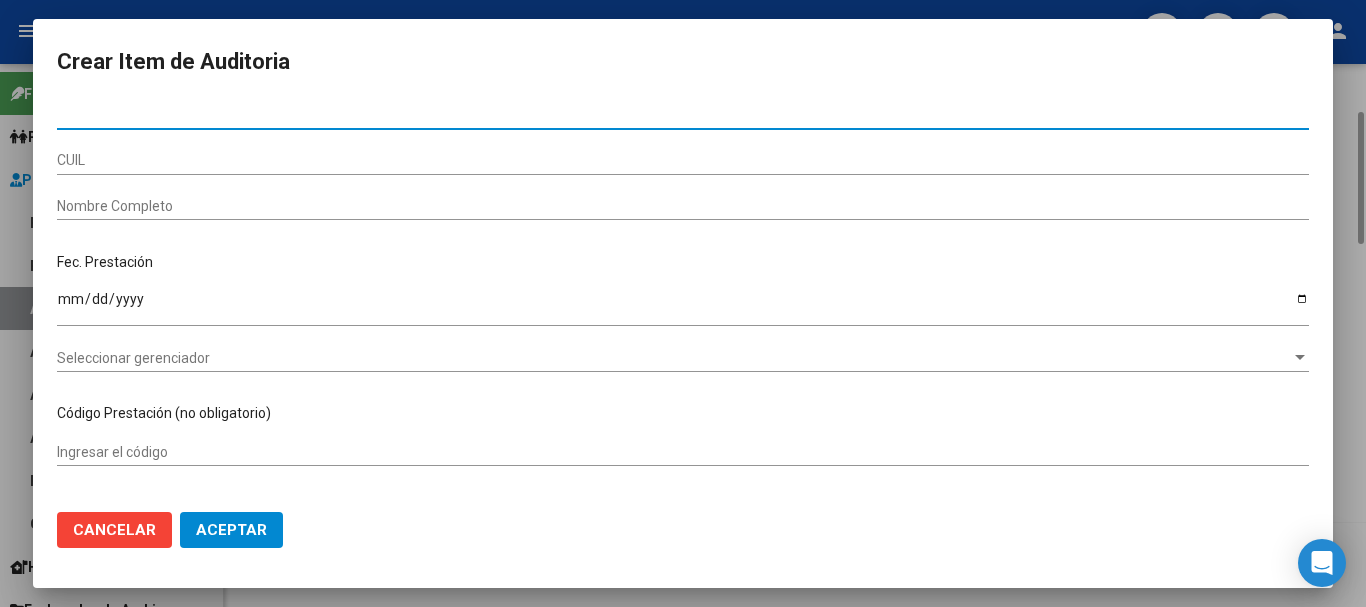 paste on "[NUMBER]" 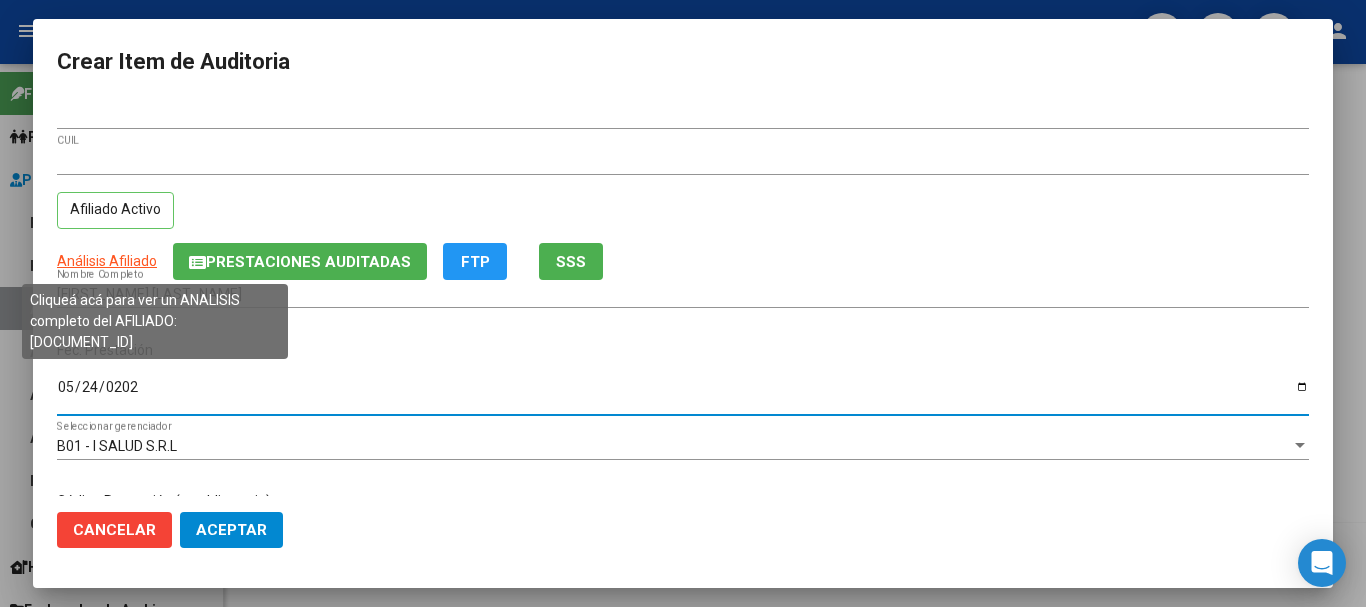 click on "[CUIL] CUIL   Afiliado Activo" at bounding box center [683, 195] 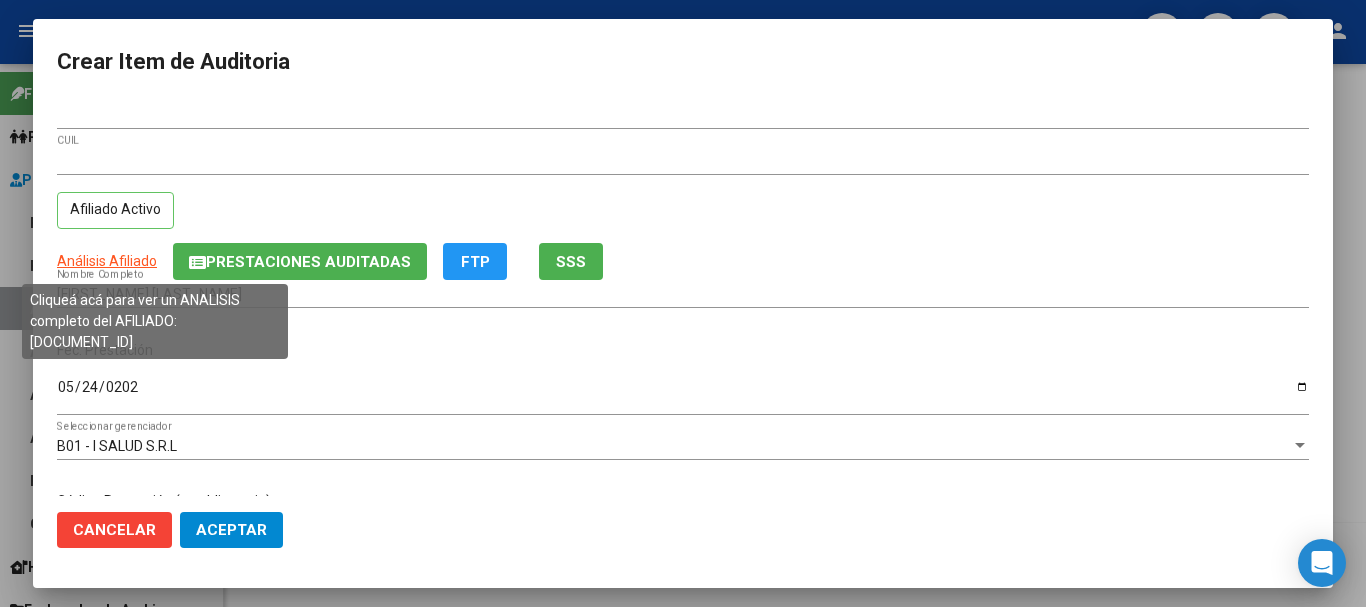 click on "Análisis Afiliado" at bounding box center [107, 261] 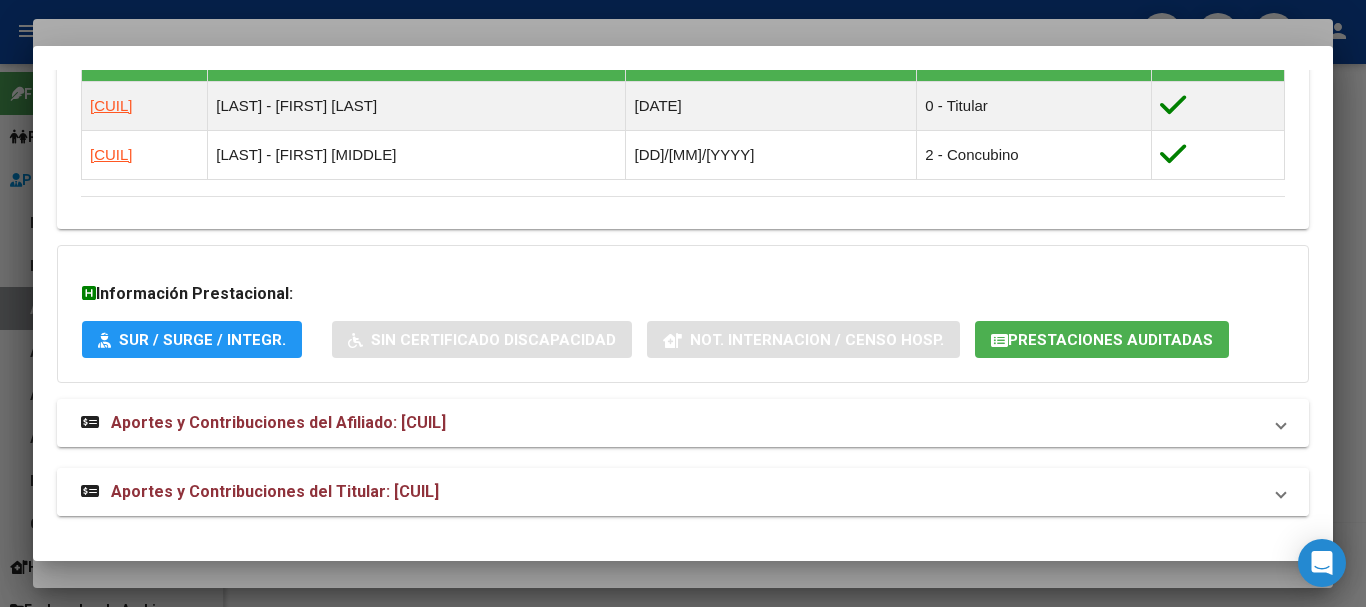 click on "Aportes y Contribuciones del Titular: [CUIL]" at bounding box center [671, 492] 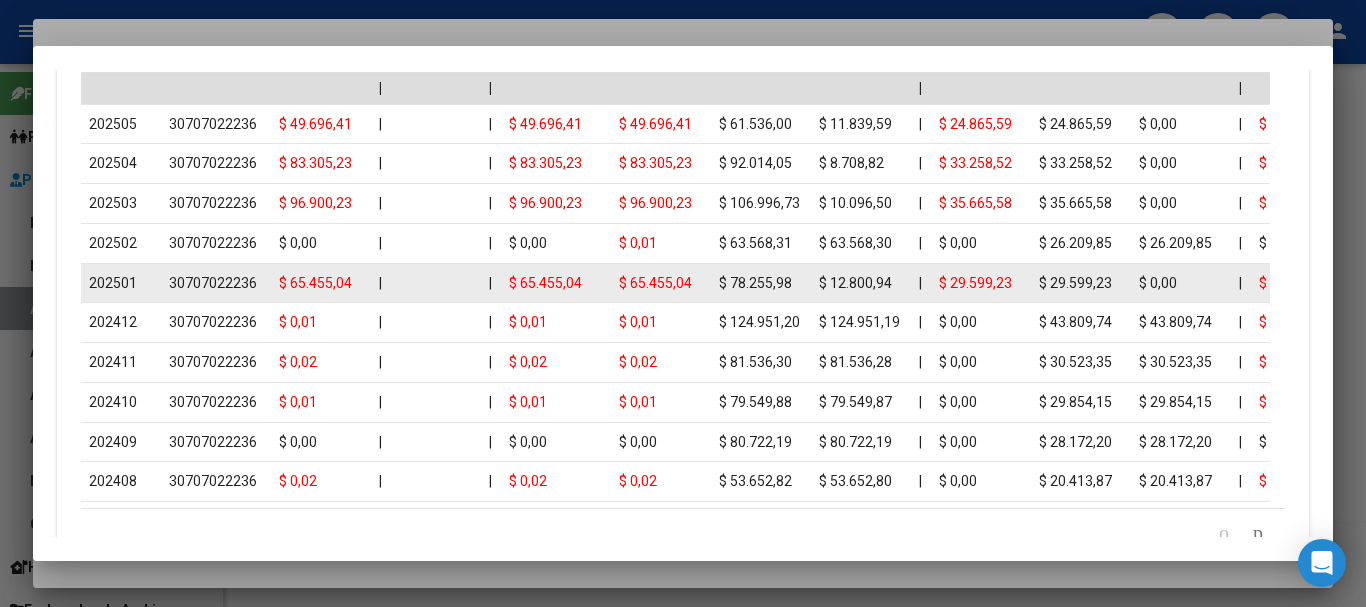 scroll, scrollTop: 2031, scrollLeft: 0, axis: vertical 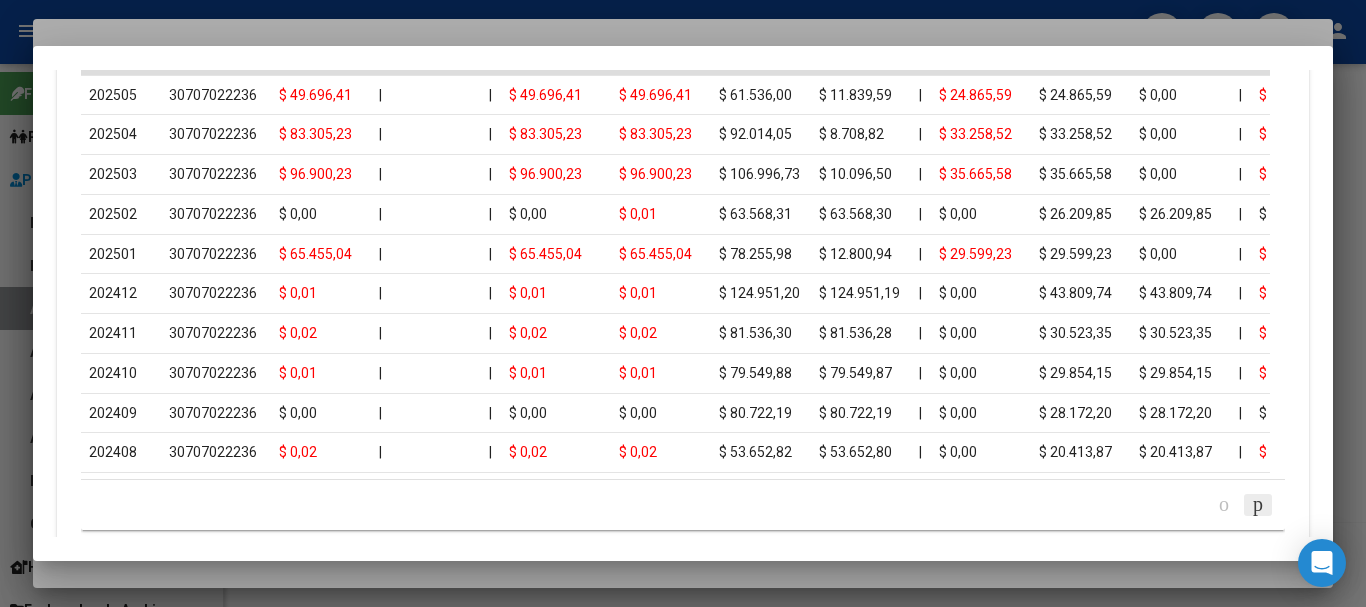 click 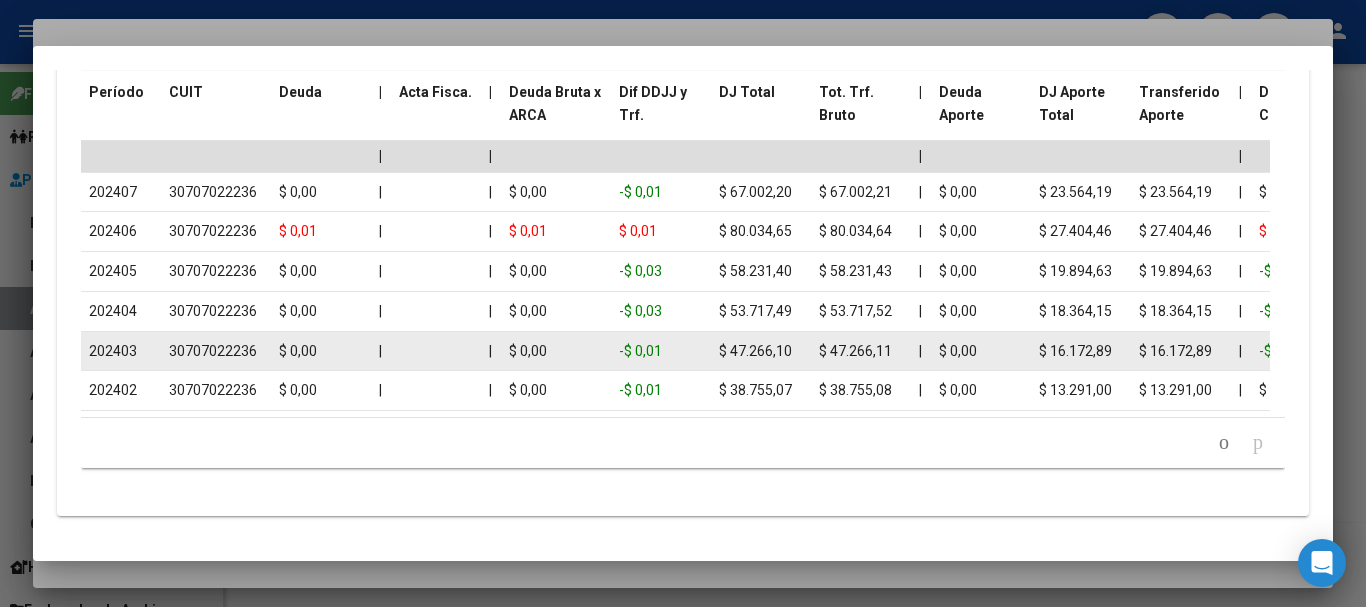 scroll, scrollTop: 1955, scrollLeft: 0, axis: vertical 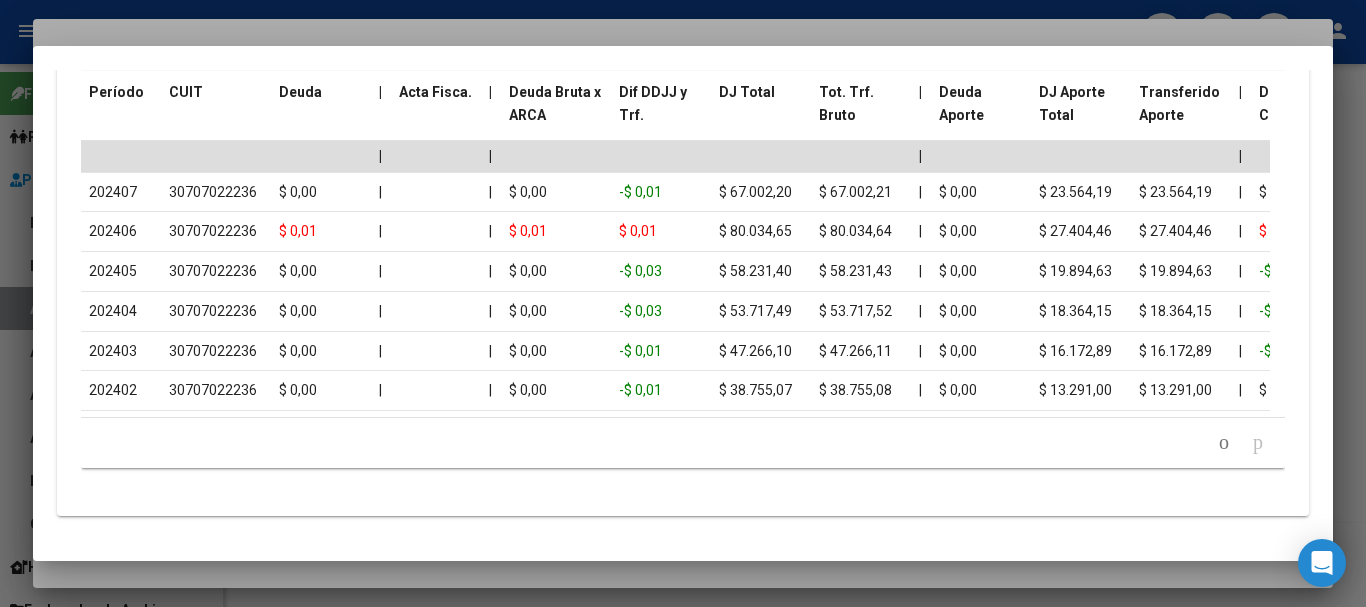 click at bounding box center (683, 303) 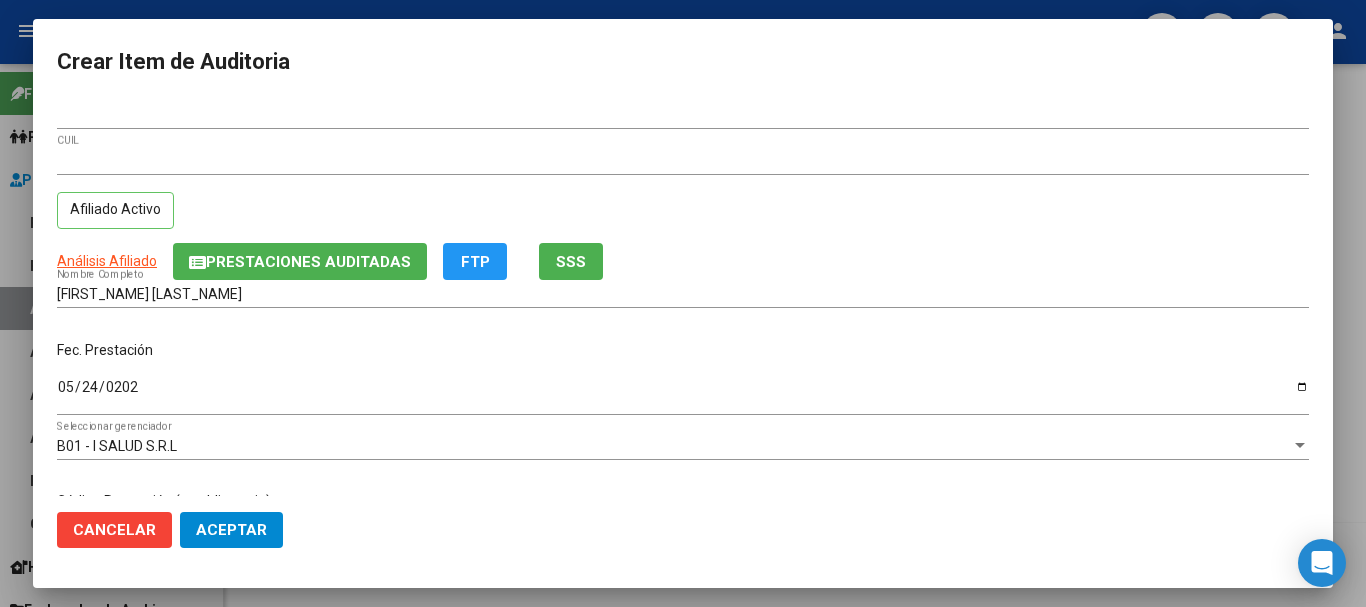 click on "[CUIL]" at bounding box center (683, 160) 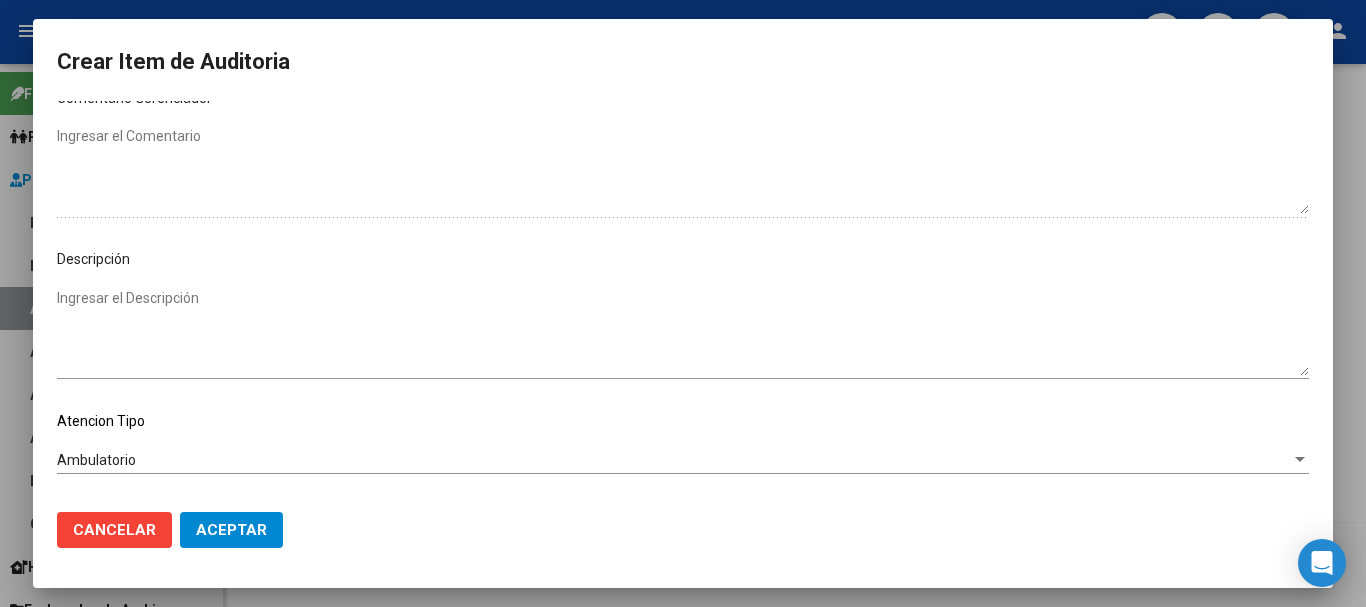 scroll, scrollTop: 1128, scrollLeft: 0, axis: vertical 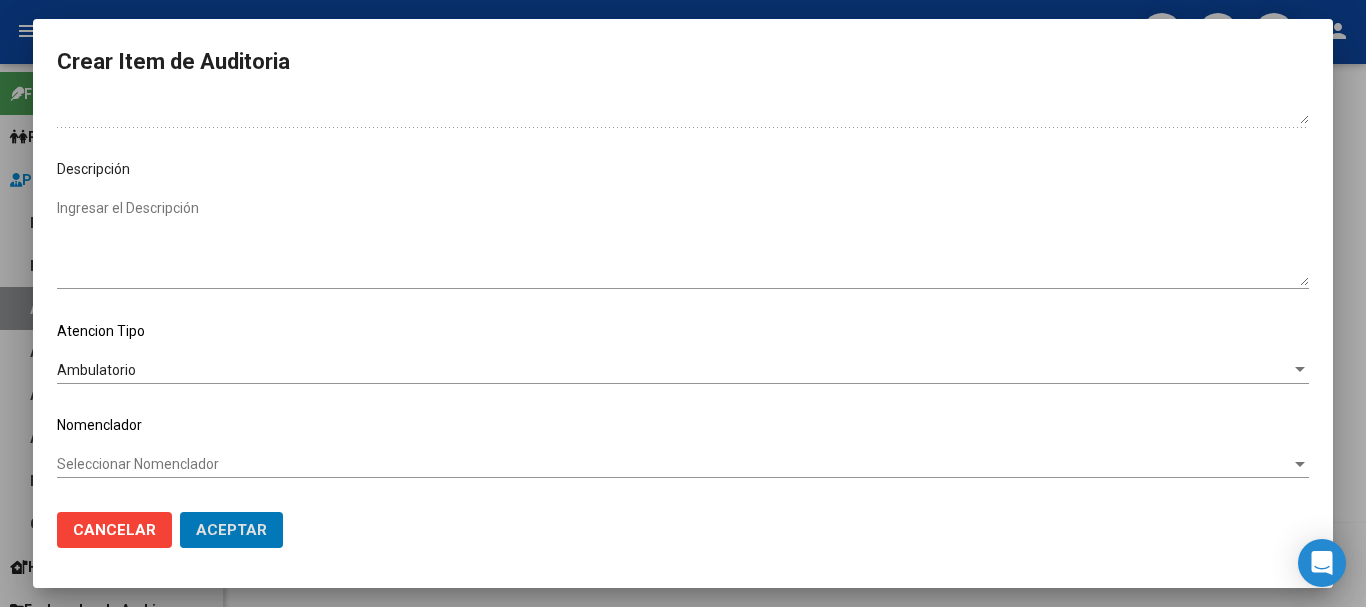 click on "Aceptar" 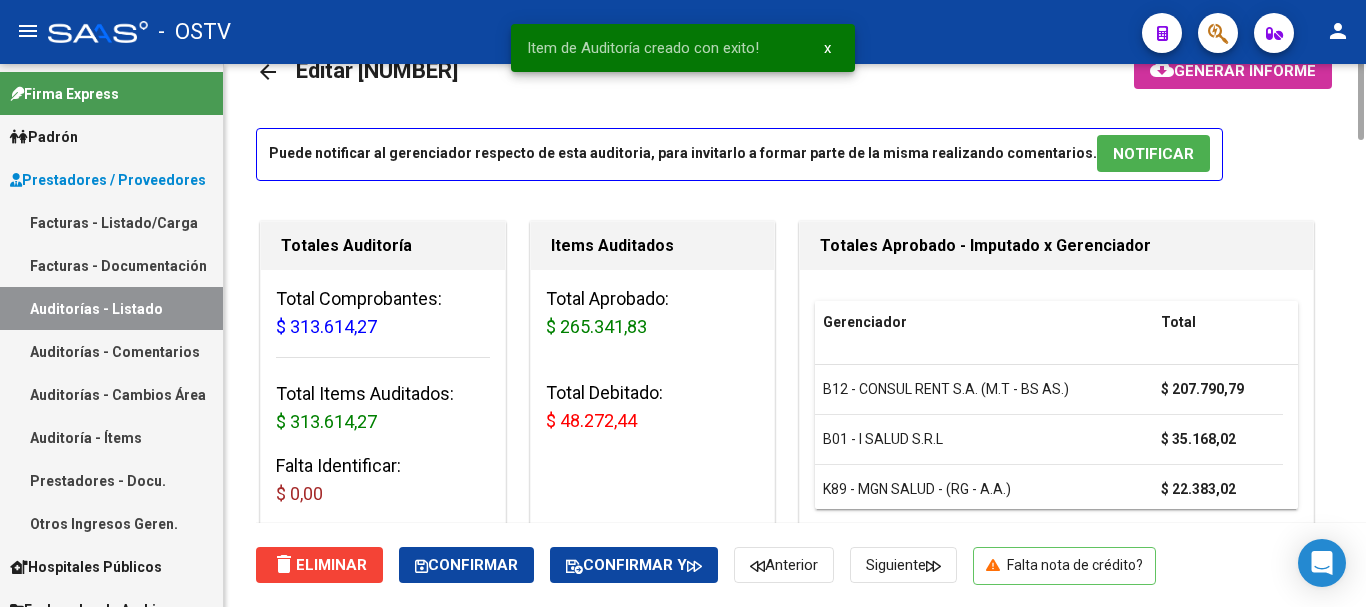 scroll, scrollTop: 0, scrollLeft: 0, axis: both 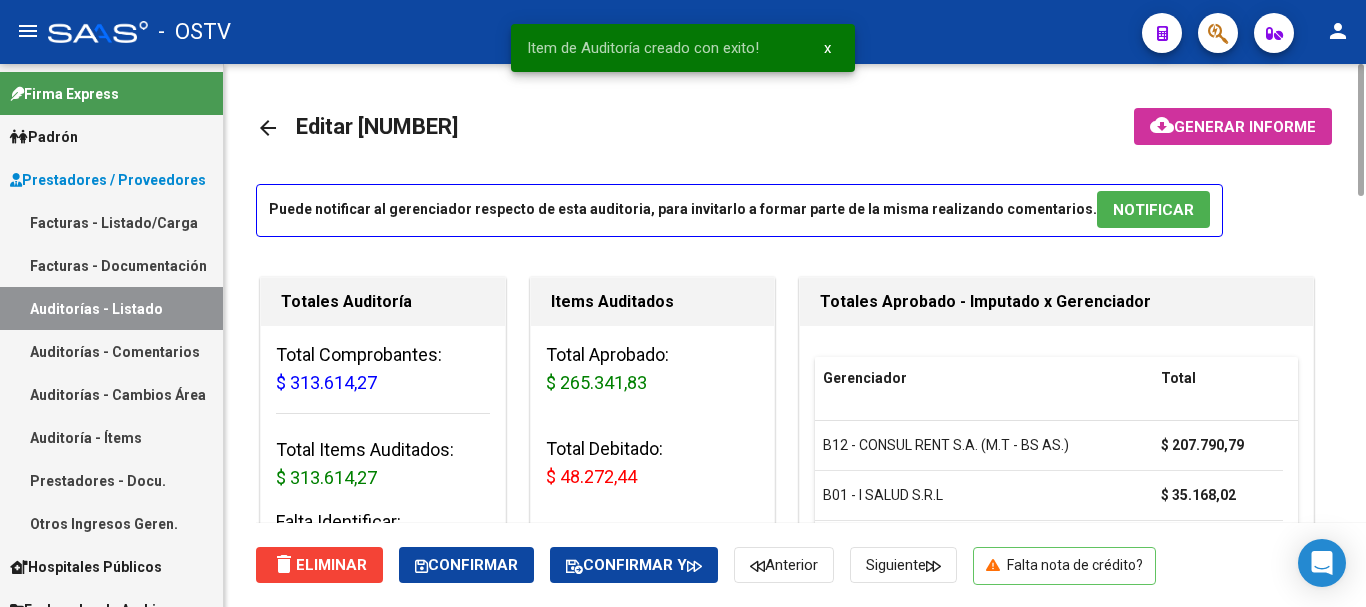 click on "cloud_download  Generar informe" 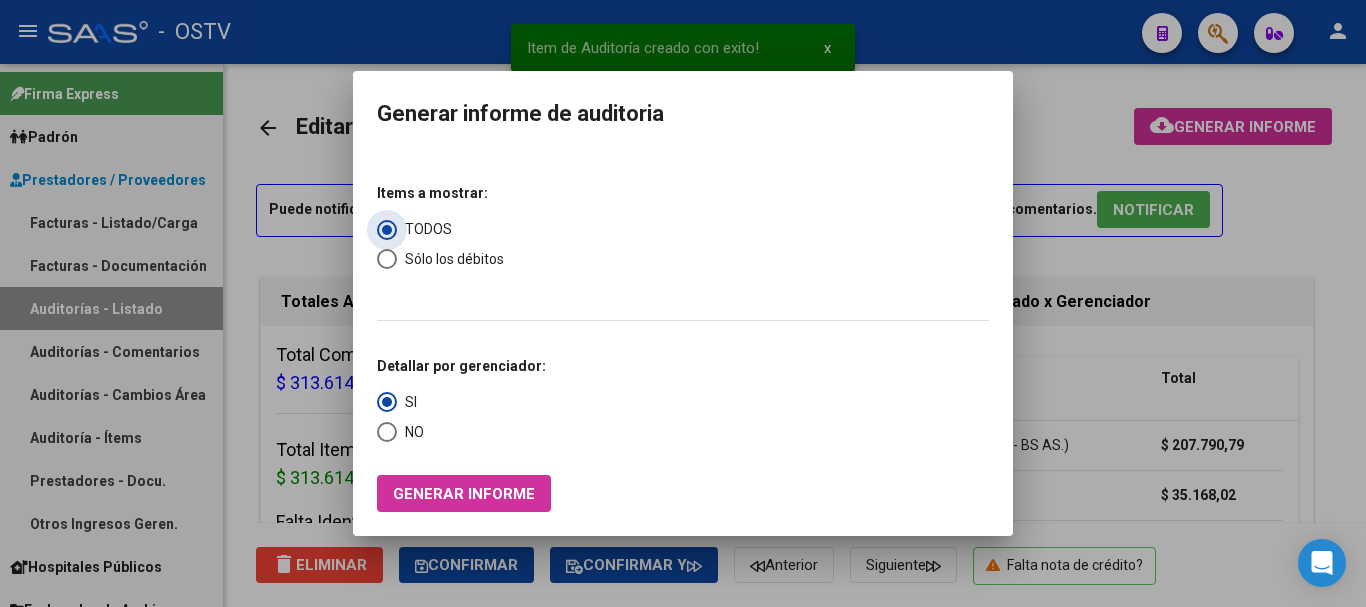 click at bounding box center (387, 259) 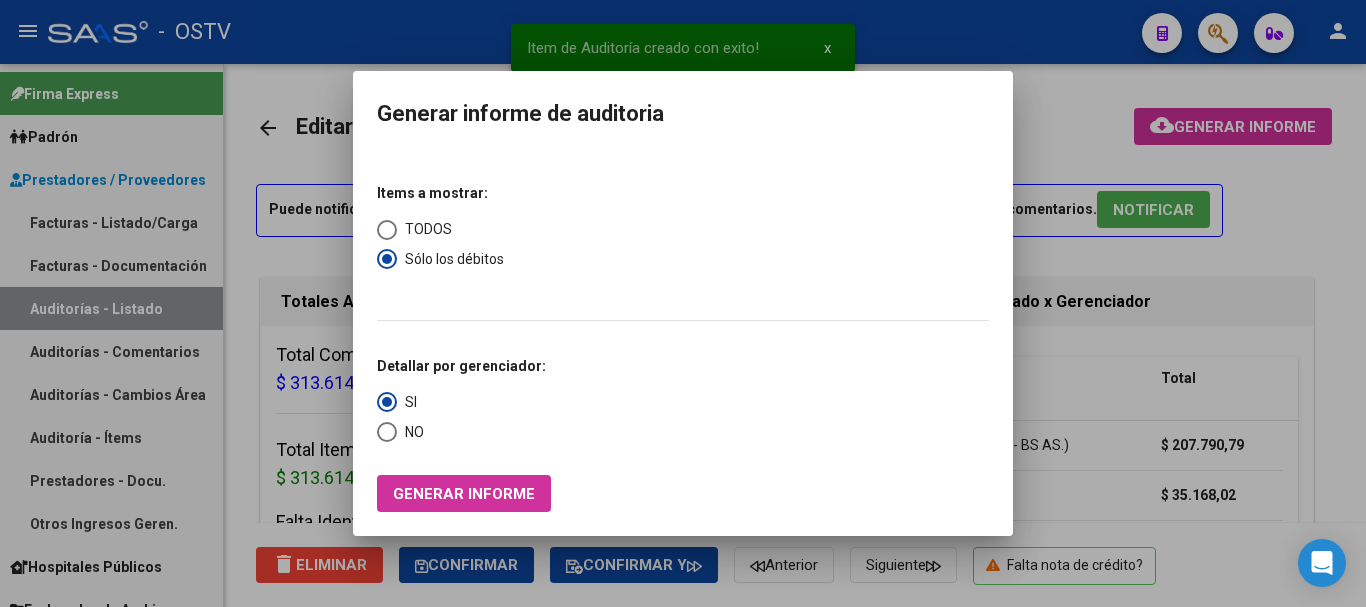 click at bounding box center (387, 432) 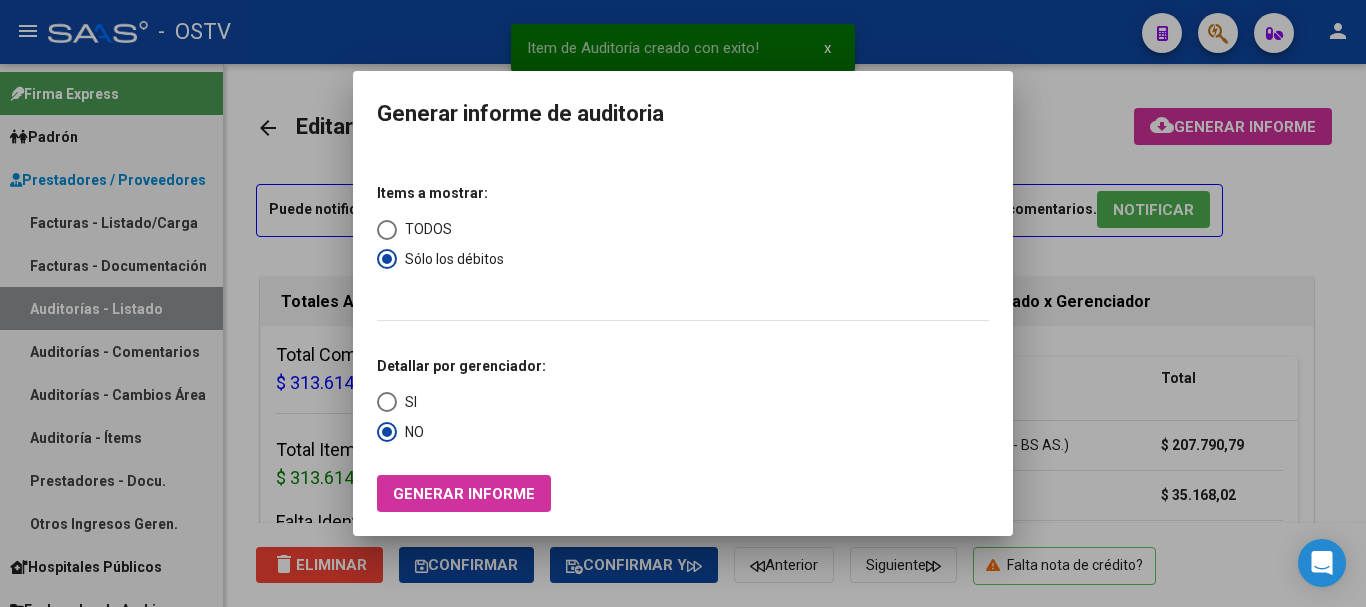 click on "Generar informe" at bounding box center (464, 494) 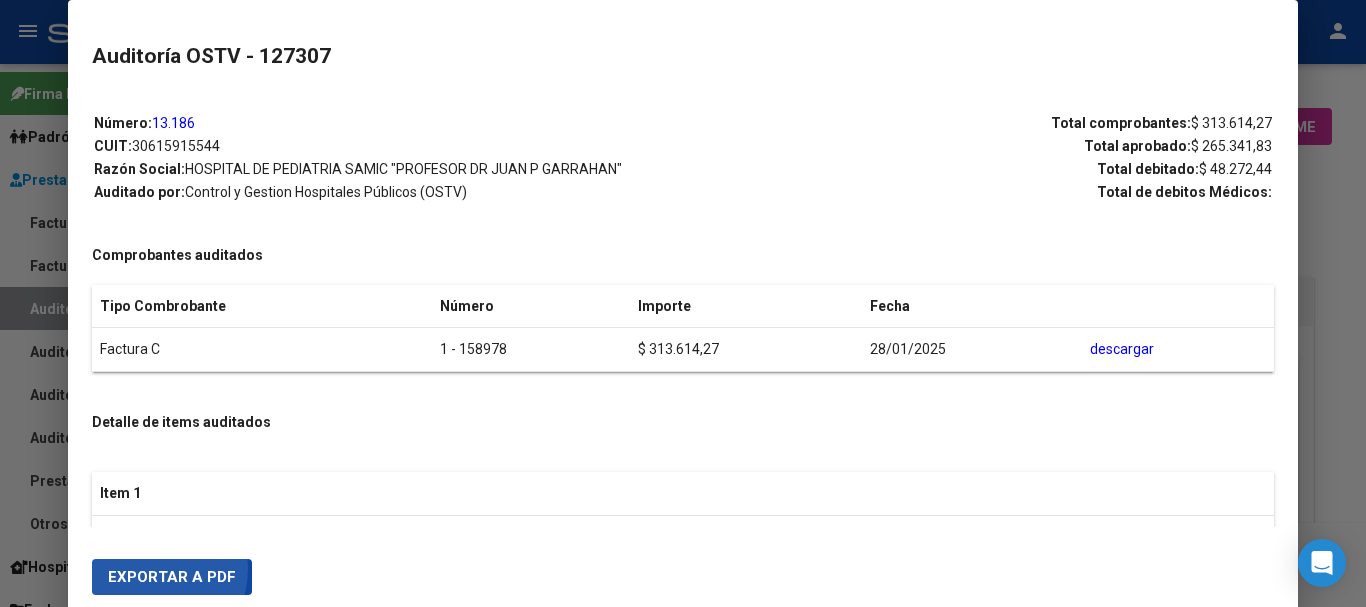 click on "Exportar a PDF" at bounding box center (172, 577) 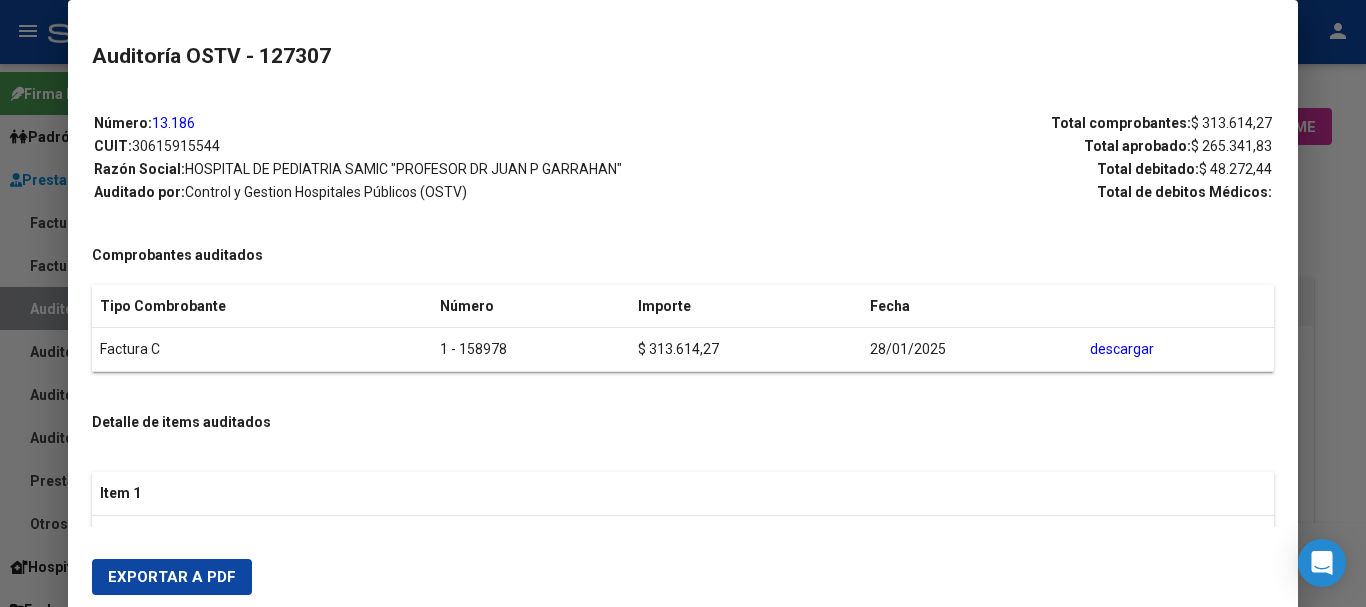 click at bounding box center (683, 303) 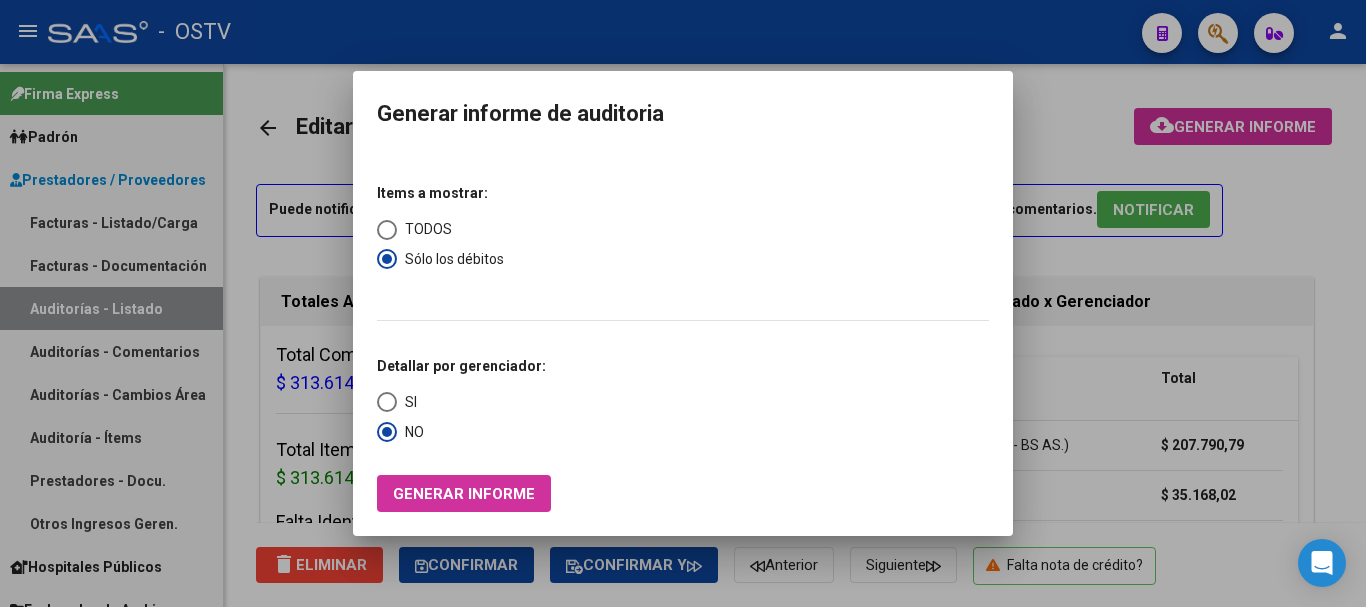 click at bounding box center [683, 303] 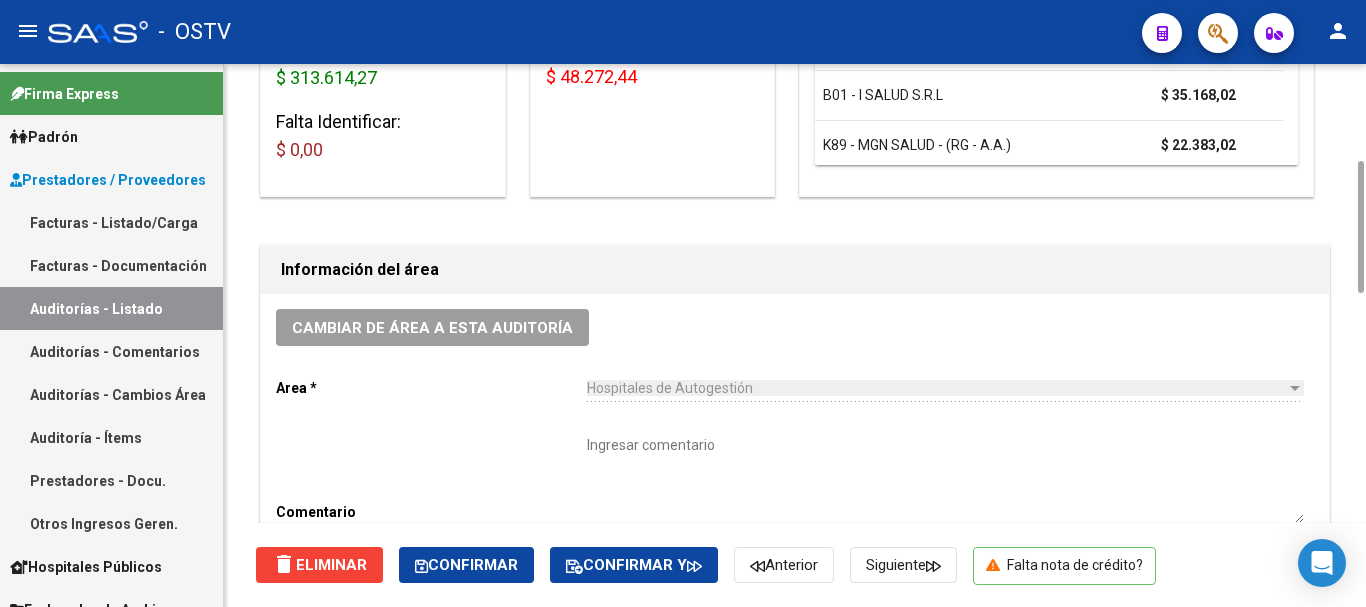 scroll, scrollTop: 800, scrollLeft: 0, axis: vertical 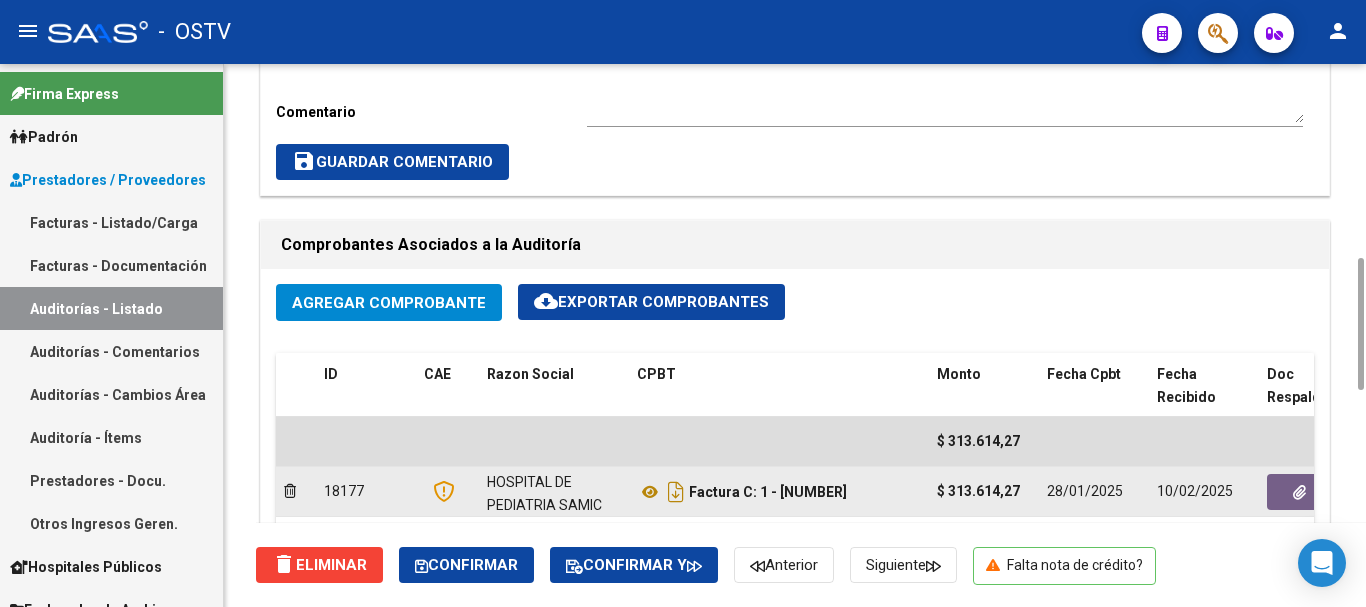 click 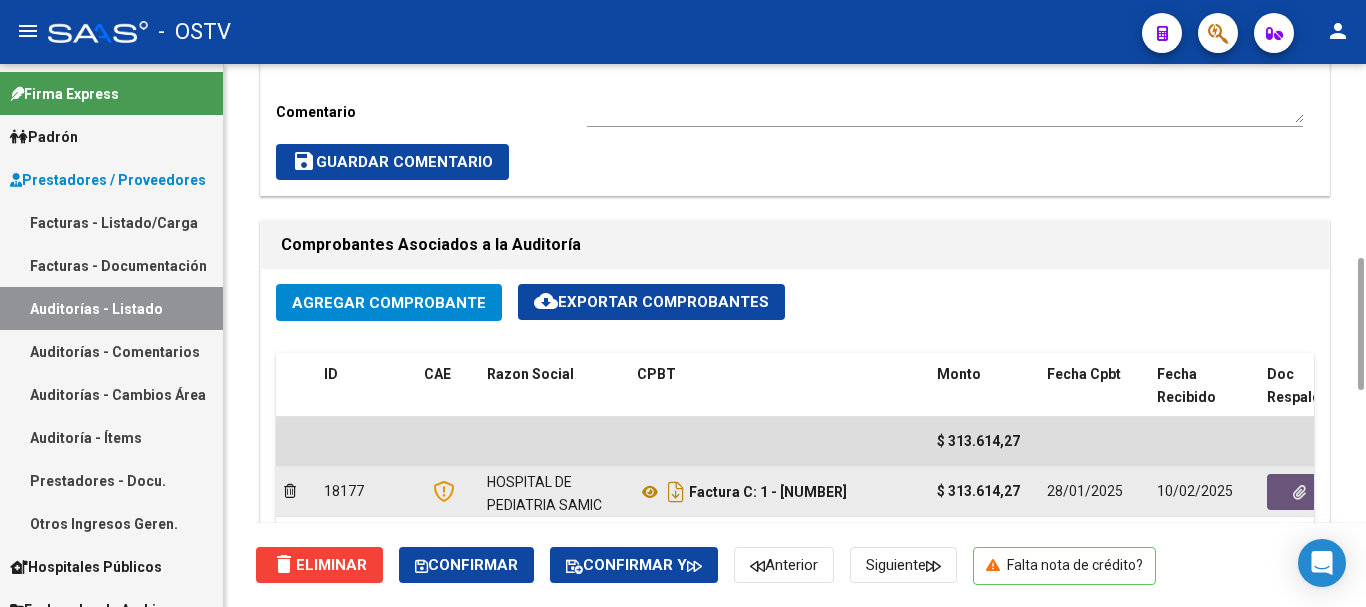 click 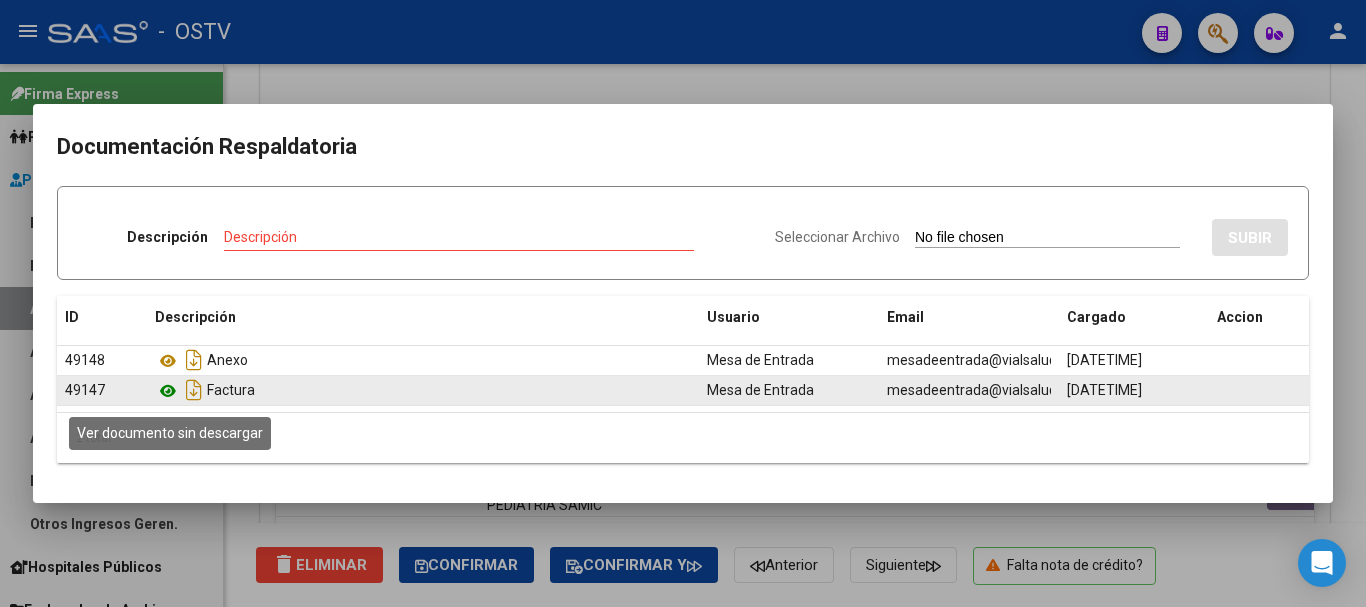 click 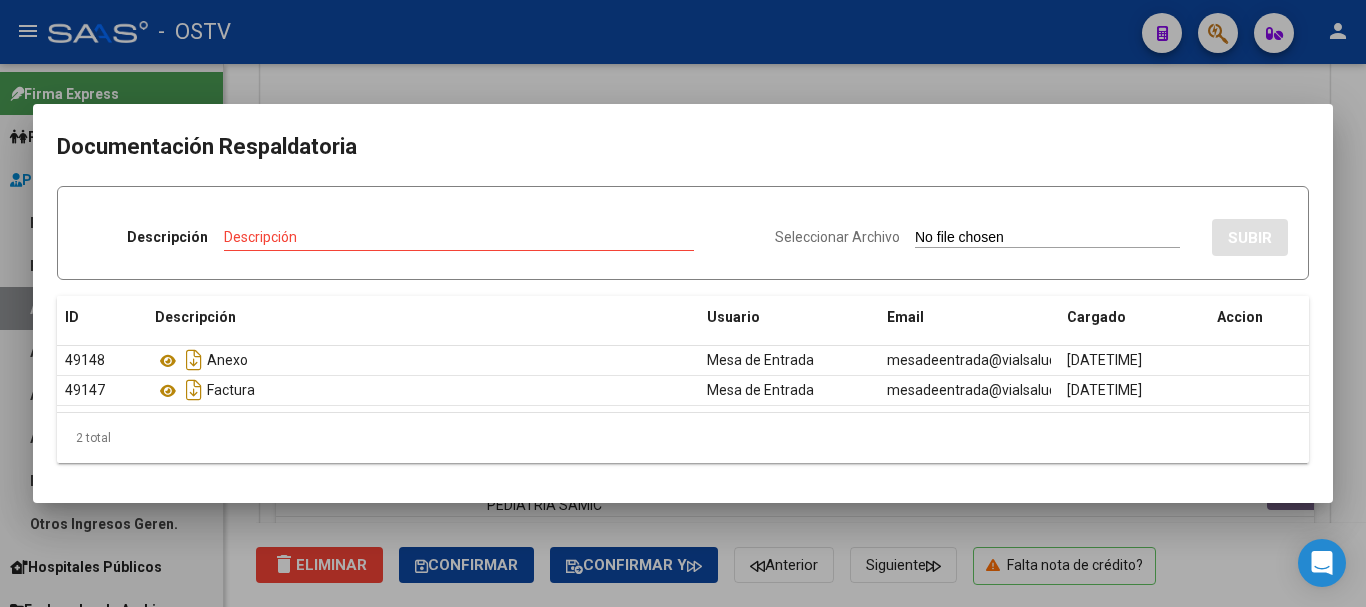 click on "Descripción" at bounding box center [459, 237] 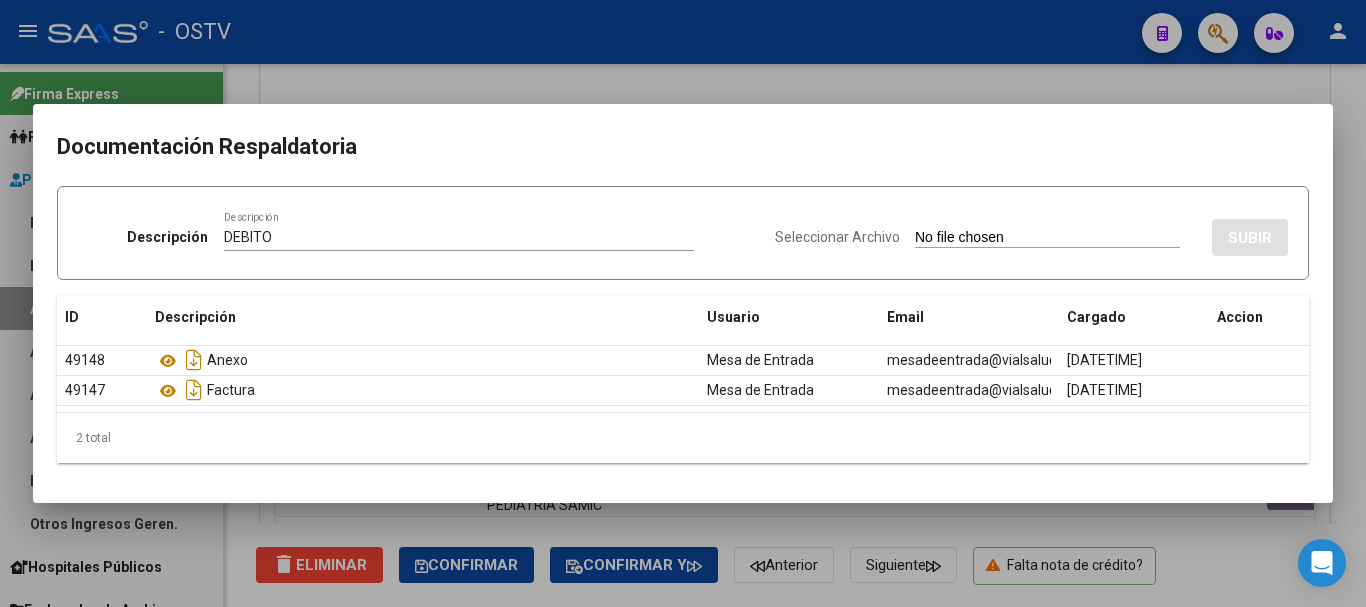 click on "Seleccionar Archivo" at bounding box center [1047, 238] 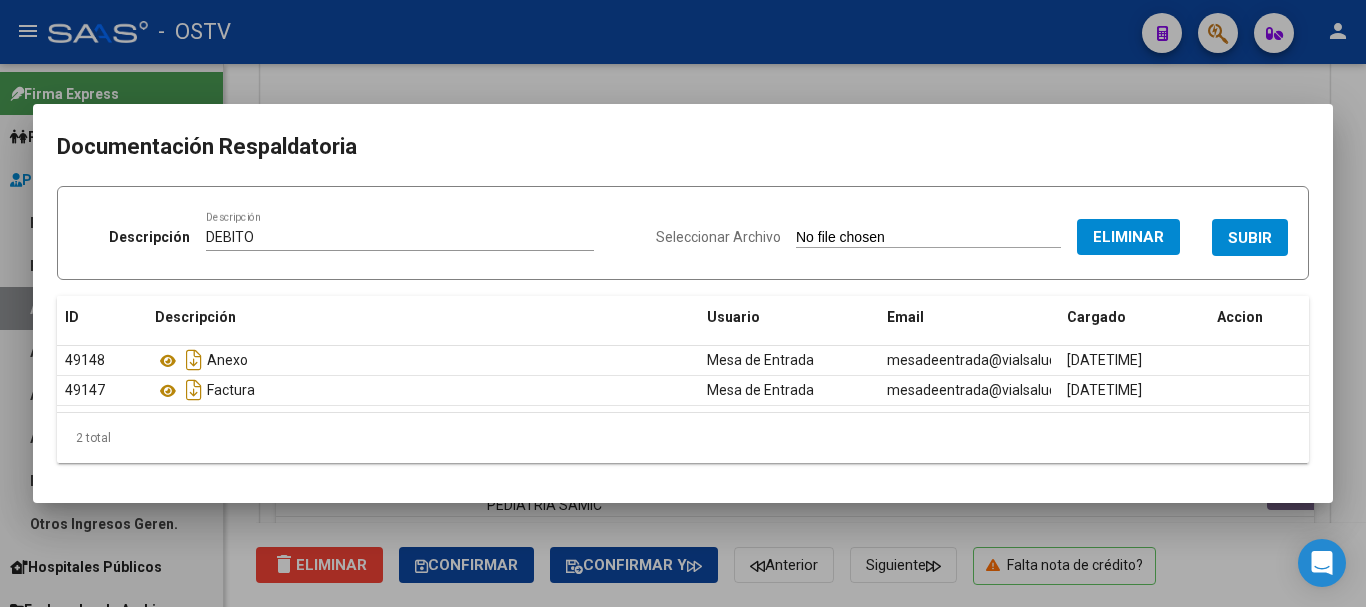click on "SUBIR" at bounding box center [1250, 237] 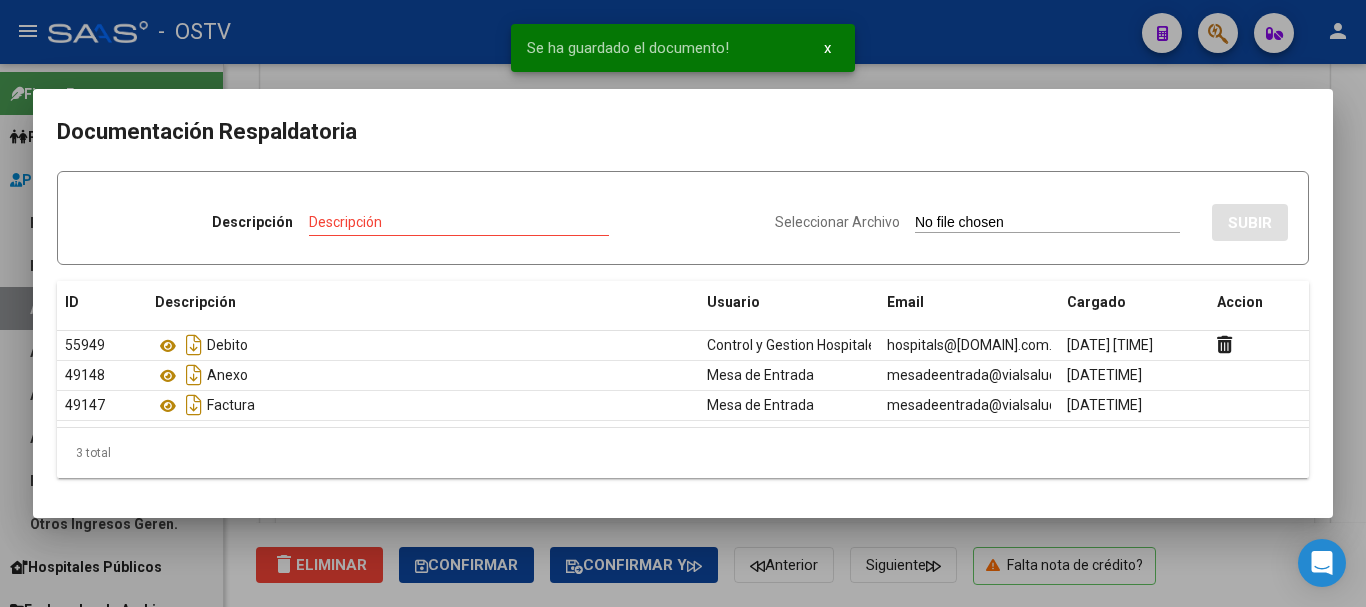 click at bounding box center [683, 303] 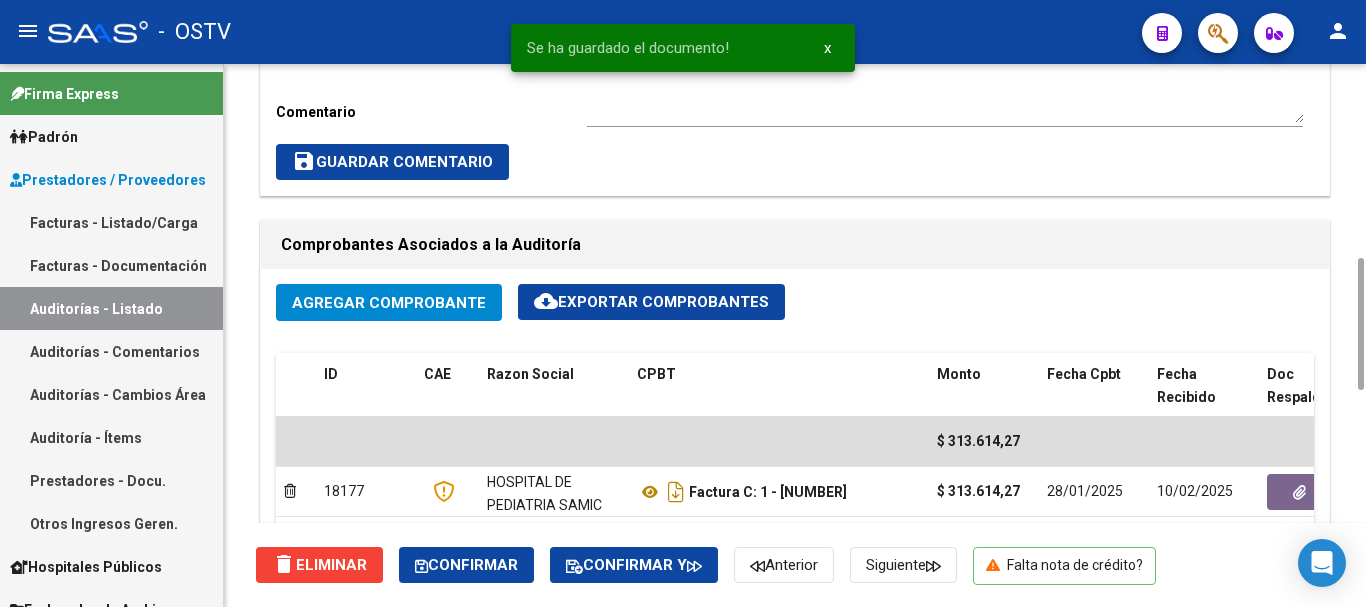 scroll, scrollTop: 400, scrollLeft: 0, axis: vertical 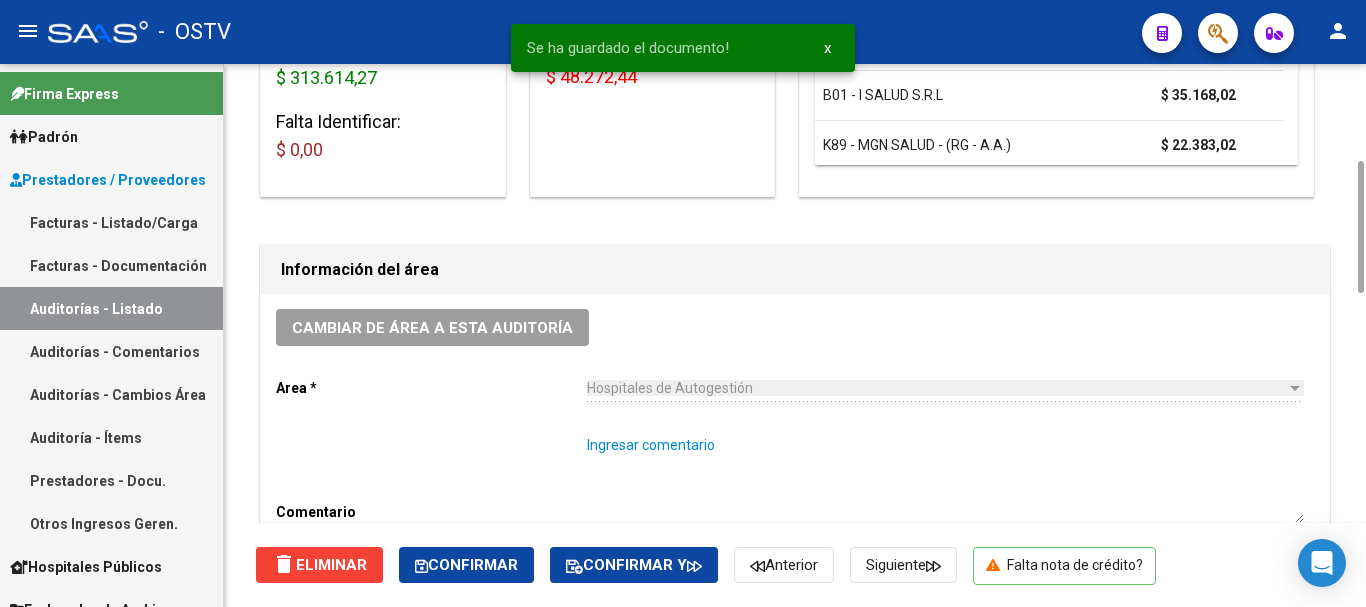 click on "Ingresar comentario" at bounding box center [945, 479] 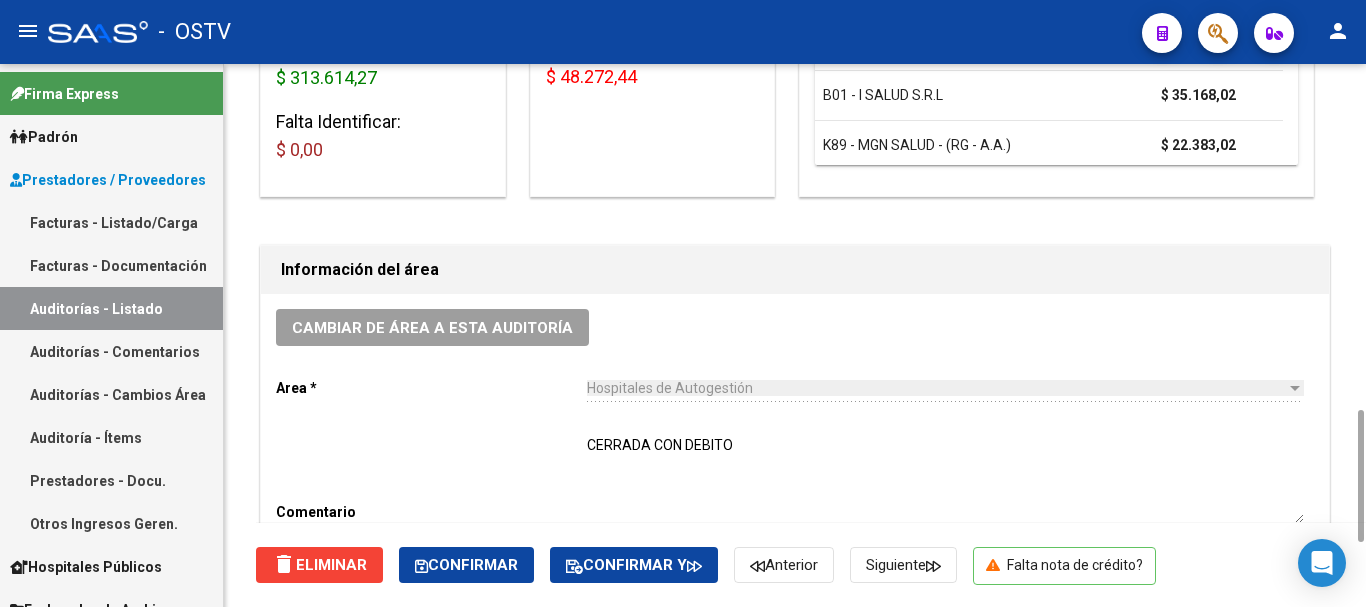 scroll, scrollTop: 600, scrollLeft: 0, axis: vertical 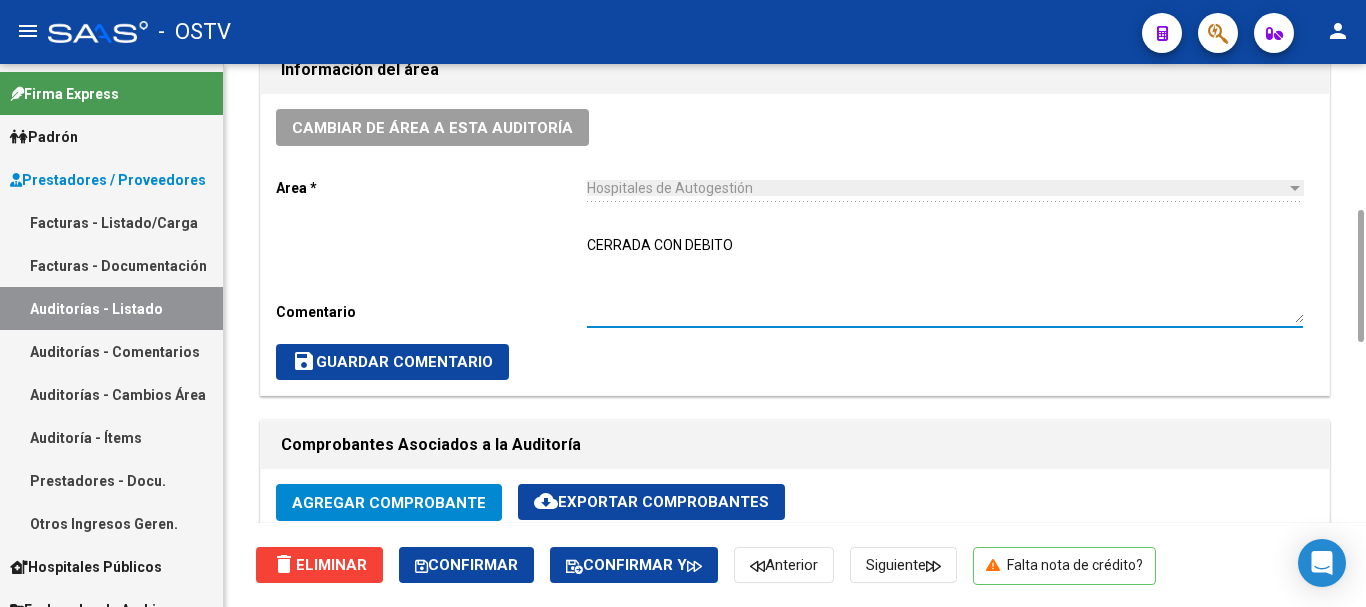 click on "save  Guardar Comentario" 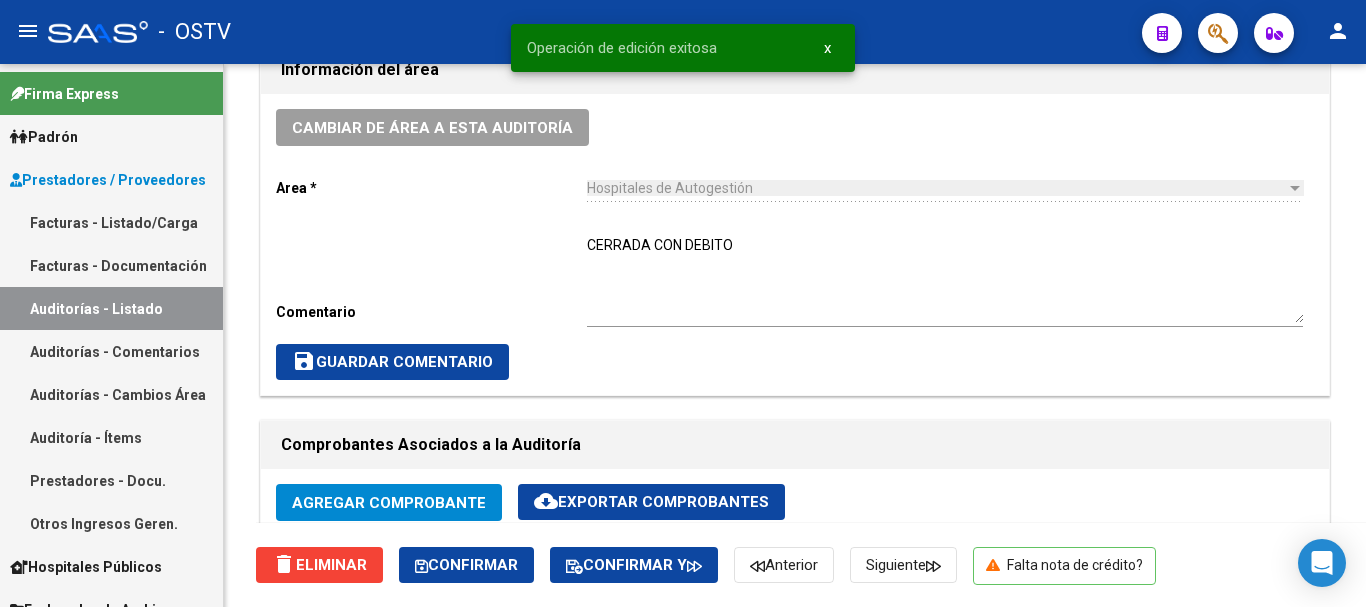scroll, scrollTop: 0, scrollLeft: 0, axis: both 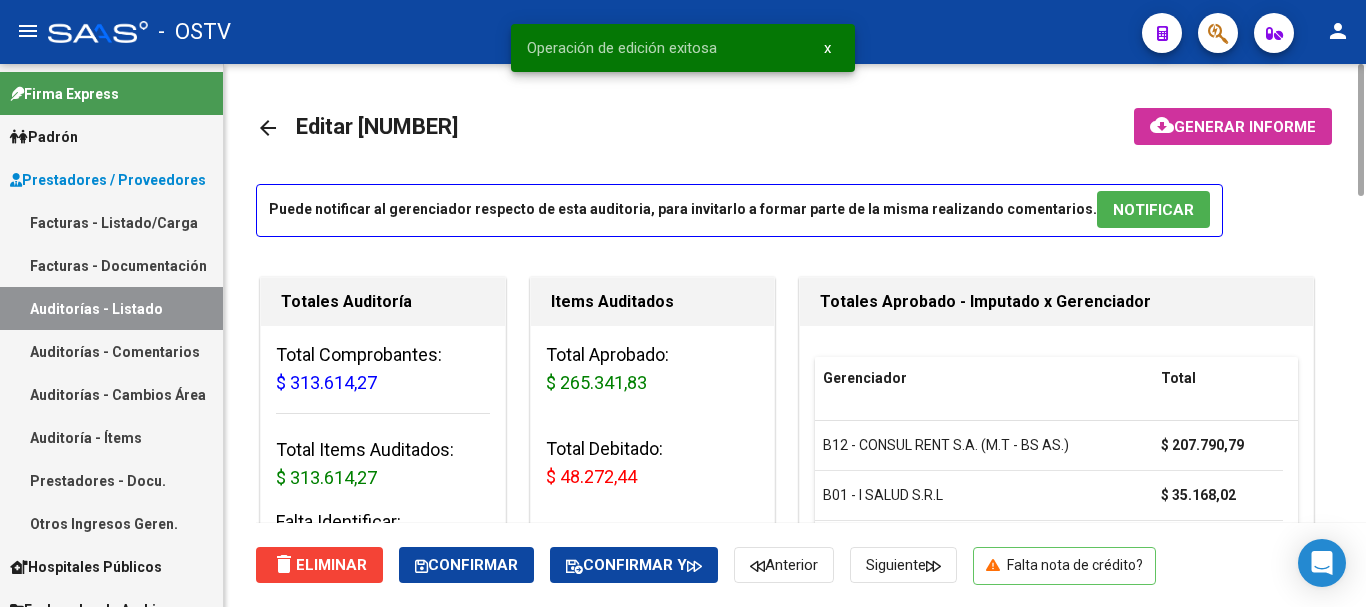 drag, startPoint x: 265, startPoint y: 124, endPoint x: 377, endPoint y: 67, distance: 125.670204 